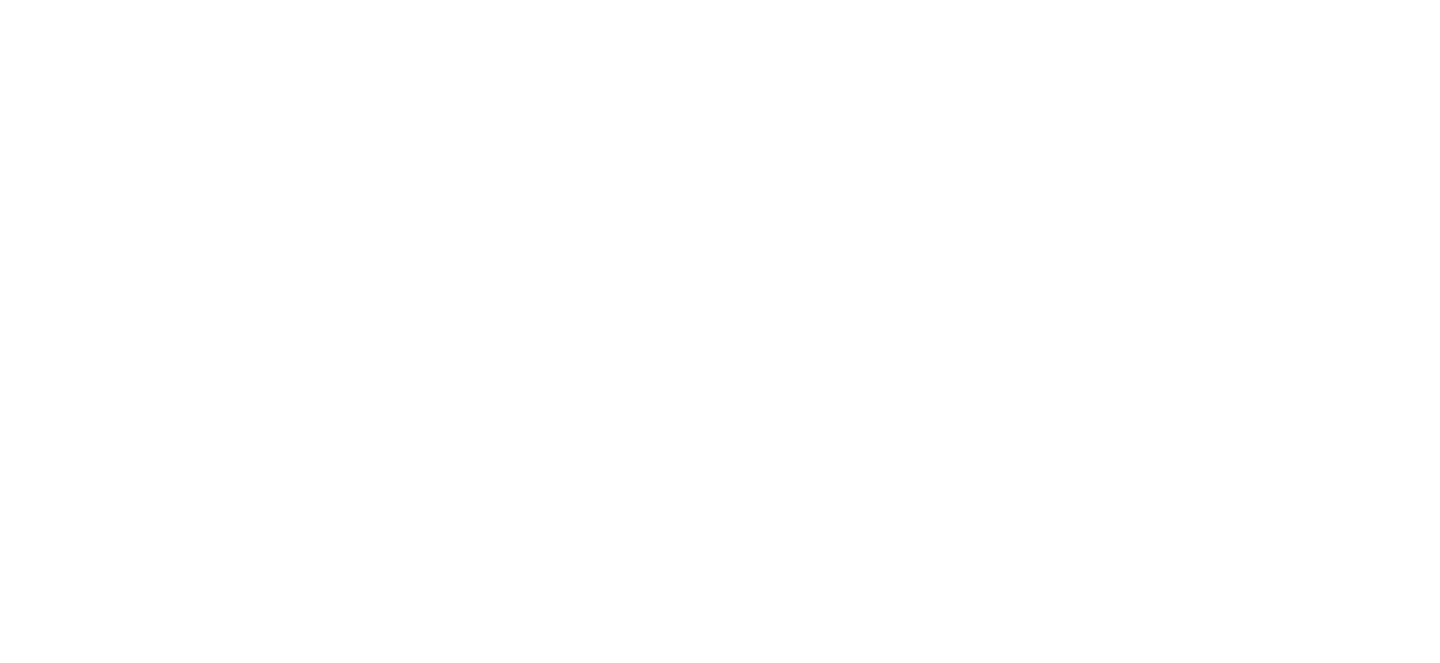 scroll, scrollTop: 0, scrollLeft: 0, axis: both 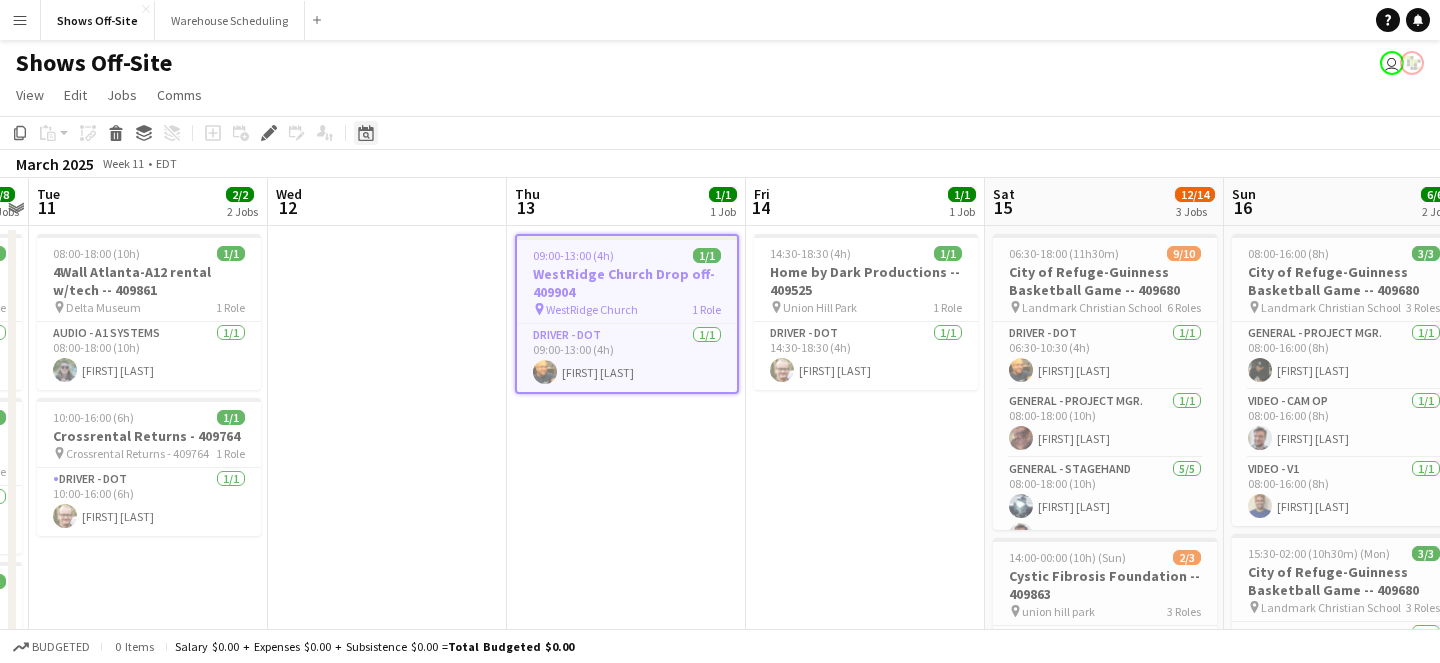 click 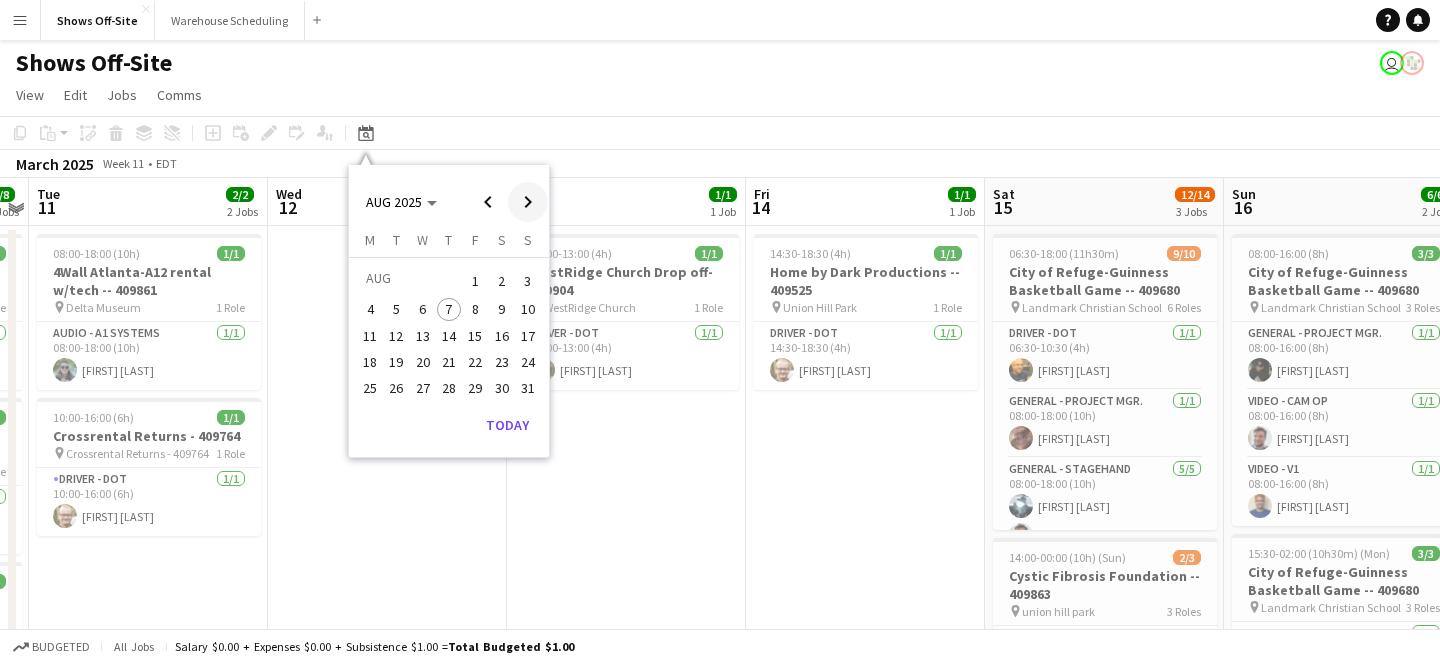 click at bounding box center [528, 202] 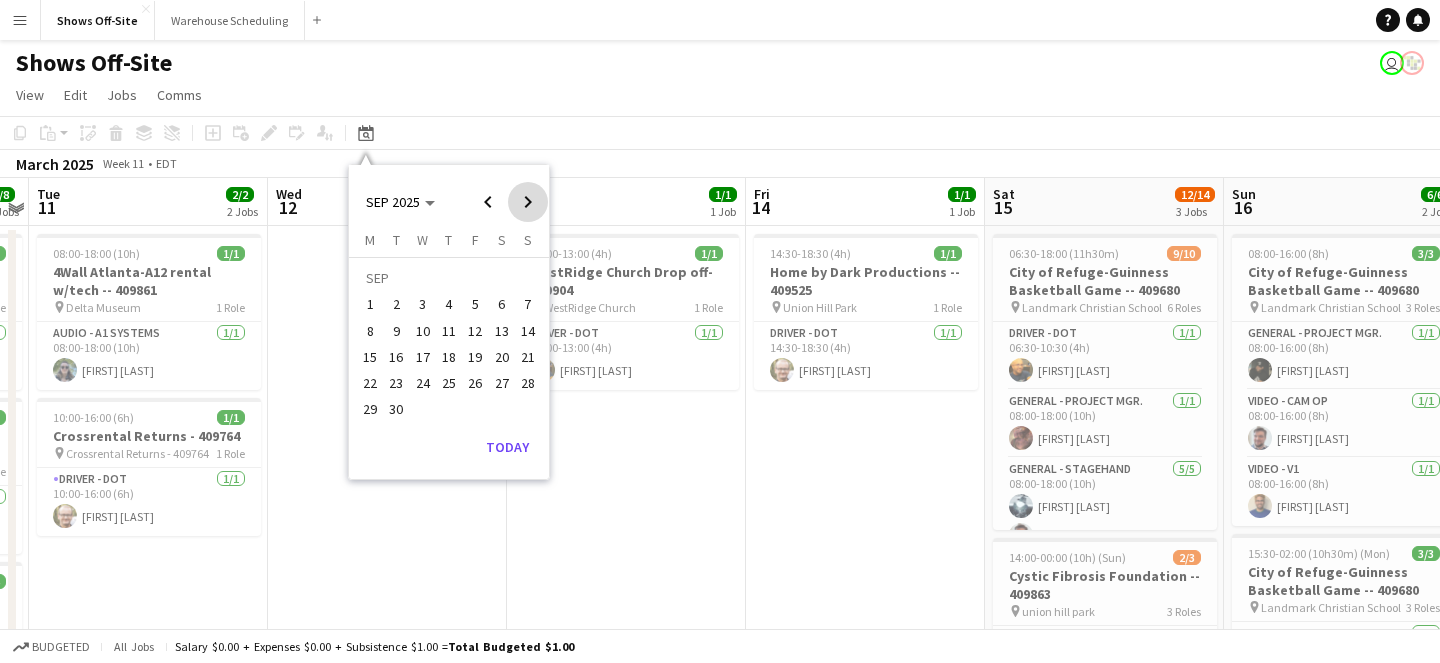 click at bounding box center (528, 202) 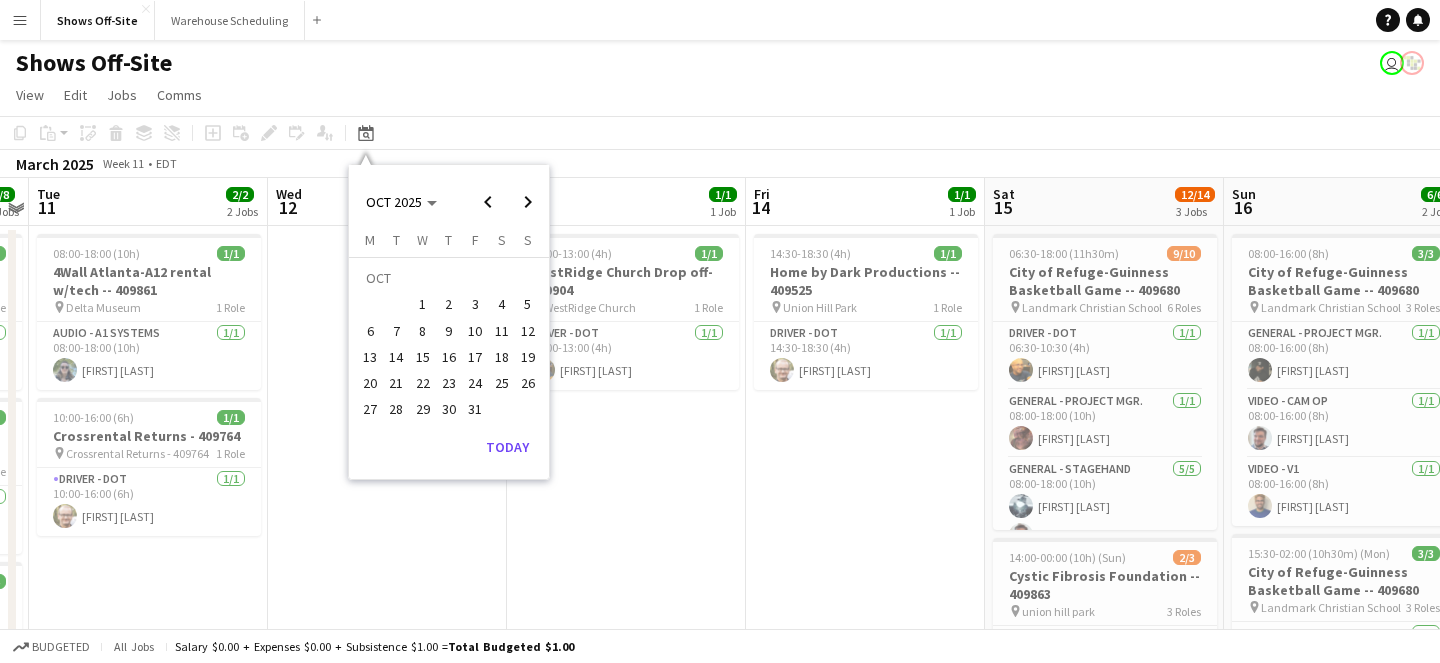 click on "11" at bounding box center [502, 331] 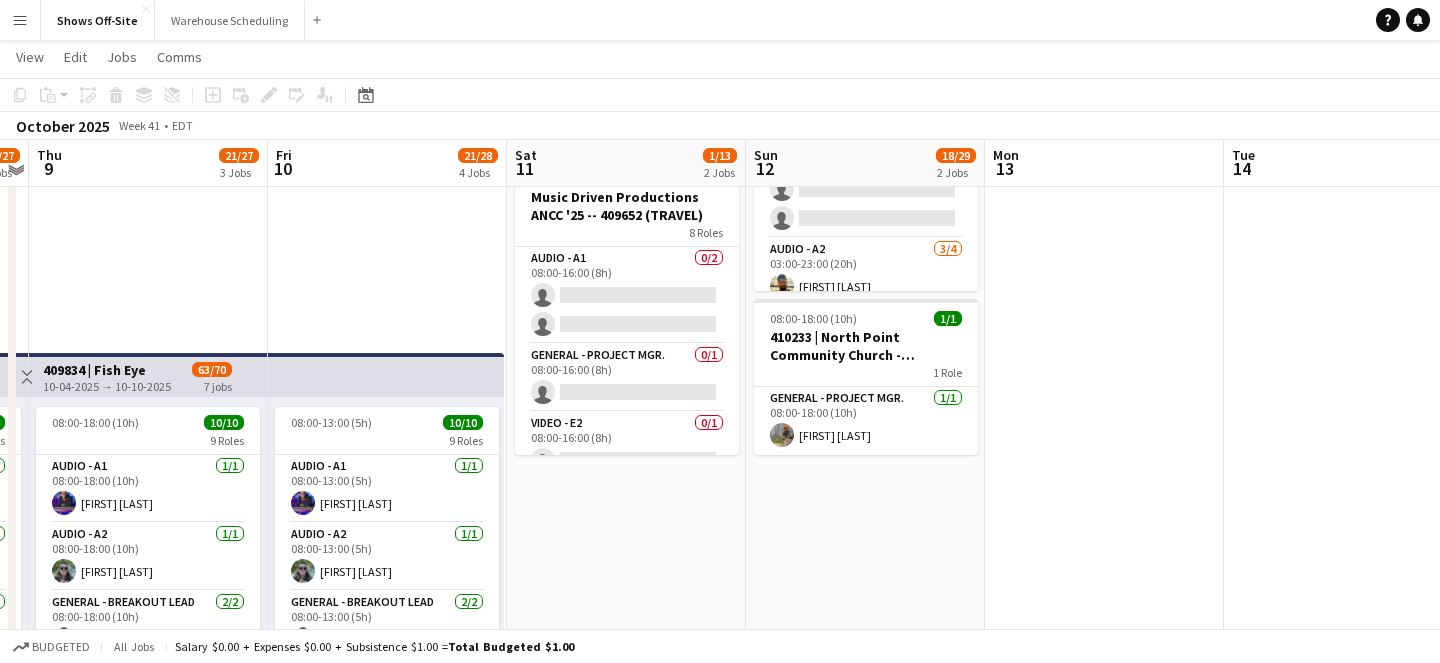 scroll, scrollTop: 236, scrollLeft: 0, axis: vertical 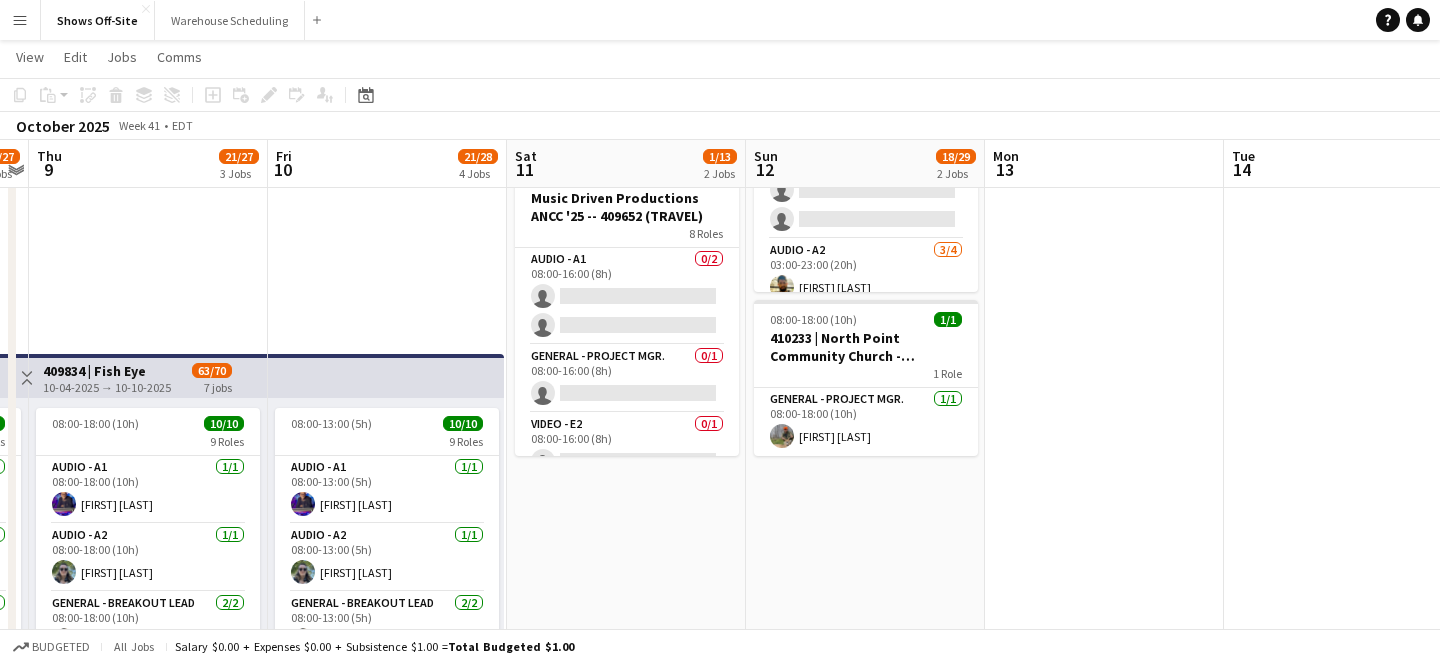 click on "08:00-18:00 (10h)    1/1   410233 | North Point Community Church - Frequency Camp FFA 2025   1 Role   General - Project Mgr.   1/1   08:00-18:00 (10h)
Grant Buro     08:00-16:00 (8h)    0/12   Music Driven Productions ANCC '25 -- 409652 (TRAVEL)   8 Roles   Audio - A1   0/2   08:00-16:00 (8h)
single-neutral-actions
single-neutral-actions
General - Project Mgr.   0/1   08:00-16:00 (8h)
single-neutral-actions
Video - E2   0/1   08:00-16:00 (8h)
single-neutral-actions
Video - EIC   0/1   08:00-16:00 (8h)
single-neutral-actions
Video - Graphics   0/2   08:00-16:00 (8h)
single-neutral-actions
single-neutral-actions
Video - Jib Op   0/1   08:00-16:00 (8h)
single-neutral-actions
Video - LED Tech   0/3" at bounding box center [626, 1063] 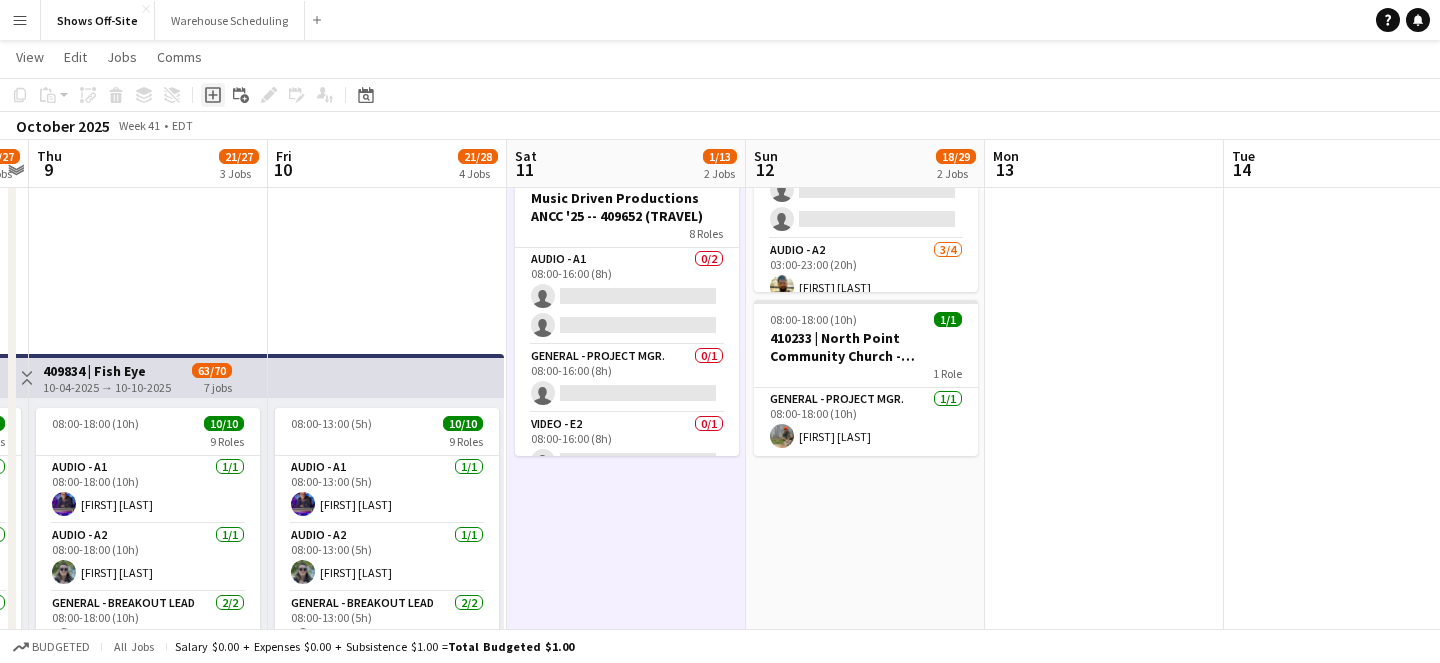 click 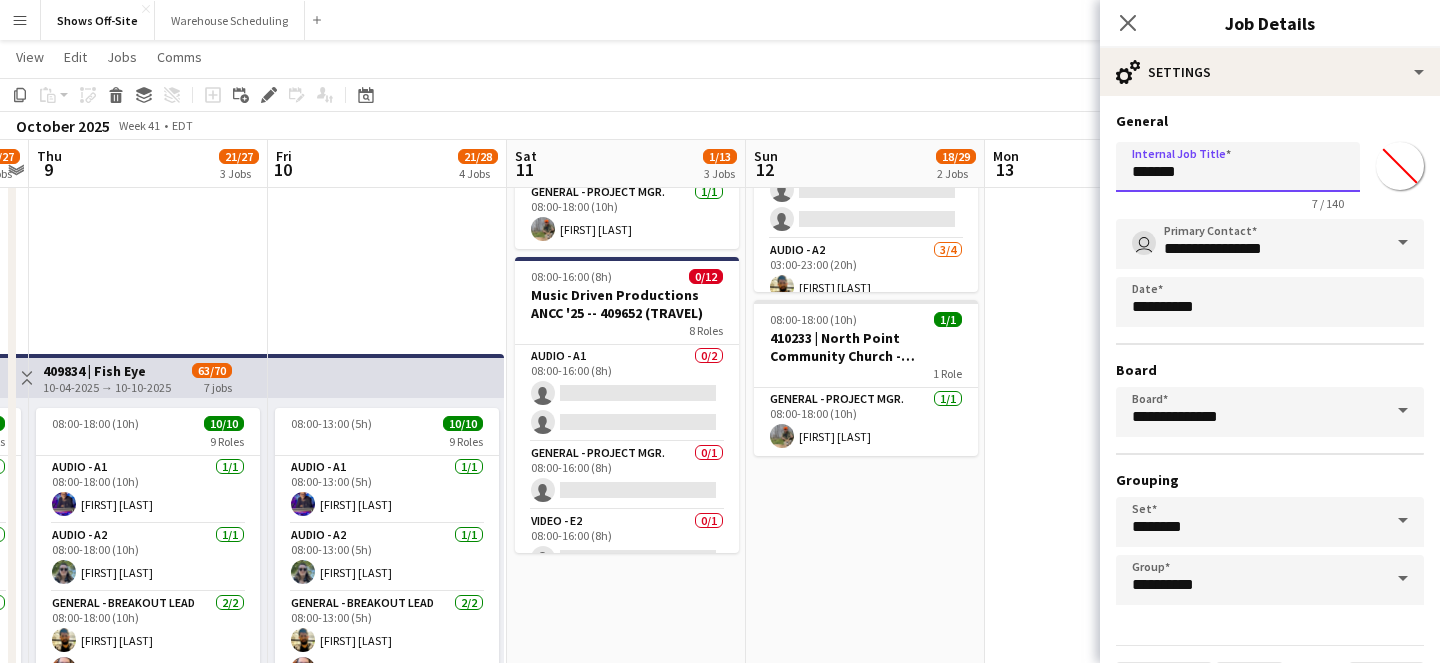 drag, startPoint x: 1195, startPoint y: 176, endPoint x: 1036, endPoint y: 176, distance: 159 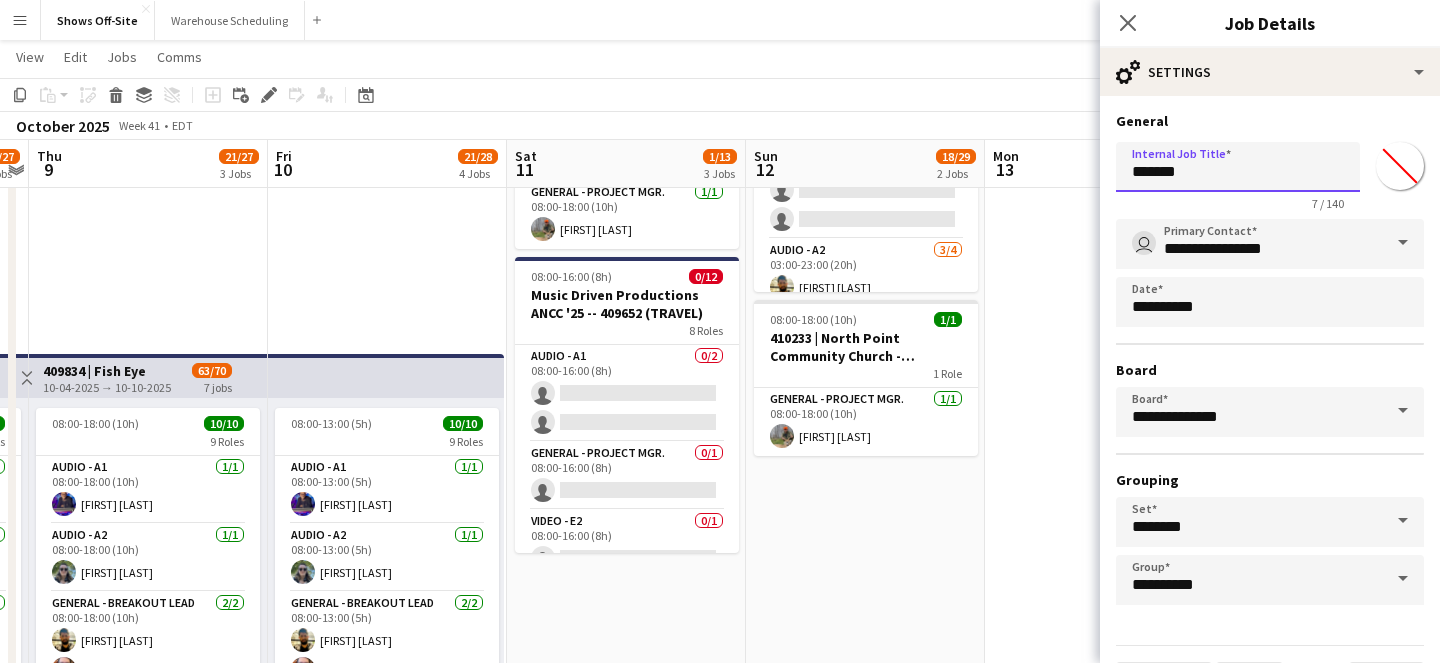 click on "Menu
Boards
Boards   Boards   All jobs   Status
Workforce
Workforce   My Workforce   Recruiting
Comms
Comms
Pay
Pay   Approvals   Payments   Reports
Platform Settings
Platform Settings   App settings   Your settings   Profiles
Training Academy
Training Academy
Knowledge Base
Knowledge Base
Product Updates
Product Updates   Log Out   Privacy   Shows Off-Site
Close
Warehouse Scheduling
Close
Add
Help
Notifications
Shows Off-Site
user
View  Day view expanded Day view collapsed Month view" at bounding box center (720, 968) 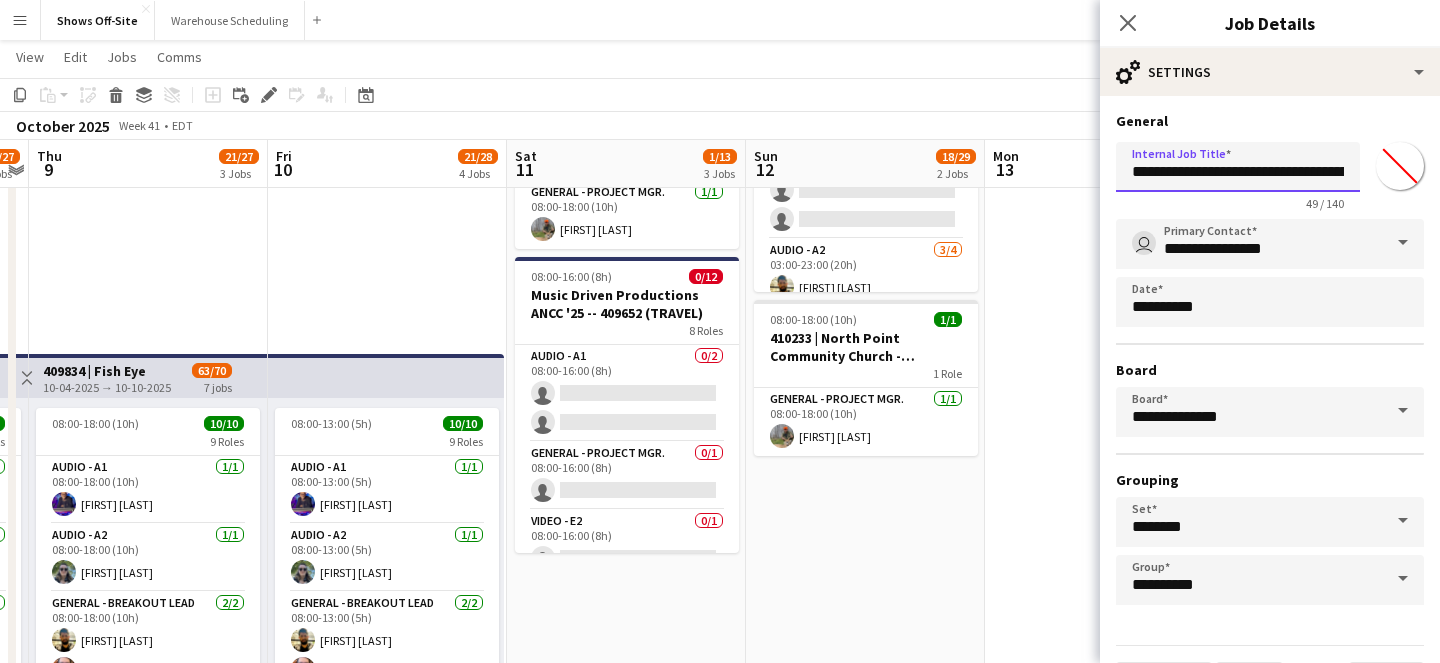 scroll, scrollTop: 0, scrollLeft: 117, axis: horizontal 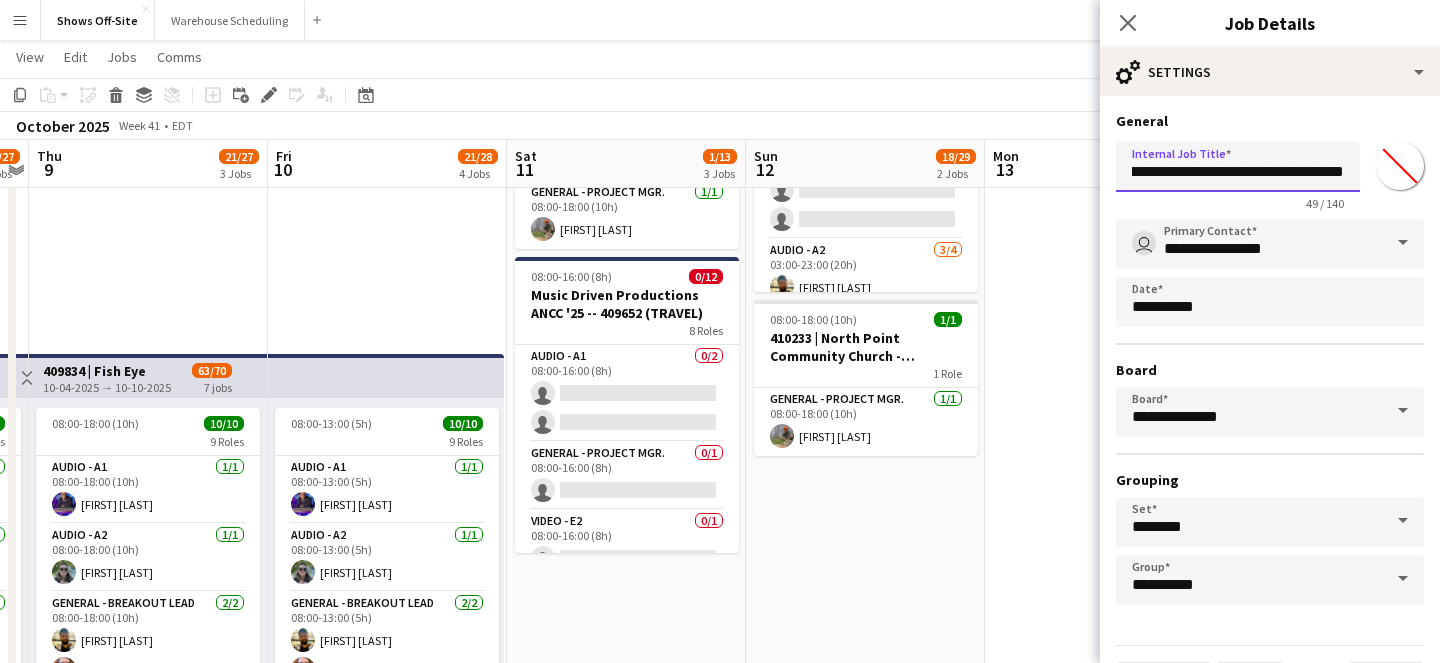 type on "**********" 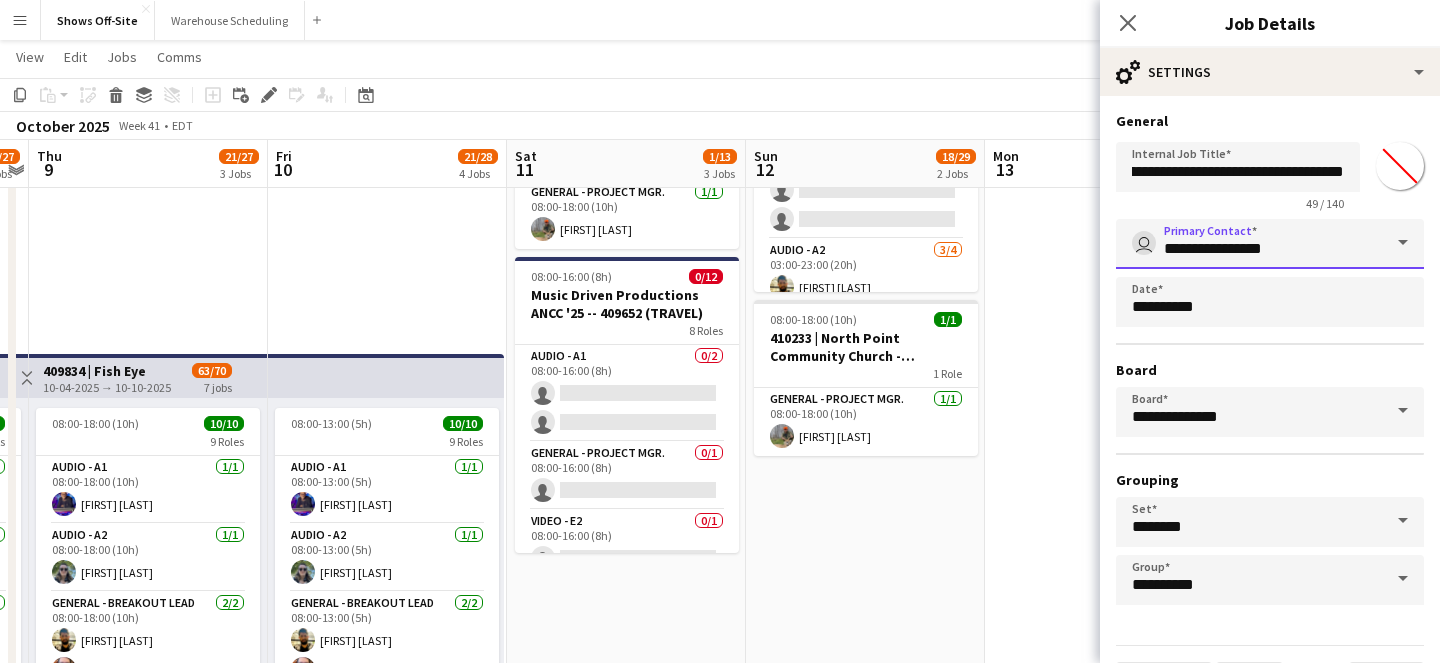 scroll, scrollTop: 0, scrollLeft: 0, axis: both 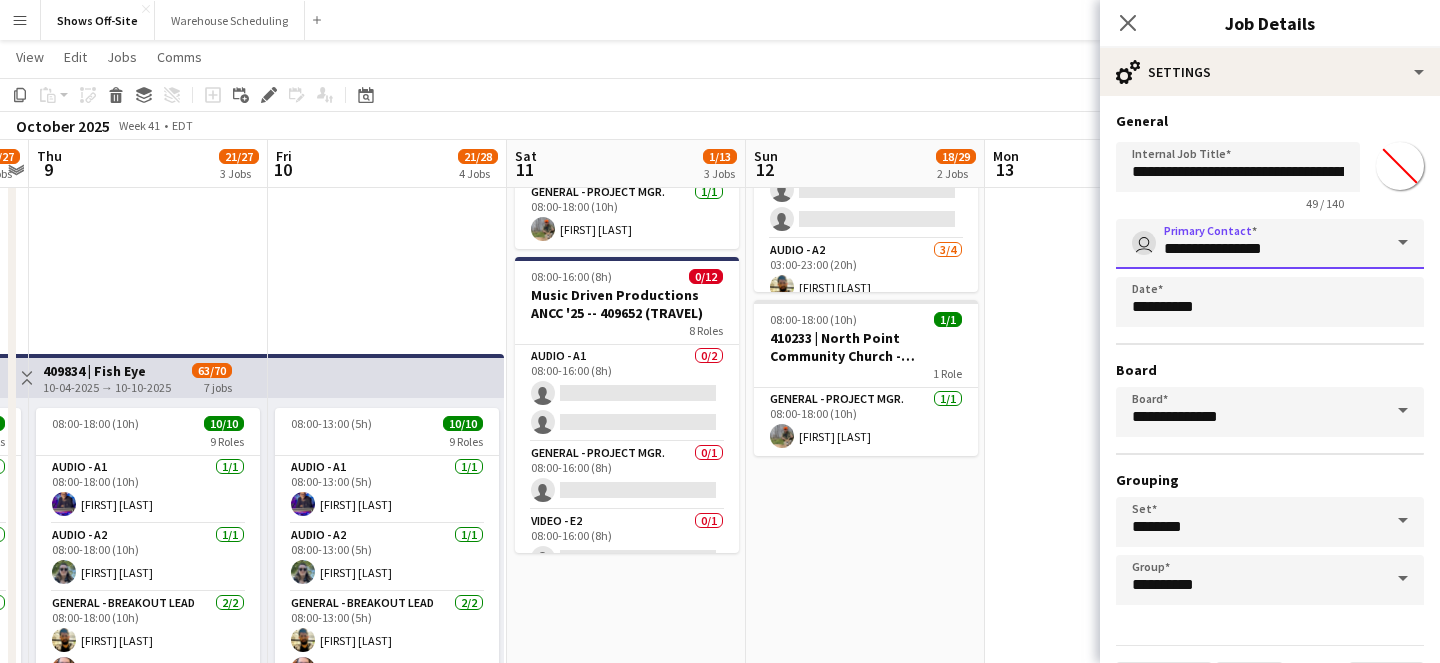 click on "**********" at bounding box center (1270, 244) 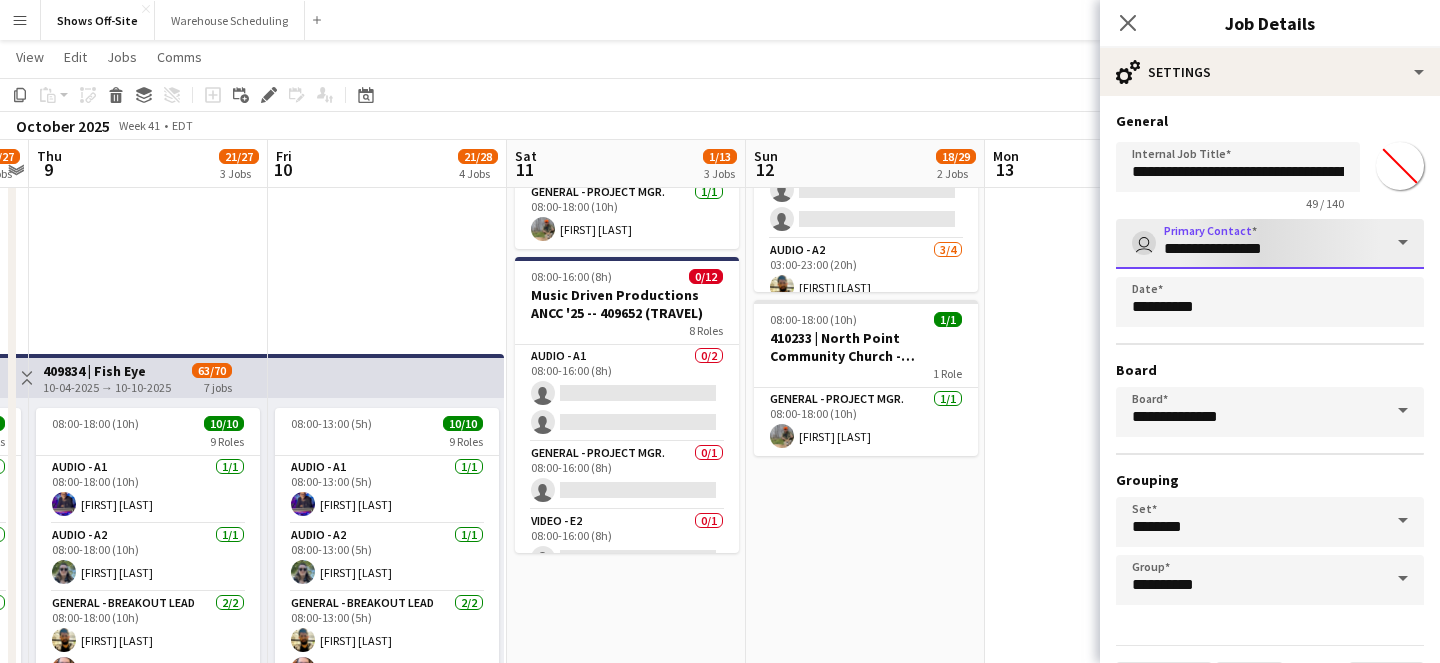click on "**********" at bounding box center [1270, 244] 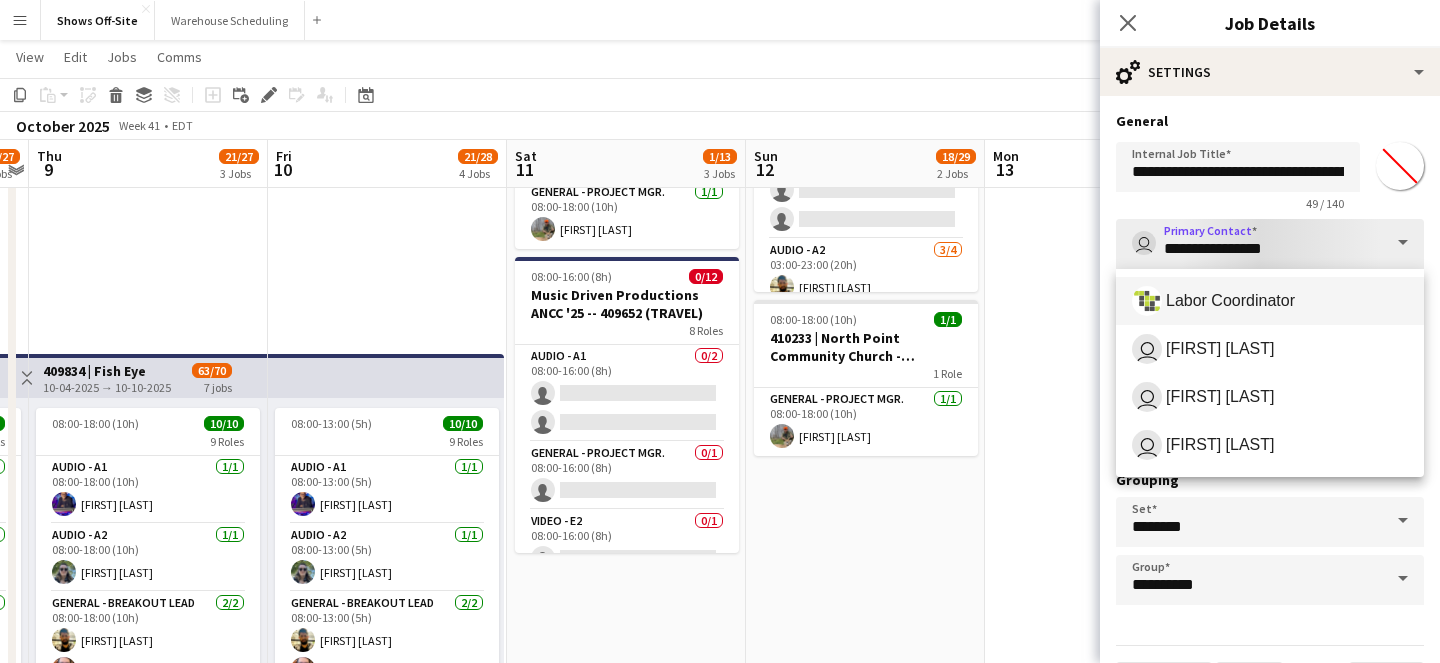 click on "Labor Coordinator" at bounding box center [1270, 301] 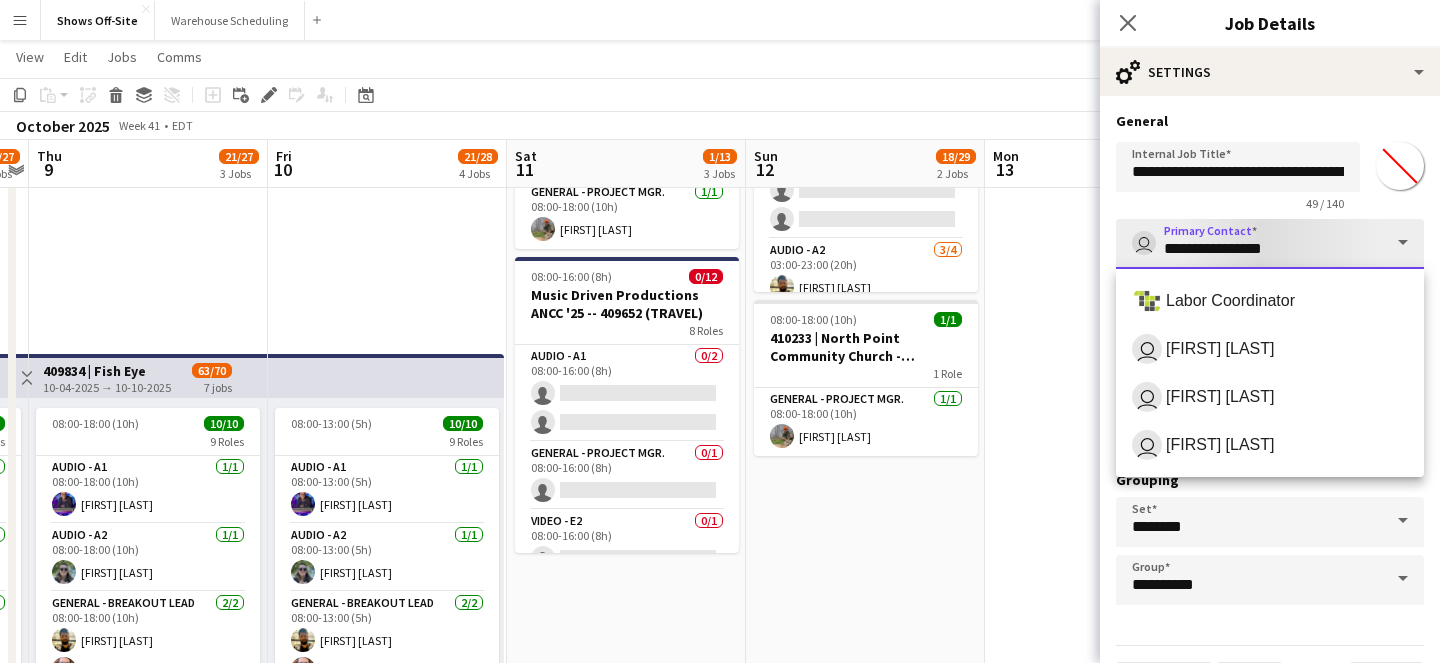type on "**********" 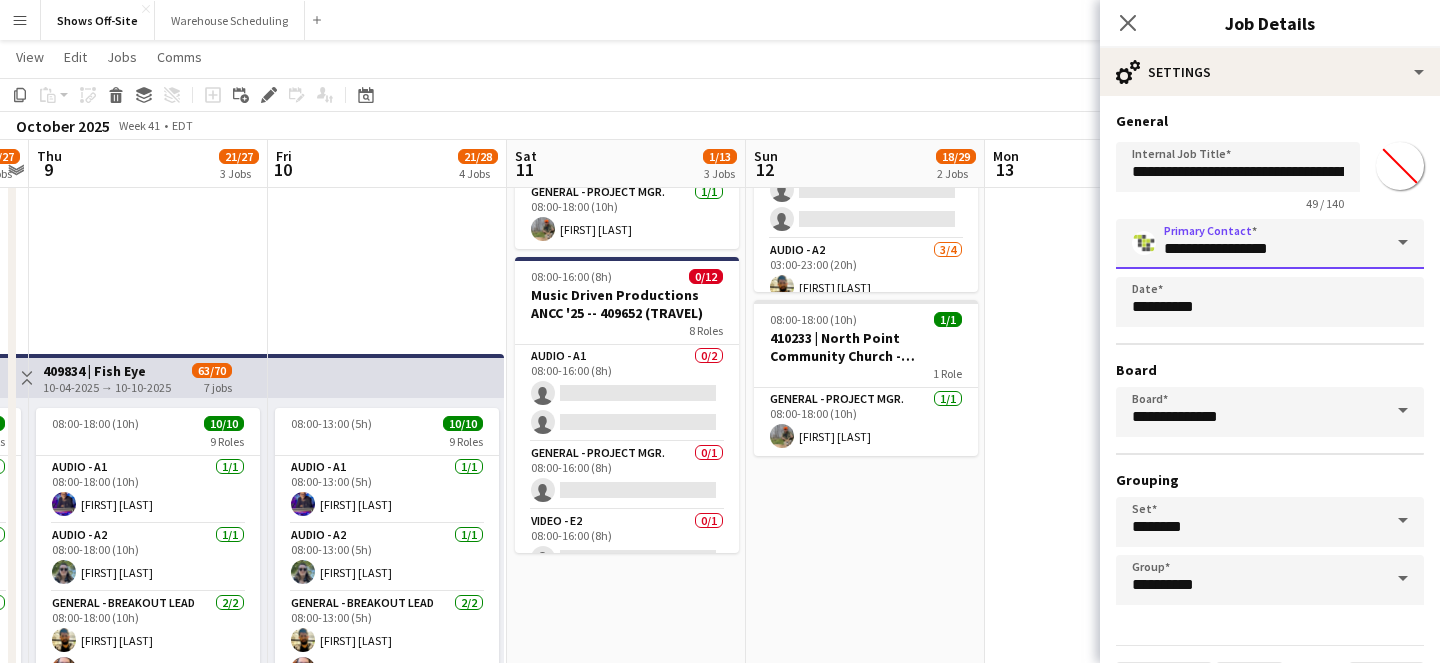 scroll, scrollTop: 55, scrollLeft: 0, axis: vertical 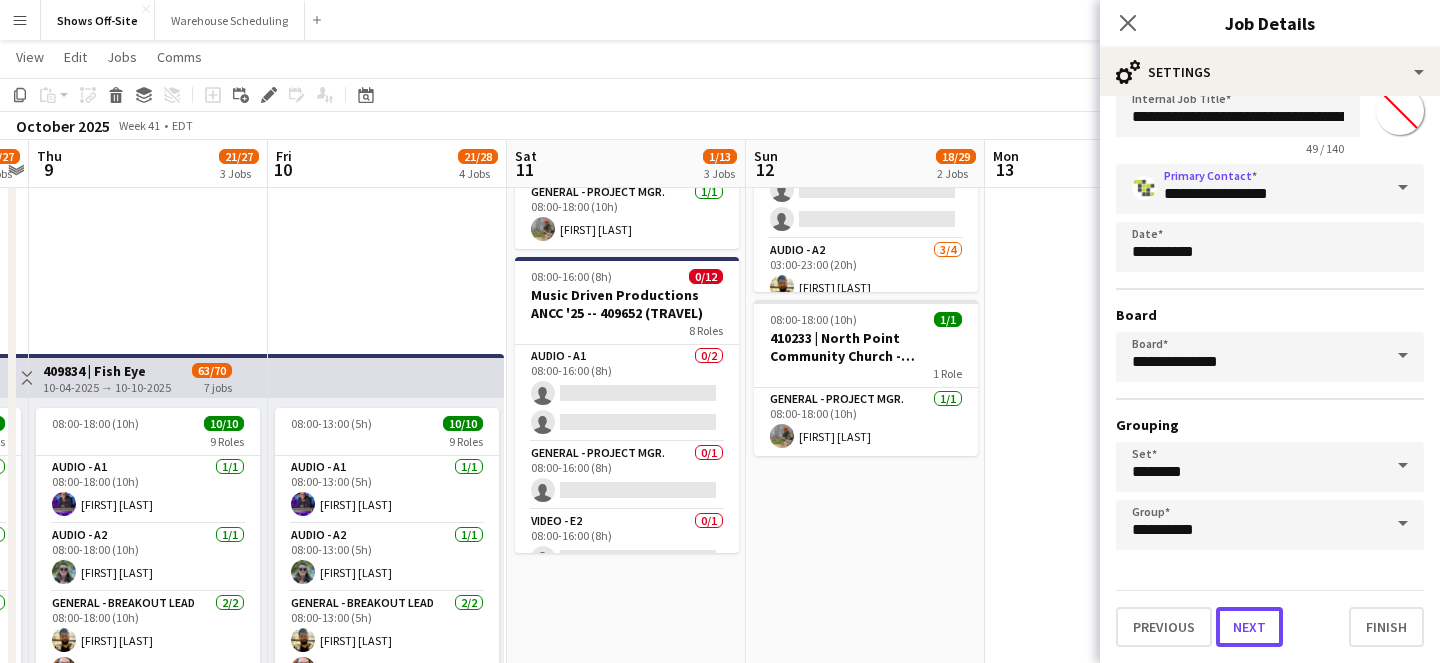 click on "Next" at bounding box center [1249, 627] 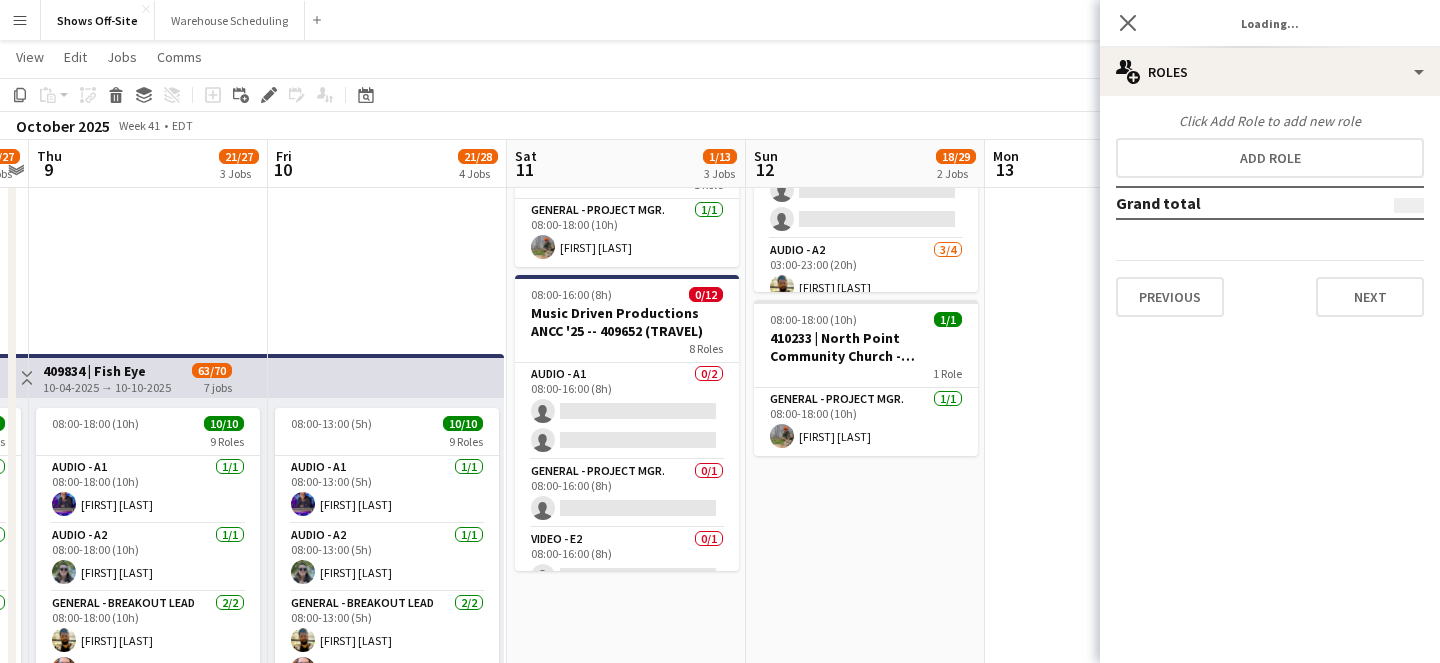 scroll, scrollTop: 0, scrollLeft: 0, axis: both 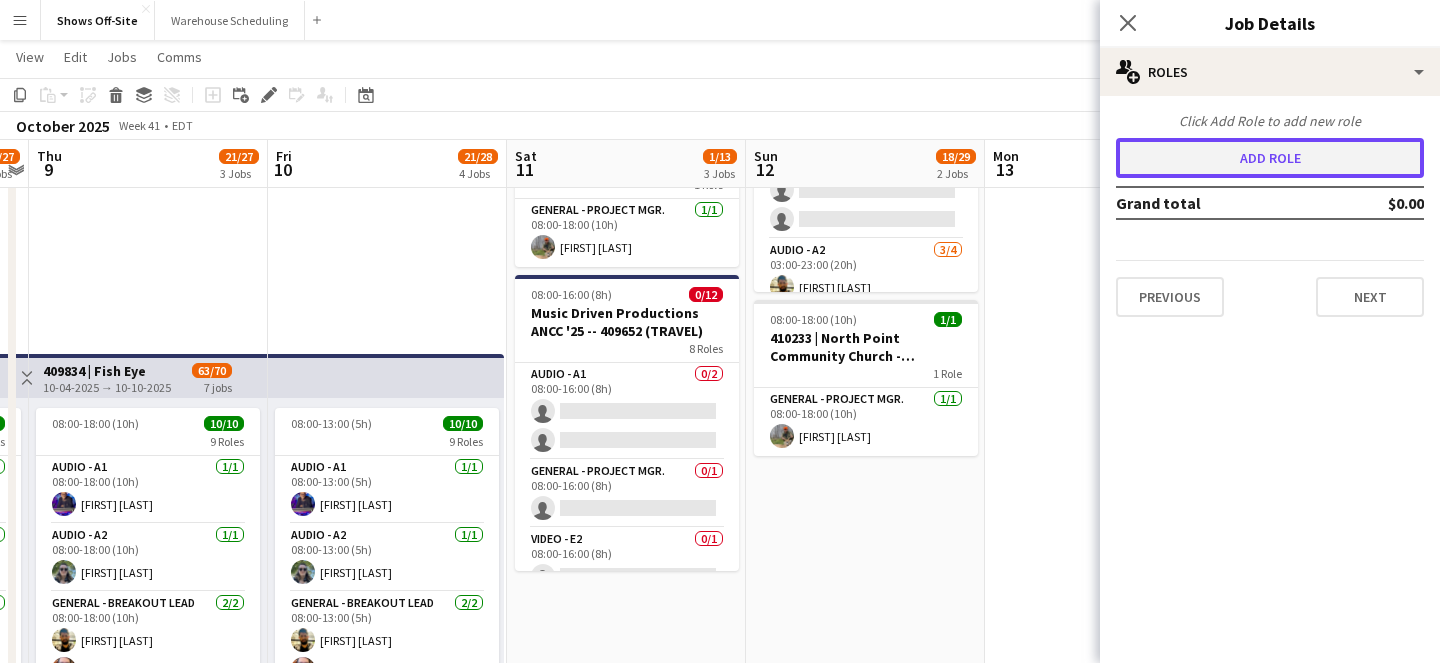 click on "Add role" at bounding box center (1270, 158) 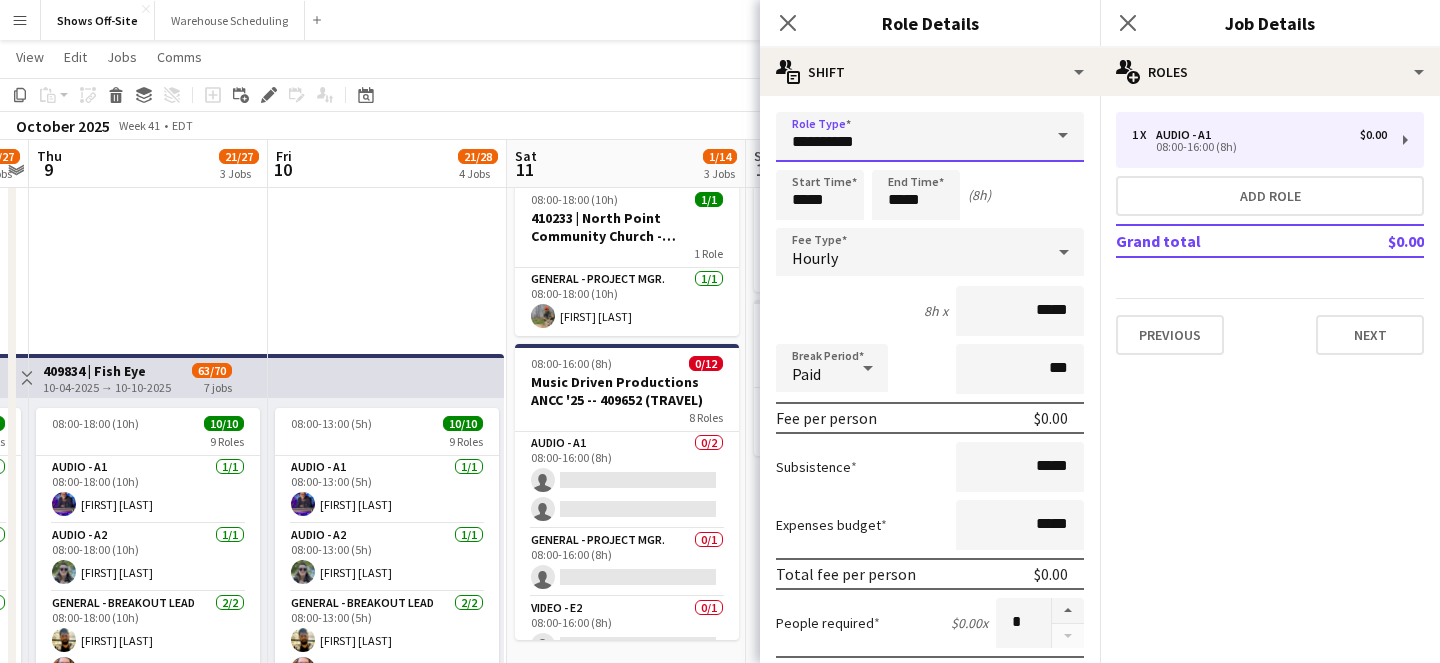drag, startPoint x: 965, startPoint y: 150, endPoint x: 750, endPoint y: 139, distance: 215.2812 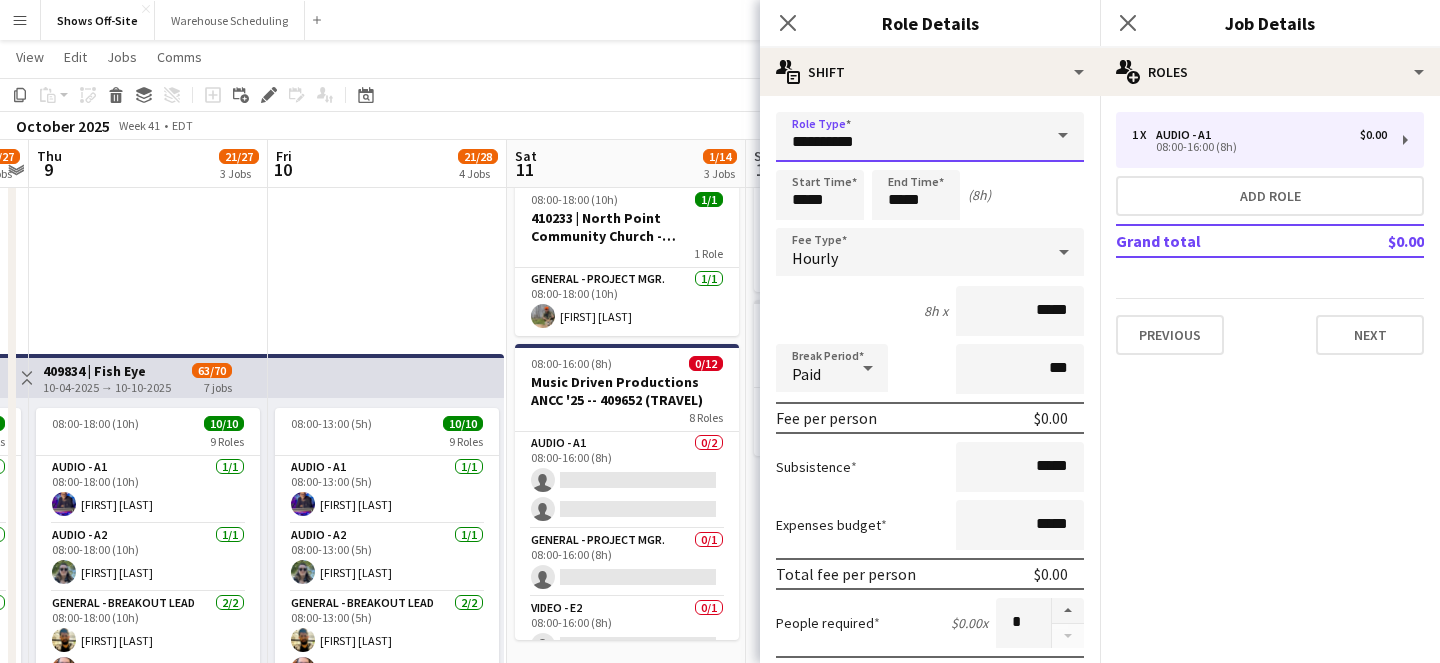 click on "**********" at bounding box center [930, 682] 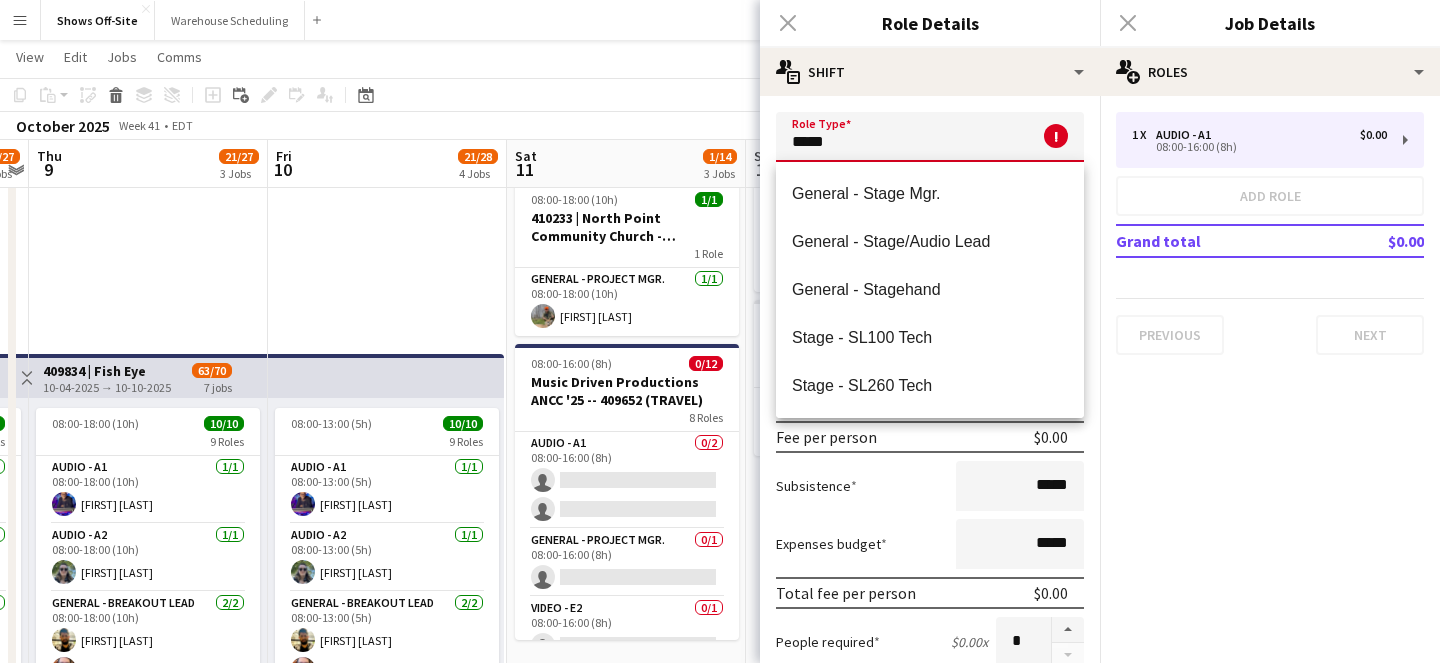 click on "General - Stagehand" at bounding box center (930, 290) 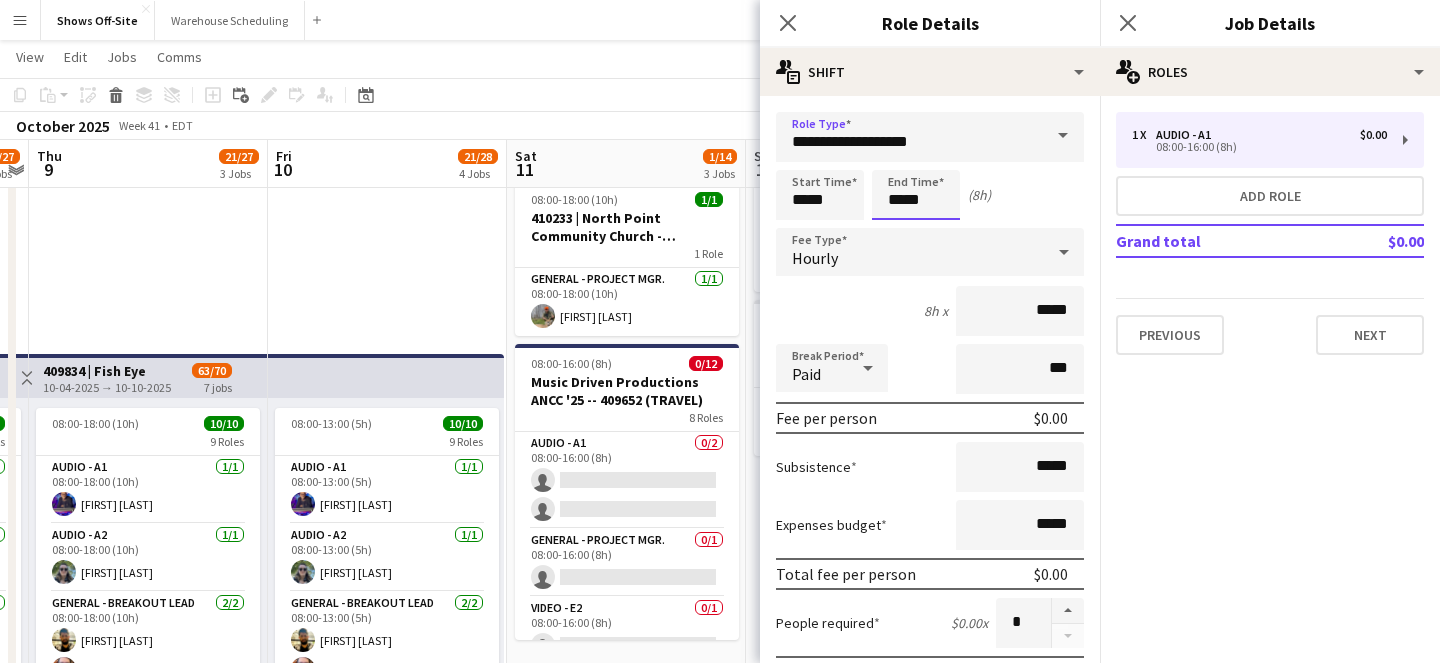 click on "*****" at bounding box center [916, 195] 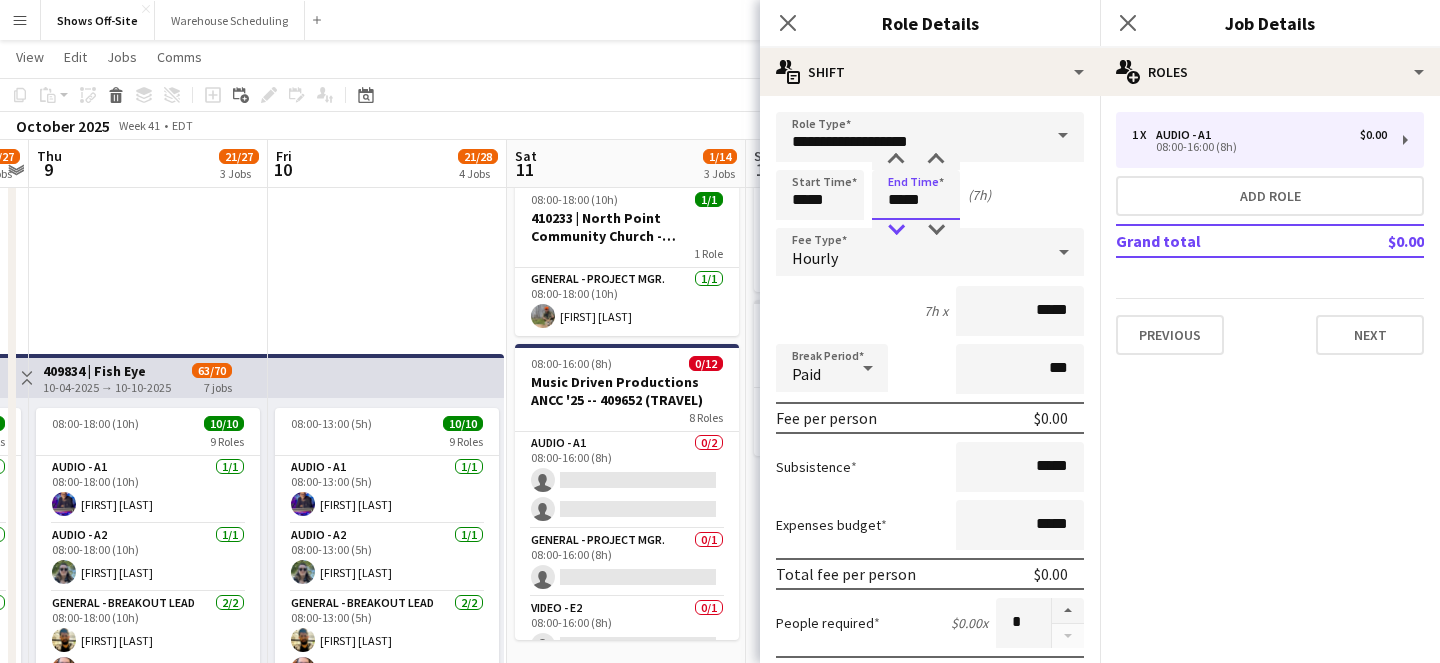 click at bounding box center (896, 230) 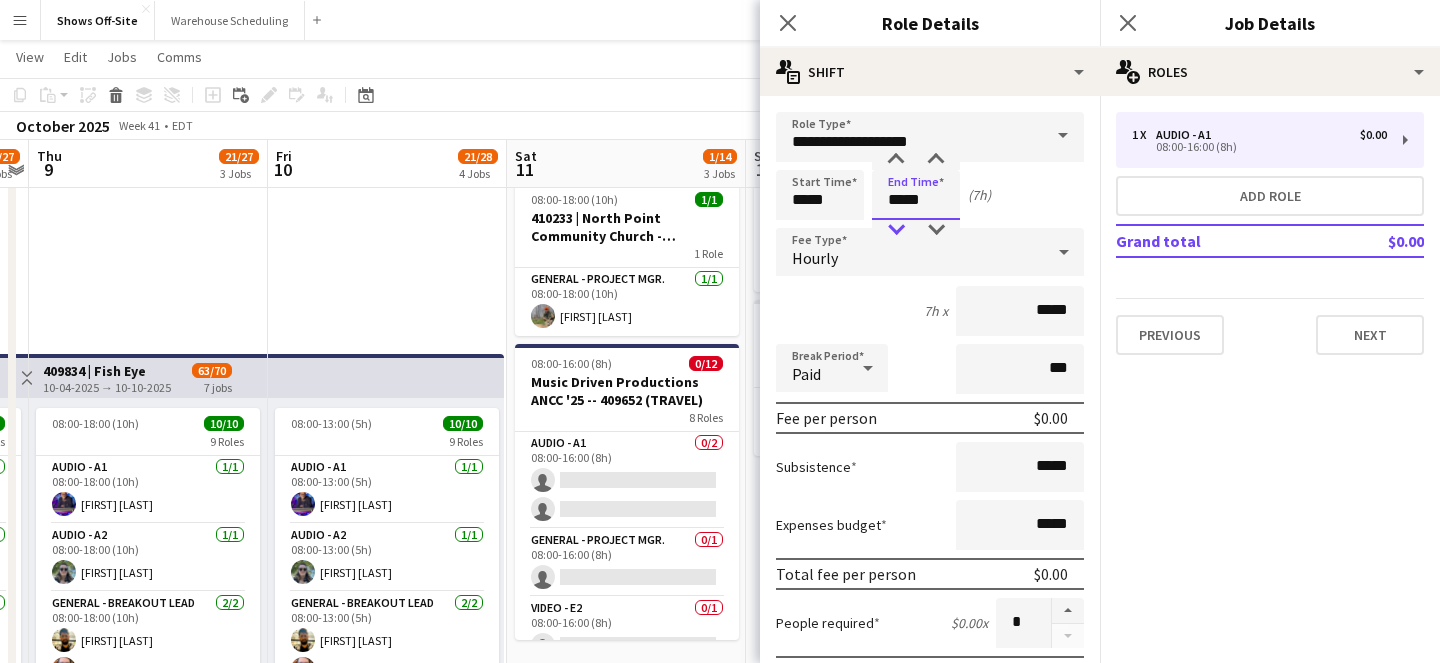 click at bounding box center [896, 230] 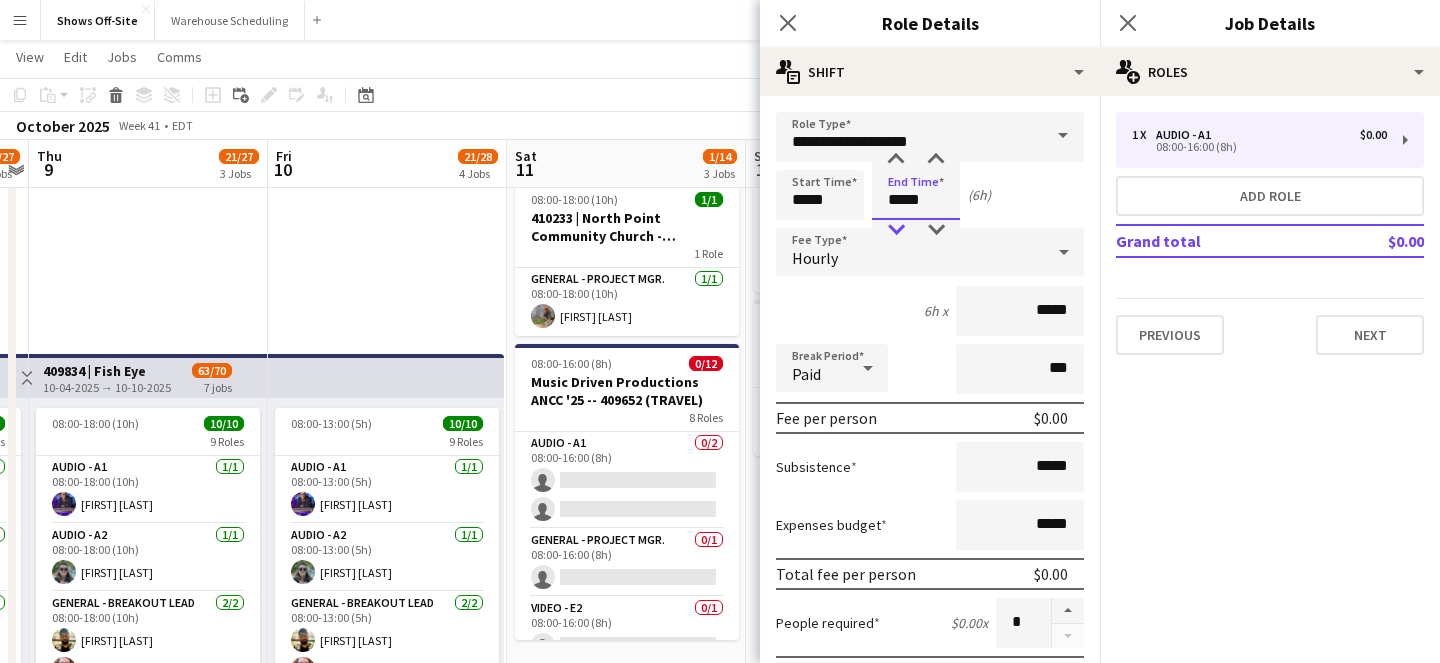 type on "*****" 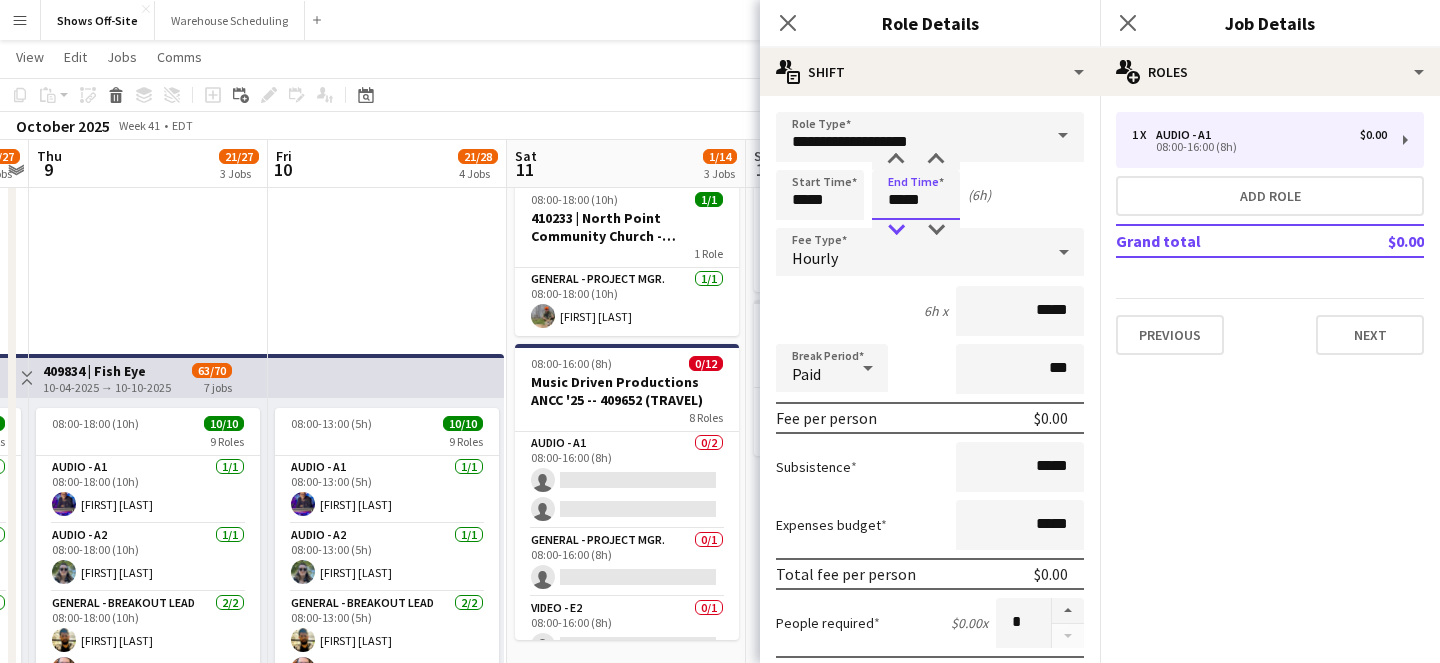 click at bounding box center (896, 230) 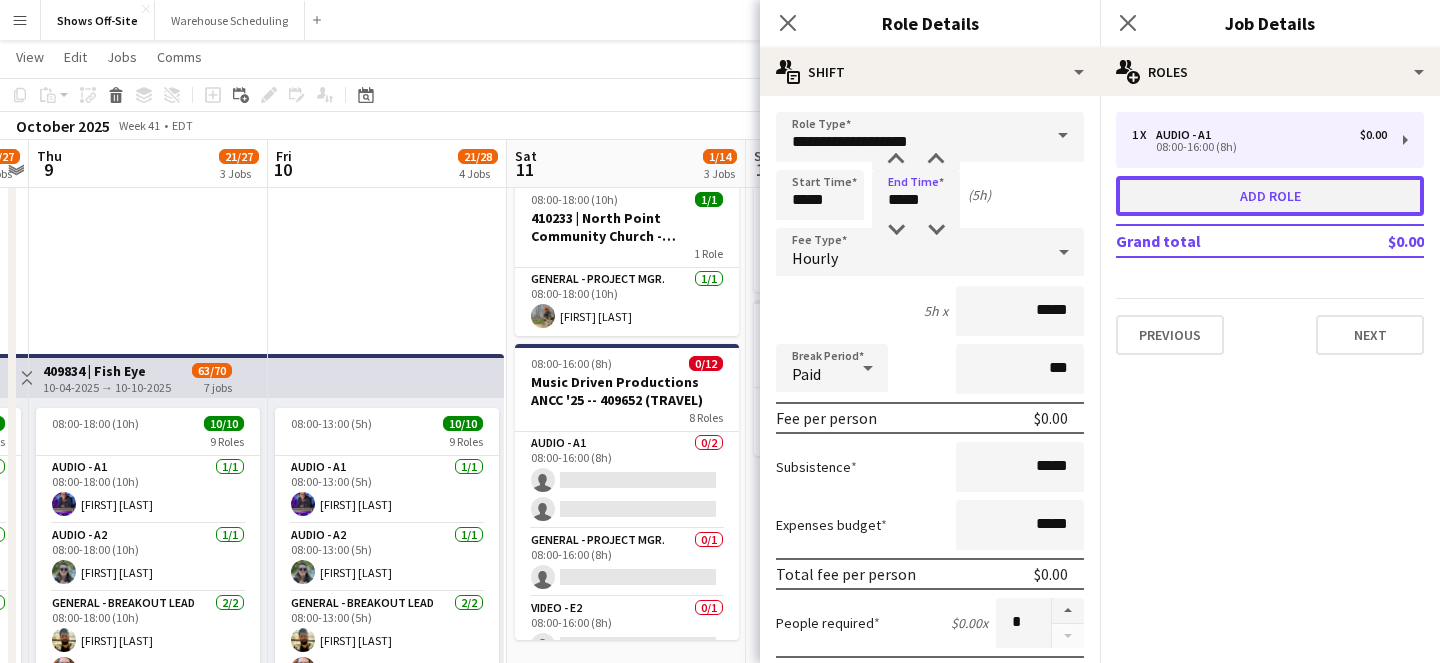 click on "Add role" at bounding box center (1270, 196) 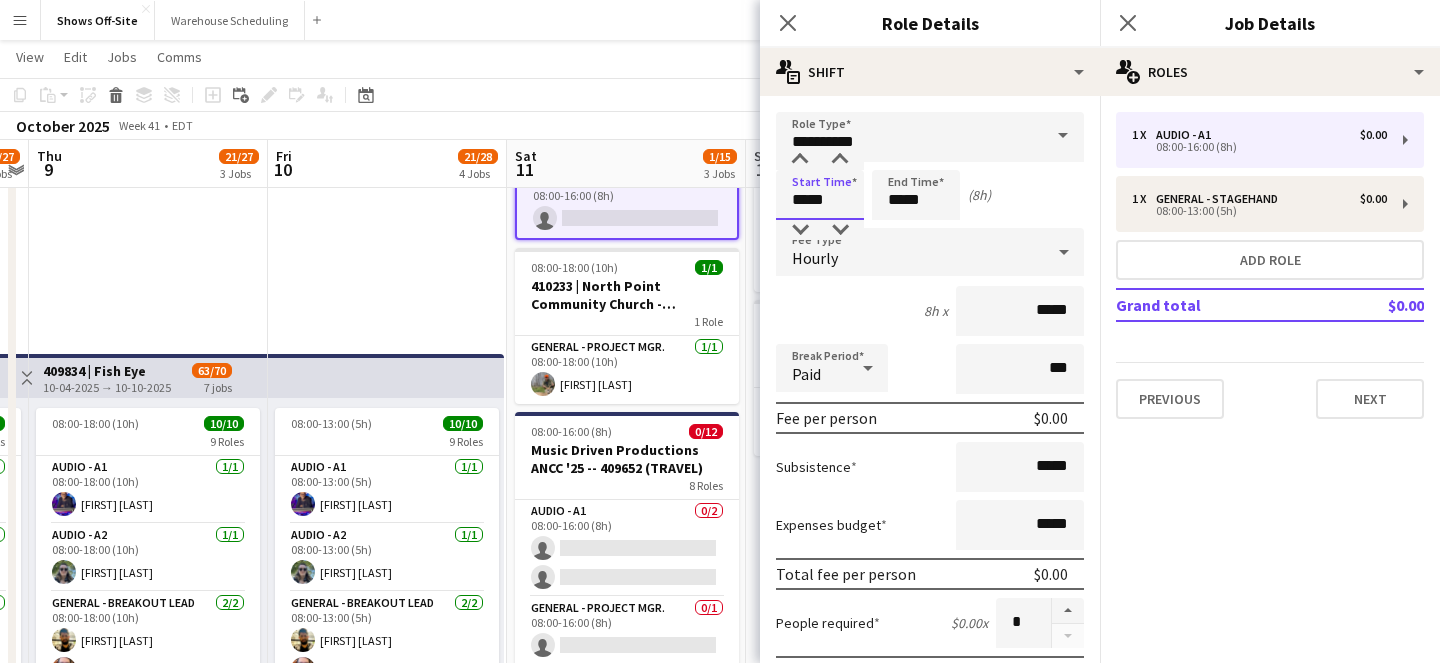 drag, startPoint x: 810, startPoint y: 199, endPoint x: 744, endPoint y: 199, distance: 66 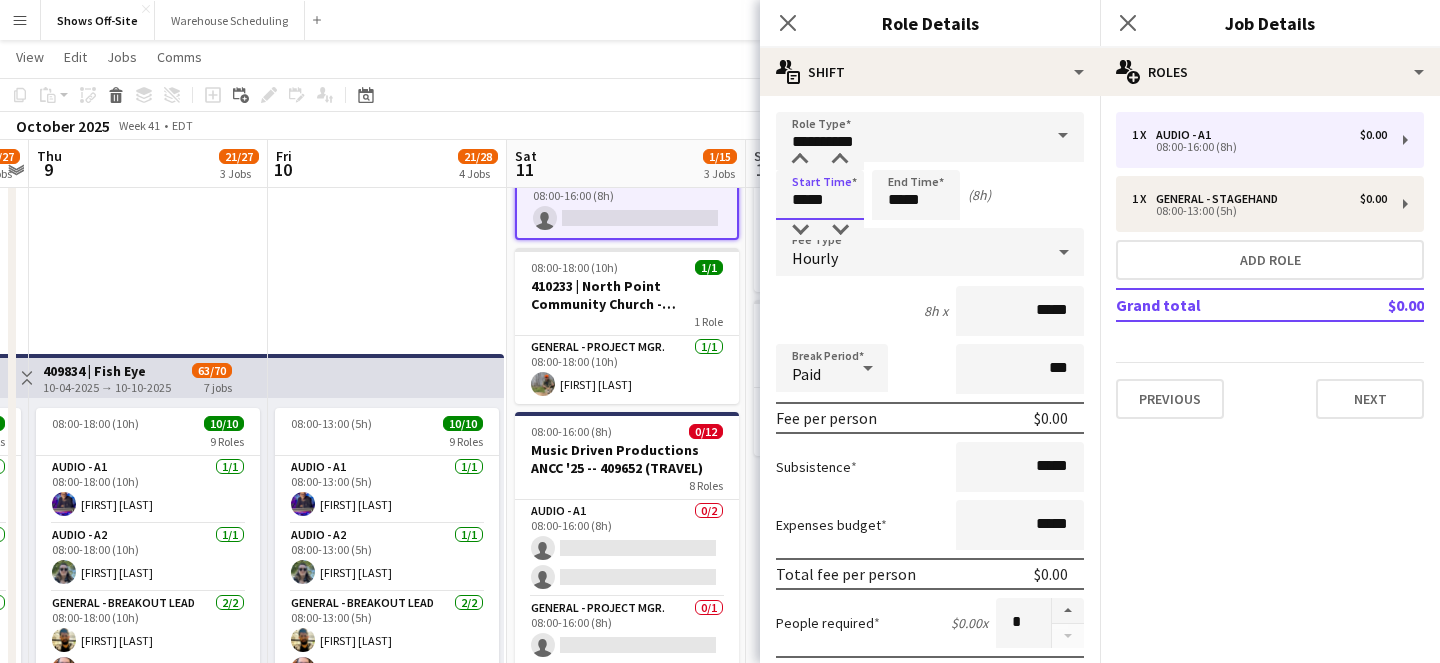 click on "Menu
Boards
Boards   Boards   All jobs   Status
Workforce
Workforce   My Workforce   Recruiting
Comms
Comms
Pay
Pay   Approvals   Payments   Reports
Platform Settings
Platform Settings   App settings   Your settings   Profiles
Training Academy
Training Academy
Knowledge Base
Knowledge Base
Product Updates
Product Updates   Log Out   Privacy   Shows Off-Site
Close
Warehouse Scheduling
Close
Add
Help
Notifications
Shows Off-Site
user
View  Day view expanded Day view collapsed Month view" at bounding box center (720, 968) 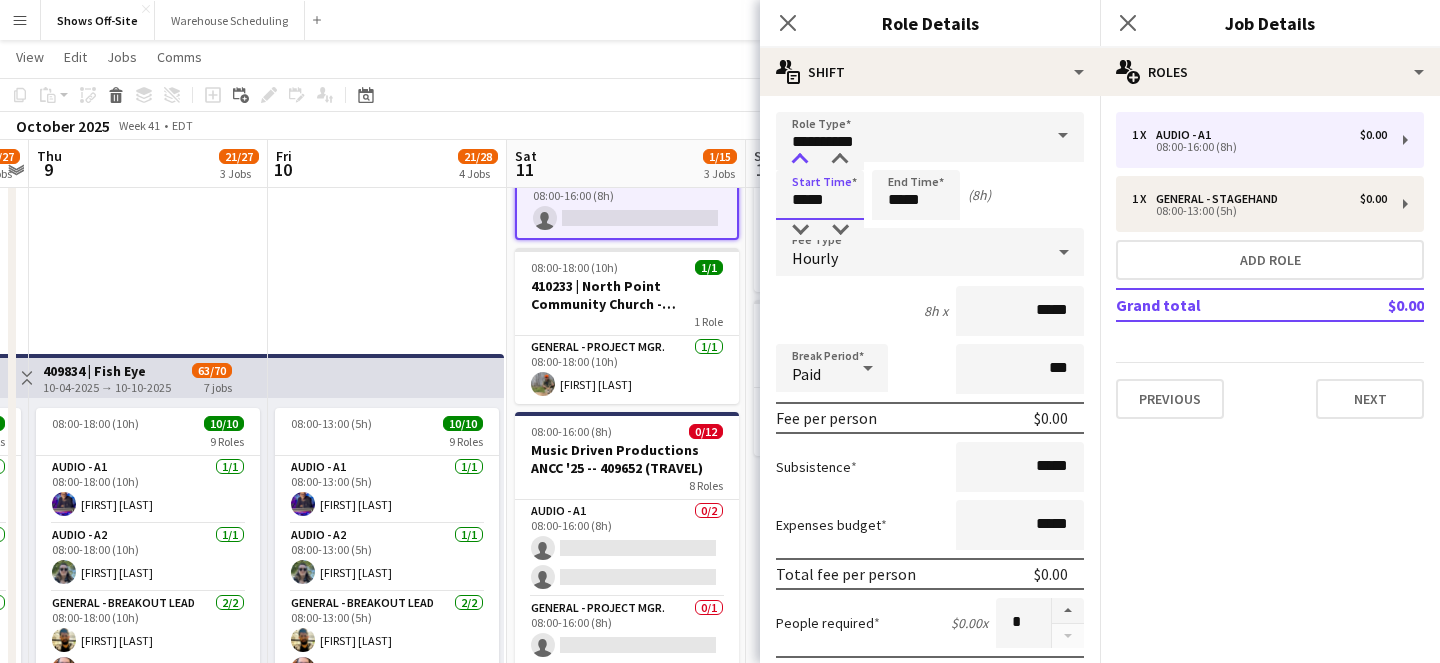 click at bounding box center [800, 160] 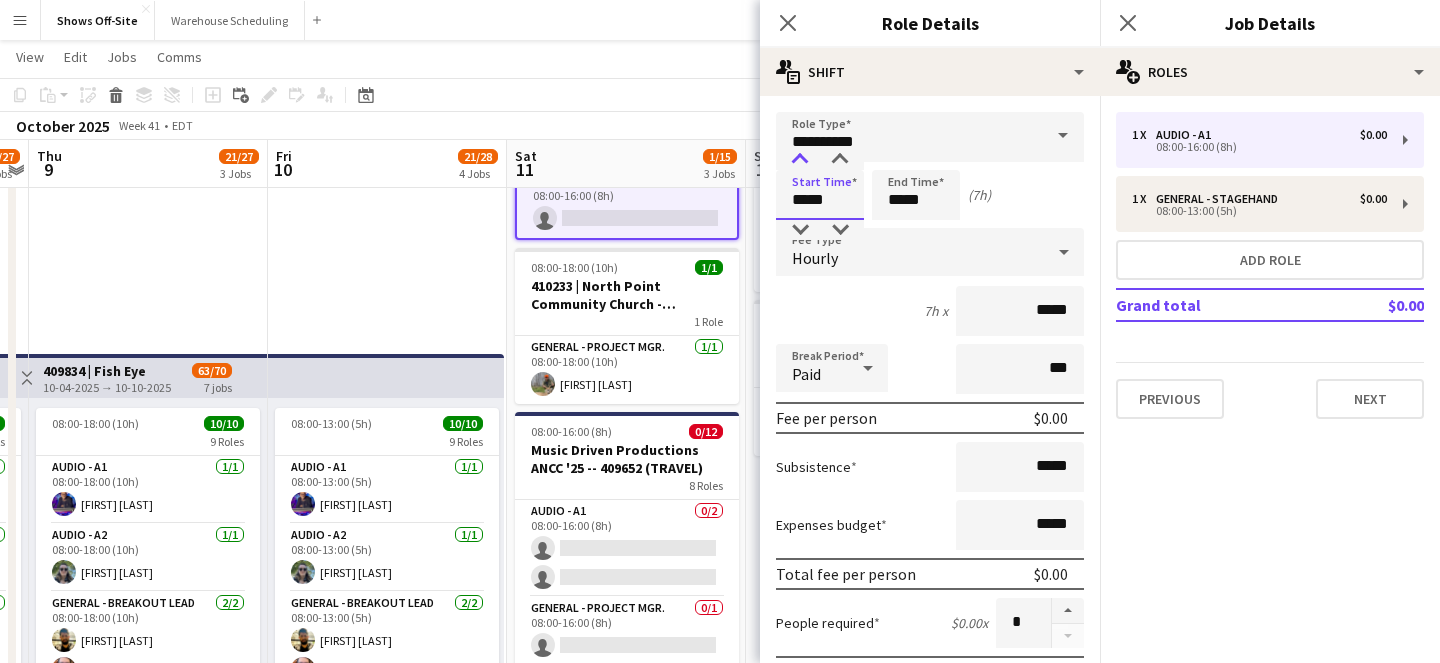 click at bounding box center [800, 160] 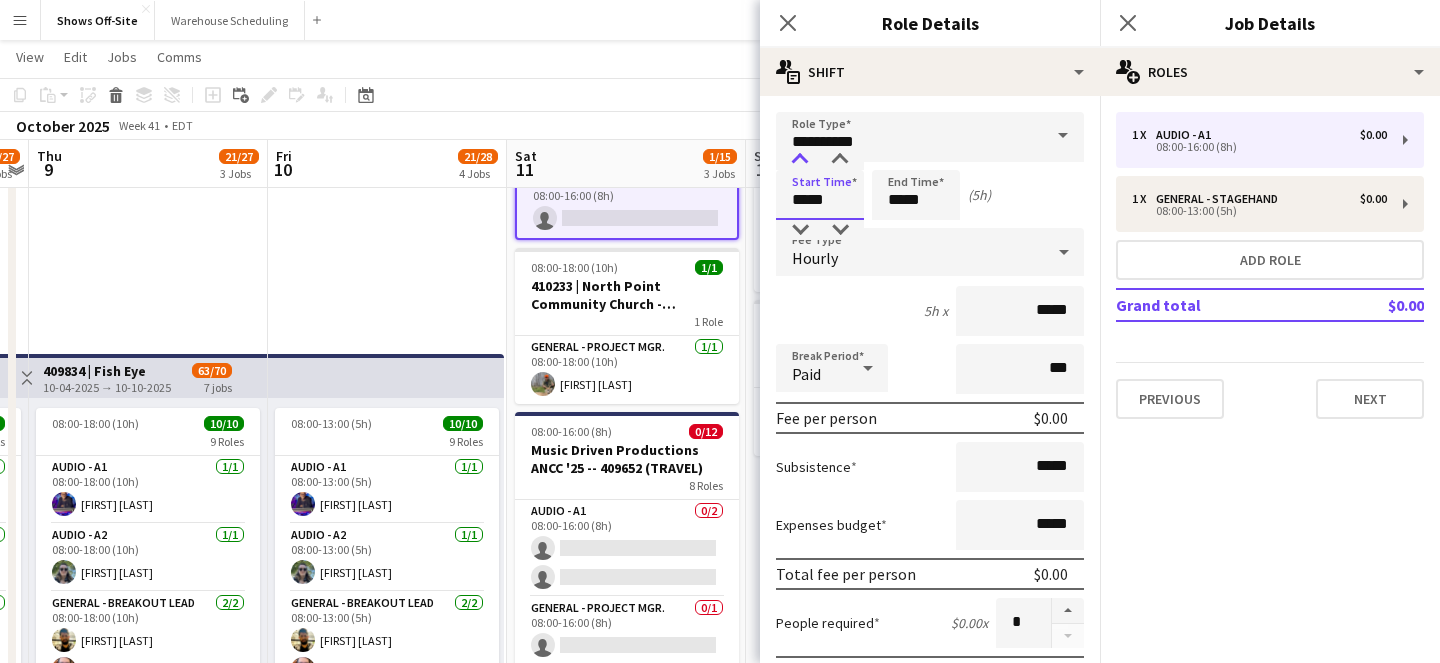click at bounding box center (800, 160) 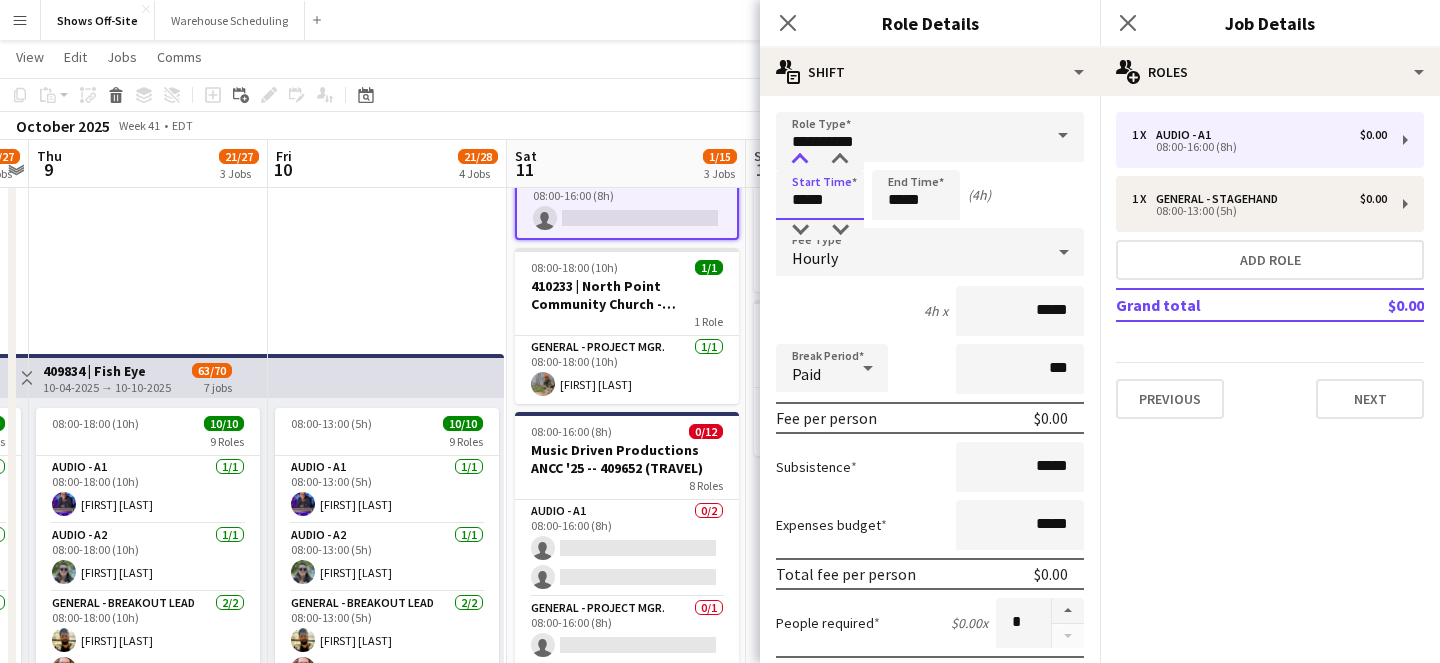 click at bounding box center (800, 160) 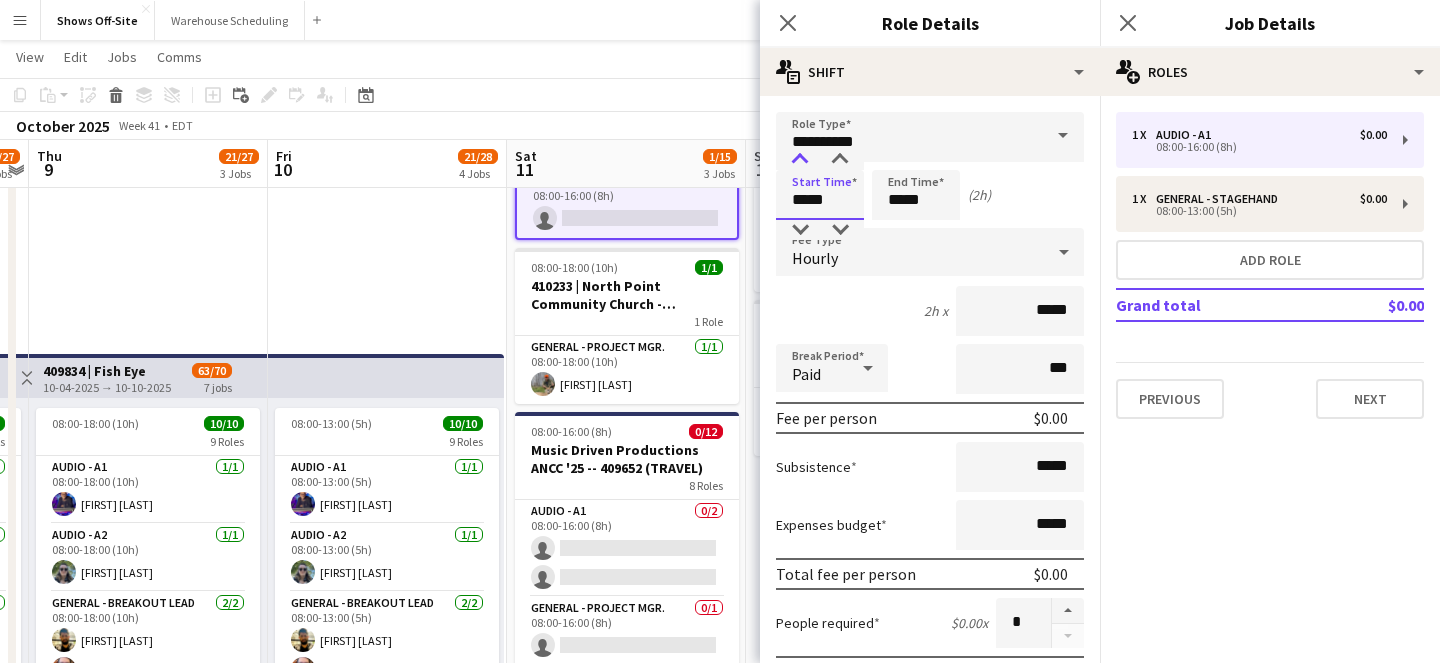 click at bounding box center [800, 160] 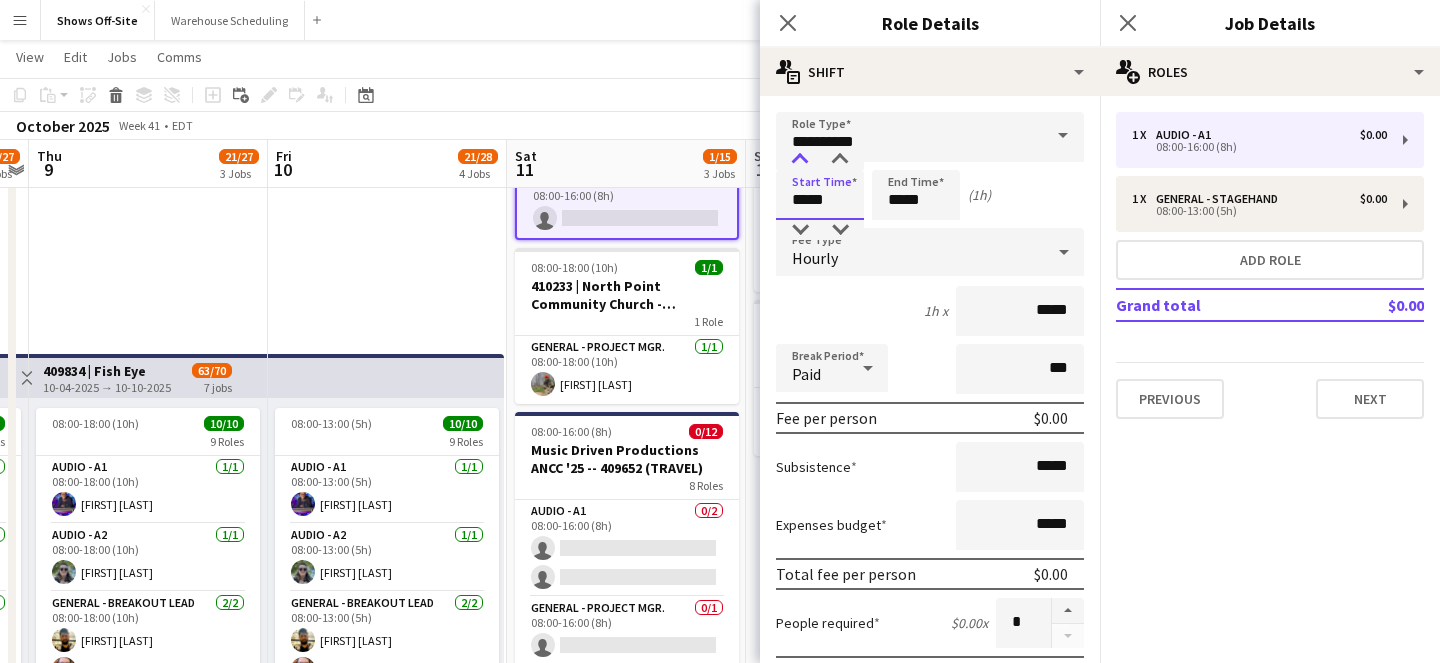 click at bounding box center [800, 160] 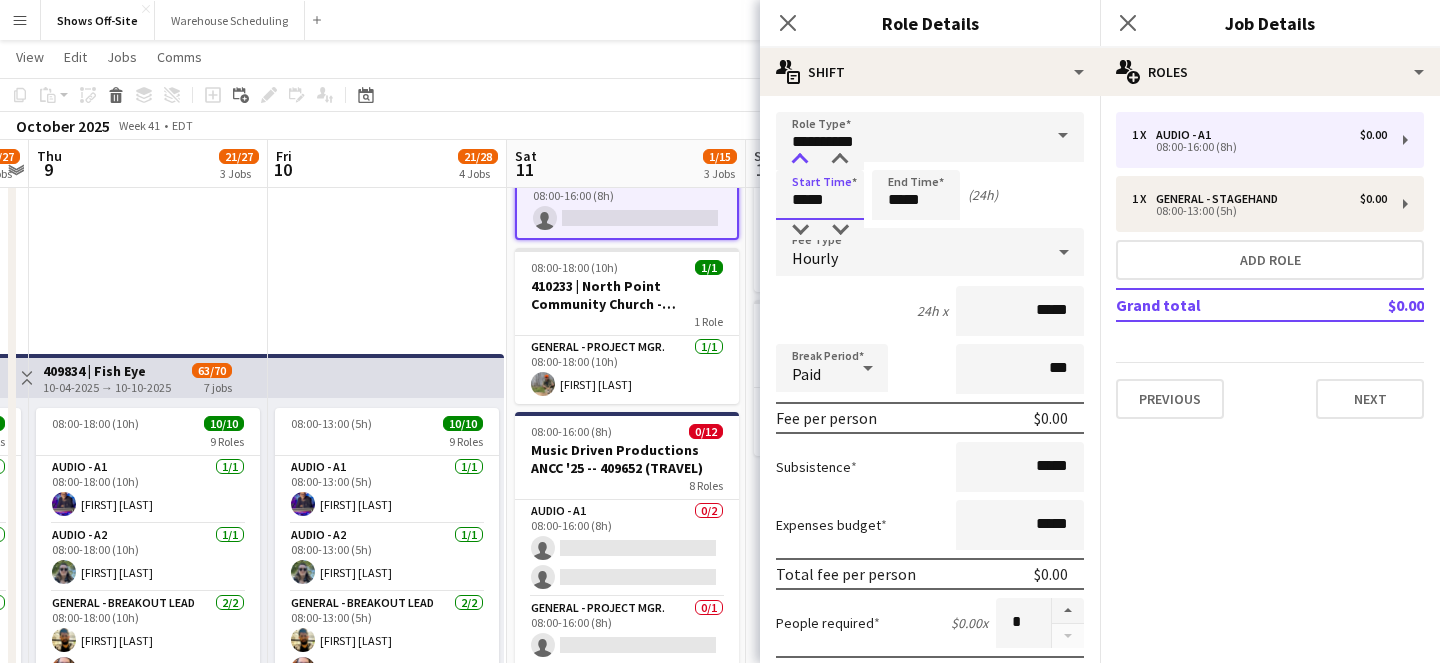 type on "*****" 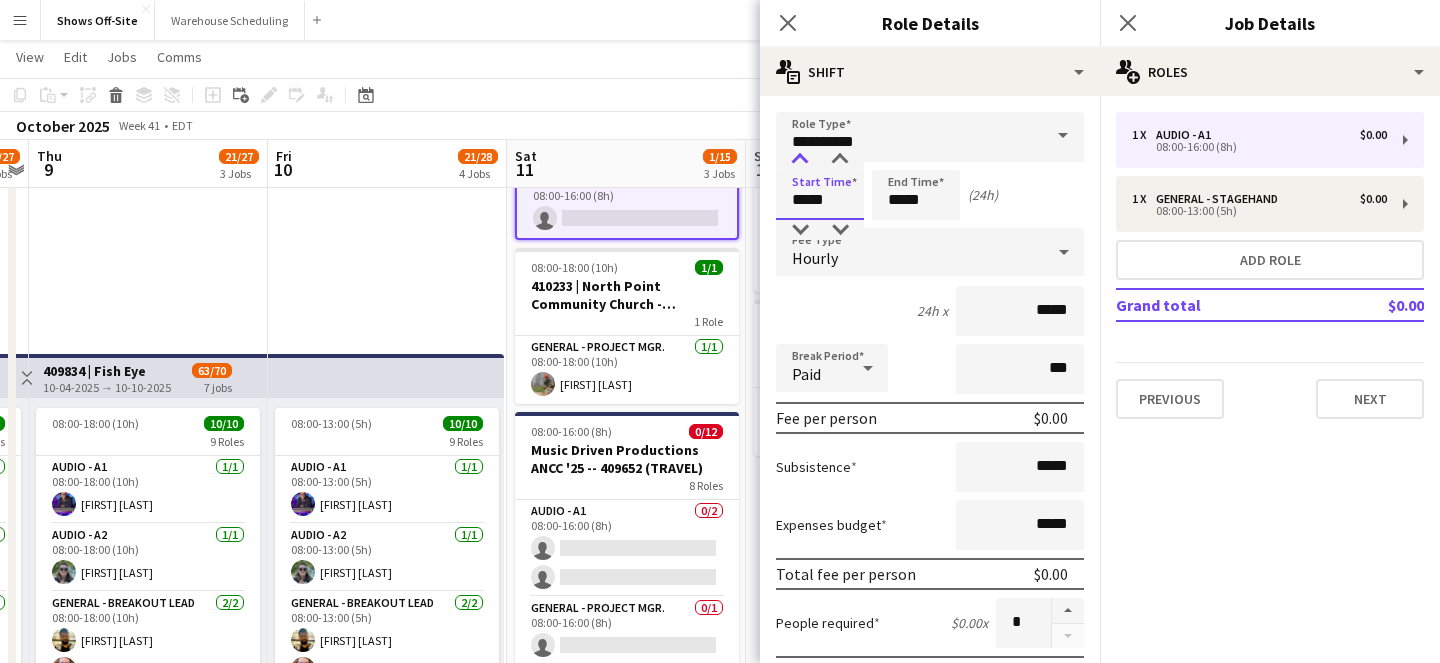 click at bounding box center [800, 160] 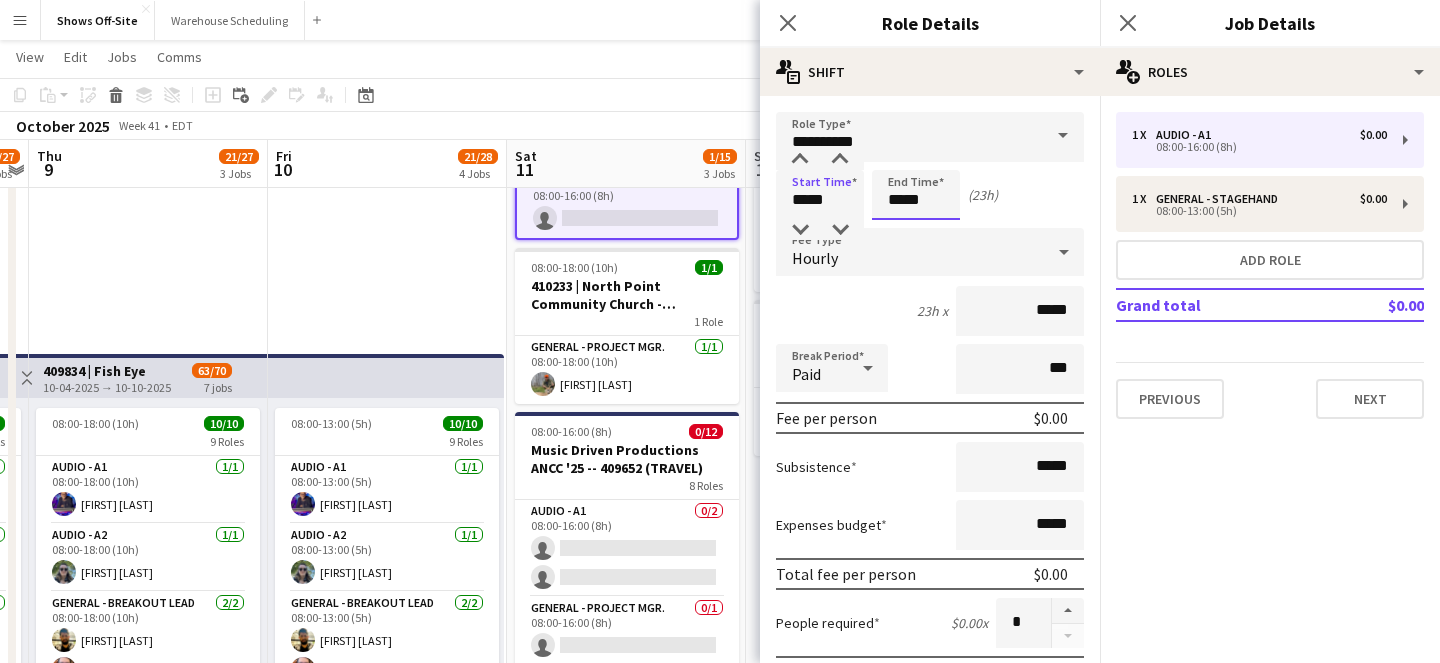 click on "*****" at bounding box center (916, 195) 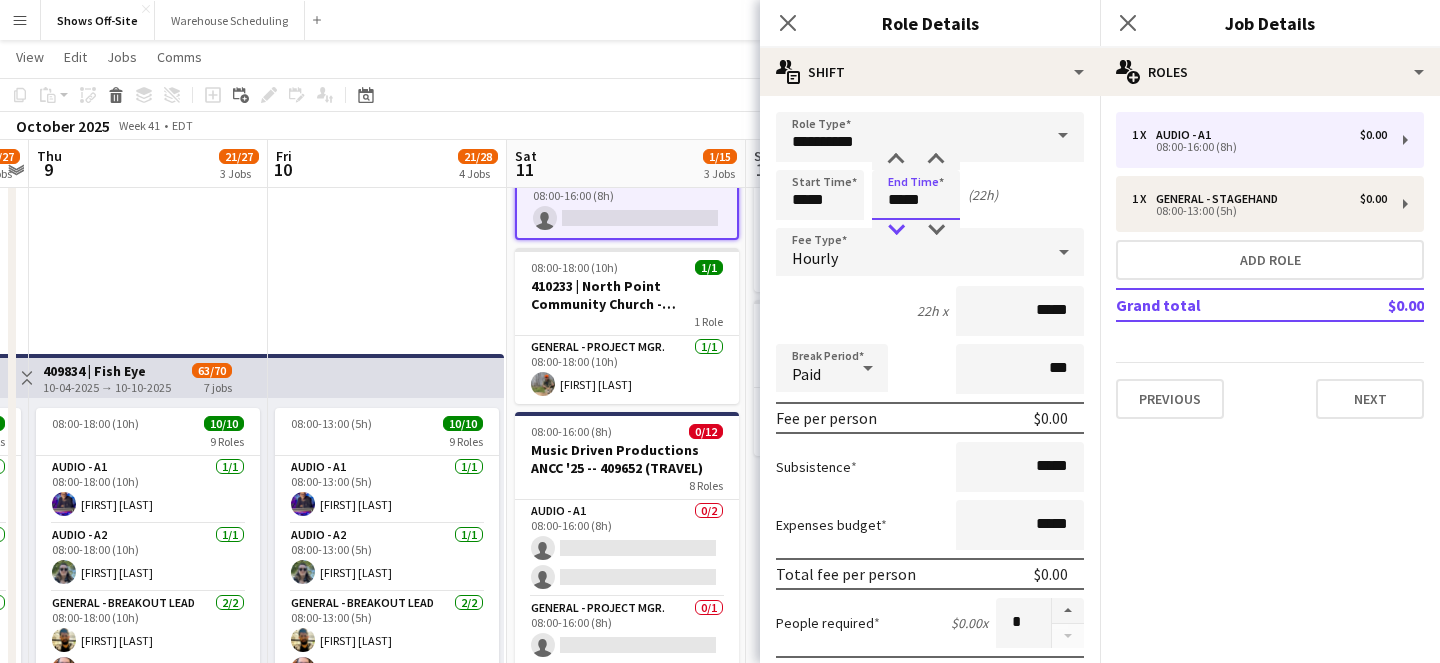 click at bounding box center (896, 230) 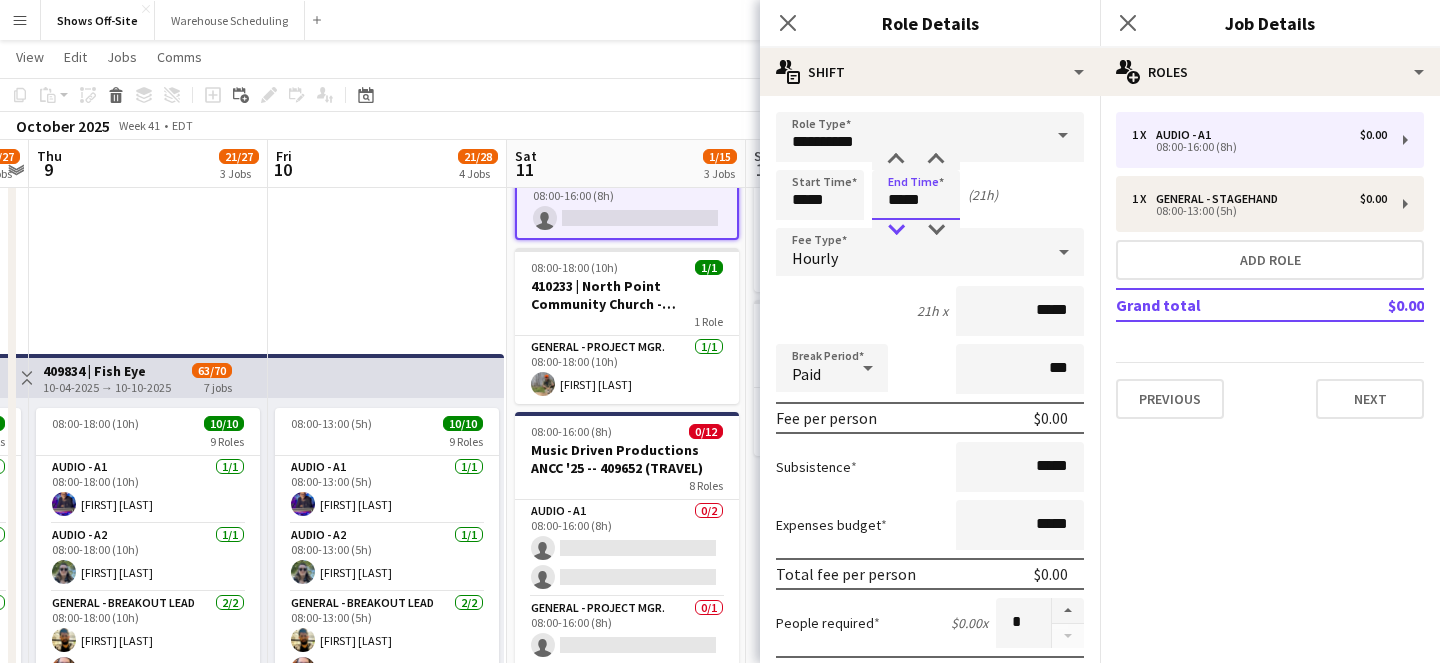 click at bounding box center (896, 230) 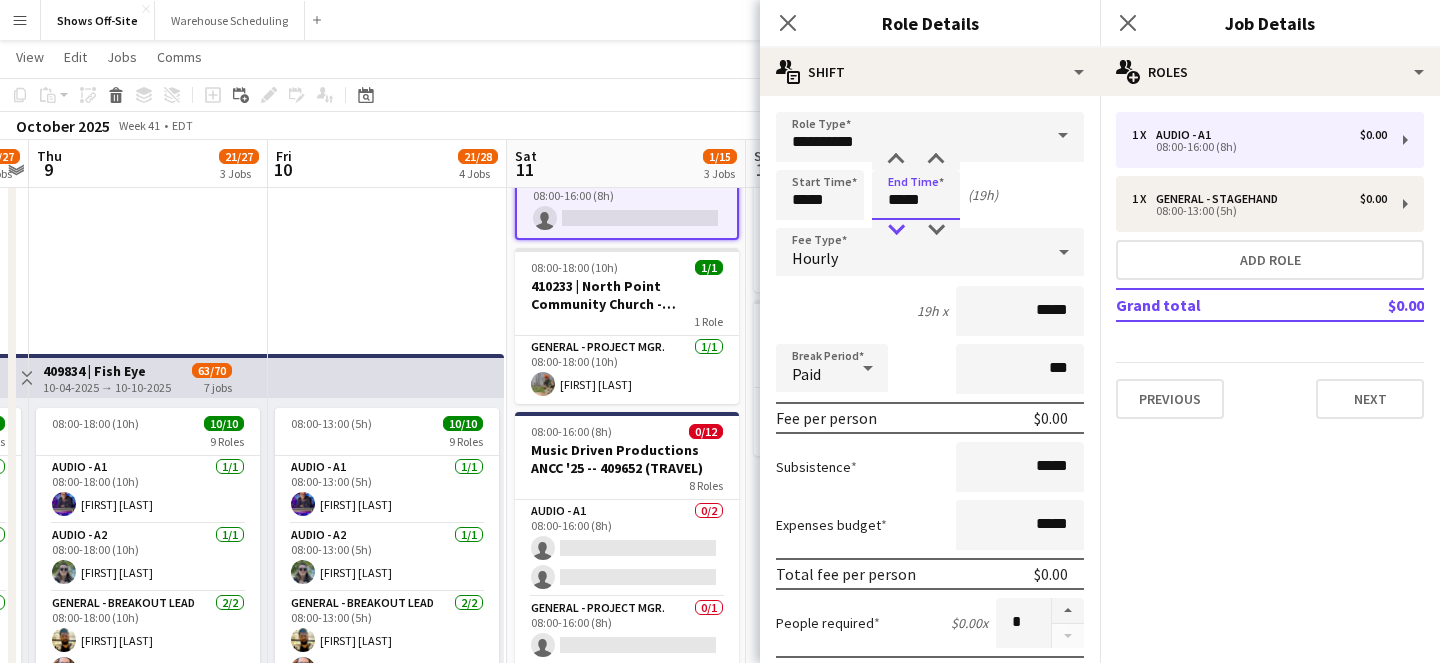 click at bounding box center [896, 230] 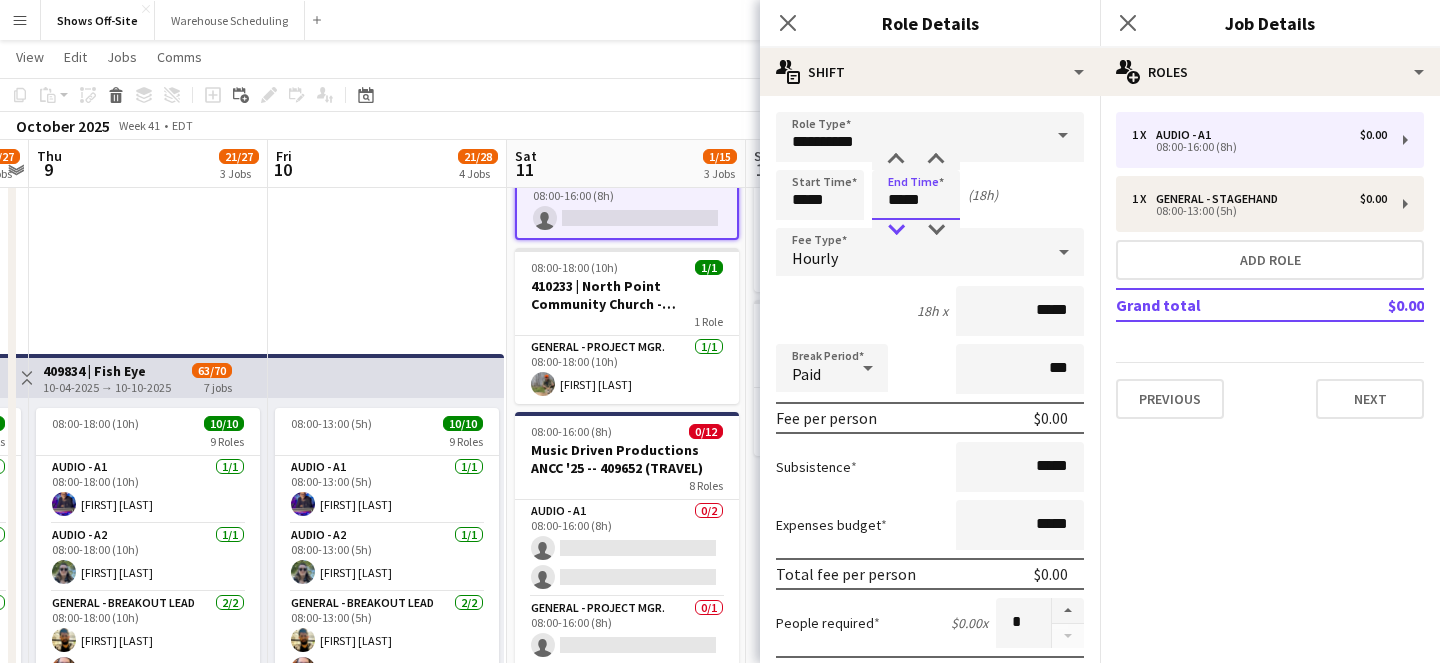 click at bounding box center [896, 230] 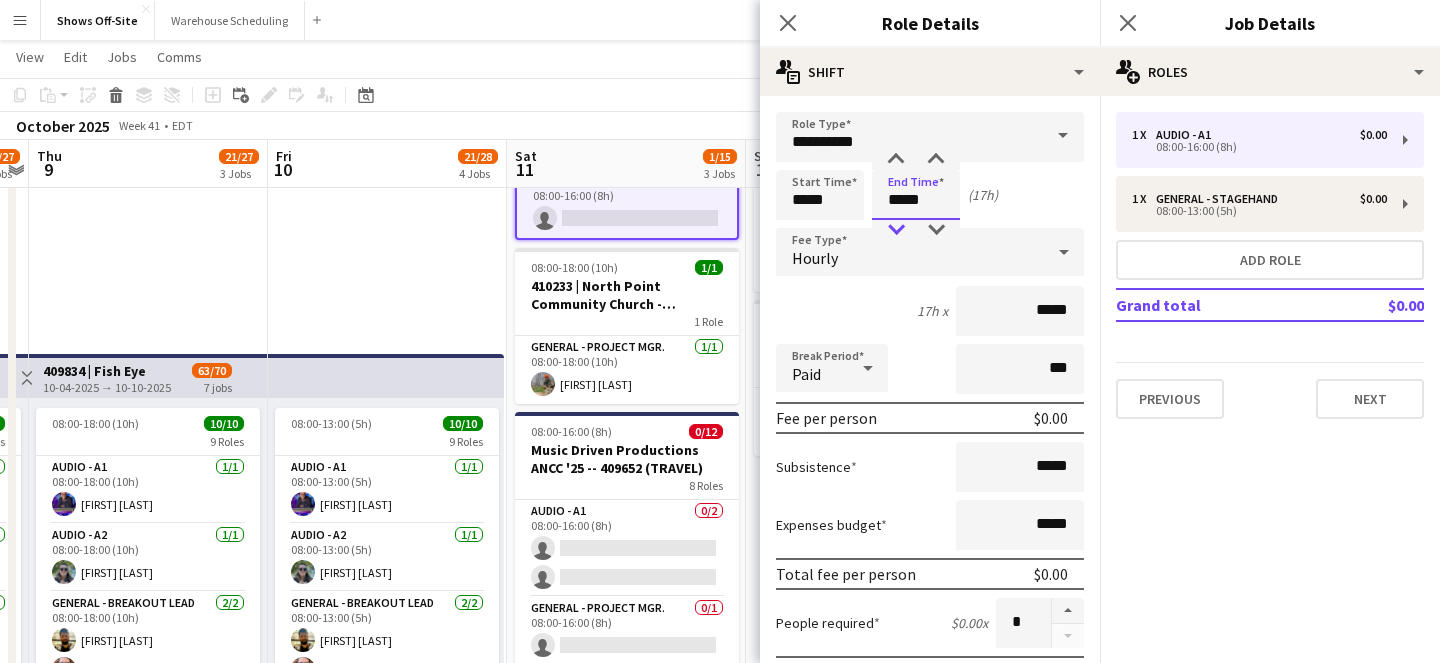 click at bounding box center [896, 230] 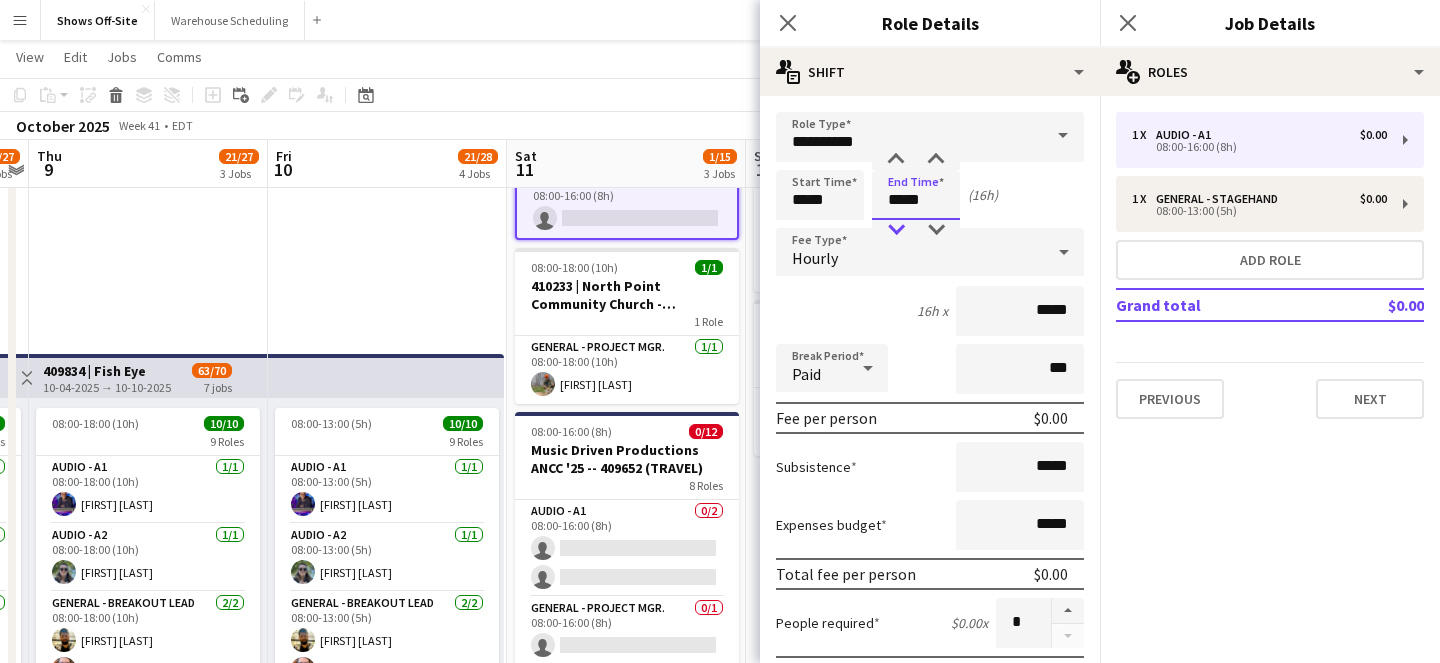 click at bounding box center [896, 230] 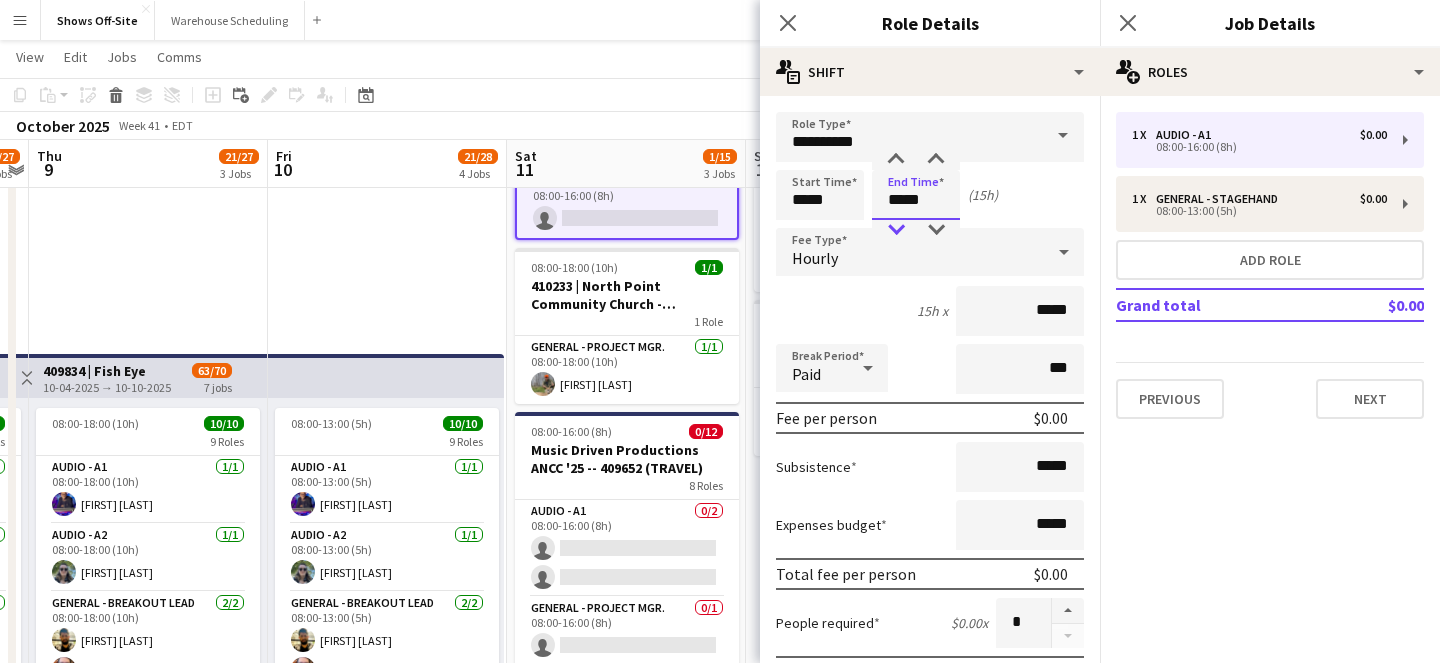 click at bounding box center (896, 230) 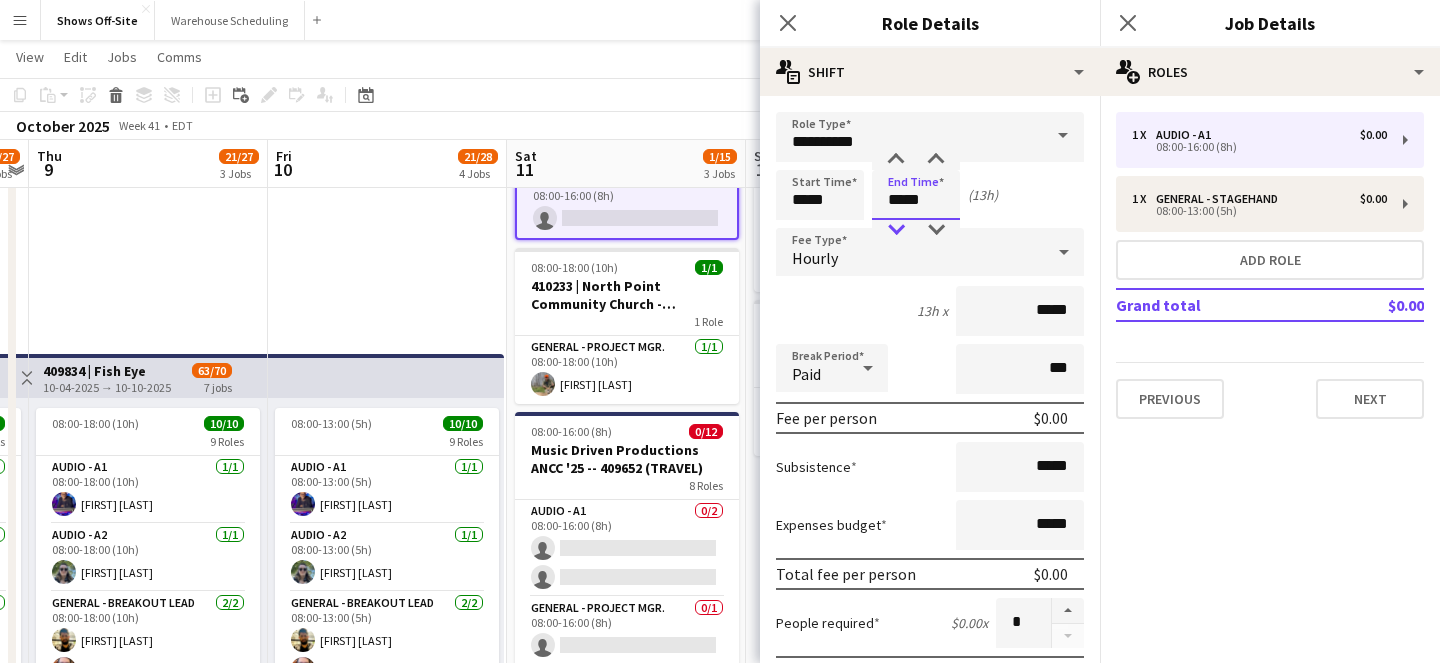 click at bounding box center (896, 230) 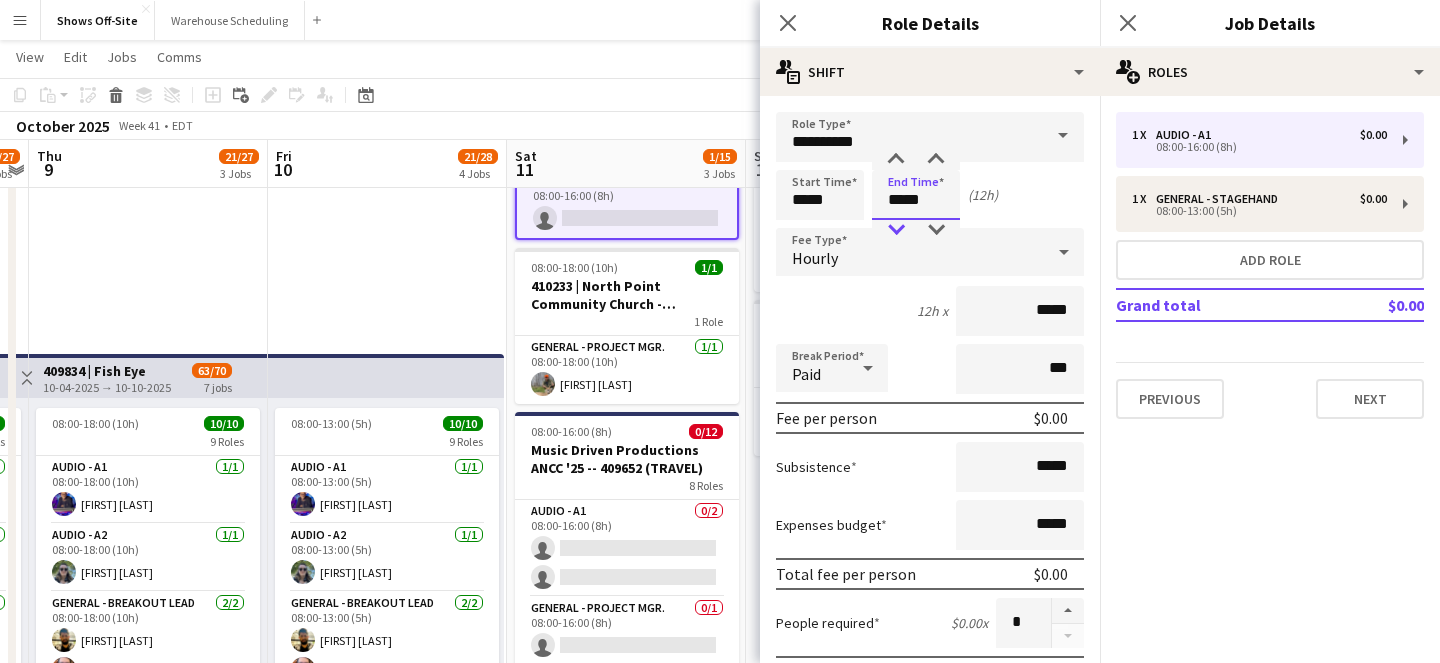 click at bounding box center [896, 230] 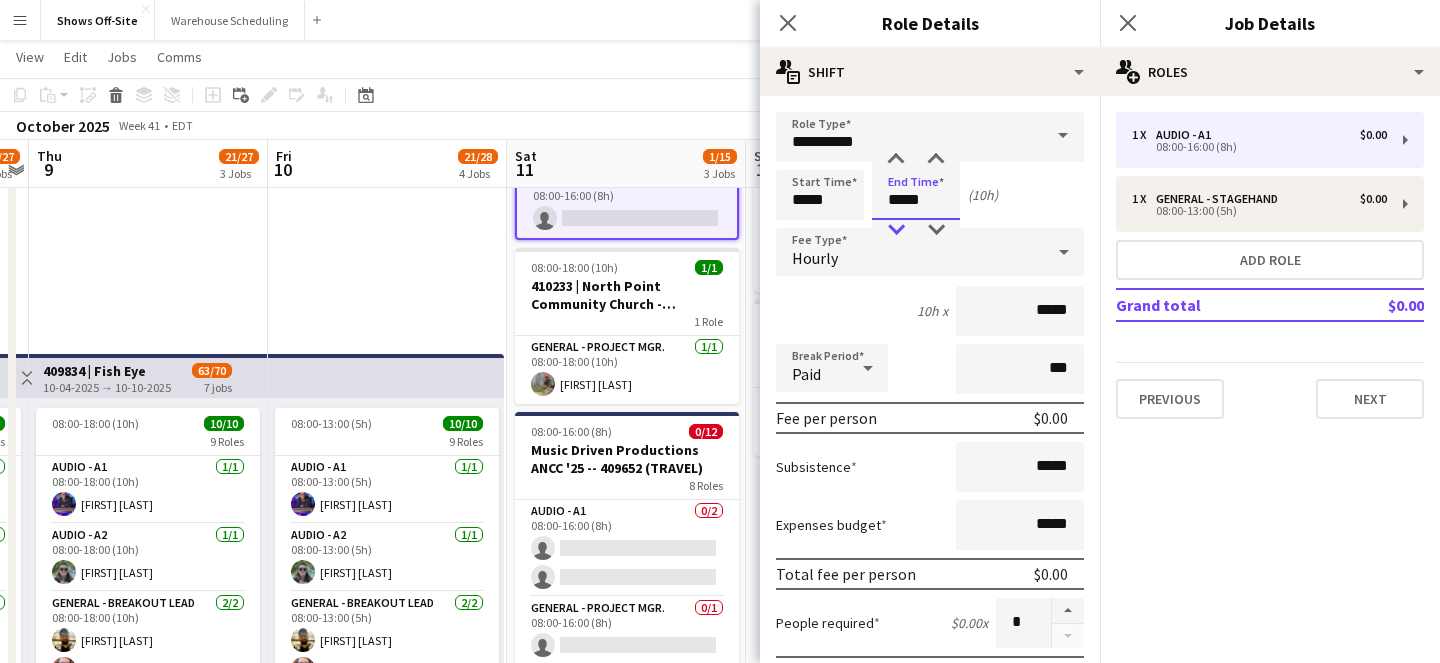 click at bounding box center [896, 230] 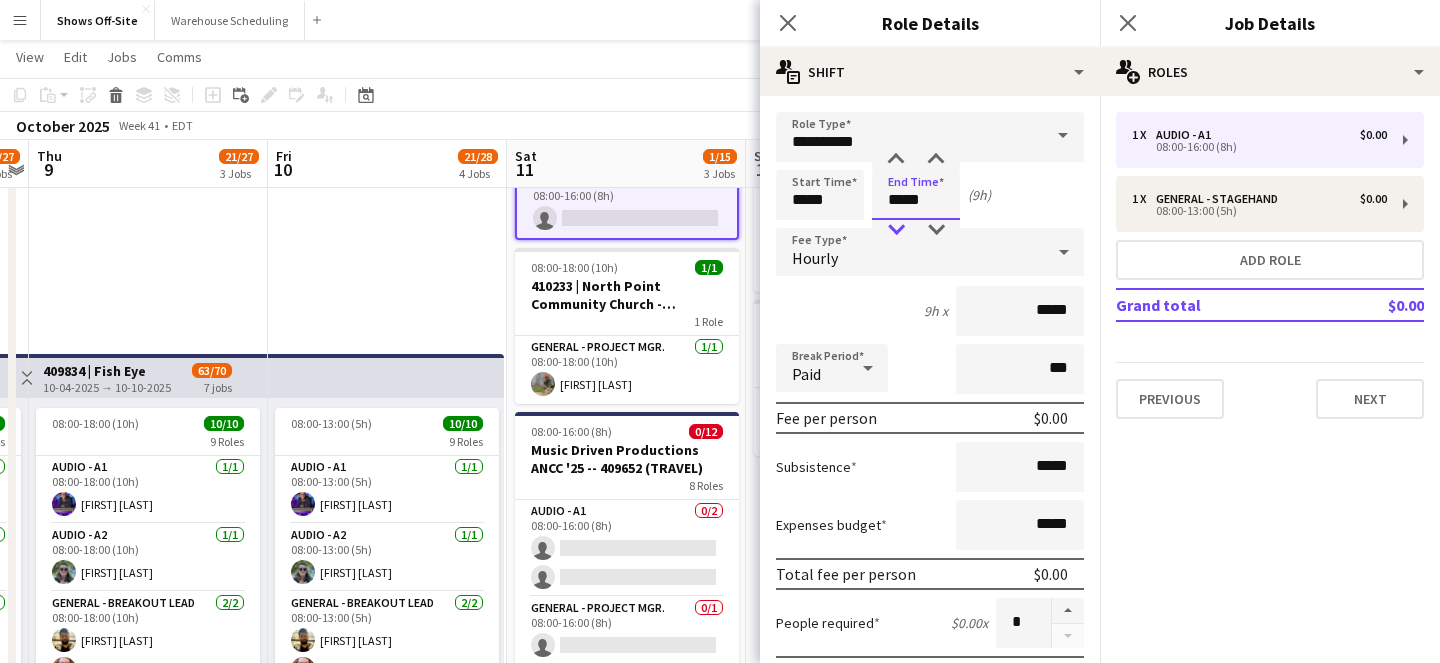 click at bounding box center (896, 230) 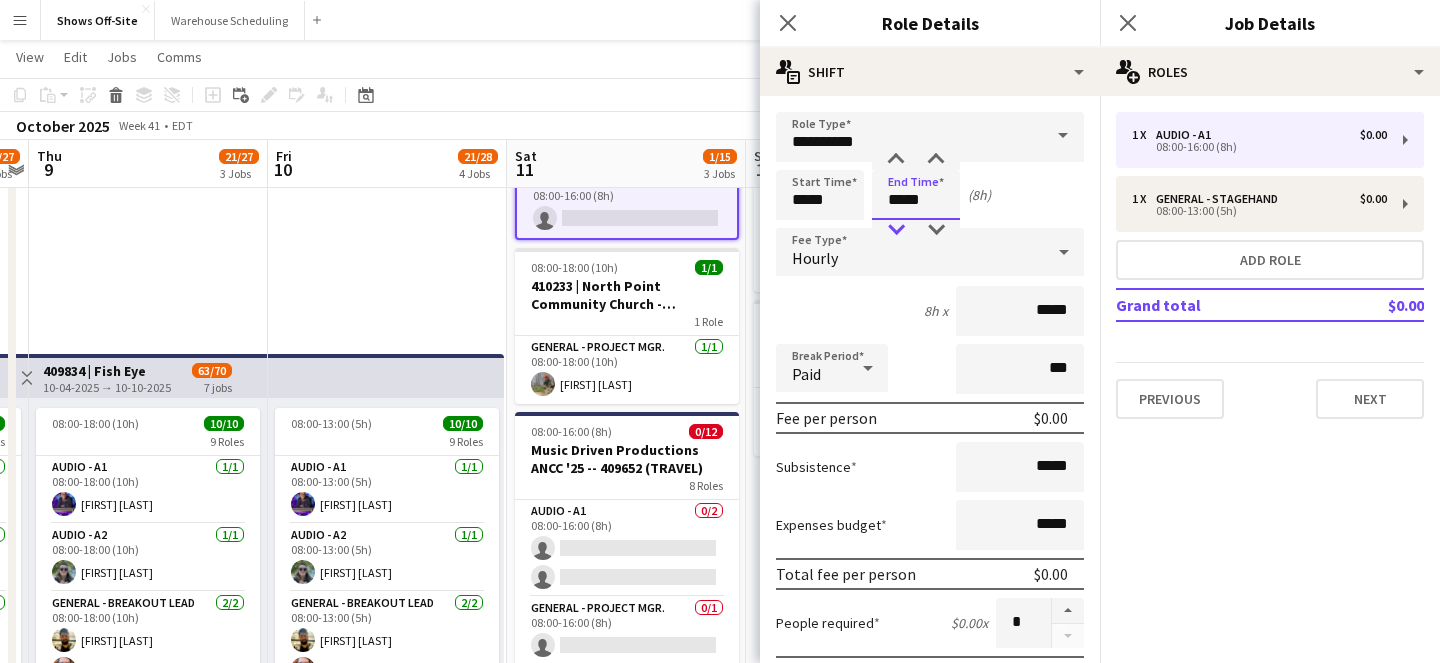 click at bounding box center [896, 230] 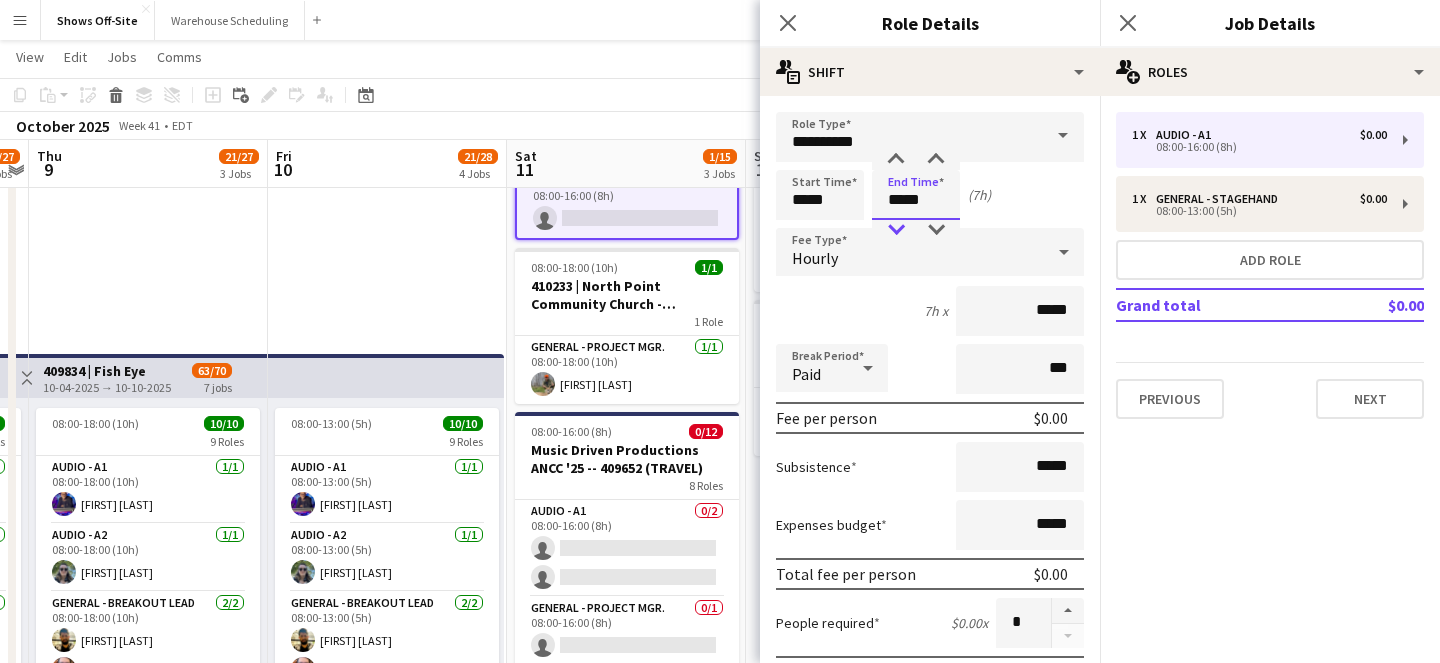 click at bounding box center (896, 230) 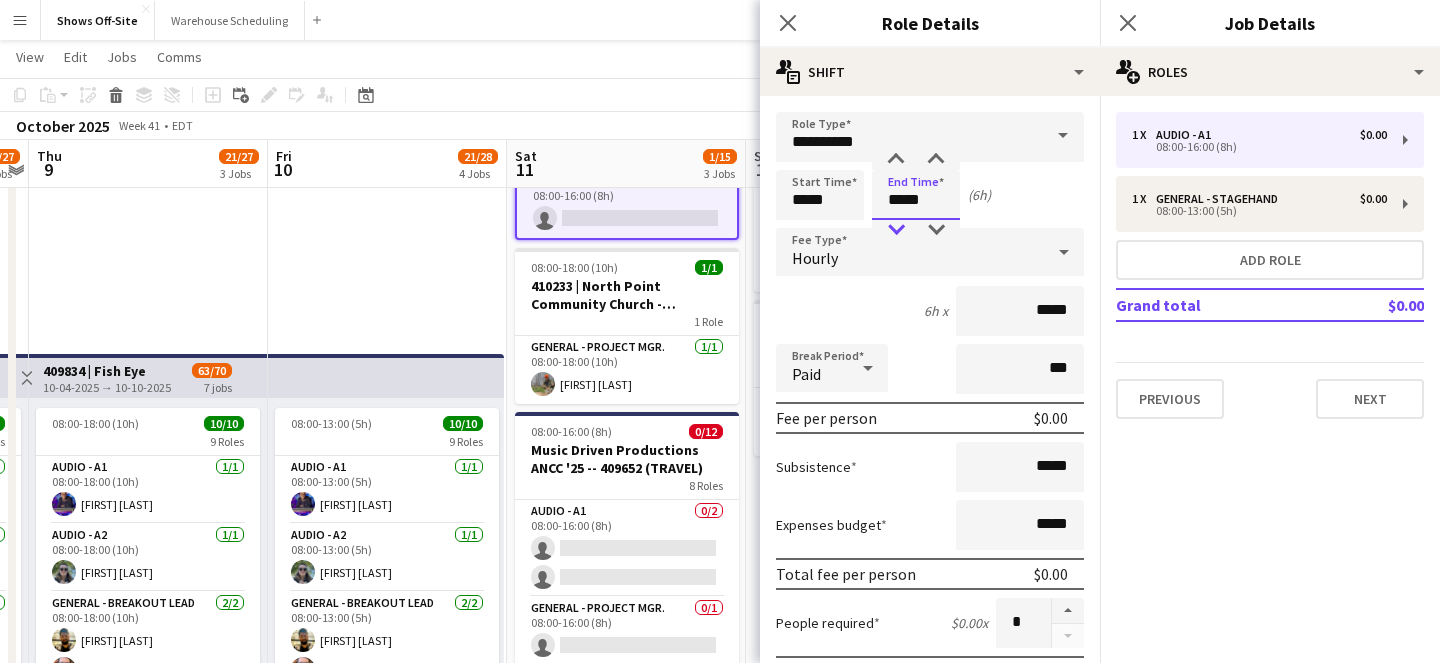 type on "*****" 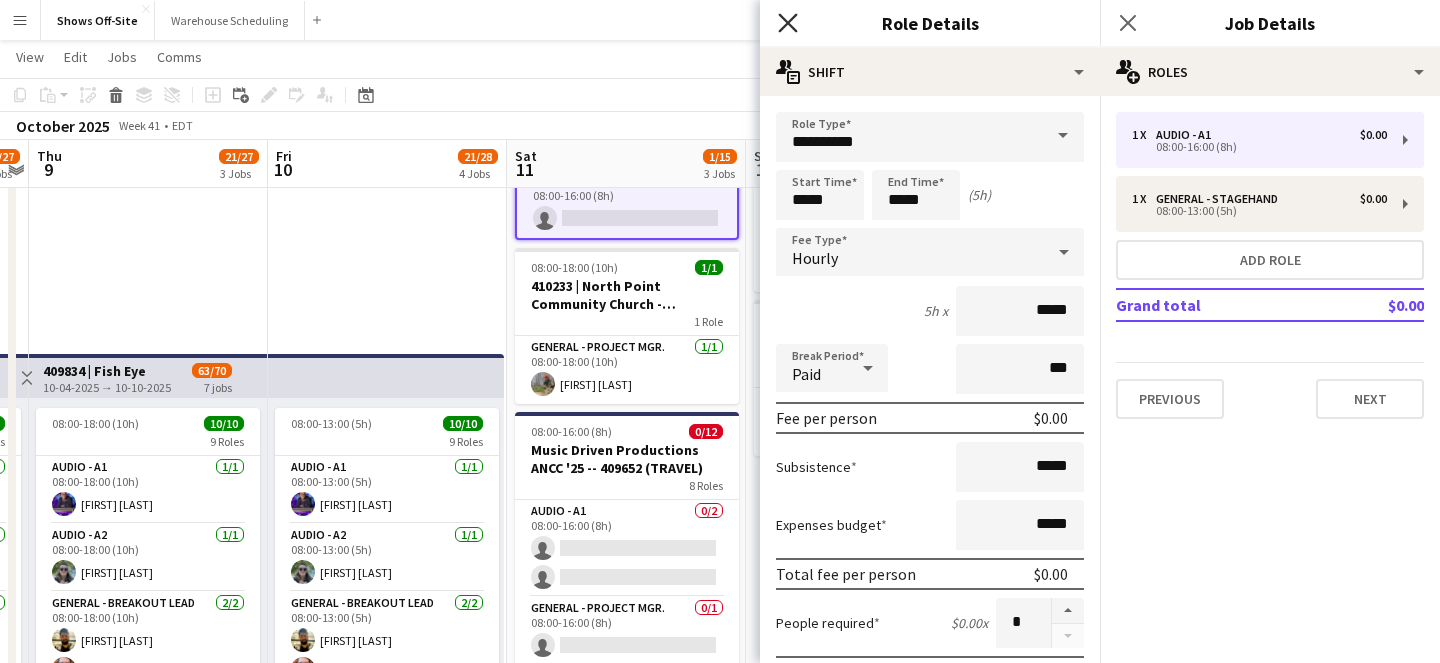 click 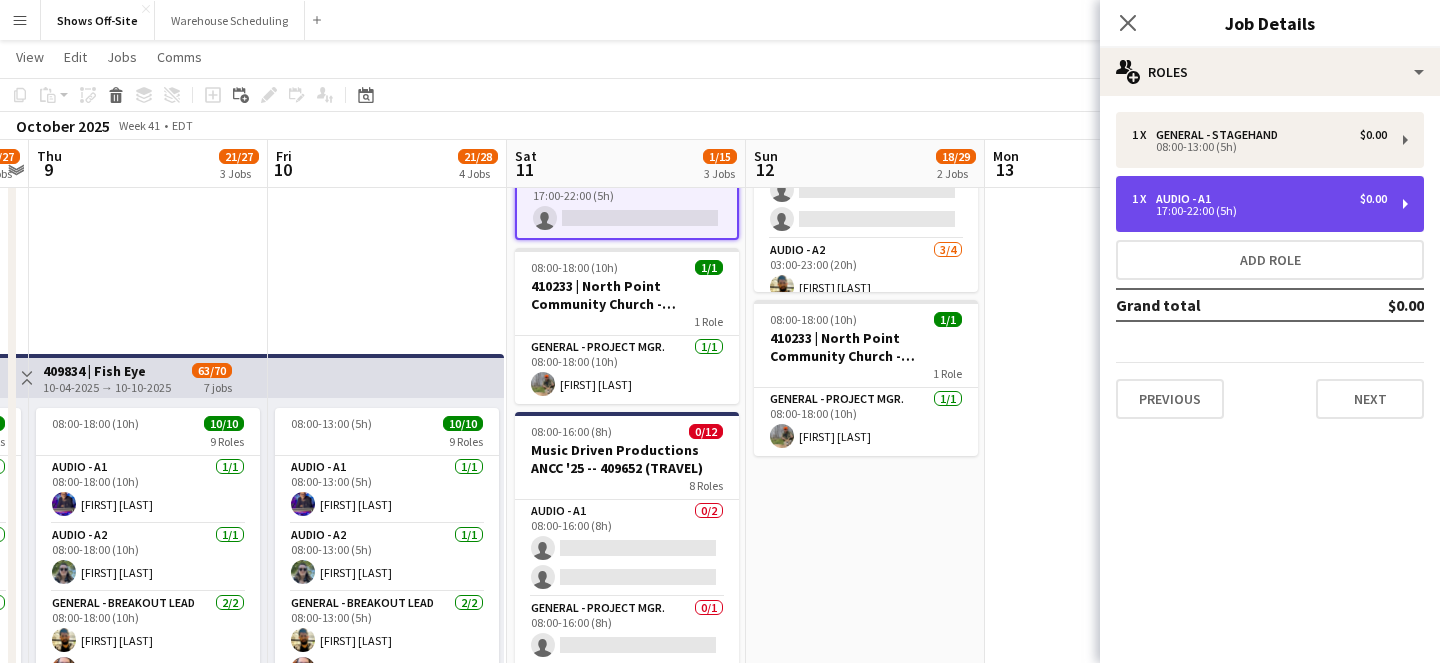 click on "17:00-22:00 (5h)" at bounding box center [1259, 211] 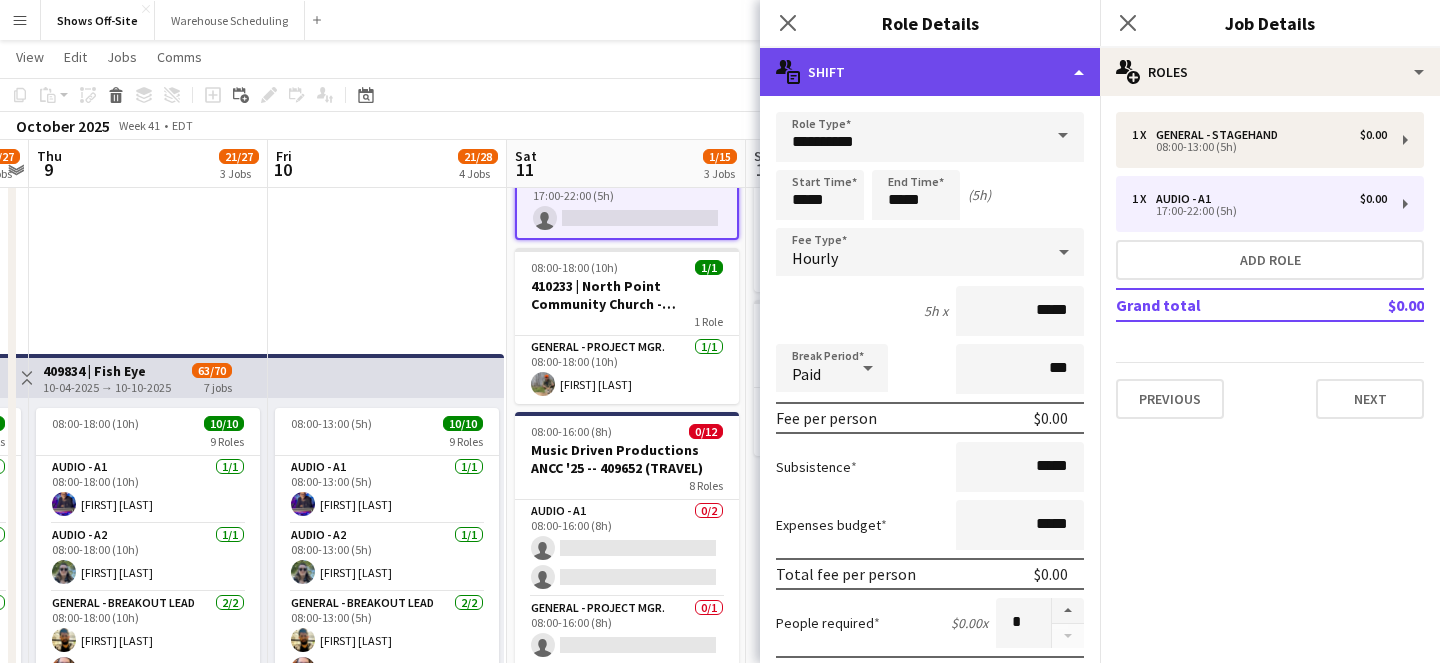 click on "multiple-actions-text
Shift" 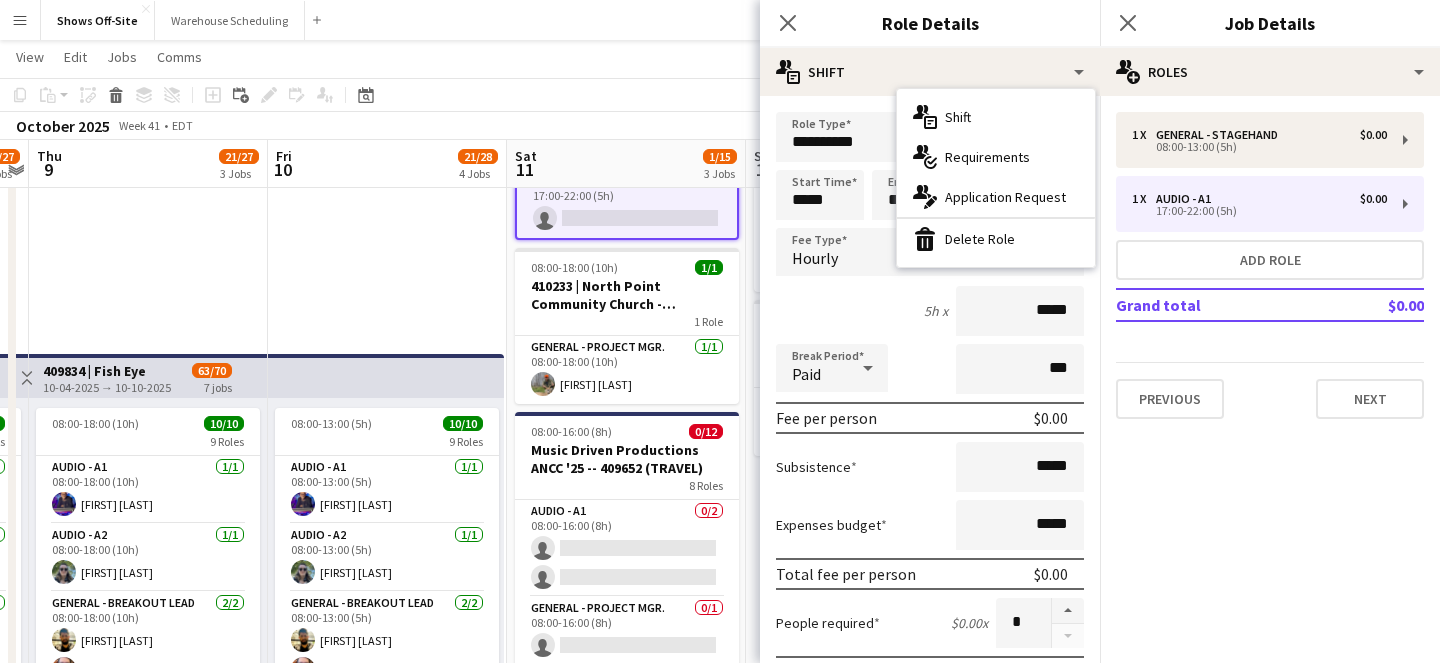 click on "bin-2
Delete Role" at bounding box center (996, 239) 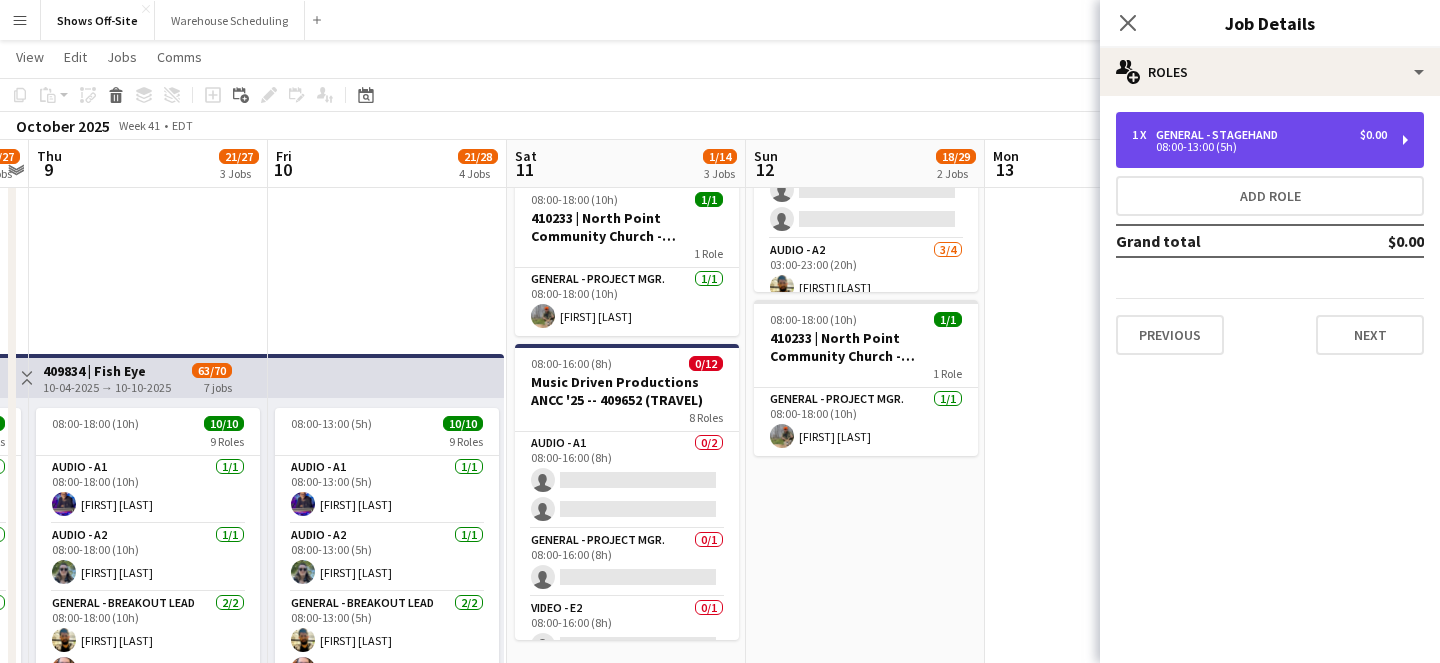 click on "1 x   General - Stagehand   $0.00   08:00-13:00 (5h)" at bounding box center (1270, 140) 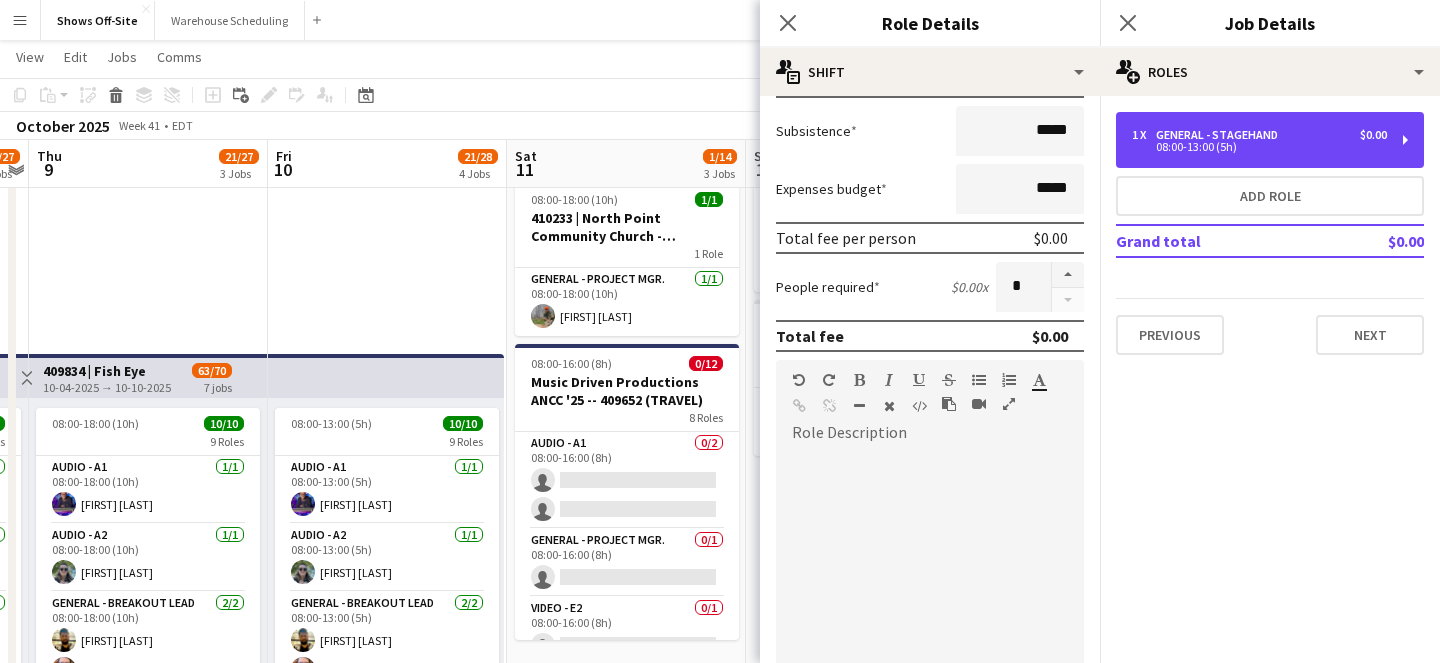 scroll, scrollTop: 356, scrollLeft: 0, axis: vertical 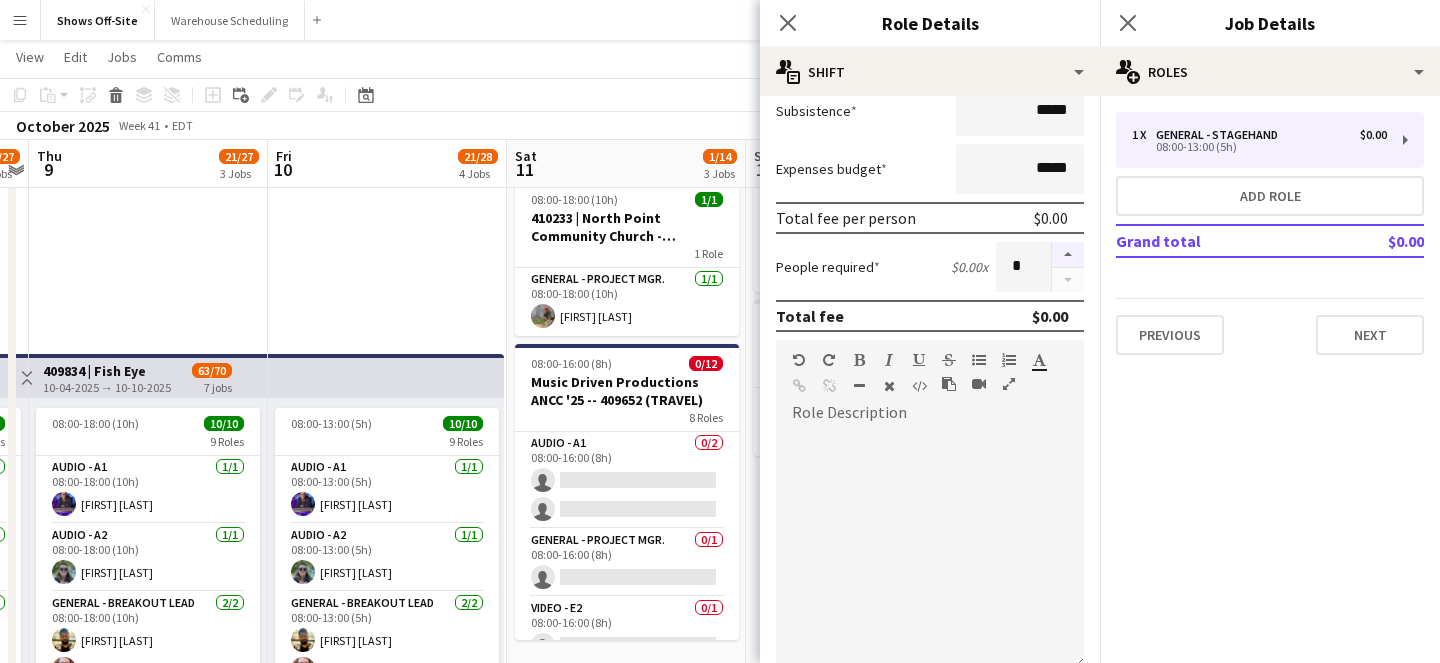 click at bounding box center (1068, 255) 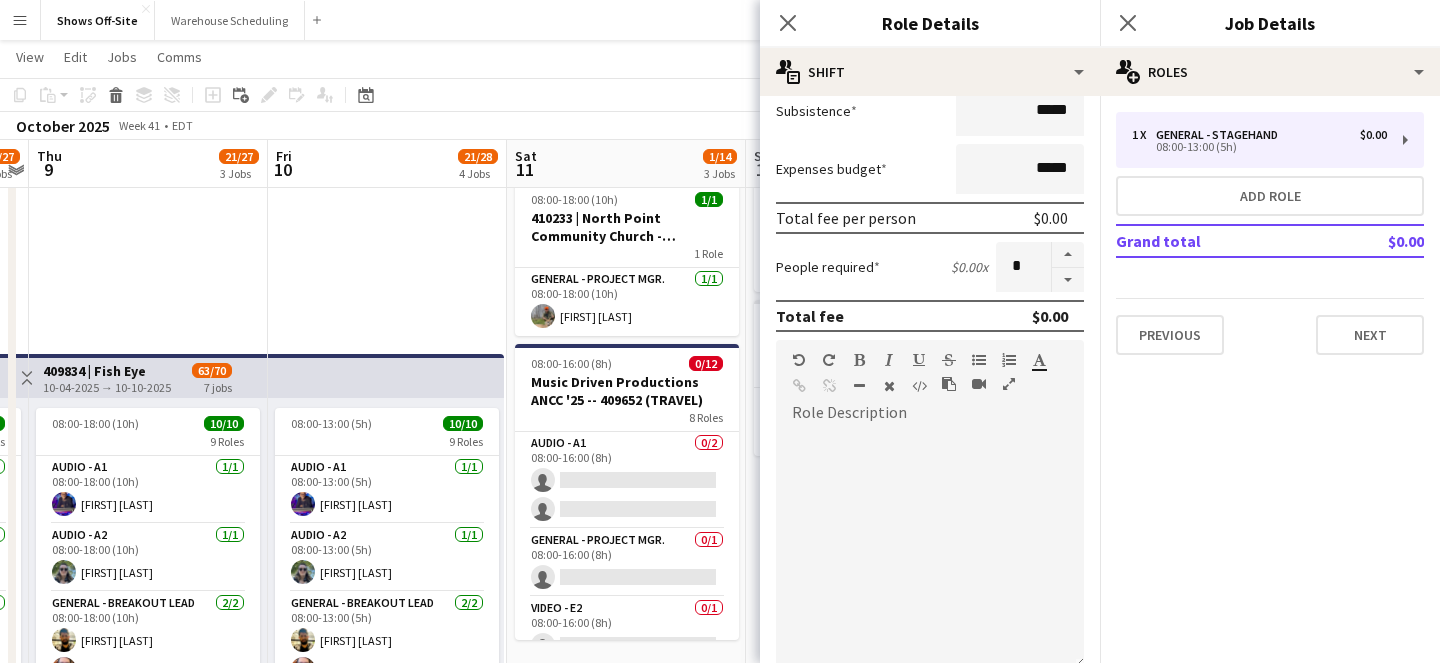 click on "Close pop-in" 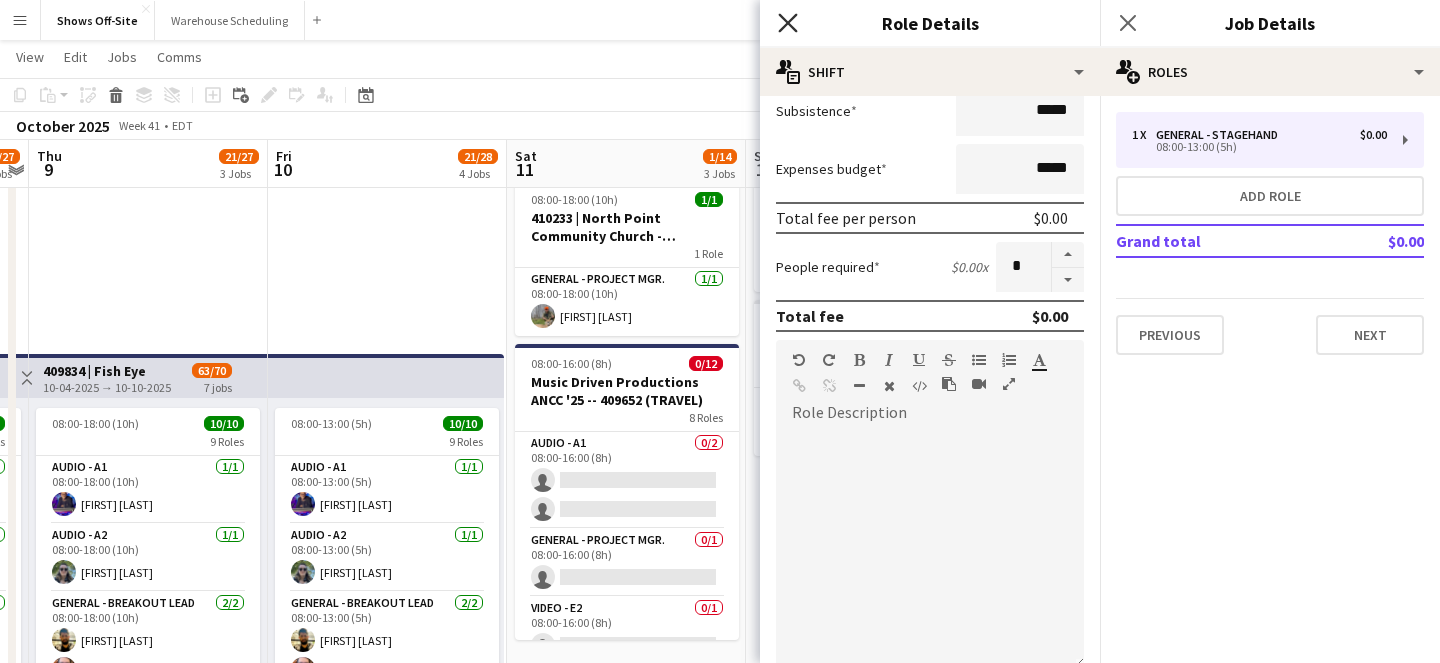 click 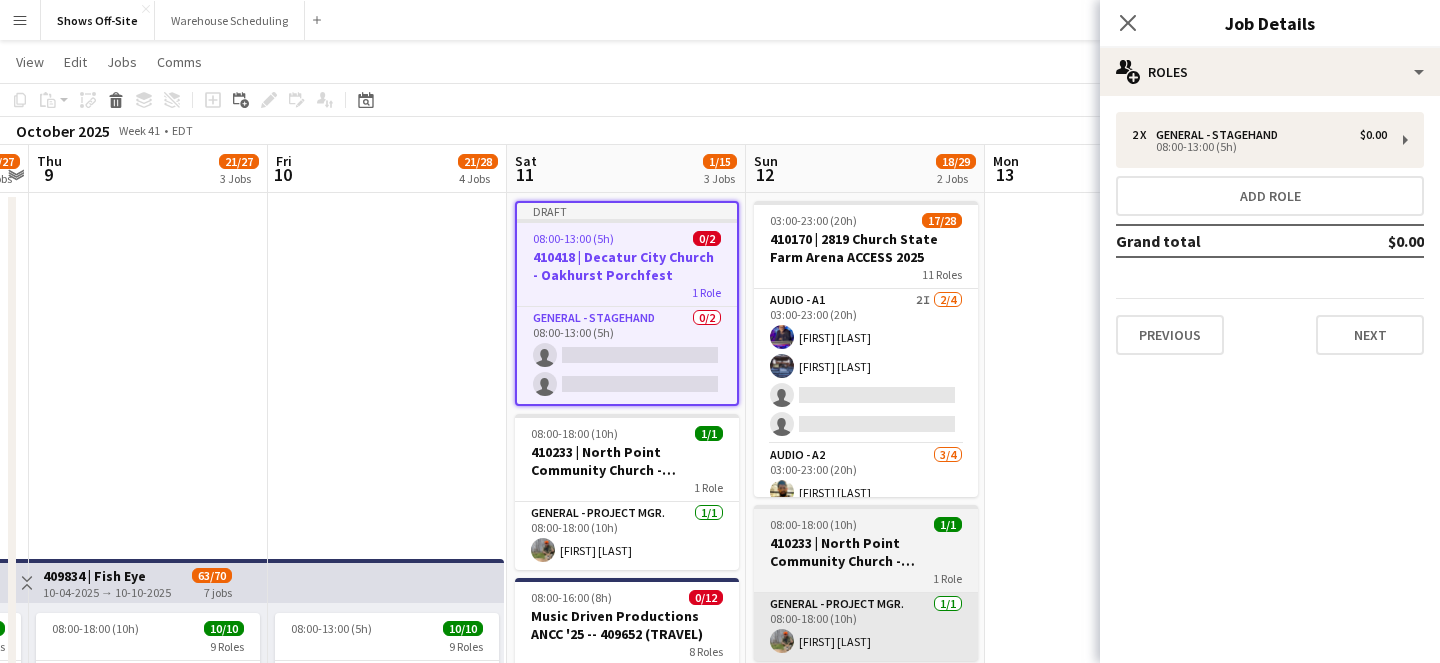 scroll, scrollTop: 0, scrollLeft: 0, axis: both 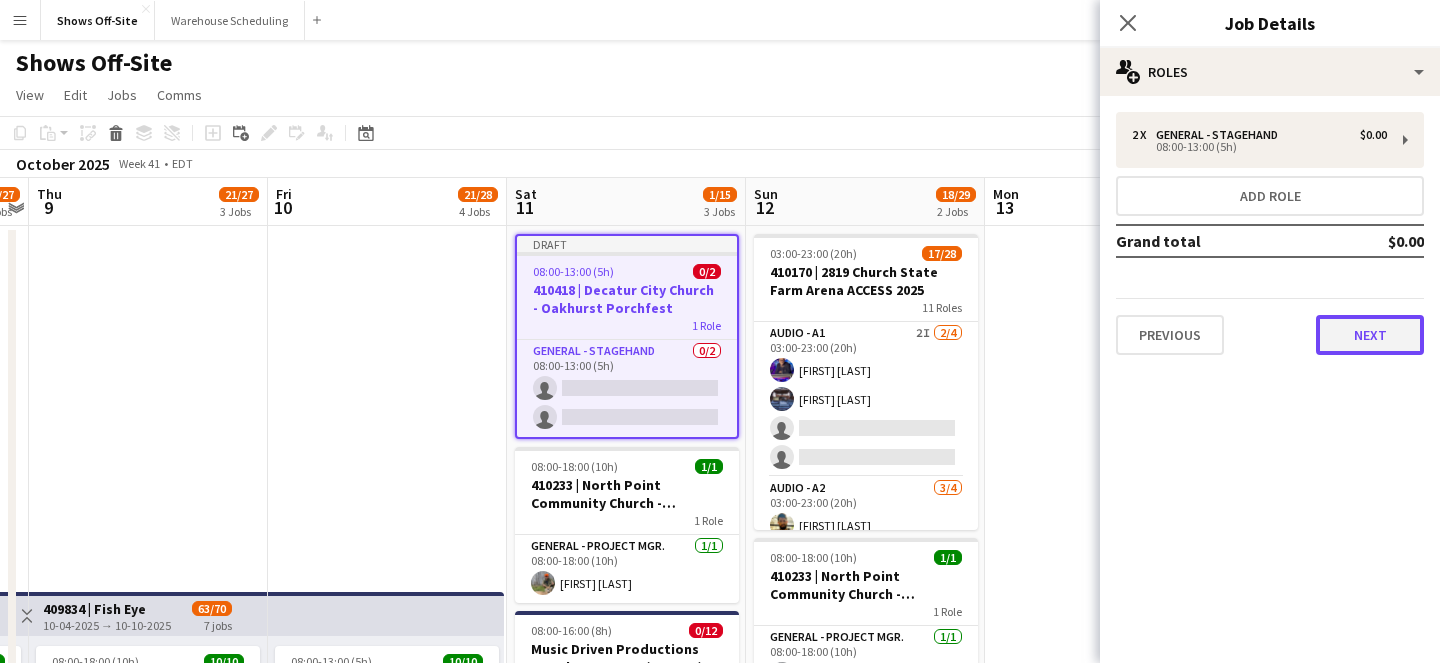 click on "Next" at bounding box center (1370, 335) 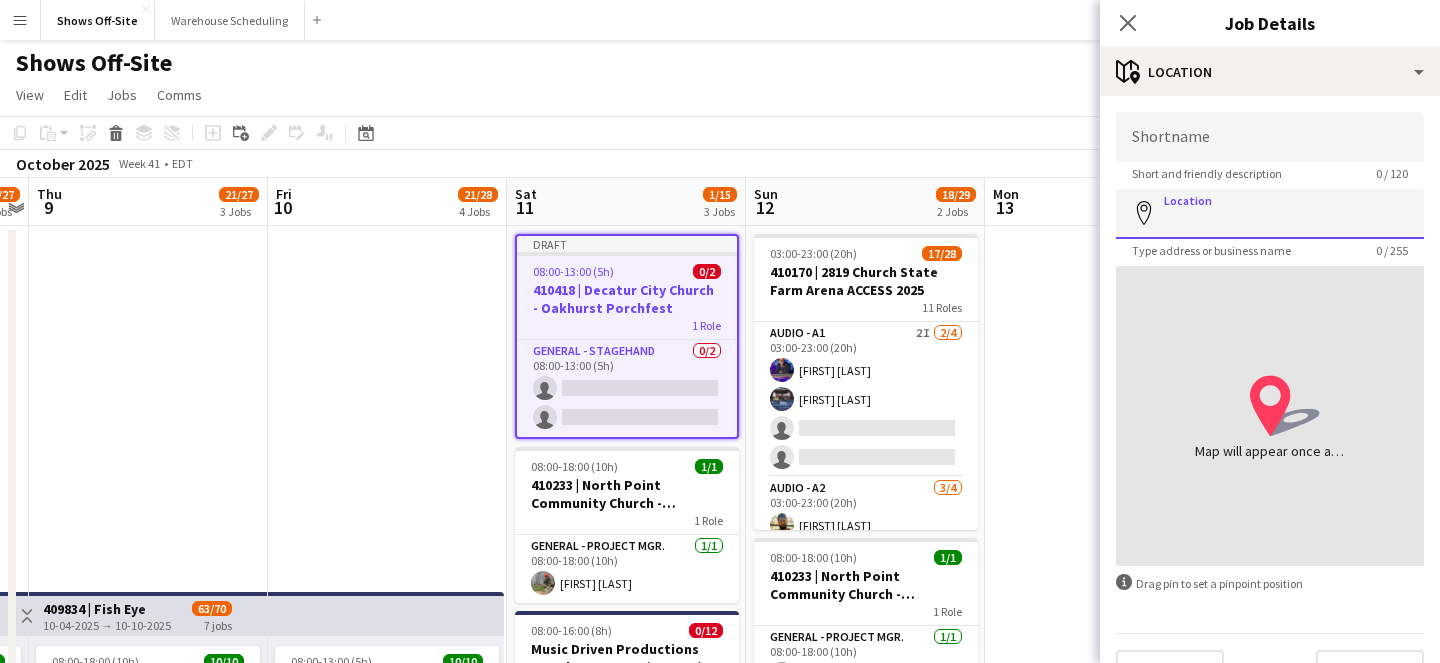 click on "Location" at bounding box center (1270, 214) 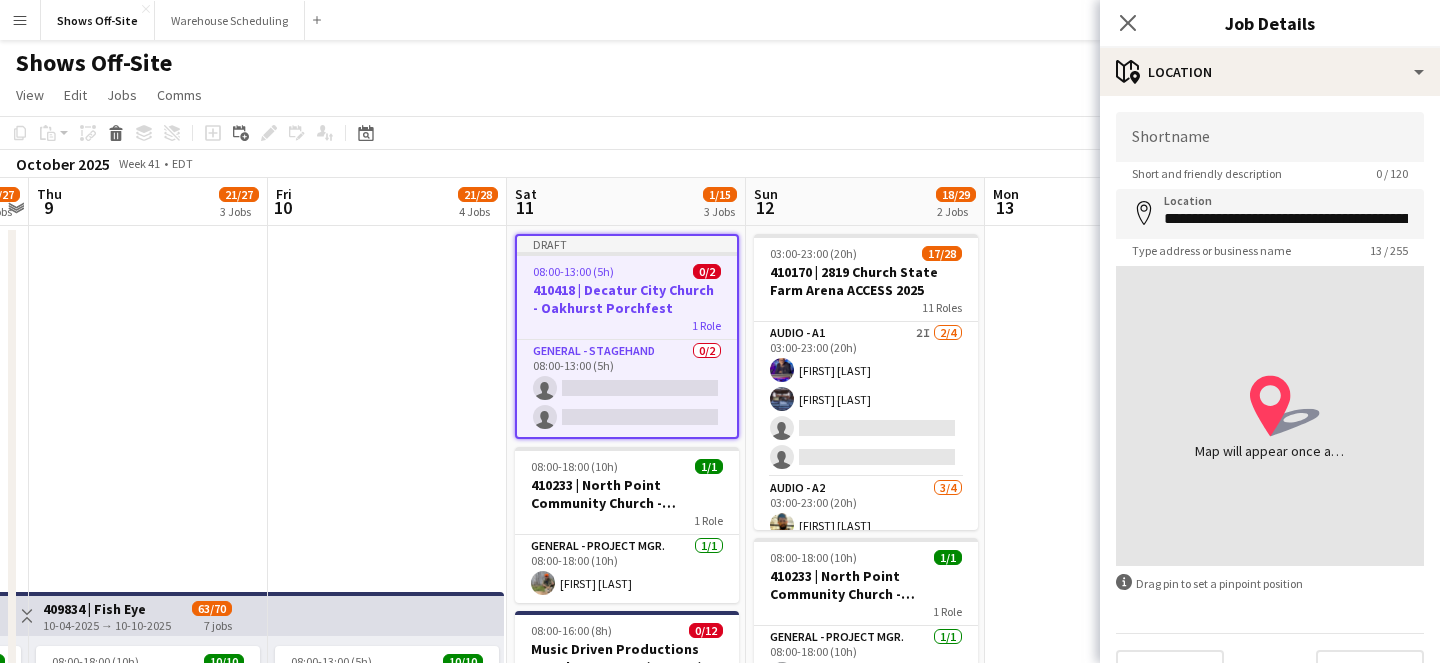type on "**********" 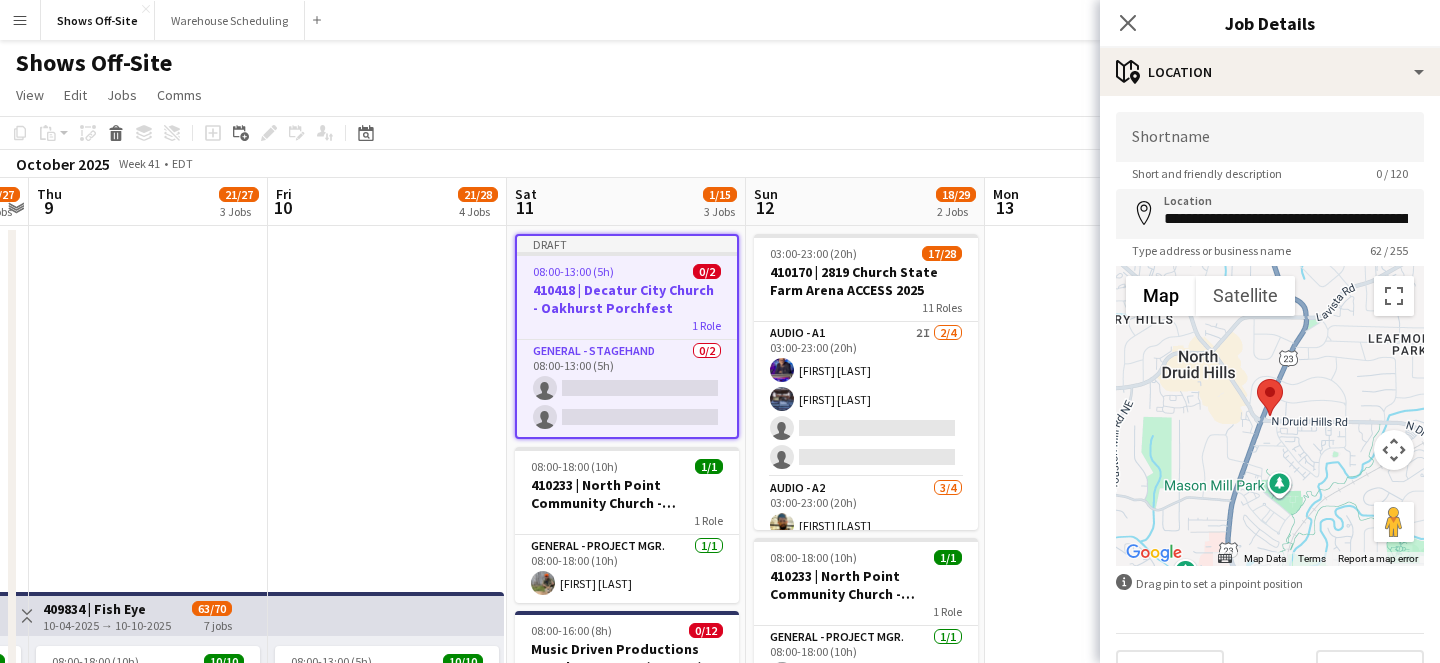 scroll, scrollTop: 0, scrollLeft: 180, axis: horizontal 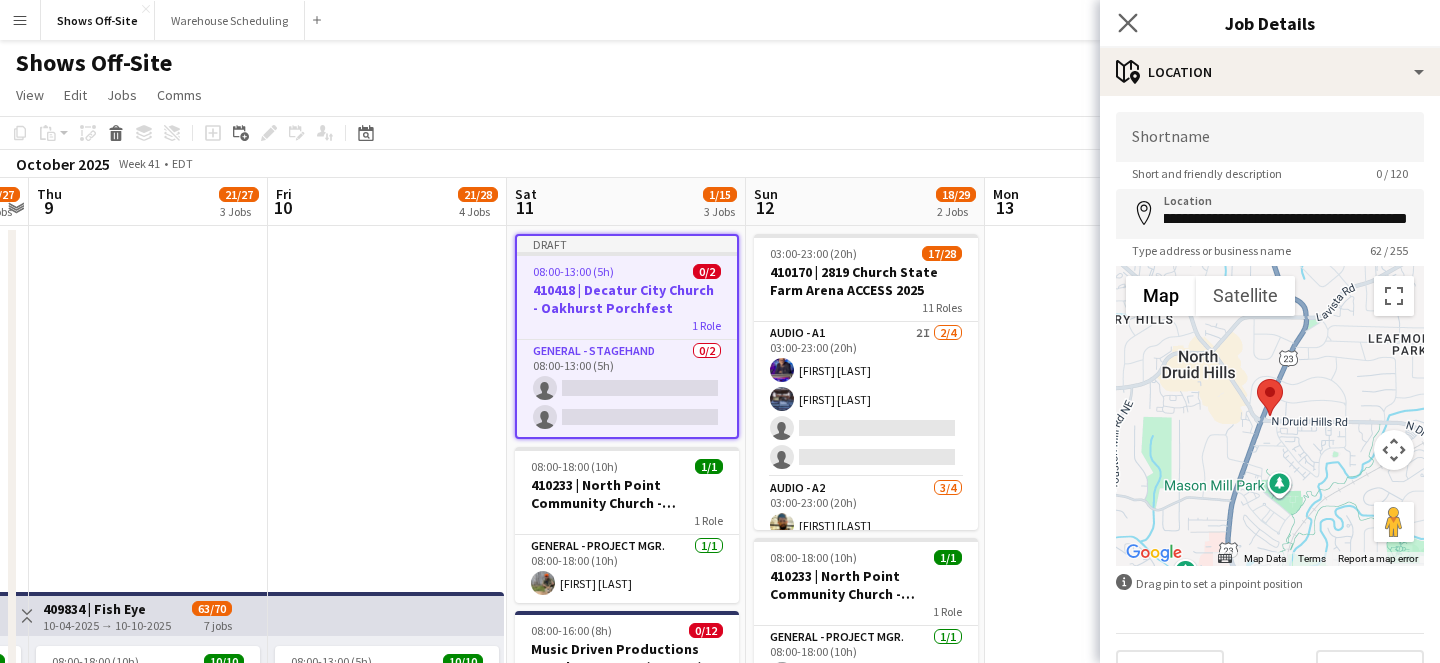 click on "Close pop-in" 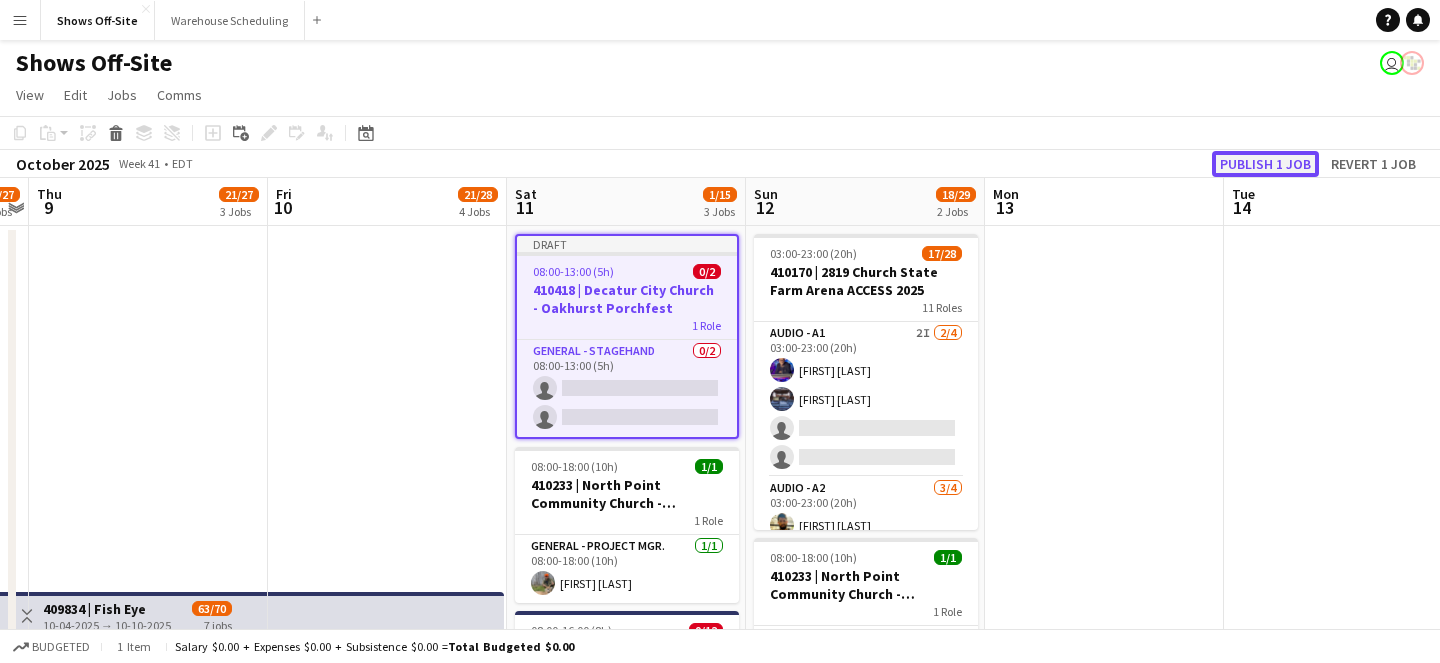 click on "Publish 1 job" 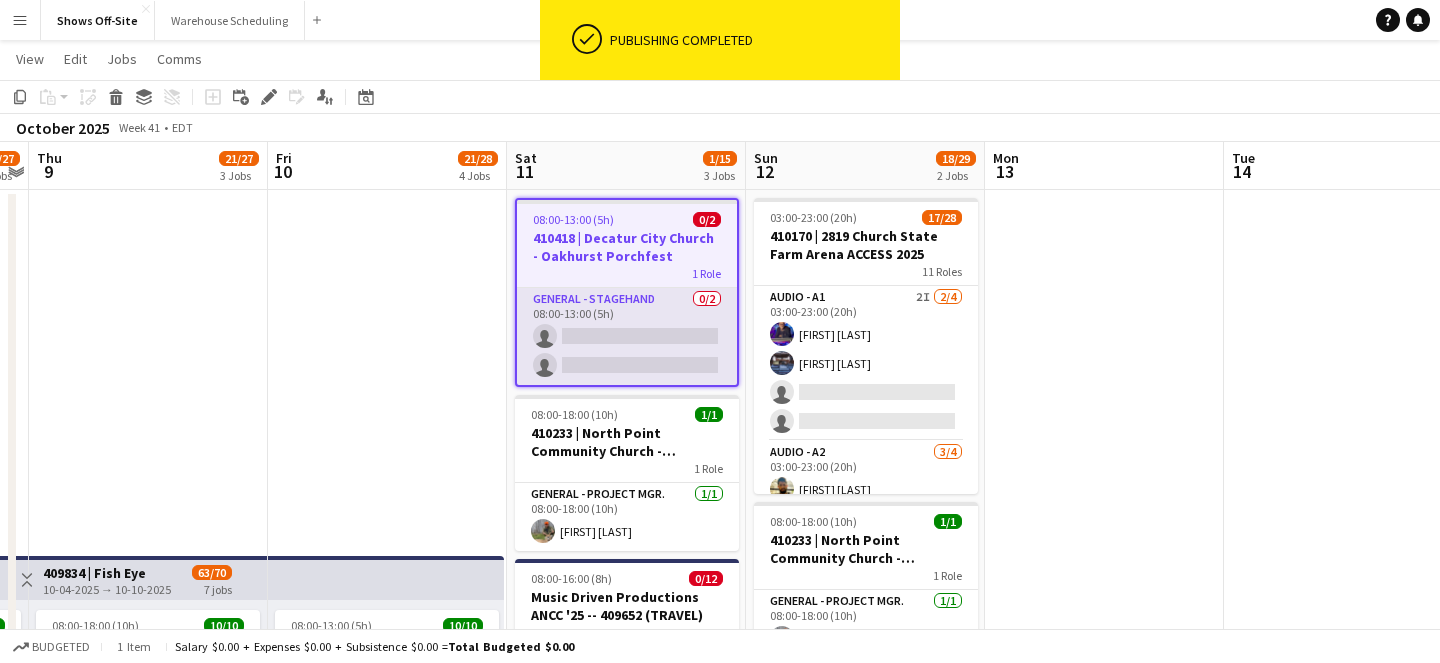 scroll, scrollTop: 0, scrollLeft: 0, axis: both 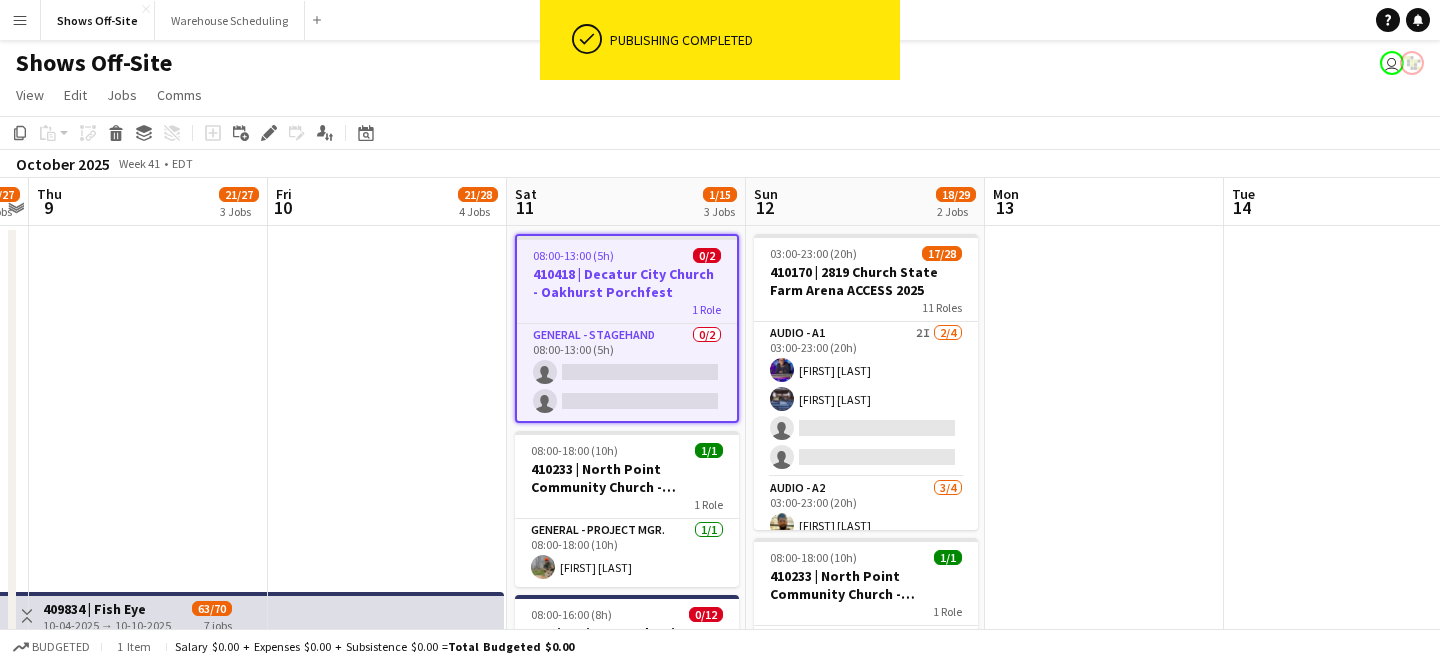 click on "Add job
Add linked Job
Edit
Edit linked Job
Applicants" 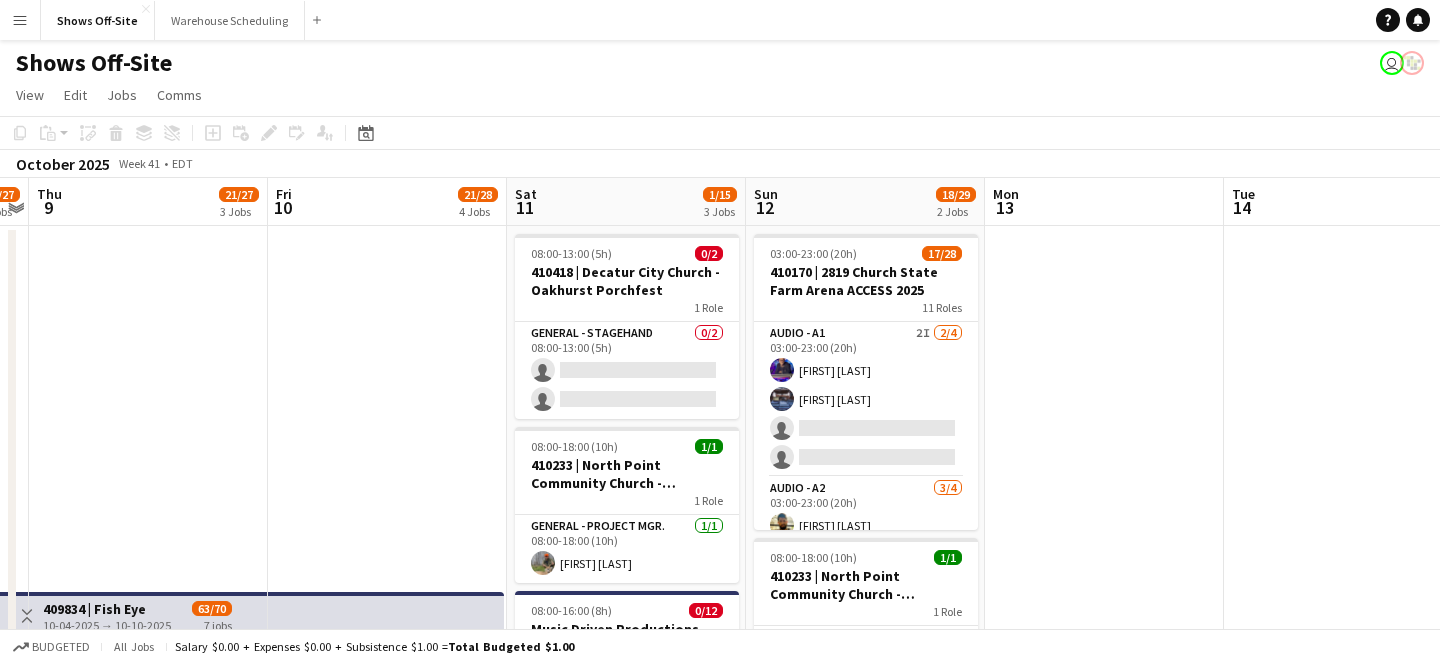 click on "Add job
Add linked Job
Edit
Edit linked Job
Applicants" 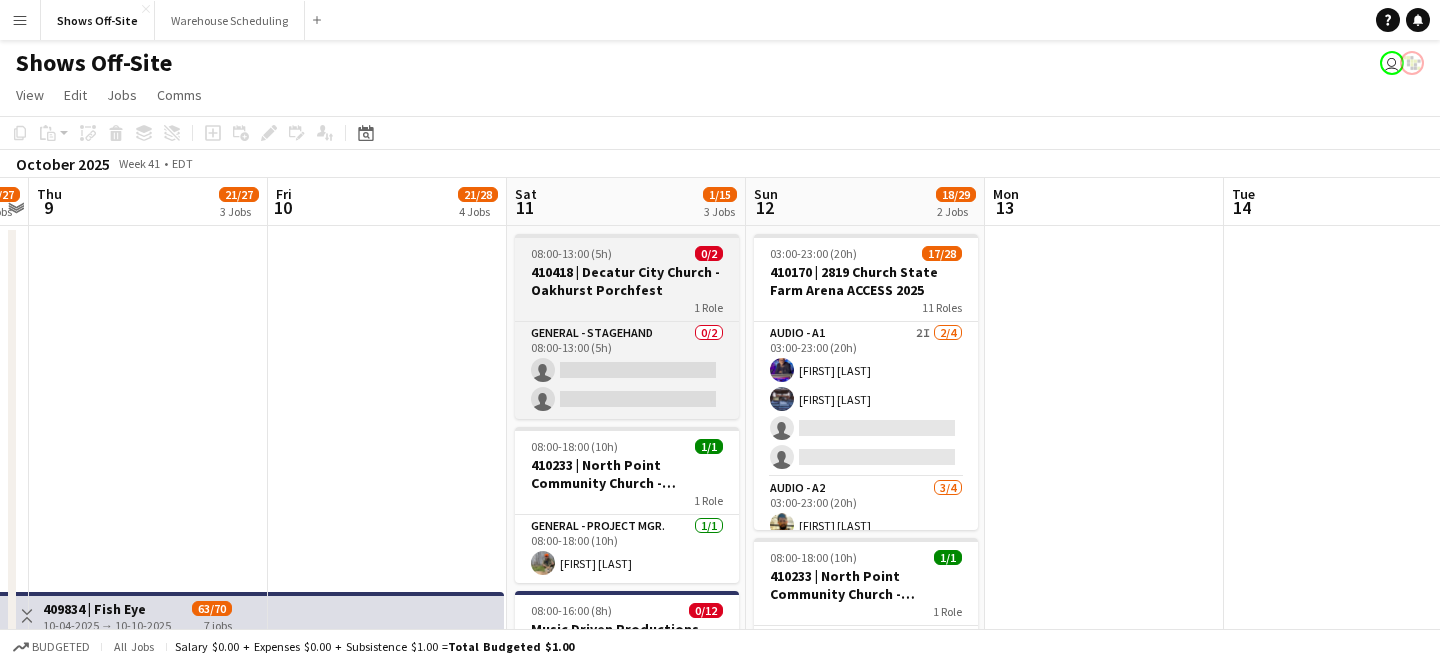 click on "08:00-13:00 (5h)" at bounding box center [571, 253] 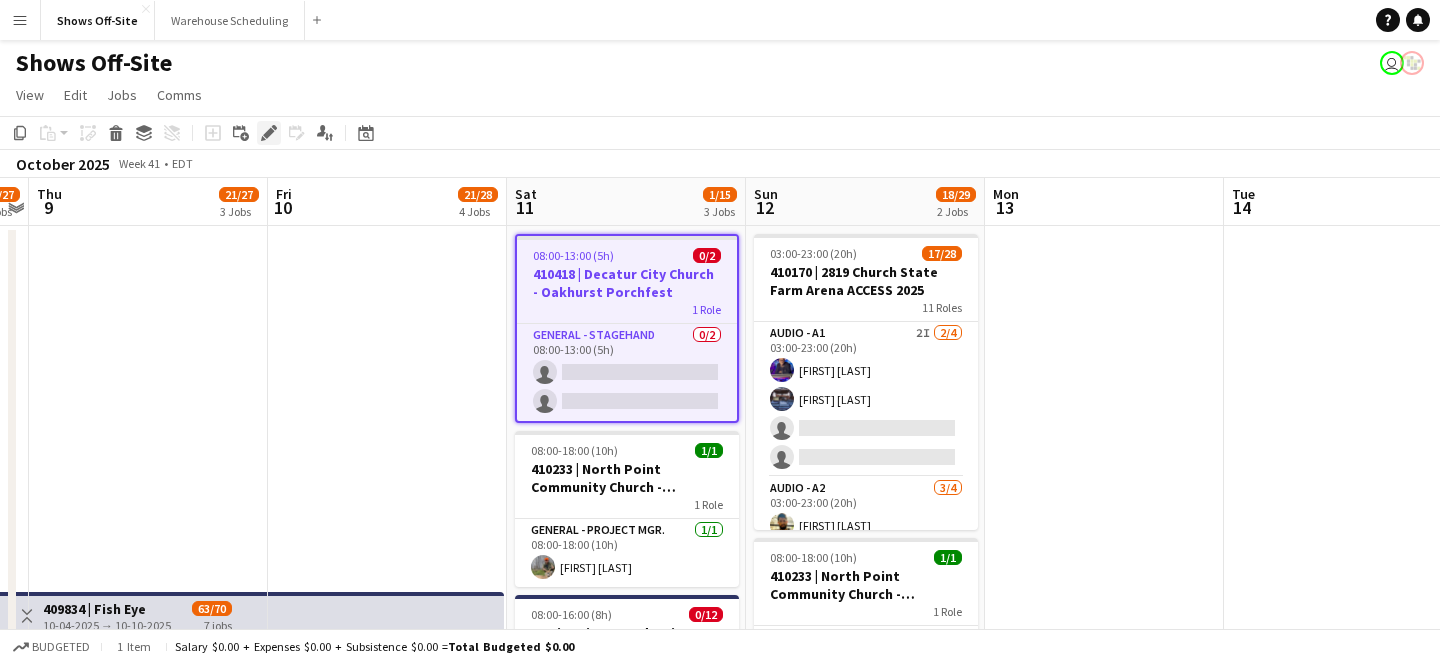 click on "Edit" 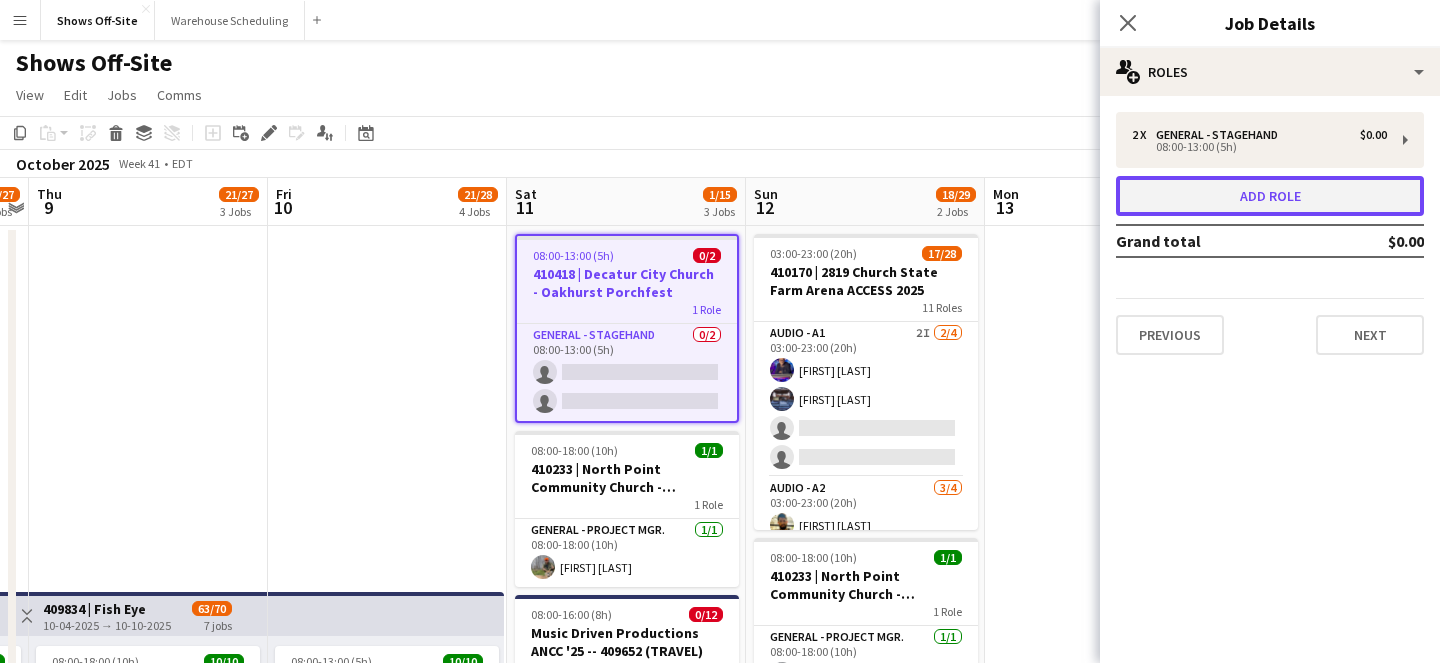 click on "Add role" at bounding box center (1270, 196) 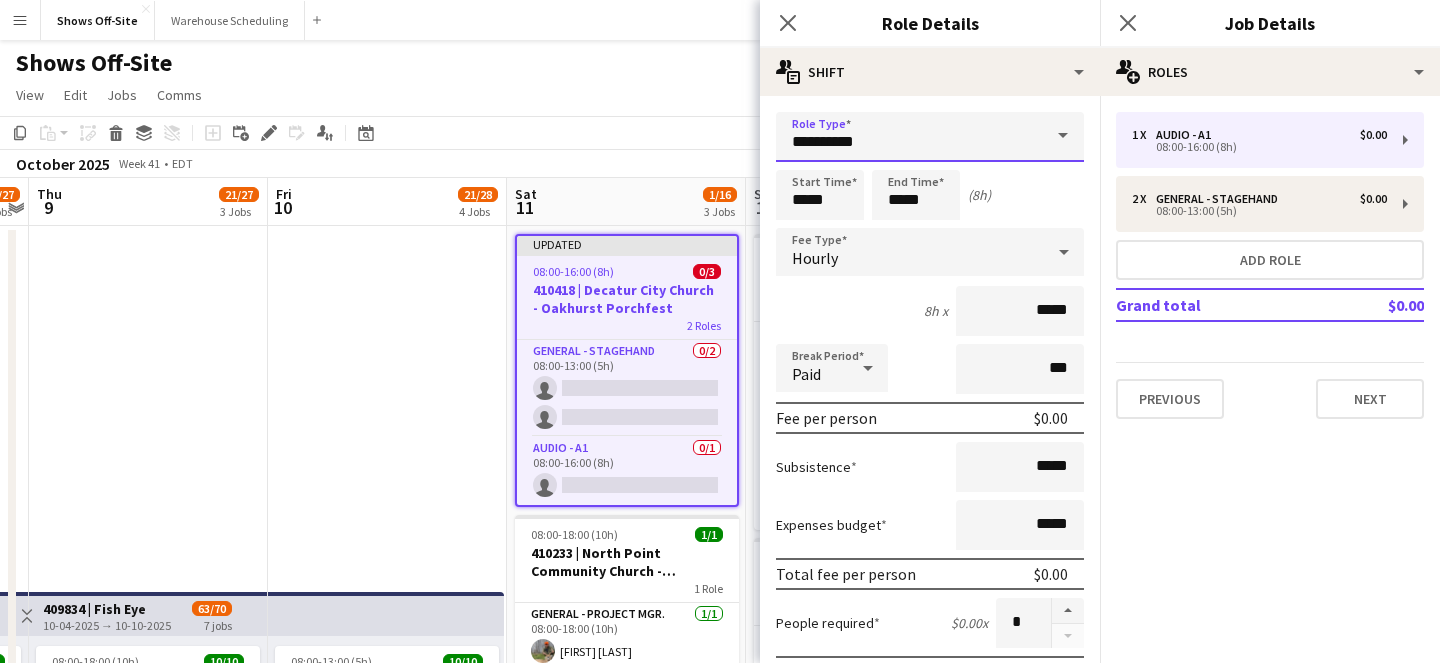 drag, startPoint x: 891, startPoint y: 132, endPoint x: 689, endPoint y: 127, distance: 202.06187 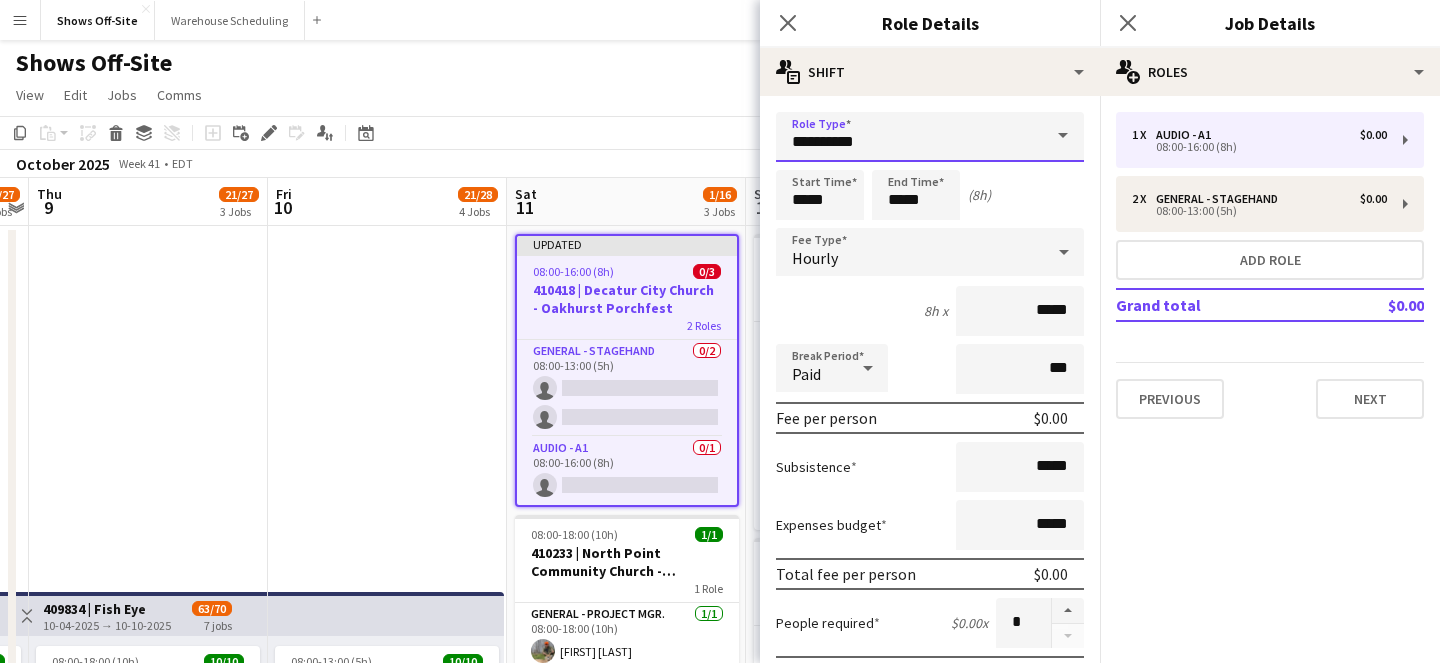 click on "Menu
Boards
Boards   Boards   All jobs   Status
Workforce
Workforce   My Workforce   Recruiting
Comms
Comms
Pay
Pay   Approvals   Payments   Reports
Platform Settings
Platform Settings   App settings   Your settings   Profiles
Training Academy
Training Academy
Knowledge Base
Knowledge Base
Product Updates
Product Updates   Log Out   Privacy   Shows Off-Site
Close
Warehouse Scheduling
Close
Add
Help
Notifications
Shows Off-Site
user
View  Day view expanded Day view collapsed Month view" at bounding box center [720, 1205] 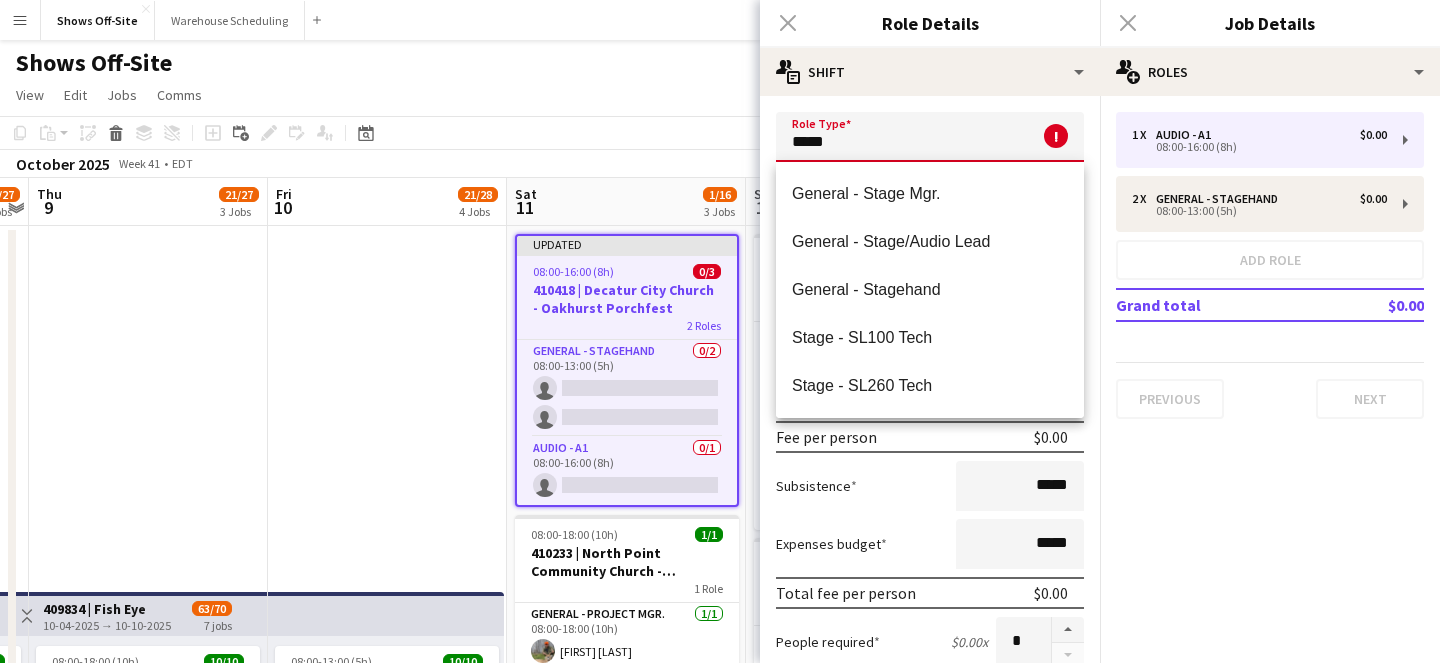 click on "General - Stagehand" at bounding box center [930, 289] 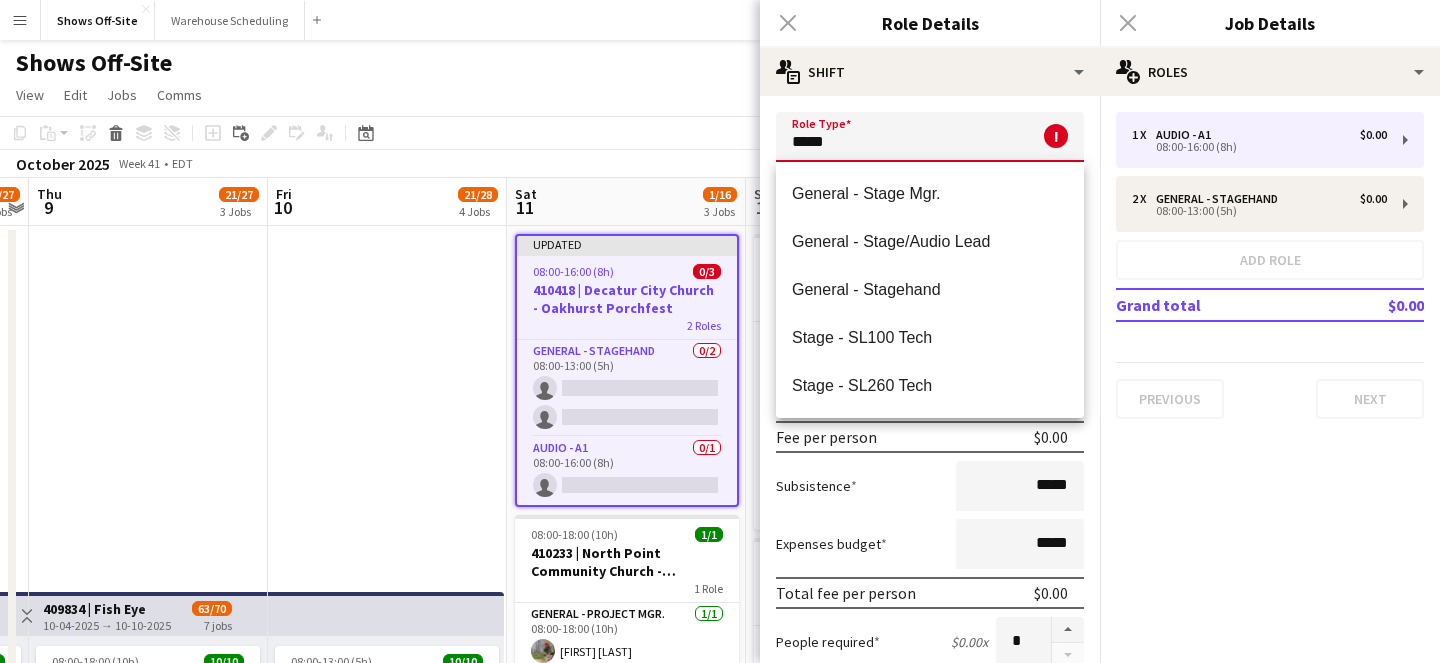 type on "**********" 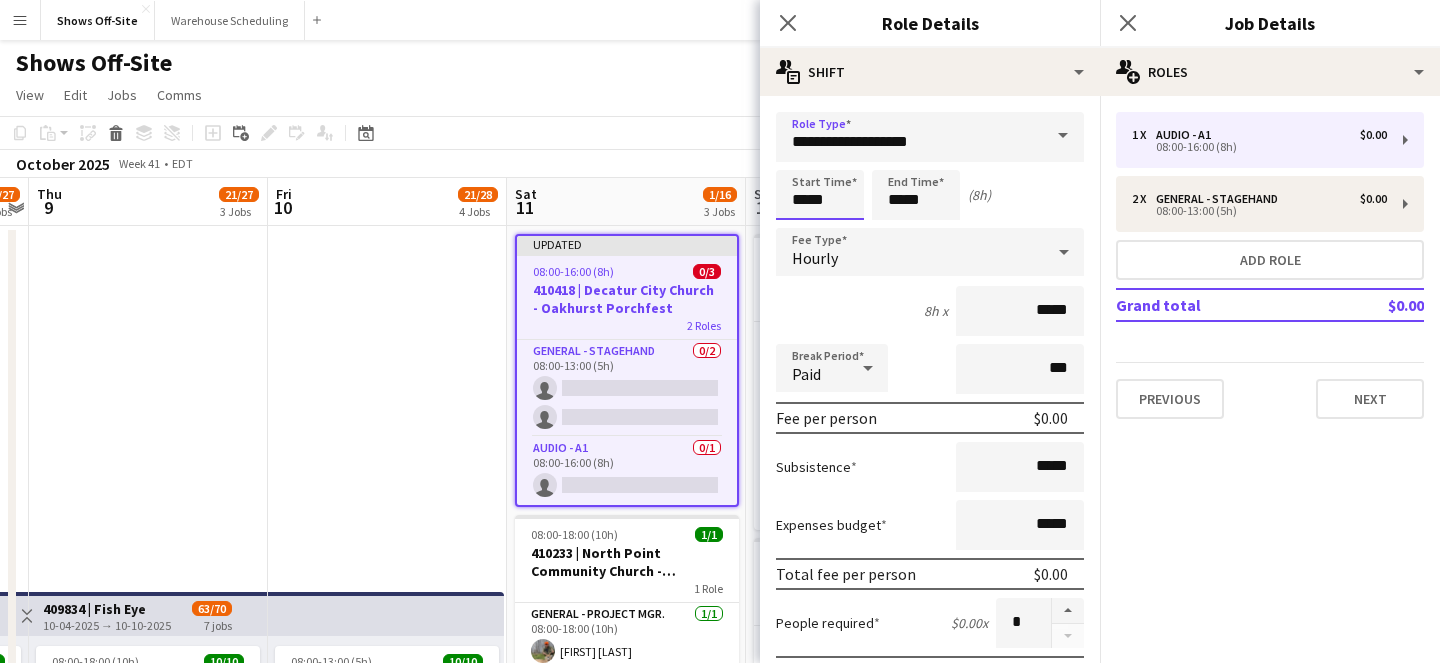 click on "*****" at bounding box center (820, 195) 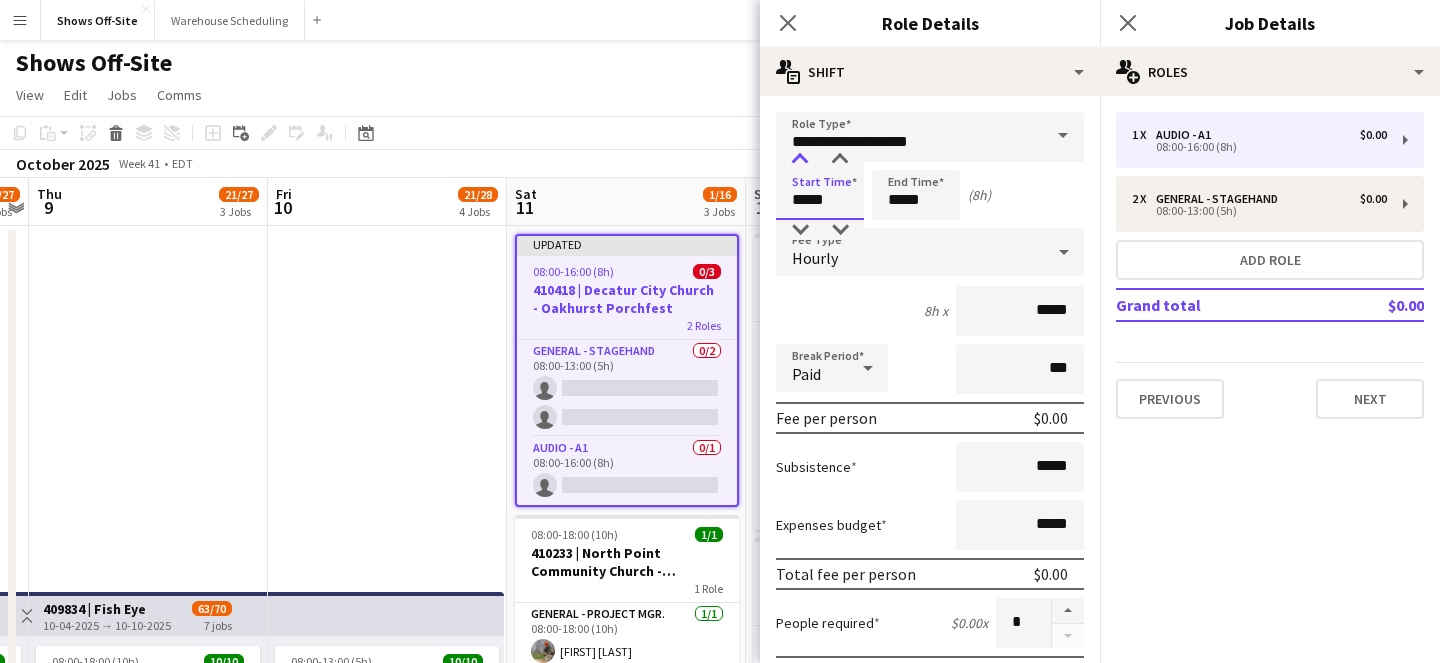 click at bounding box center [800, 160] 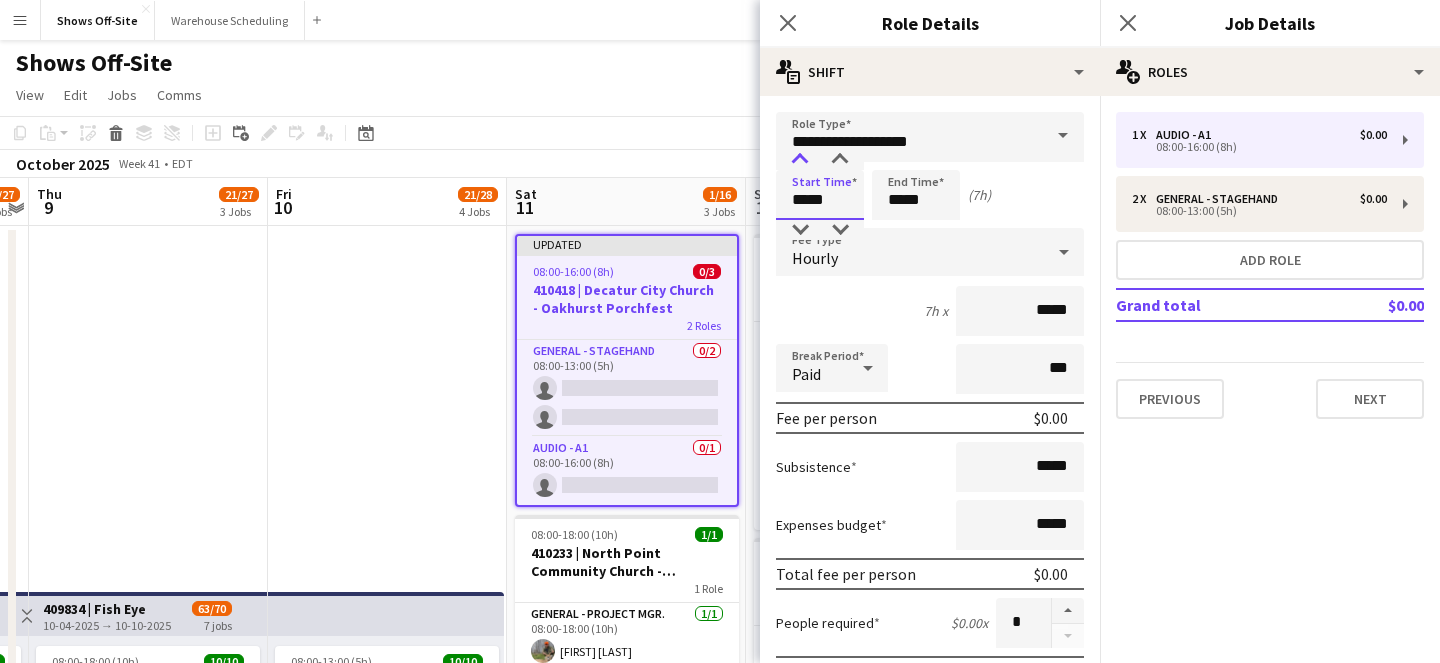 click at bounding box center (800, 160) 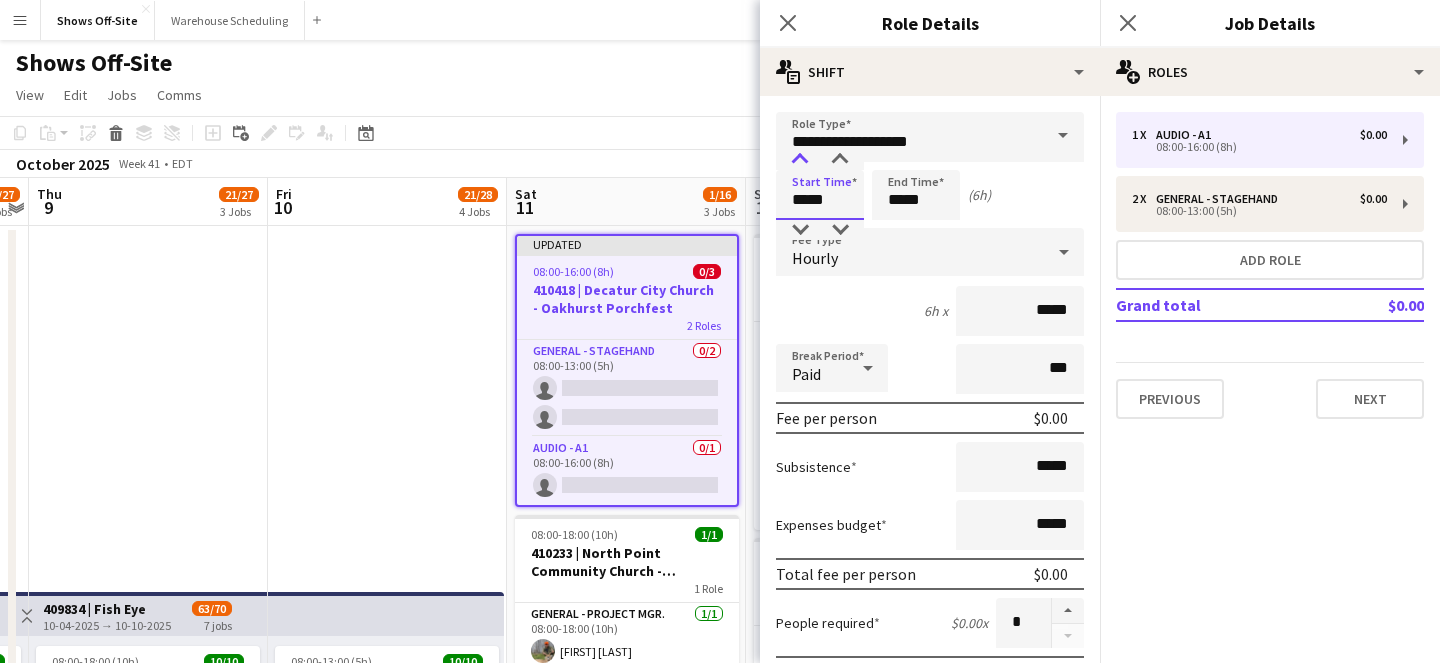 click at bounding box center [800, 160] 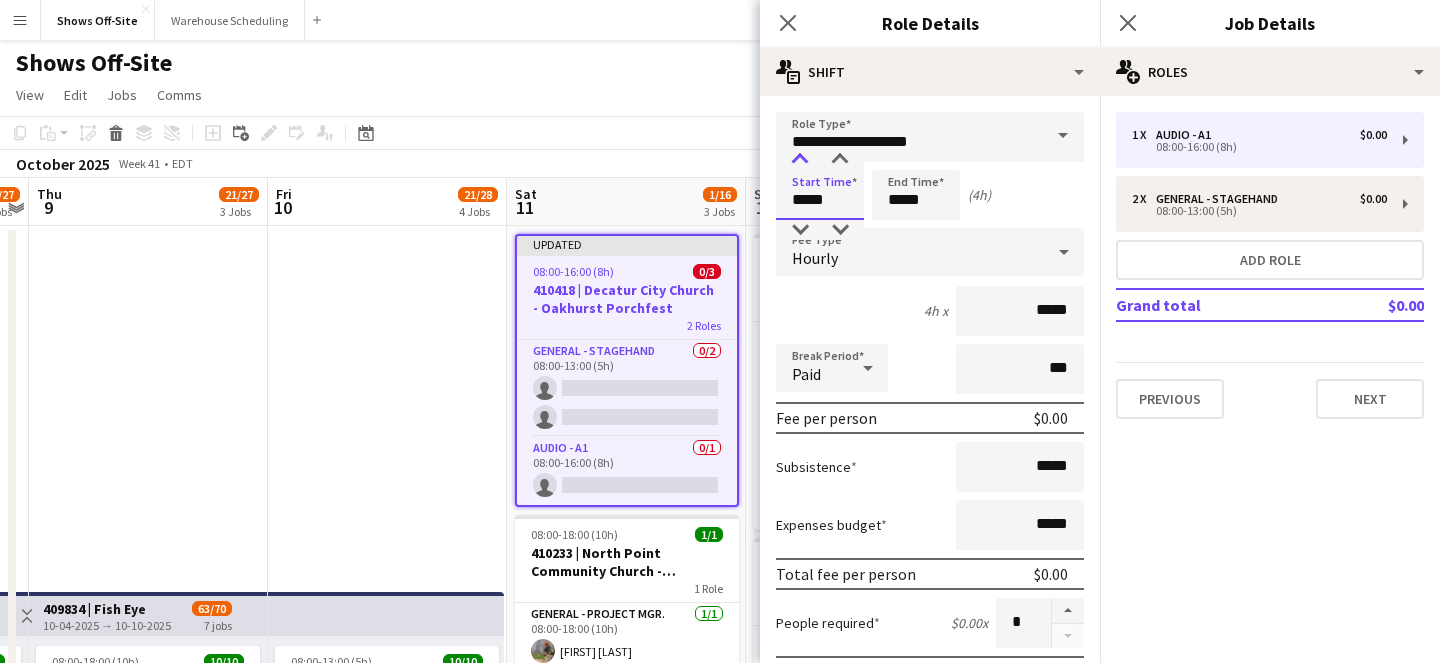 click at bounding box center [800, 160] 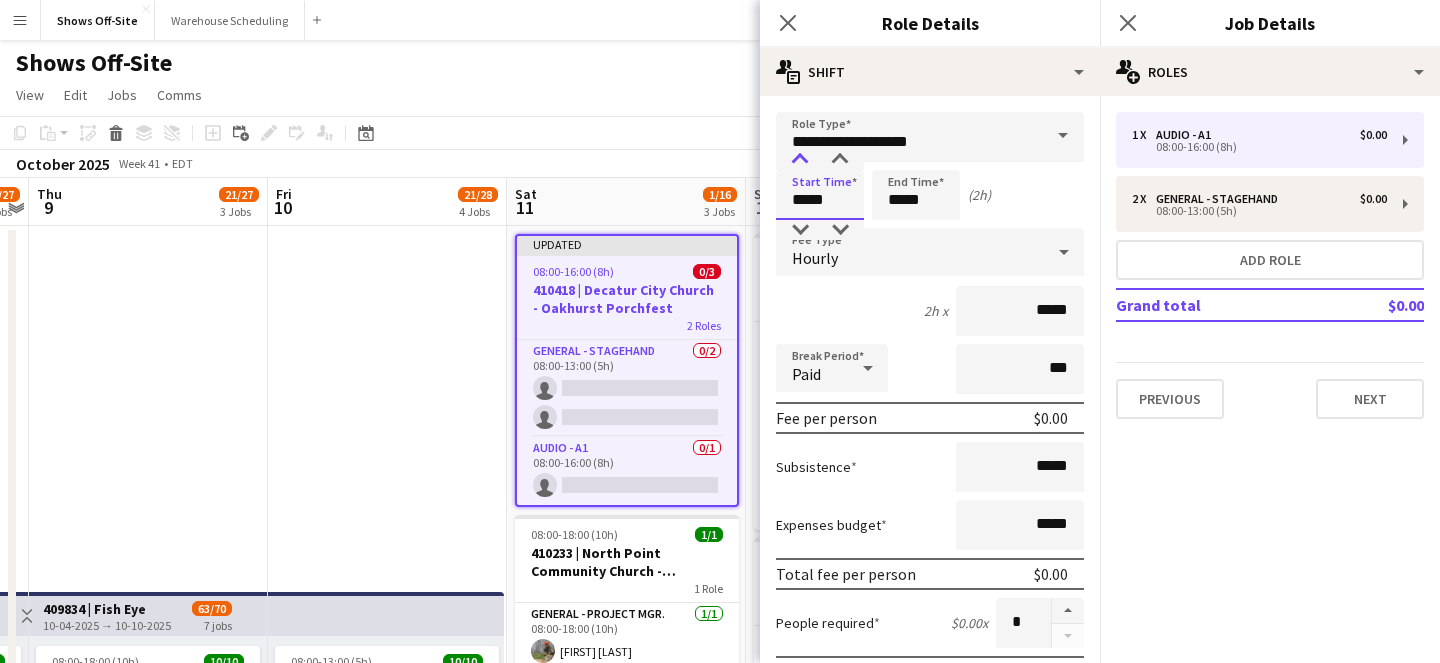 click at bounding box center [800, 160] 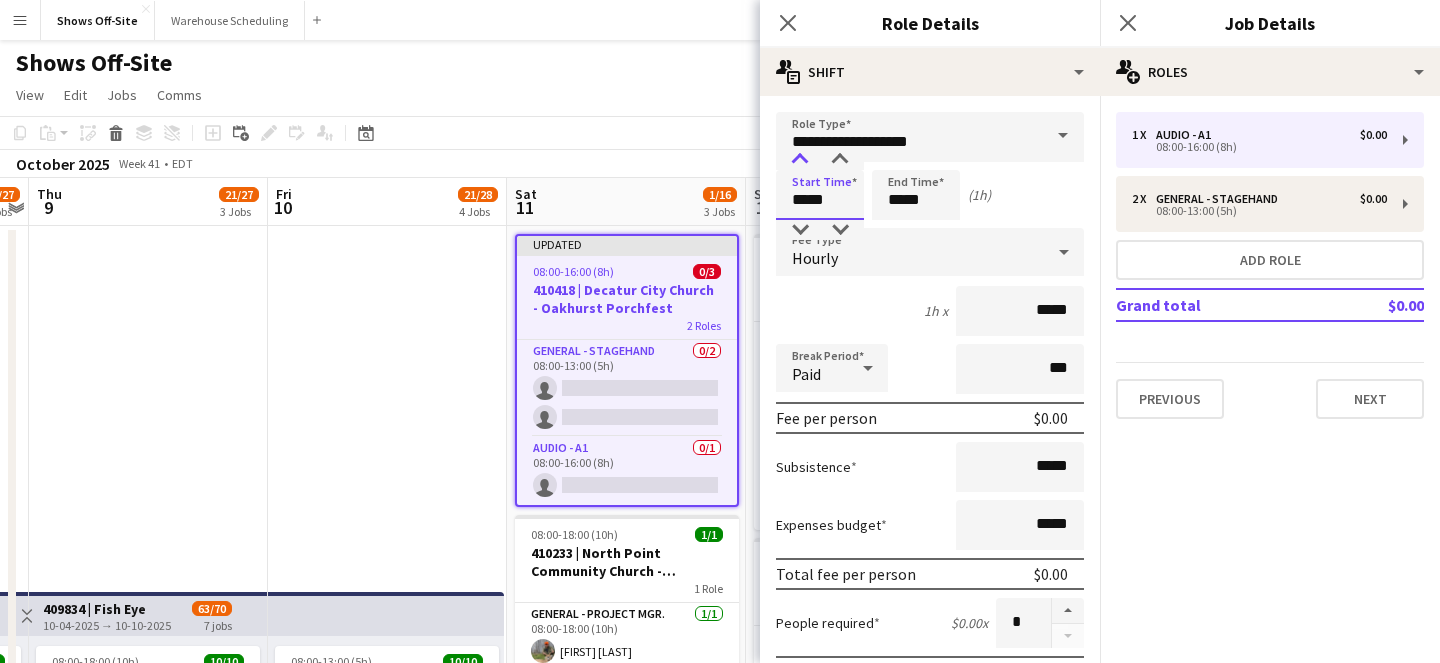 click at bounding box center (800, 160) 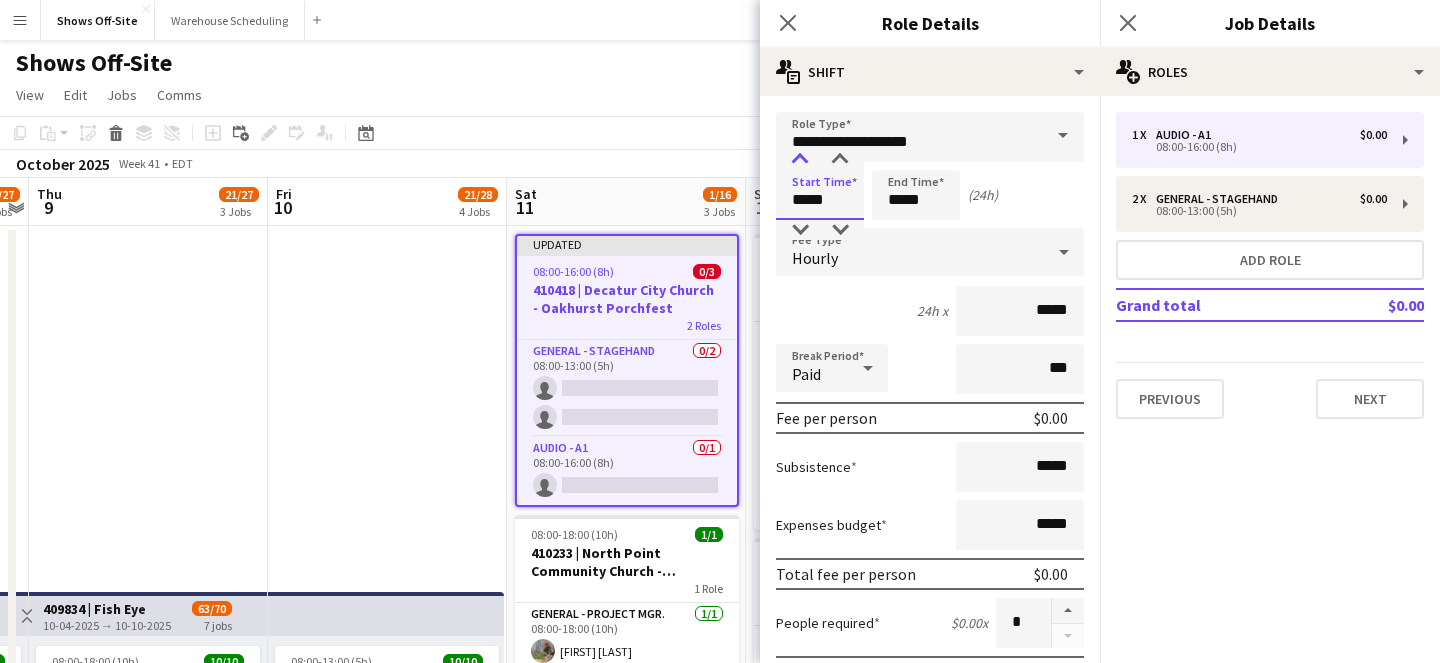 click at bounding box center (800, 160) 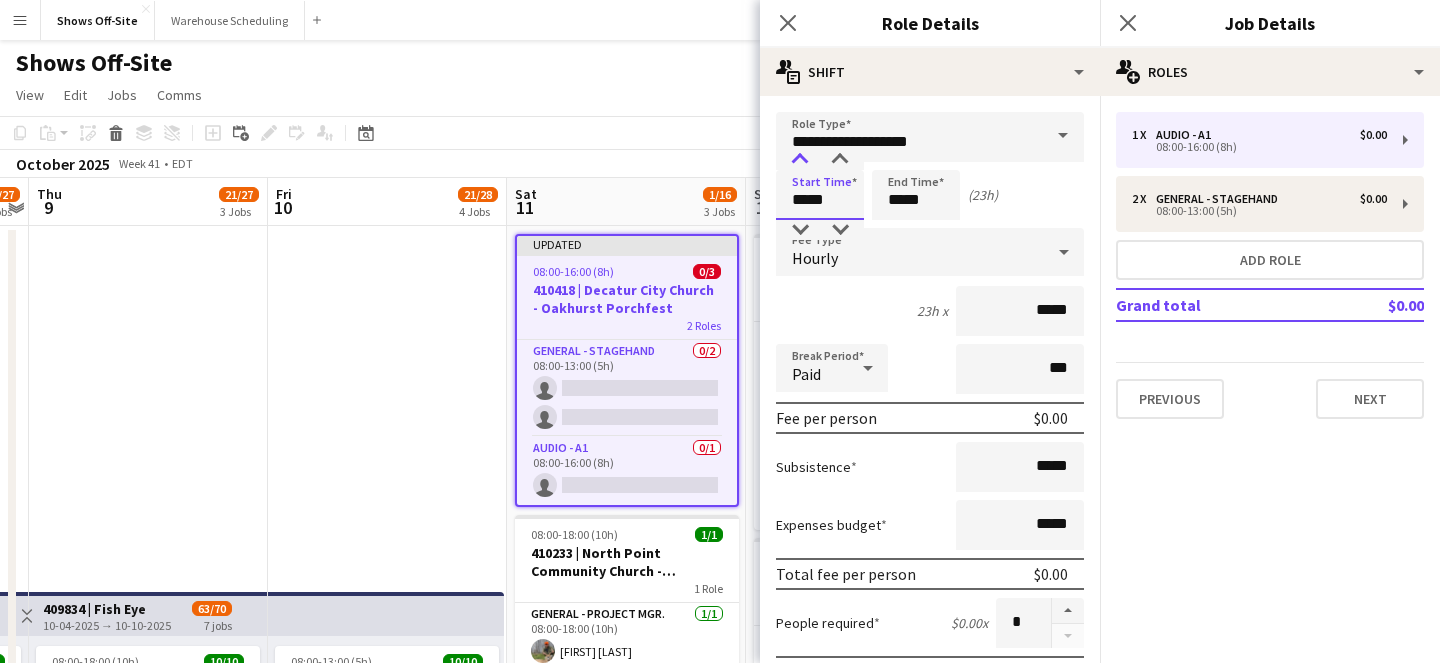 click at bounding box center (800, 160) 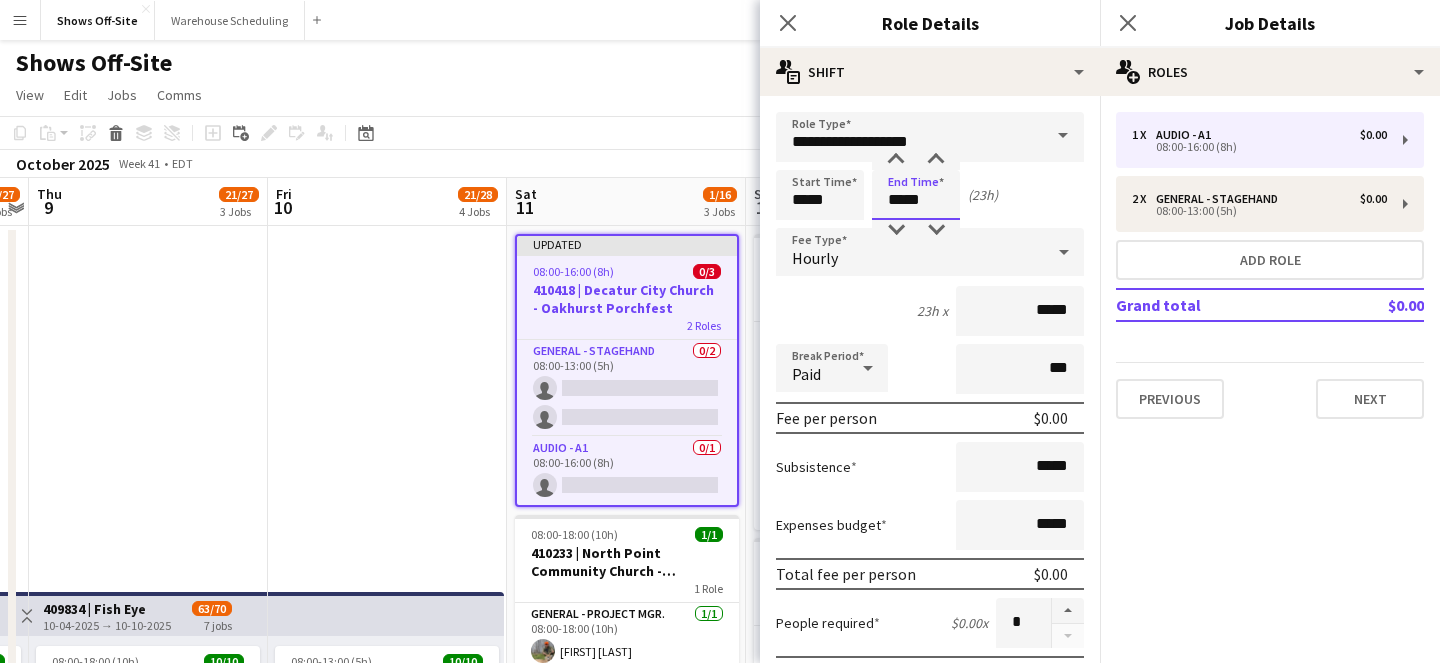 click on "*****" at bounding box center [916, 195] 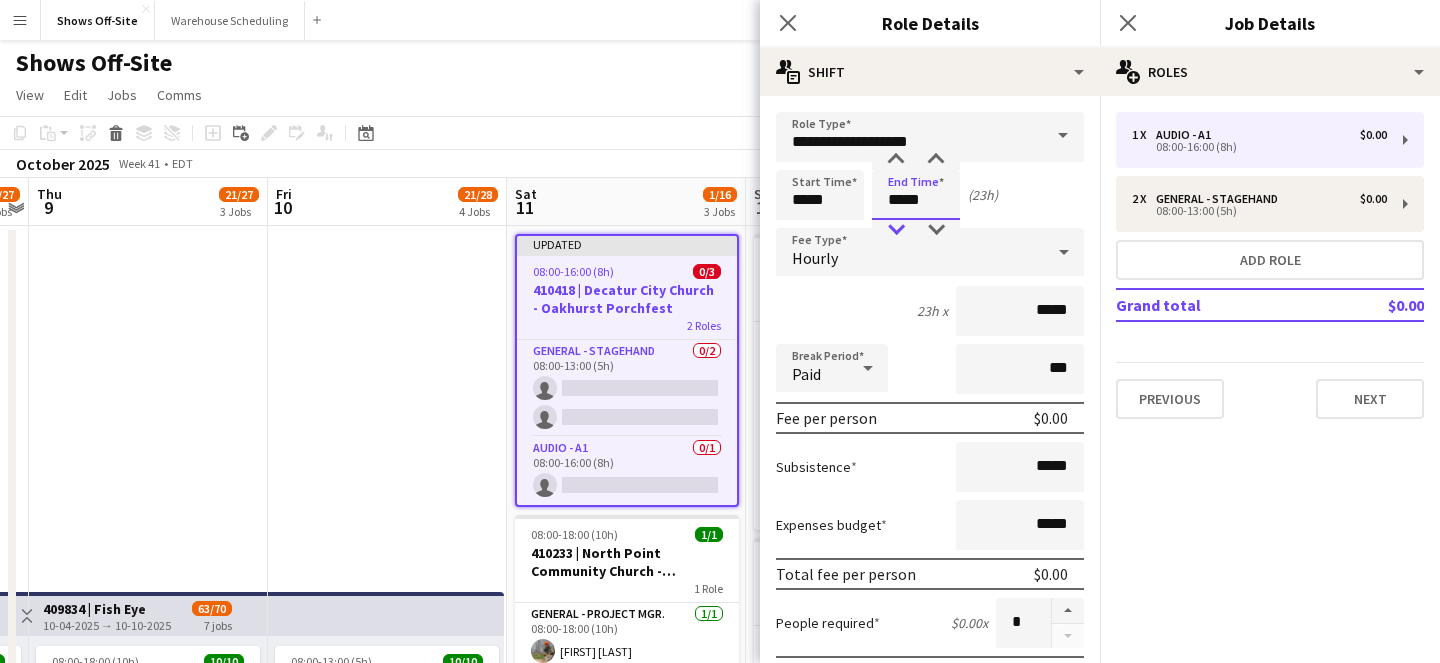 click at bounding box center [896, 230] 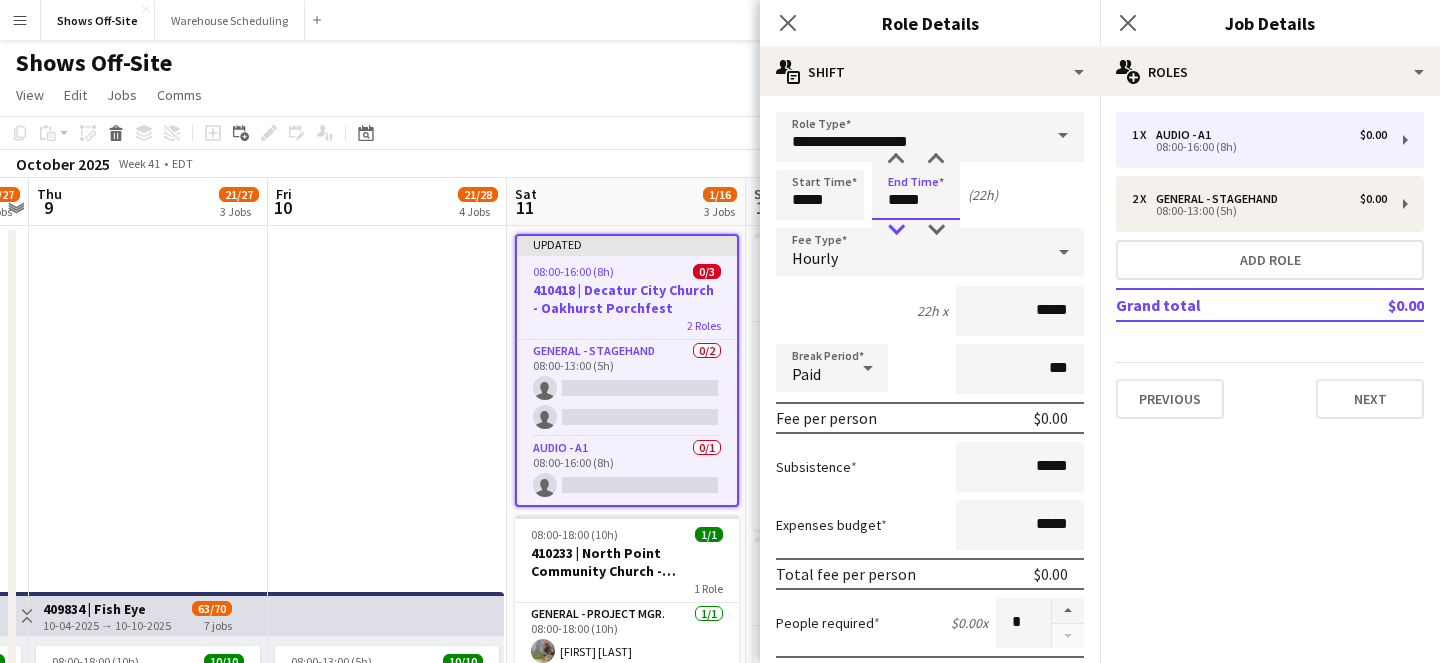 click at bounding box center (896, 230) 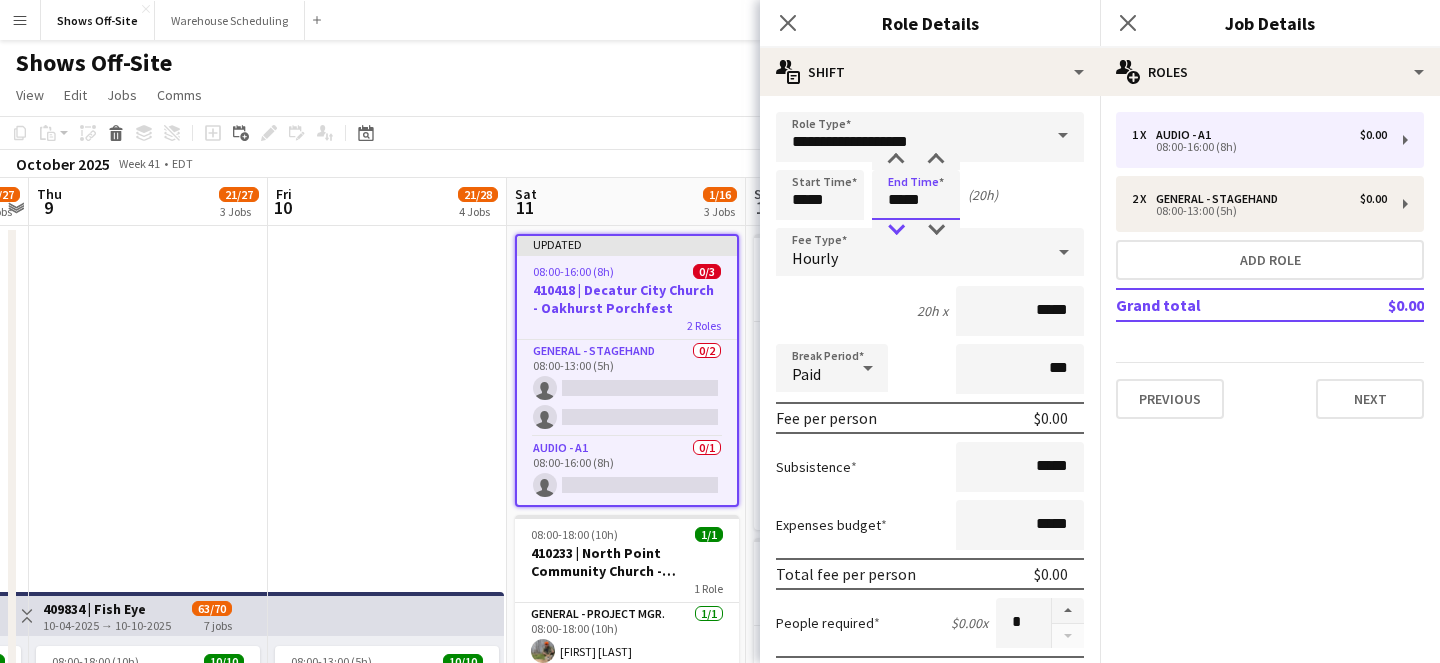 click at bounding box center (896, 230) 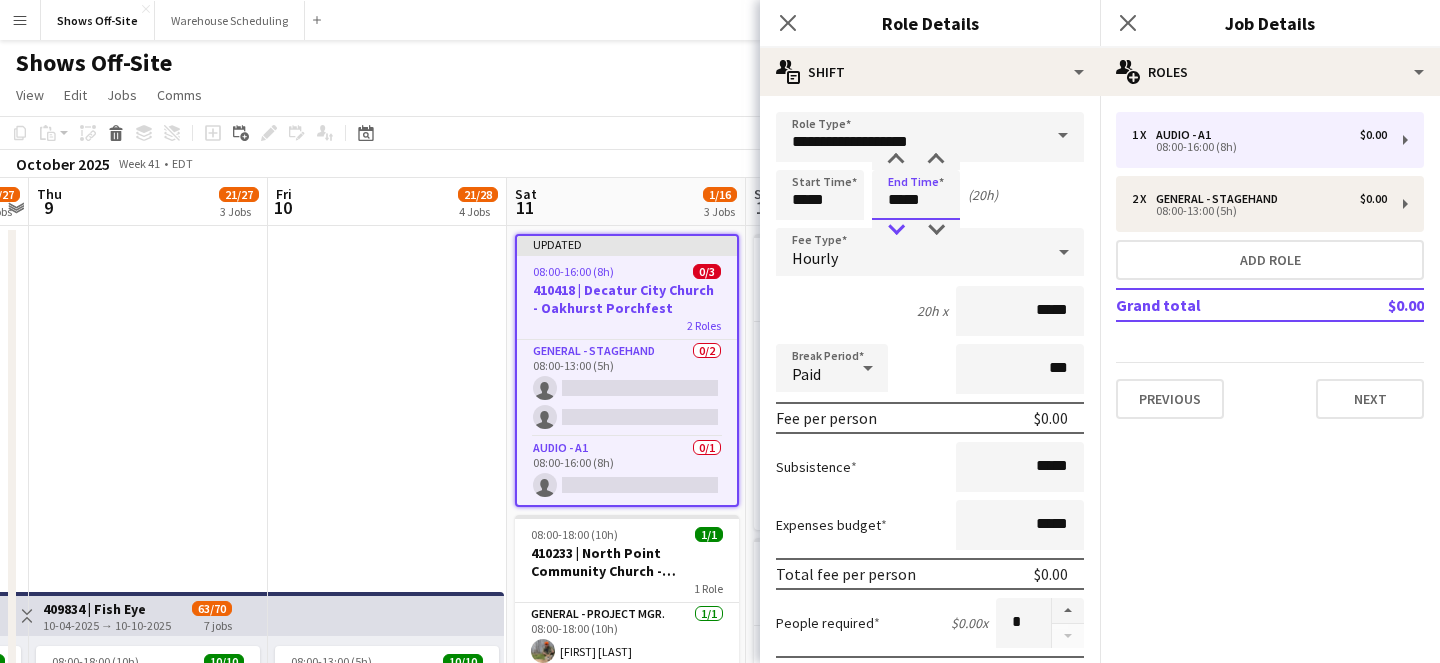 click at bounding box center (896, 230) 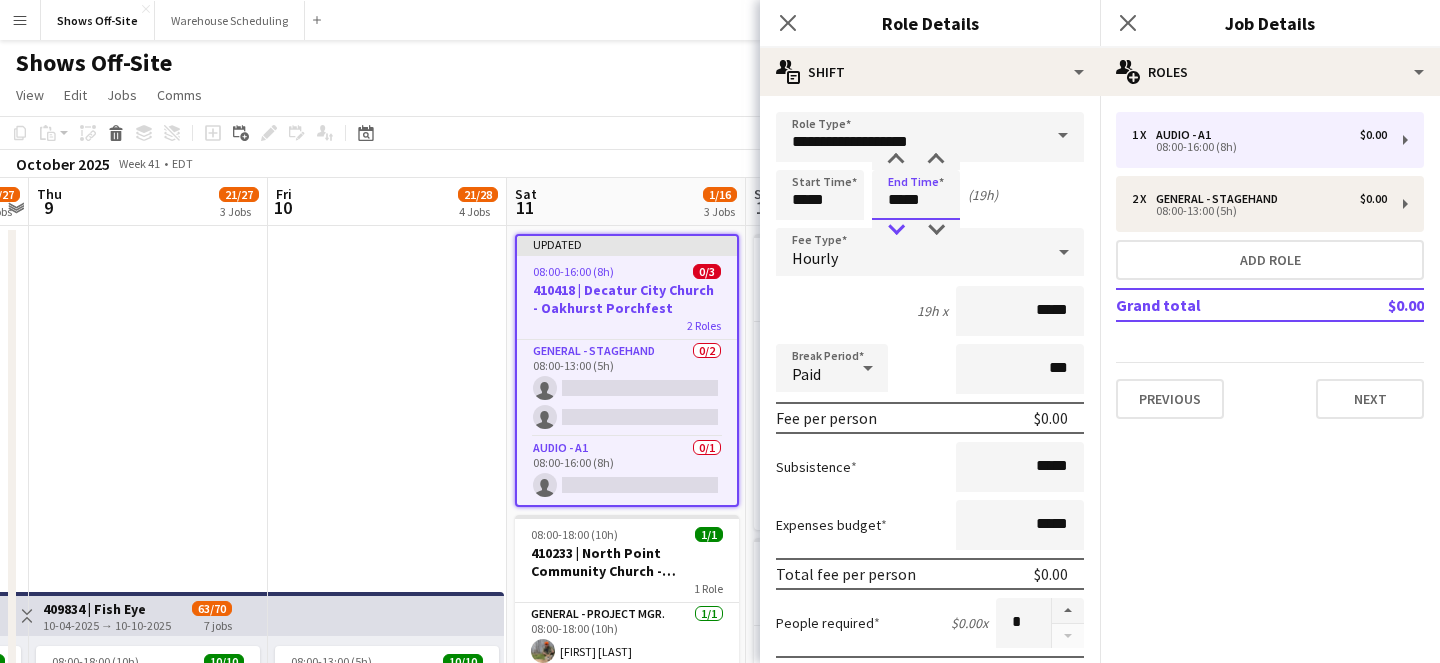 click at bounding box center [896, 230] 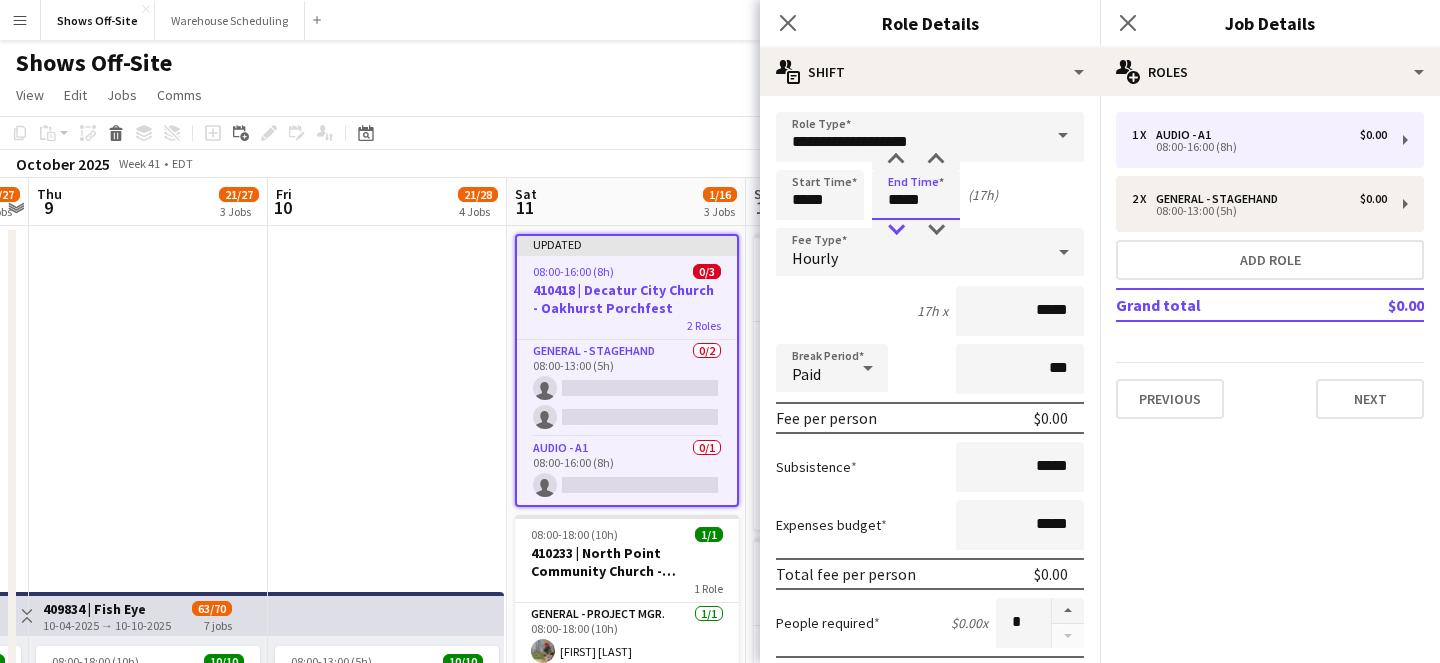 click at bounding box center [896, 230] 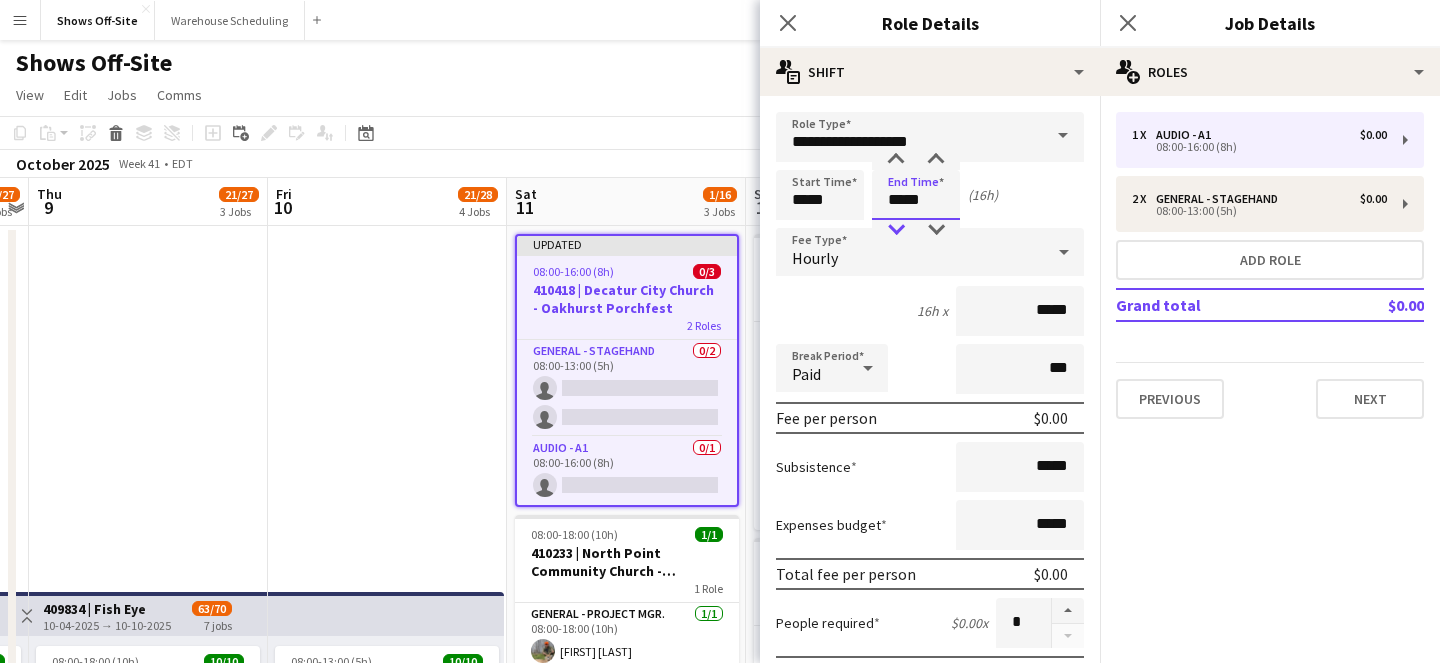 click at bounding box center (896, 230) 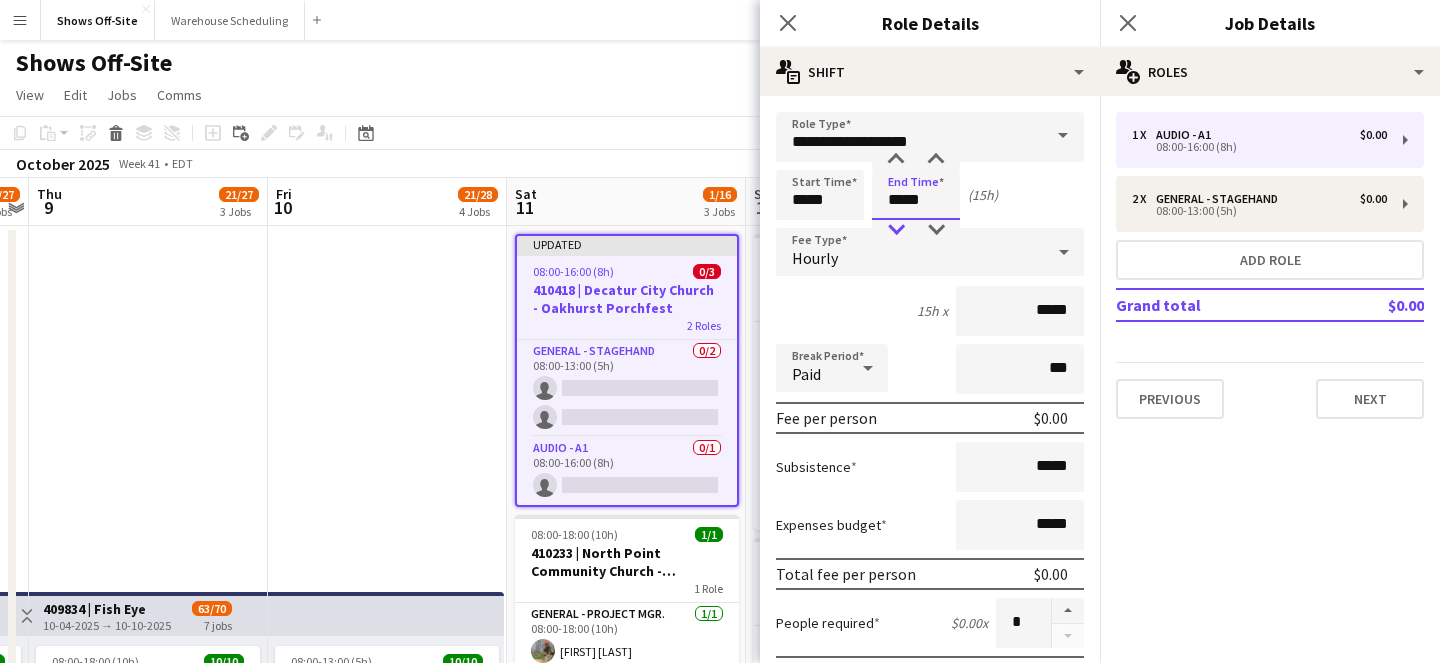 click at bounding box center [896, 230] 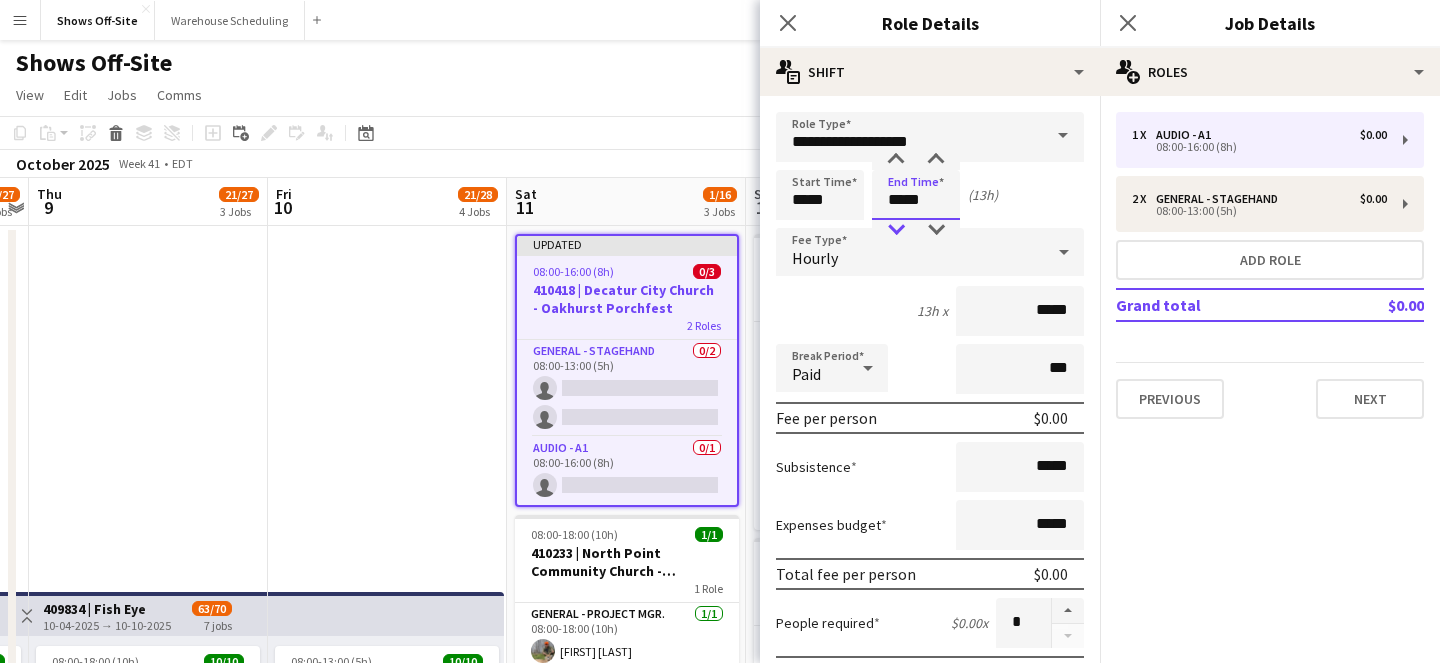 click at bounding box center (896, 230) 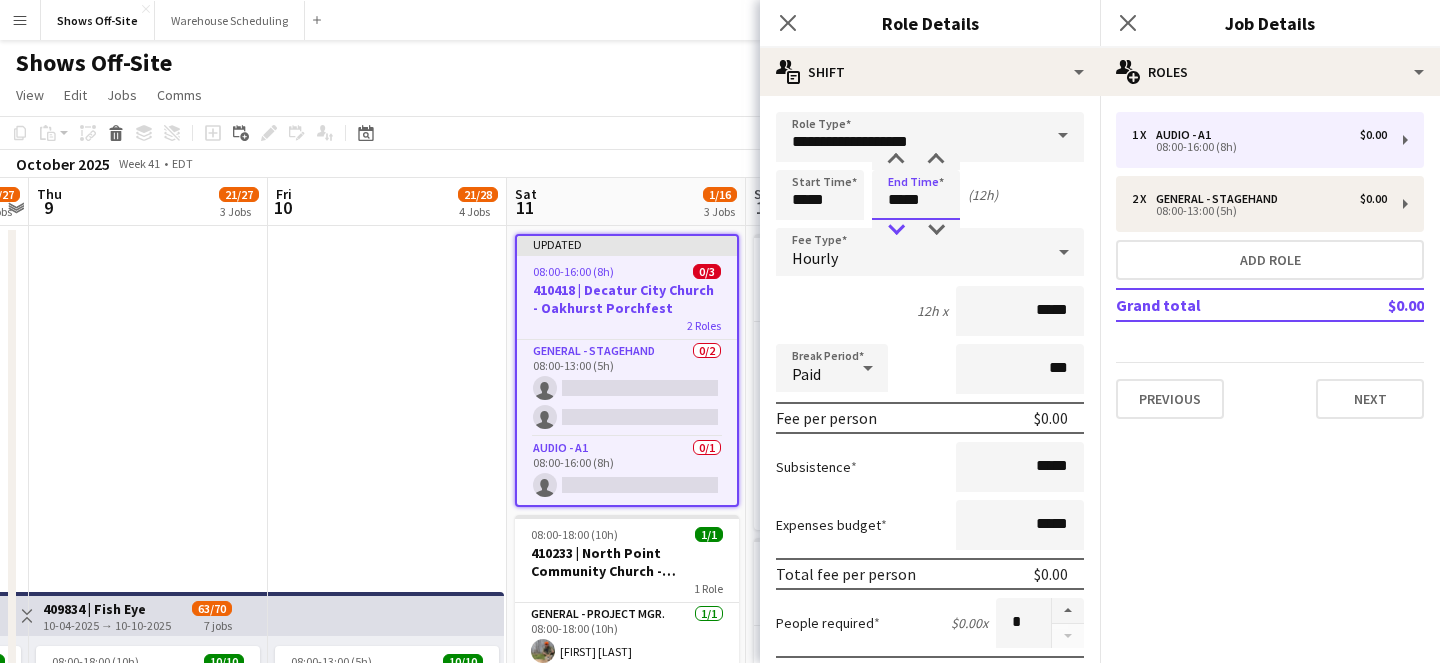 click at bounding box center (896, 230) 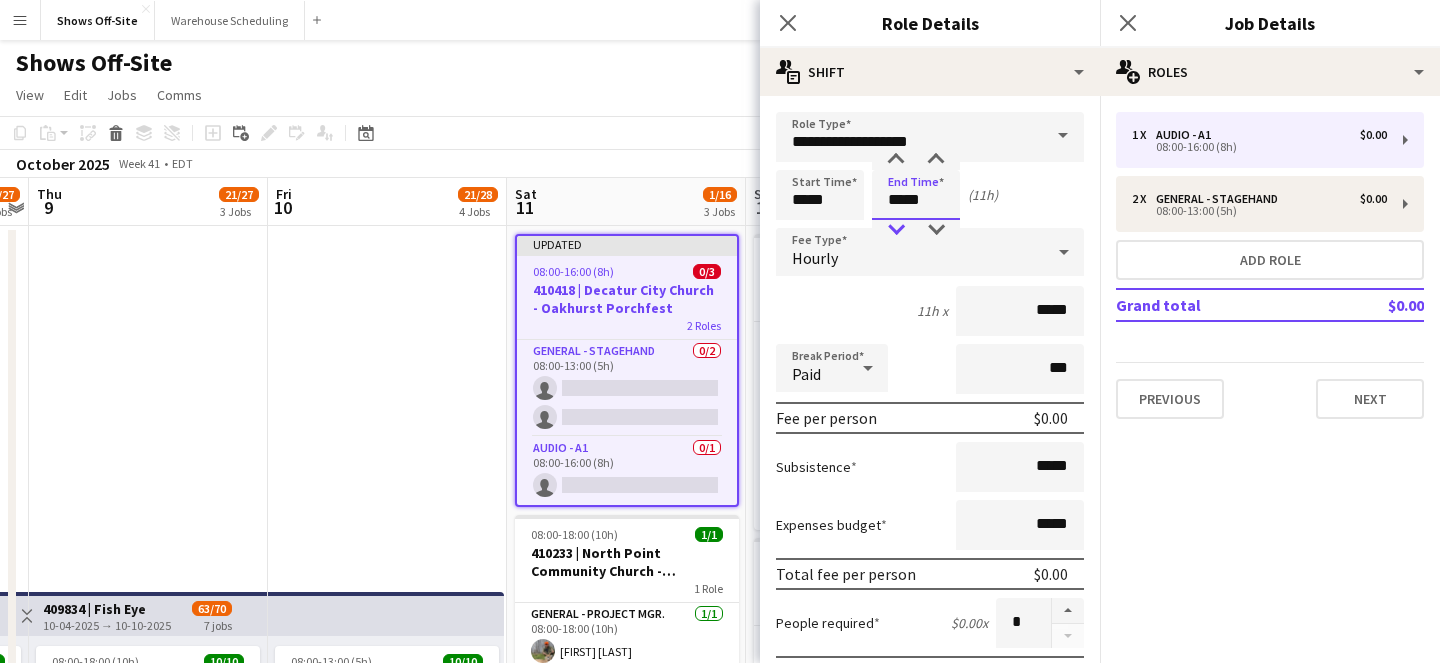 click at bounding box center [896, 230] 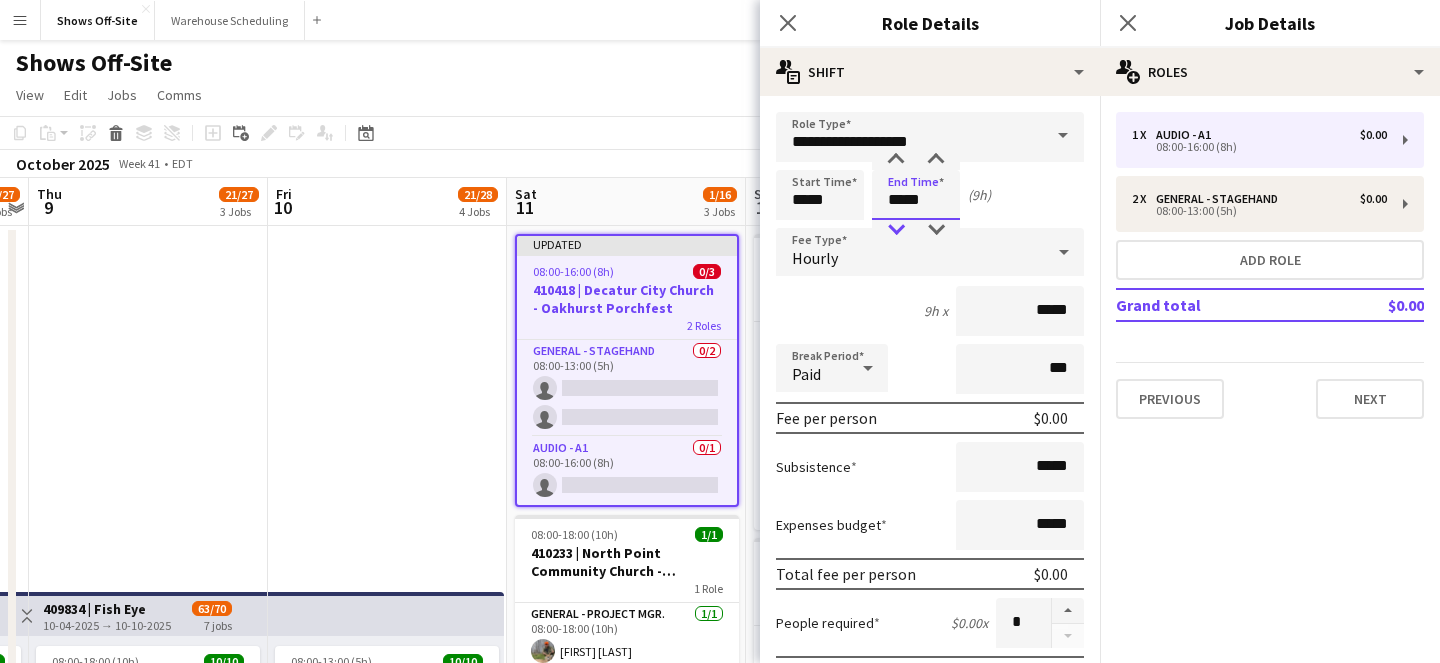 click at bounding box center [896, 230] 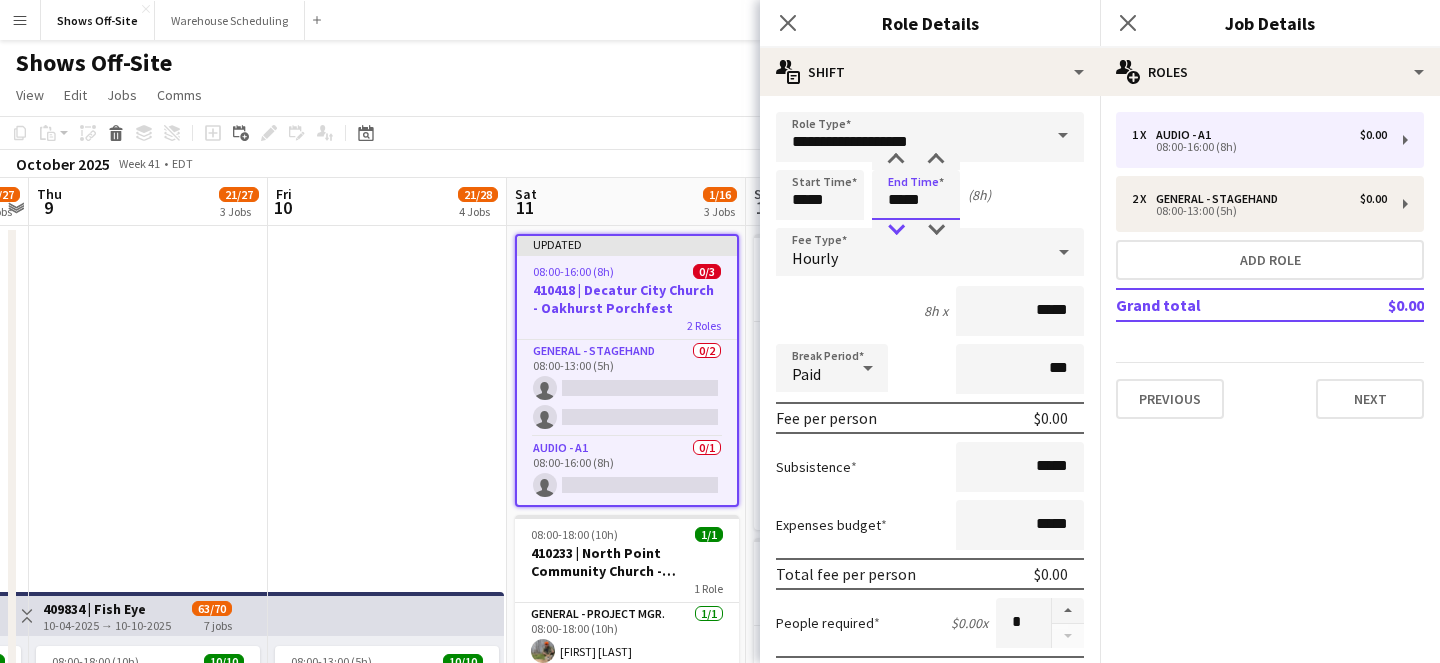 click at bounding box center [896, 230] 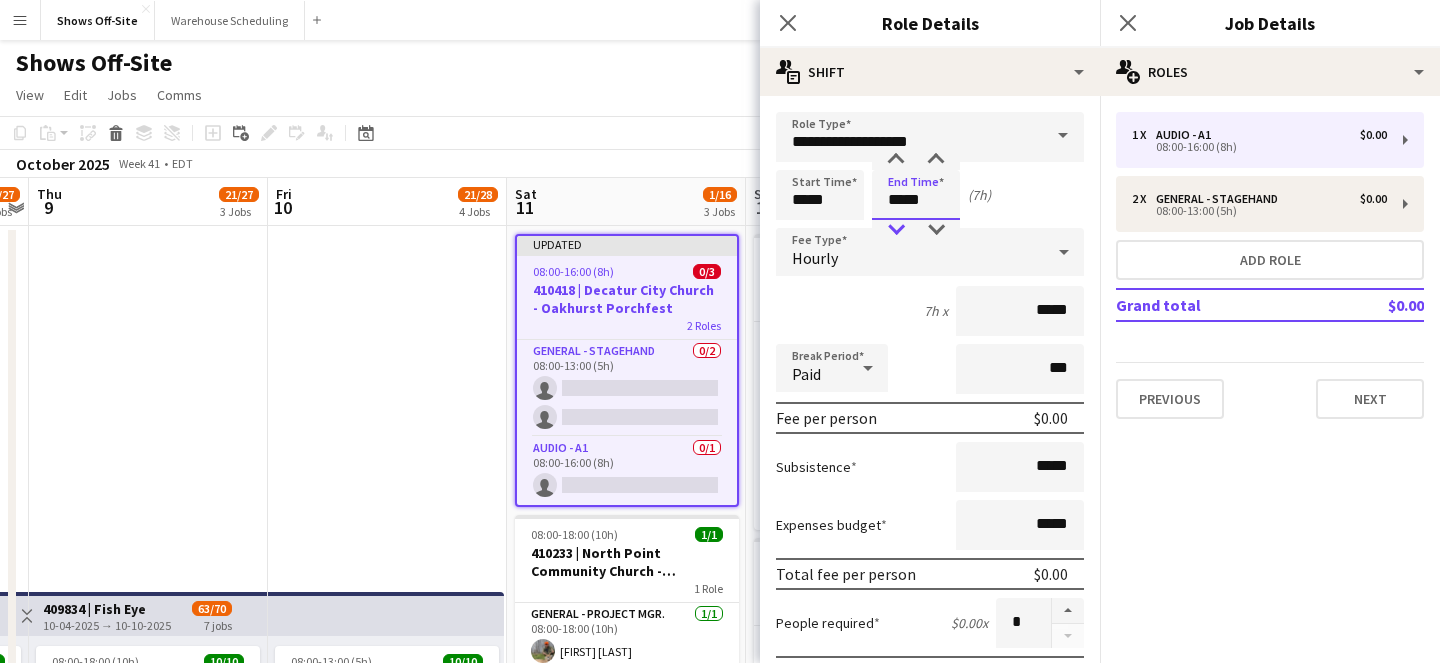 click at bounding box center (896, 230) 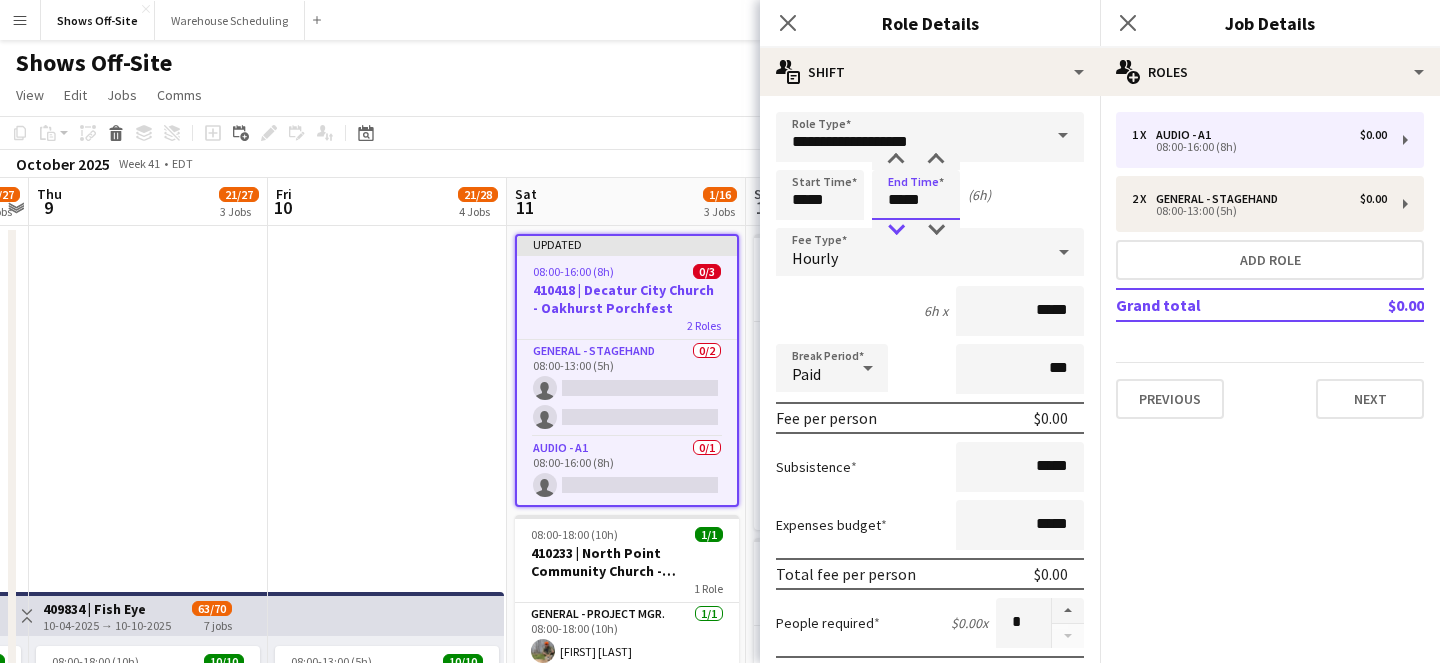 type on "*****" 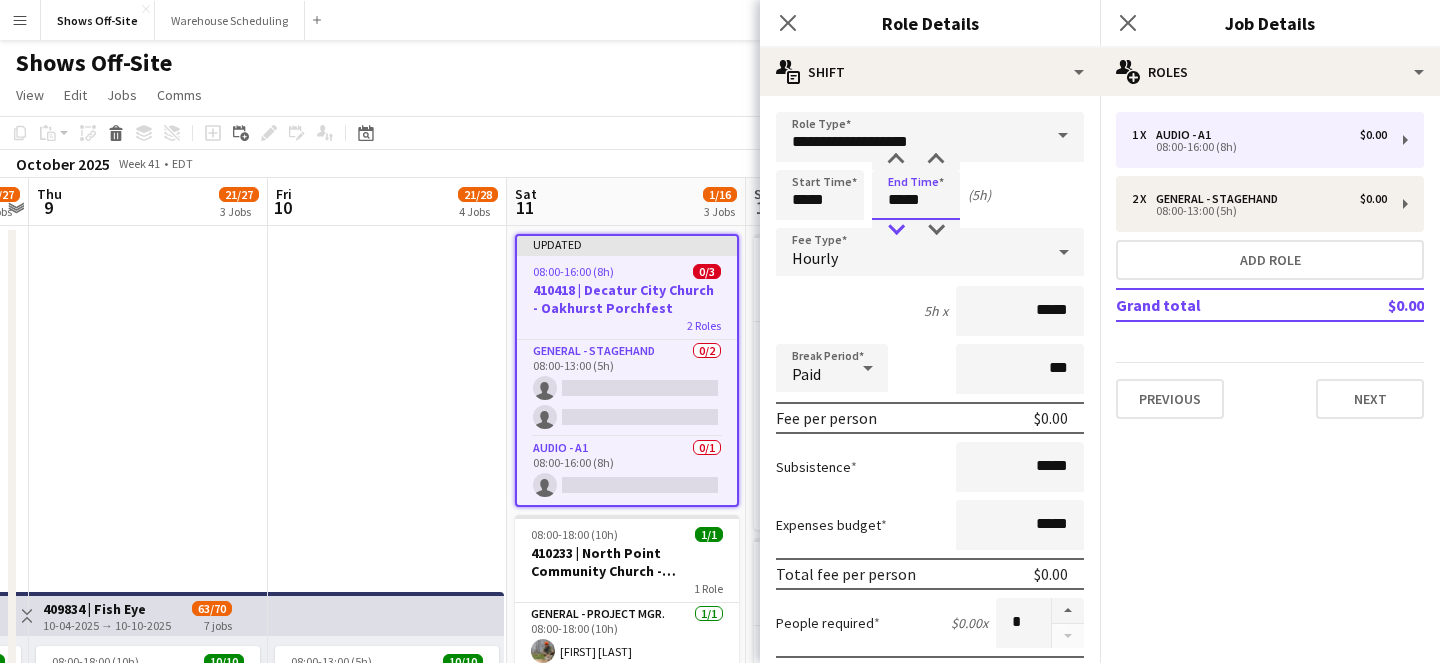 click at bounding box center [896, 230] 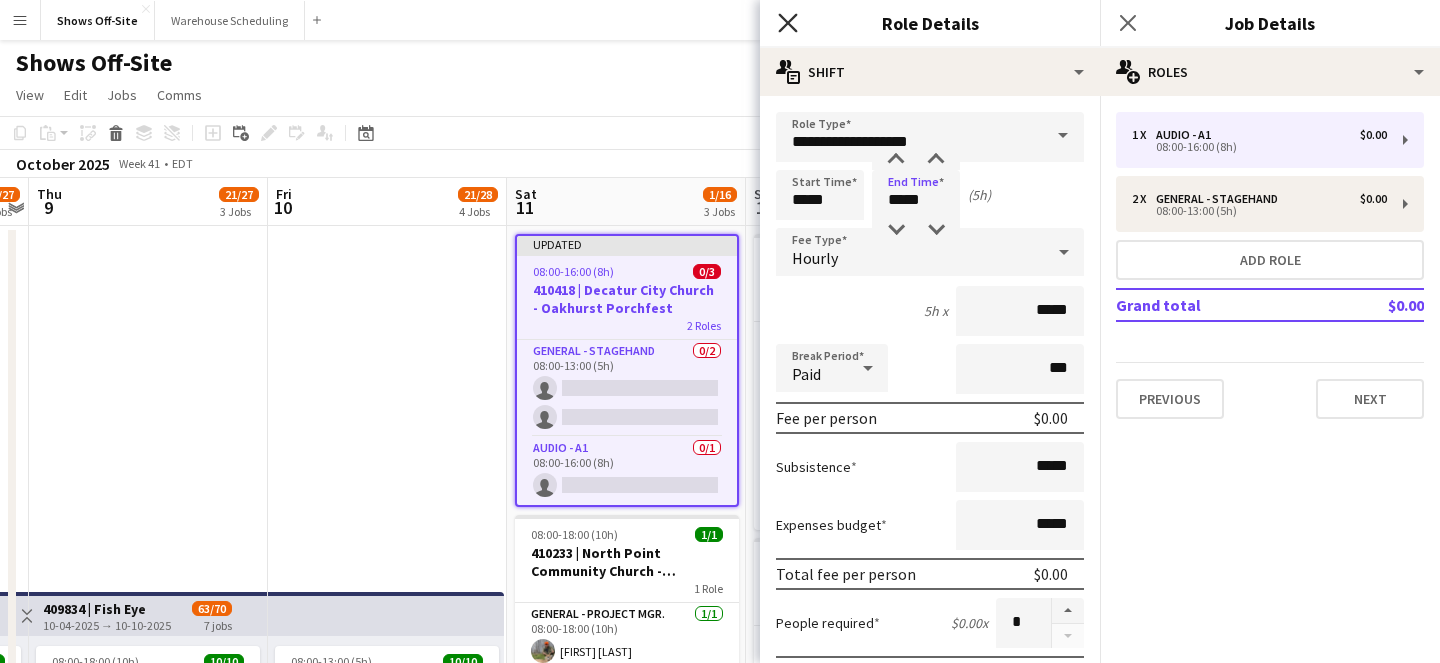 click 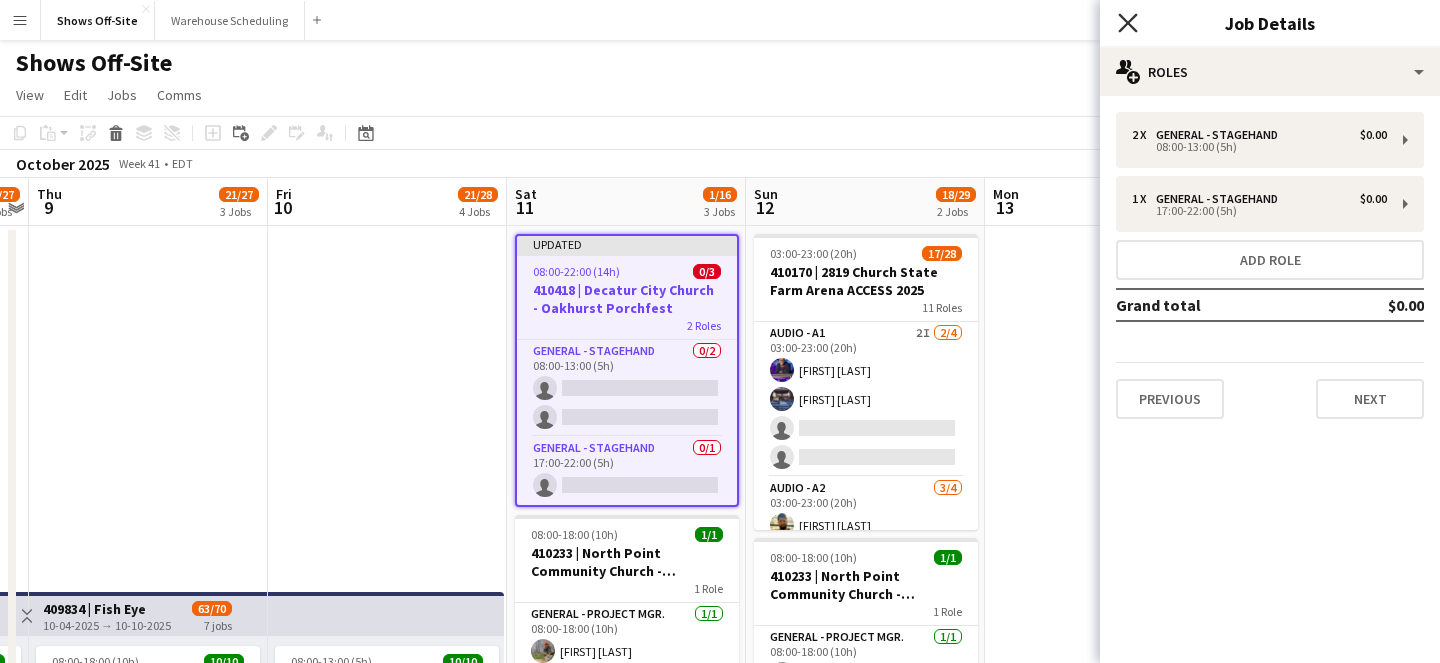 click on "Close pop-in" 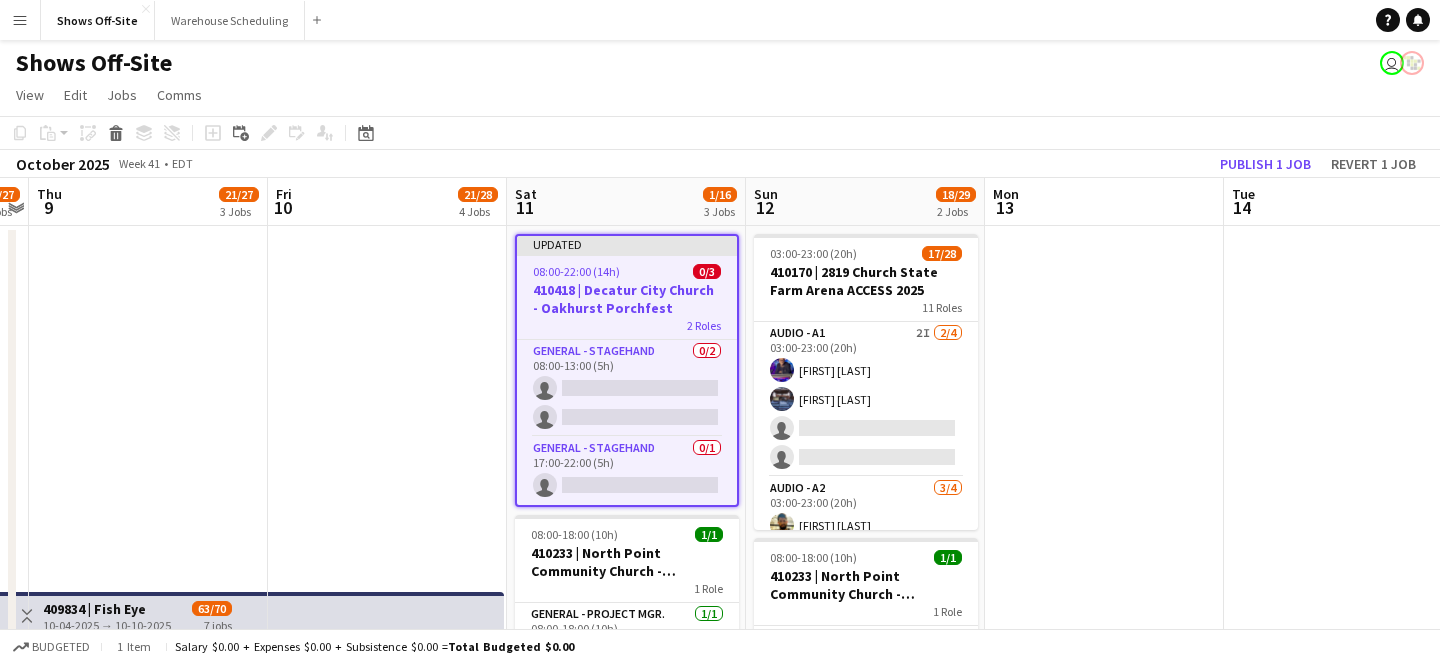 click on "08:00-22:00 (14h)" at bounding box center (576, 271) 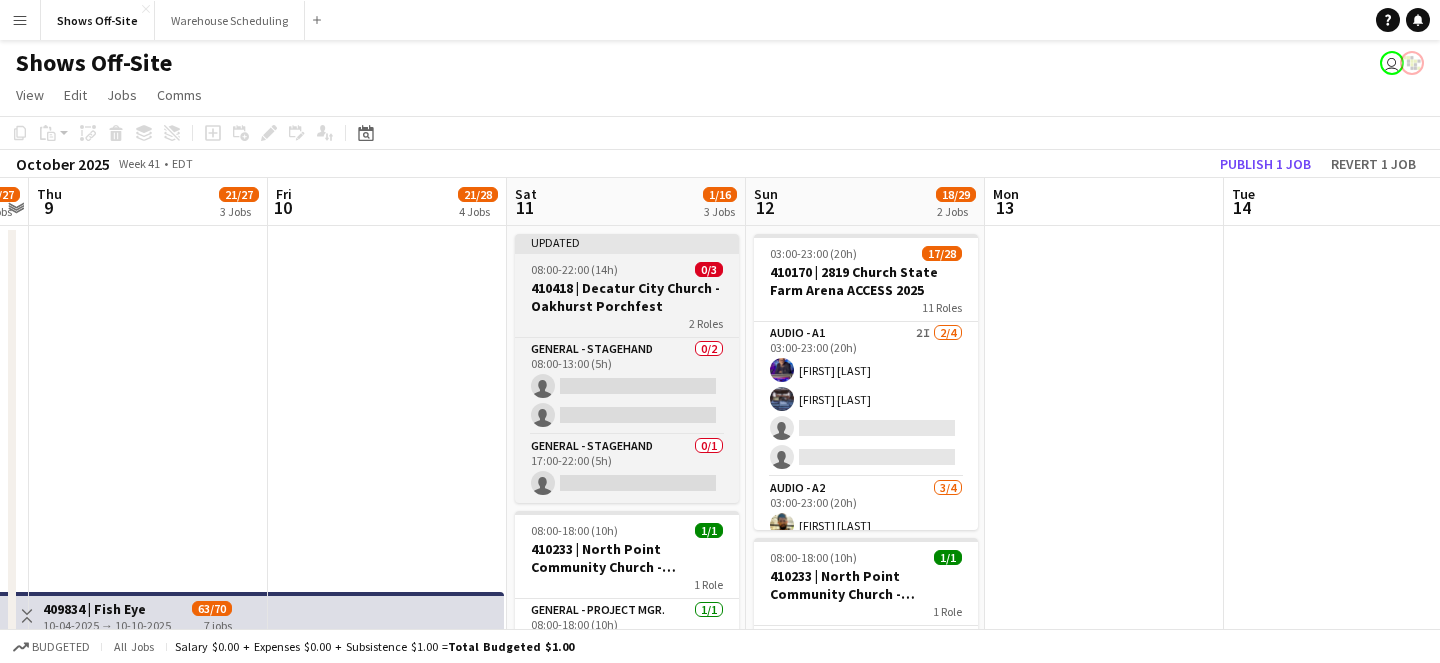 click on "410418 | Decatur City Church - Oakhurst Porchfest" at bounding box center (627, 297) 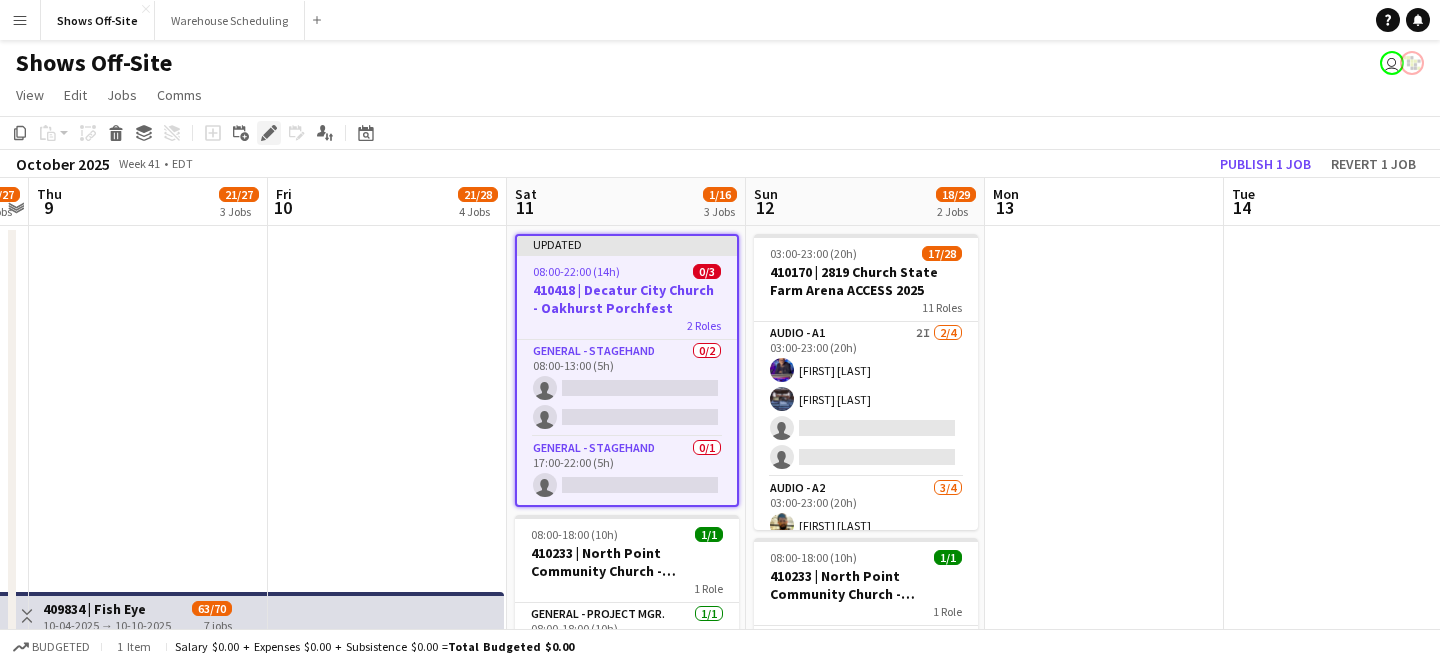 click 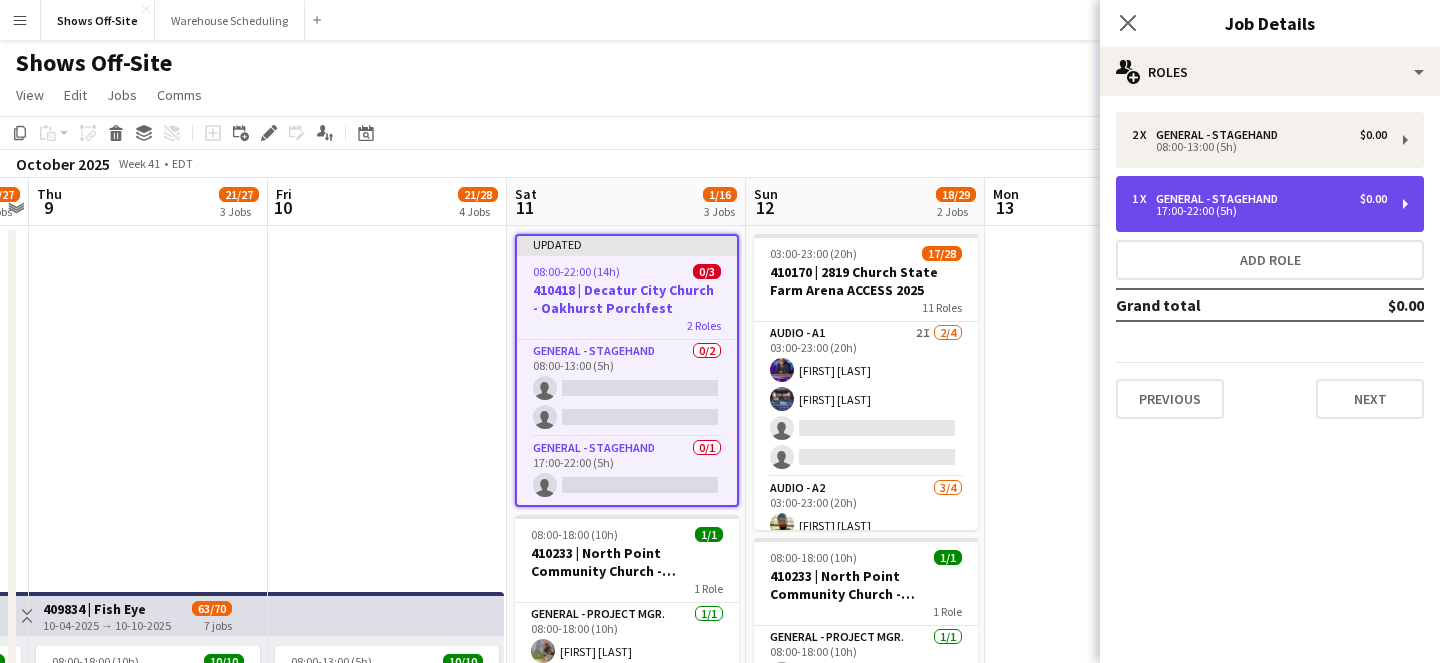 click on "1 x   General - Stagehand   $0.00" at bounding box center [1259, 199] 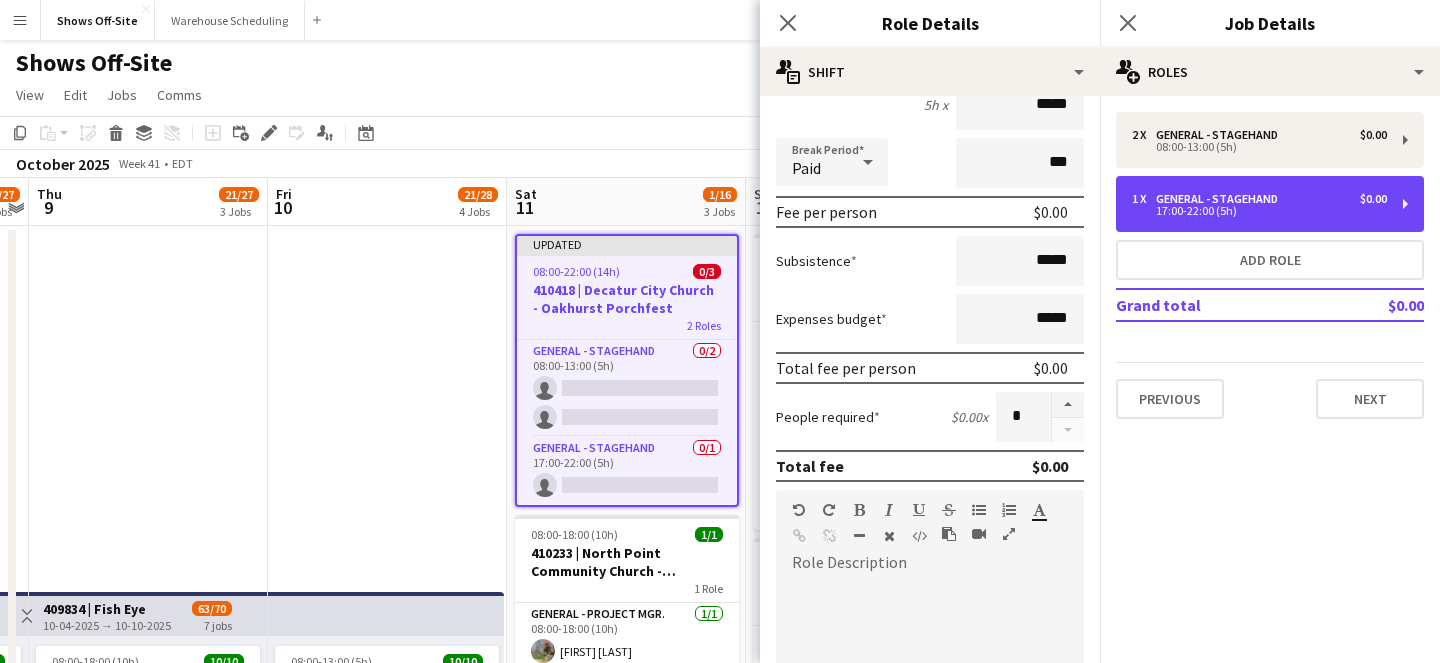 scroll, scrollTop: 372, scrollLeft: 0, axis: vertical 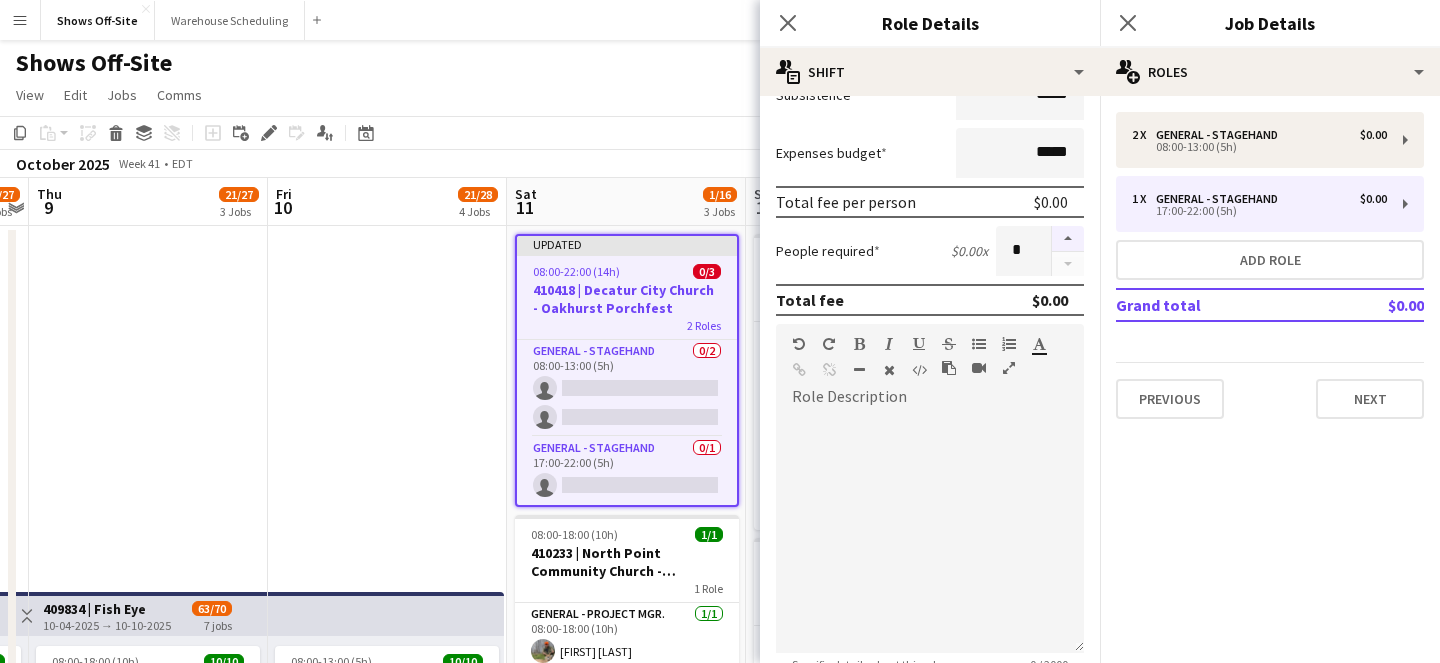 click at bounding box center (1068, 239) 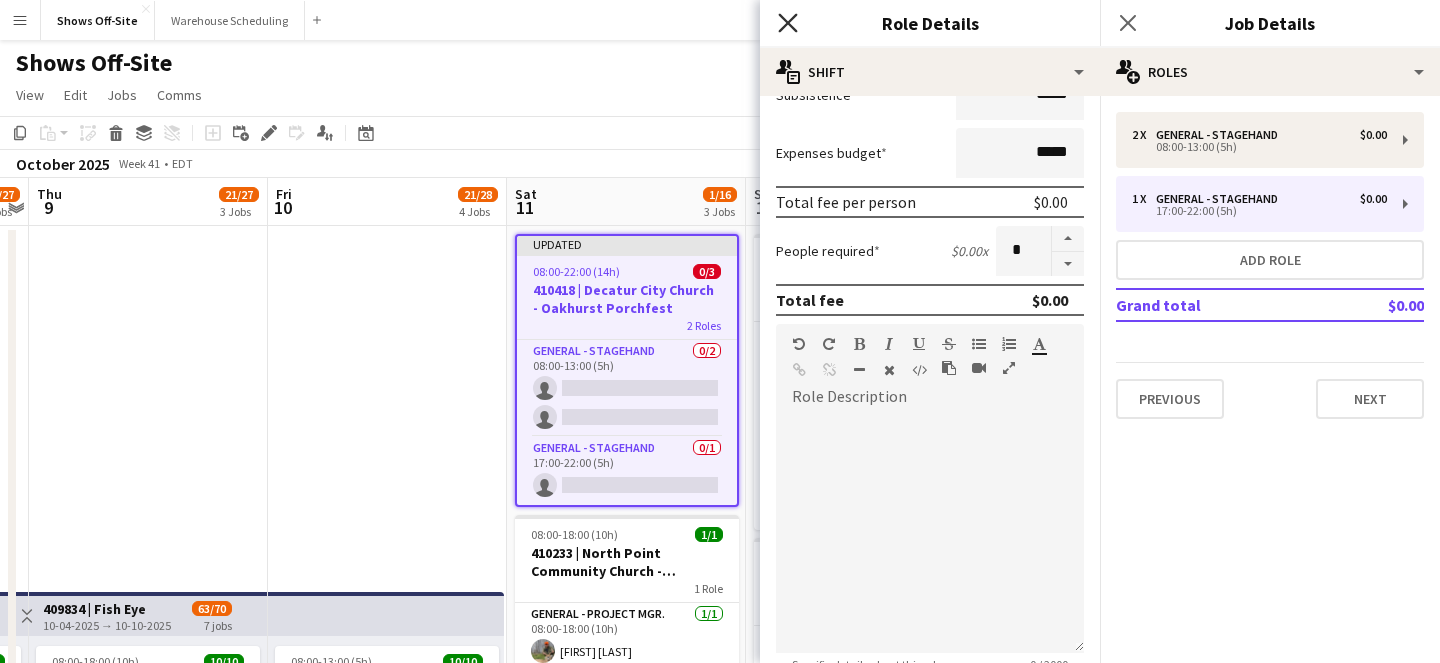 click on "Close pop-in" 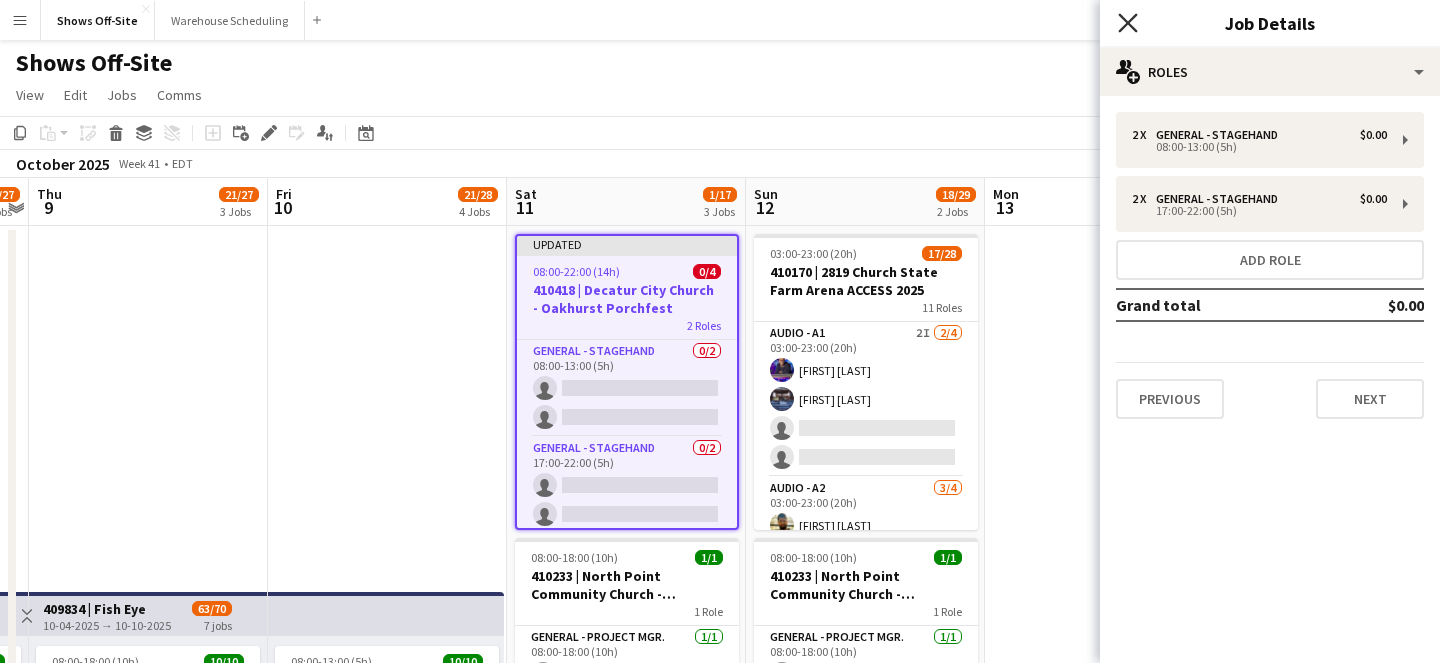 click on "Close pop-in" 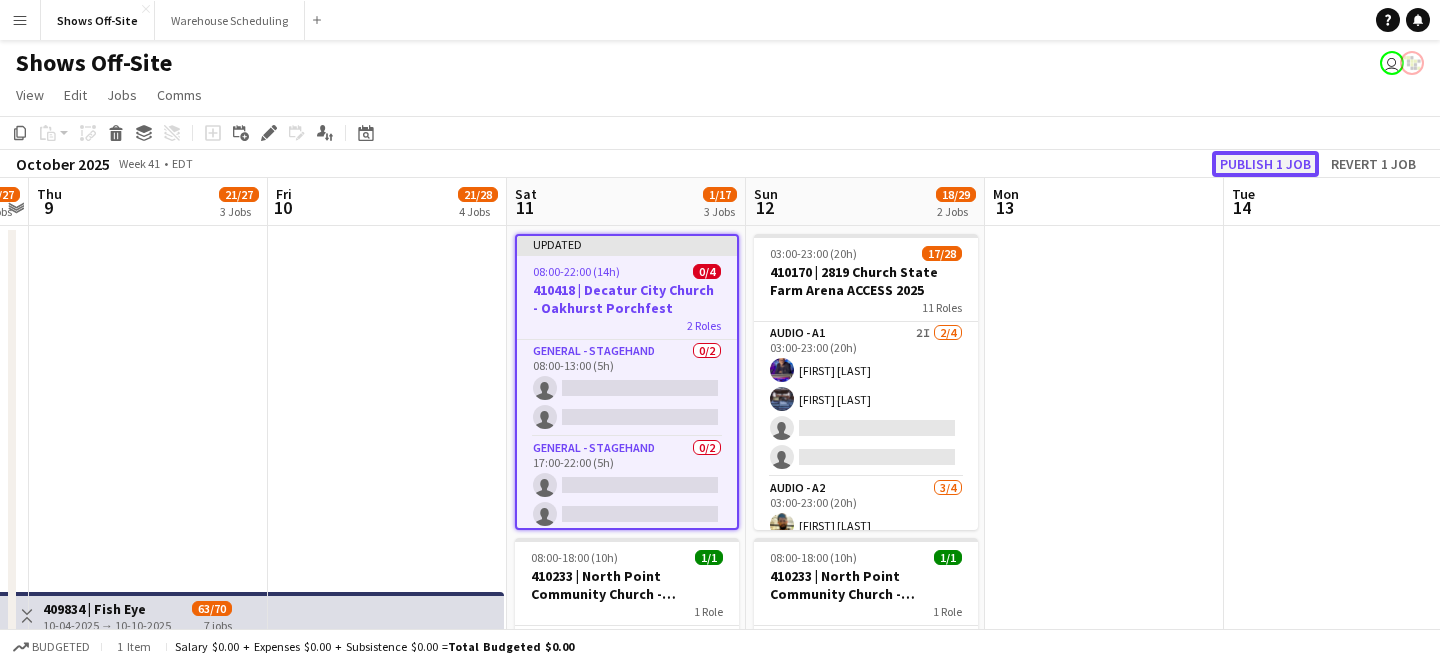 click on "Publish 1 job" 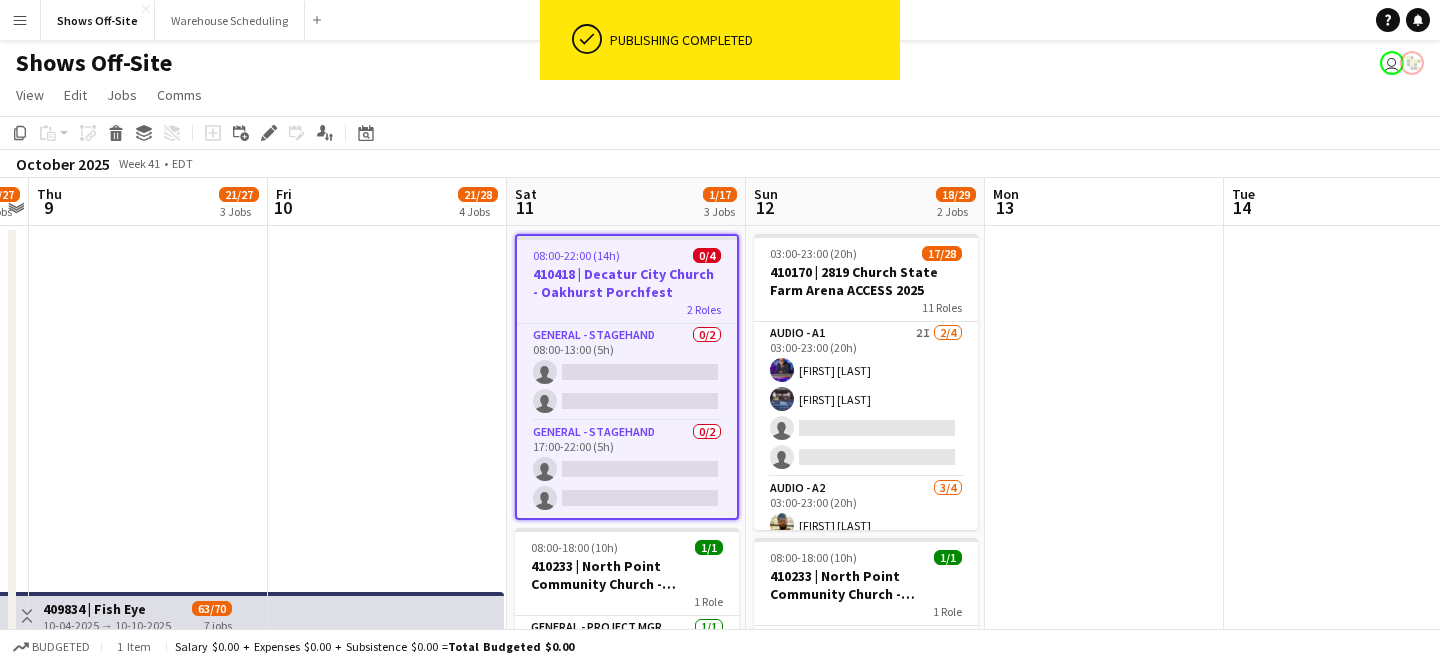 click on "08:00-22:00 (14h)    0/4   410418 | Decatur City Church - Oakhurst Porchfest   2 Roles   General - Stagehand   0/2   08:00-13:00 (5h)
single-neutral-actions
single-neutral-actions
General - Stagehand   0/2   17:00-22:00 (5h)
single-neutral-actions
single-neutral-actions" at bounding box center [627, 377] 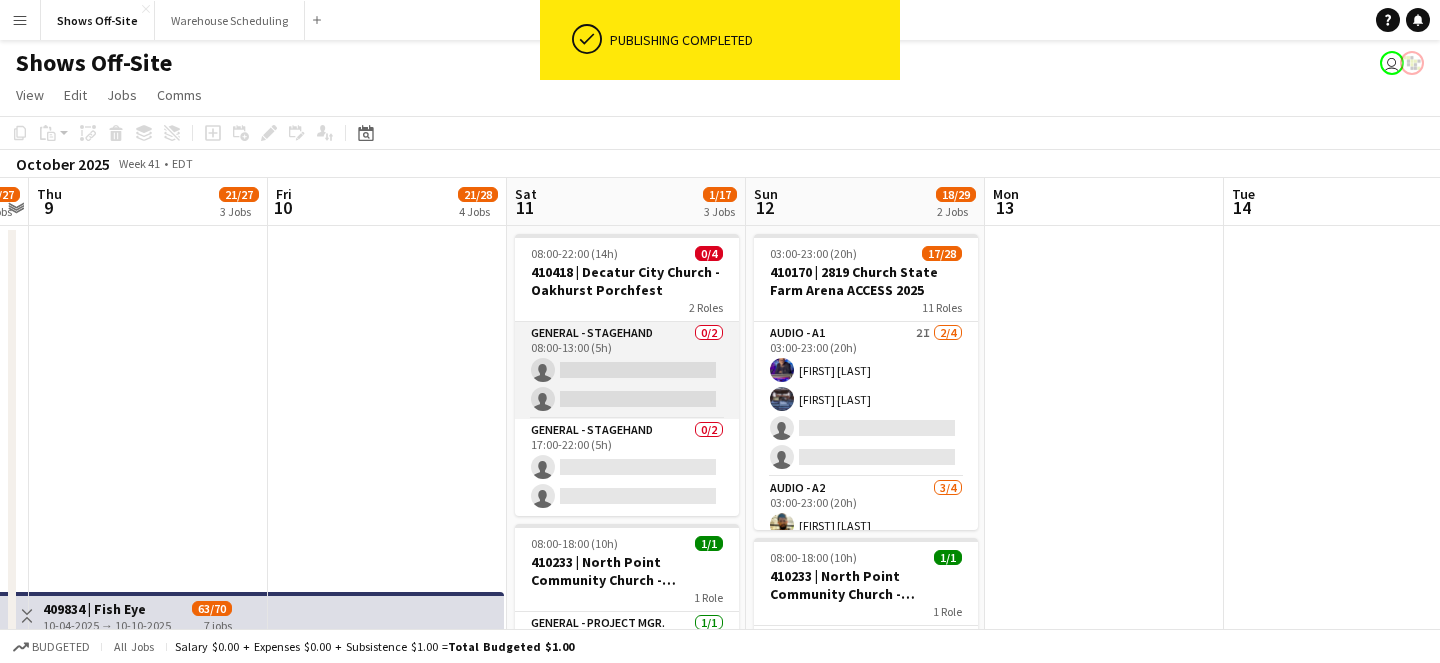 click on "General - Stagehand   0/2   08:00-13:00 (5h)
single-neutral-actions
single-neutral-actions" at bounding box center [627, 370] 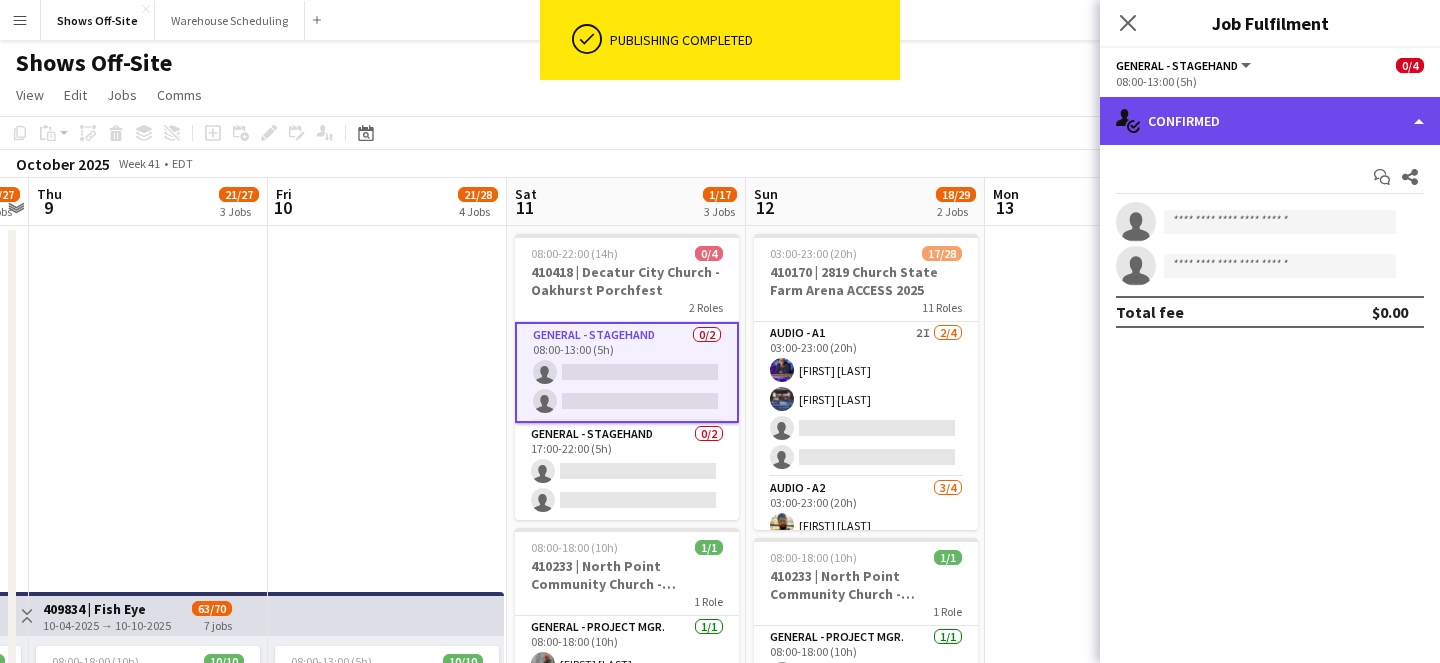 click on "single-neutral-actions-check-2
Confirmed" 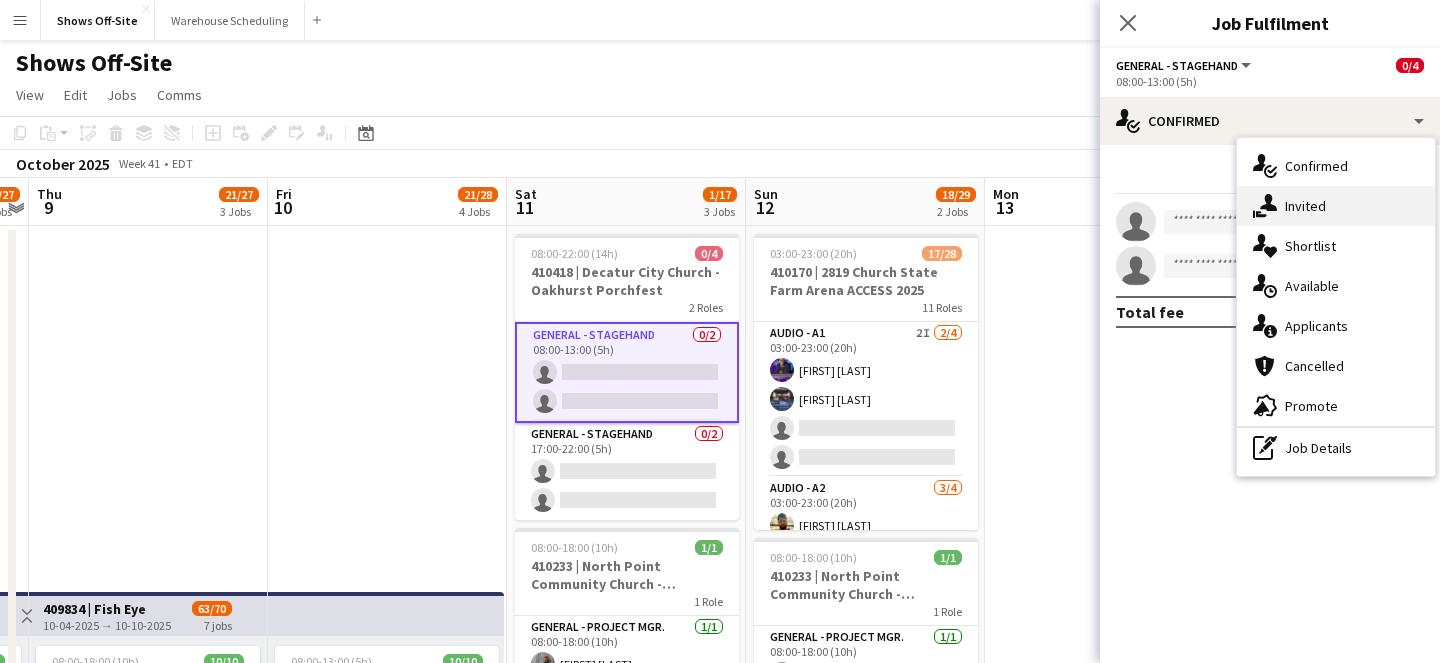 click on "single-neutral-actions-share-1
Invited" at bounding box center [1336, 206] 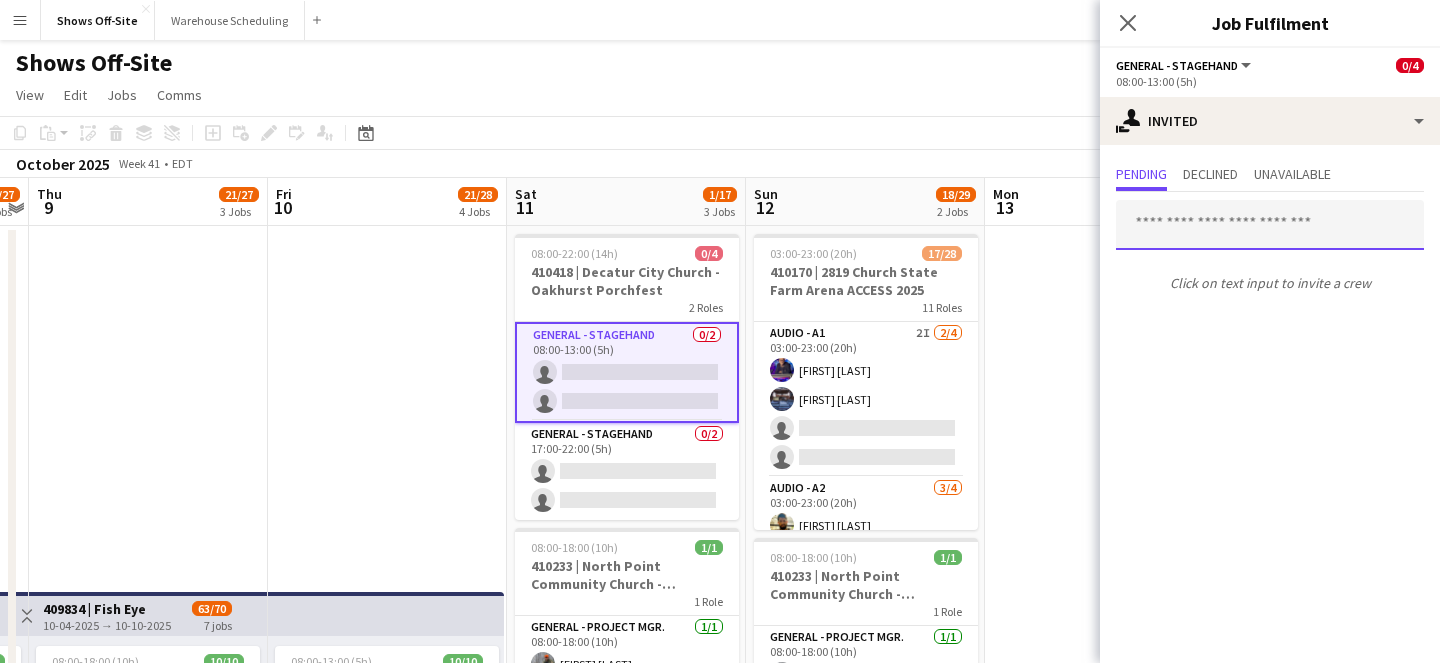 click at bounding box center (1270, 225) 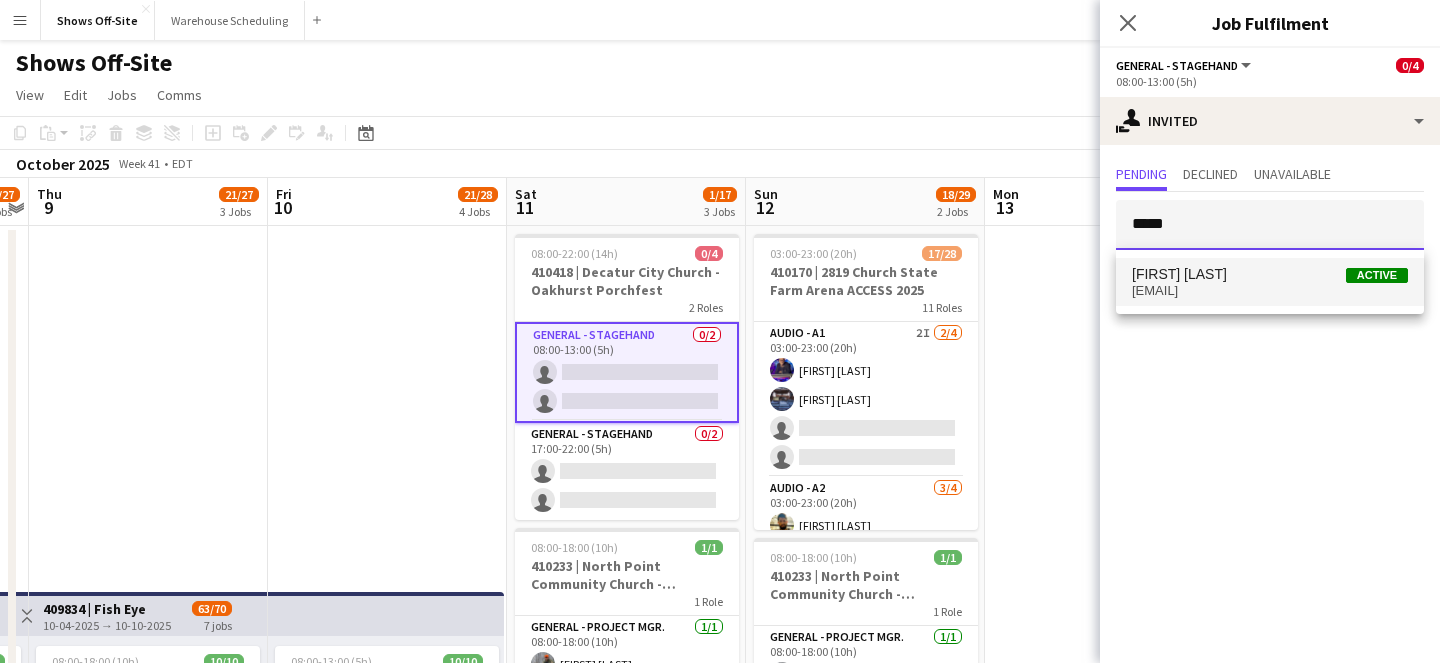 type on "*****" 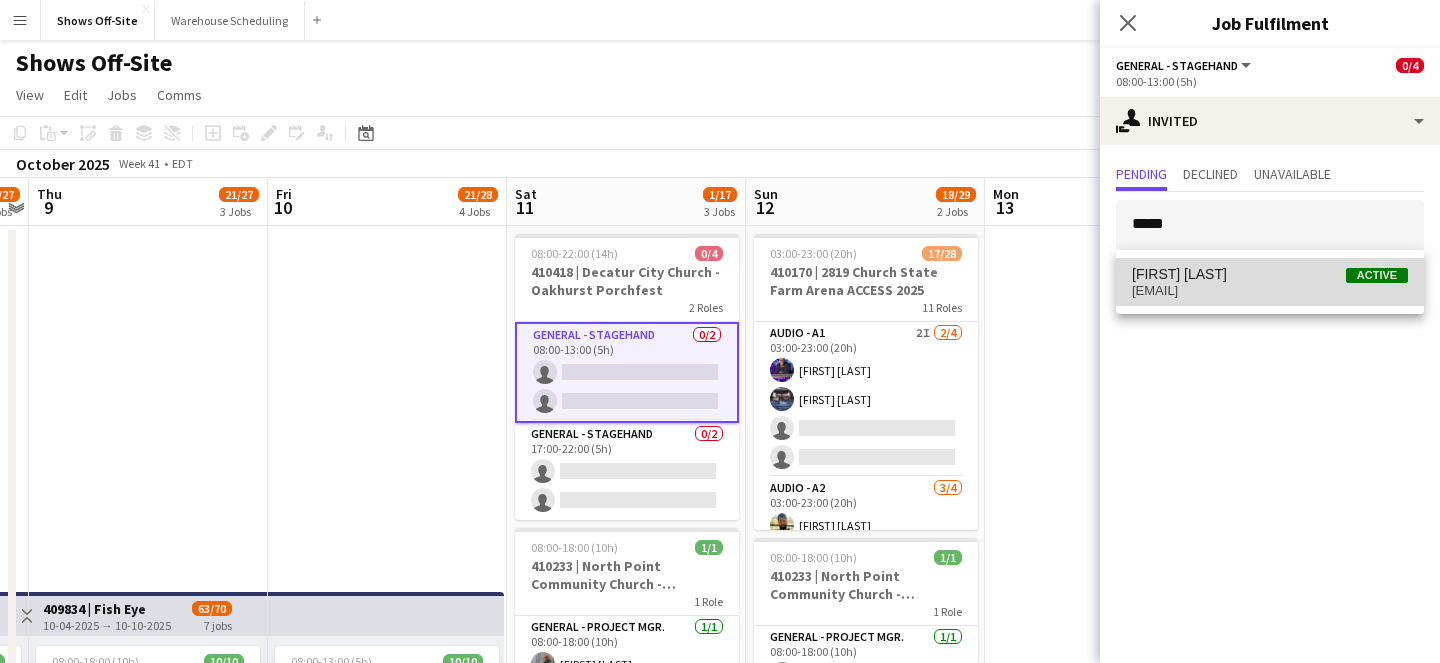 click on "Aymar Whistett  Active  whitsettaymar@gmail.com" at bounding box center (1270, 282) 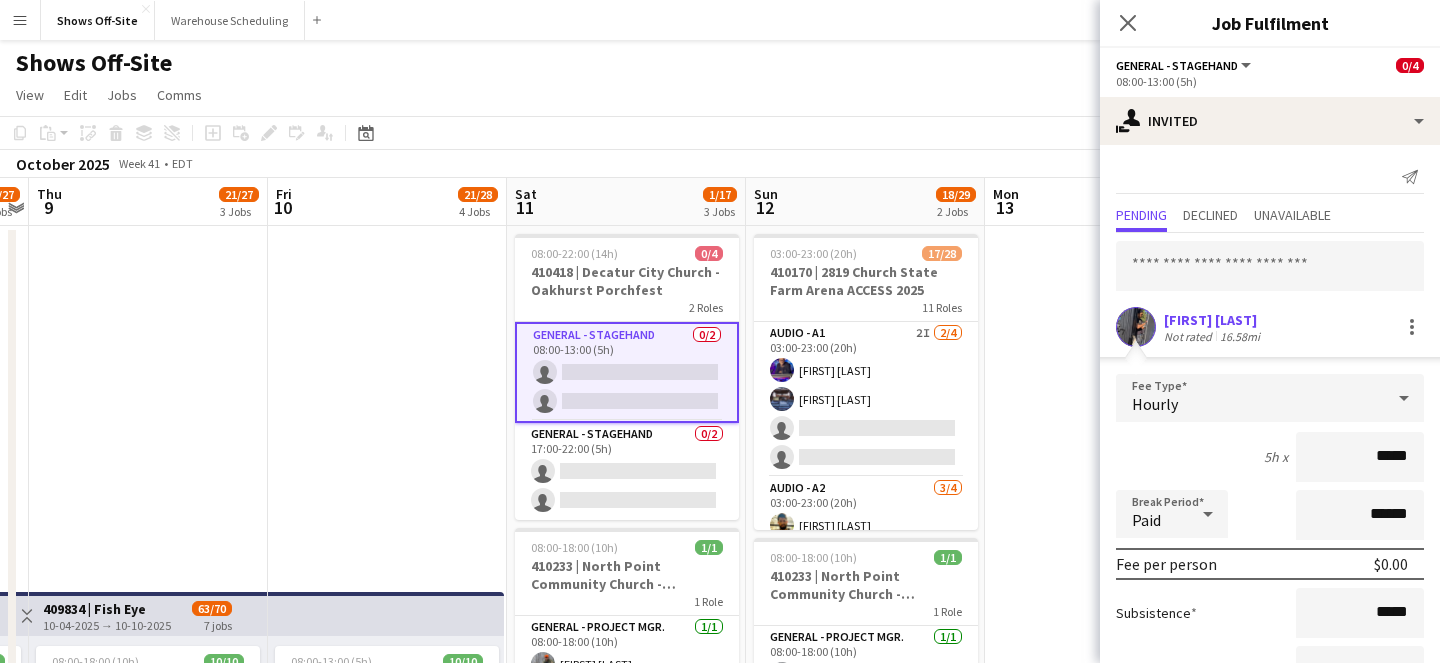 scroll, scrollTop: 158, scrollLeft: 0, axis: vertical 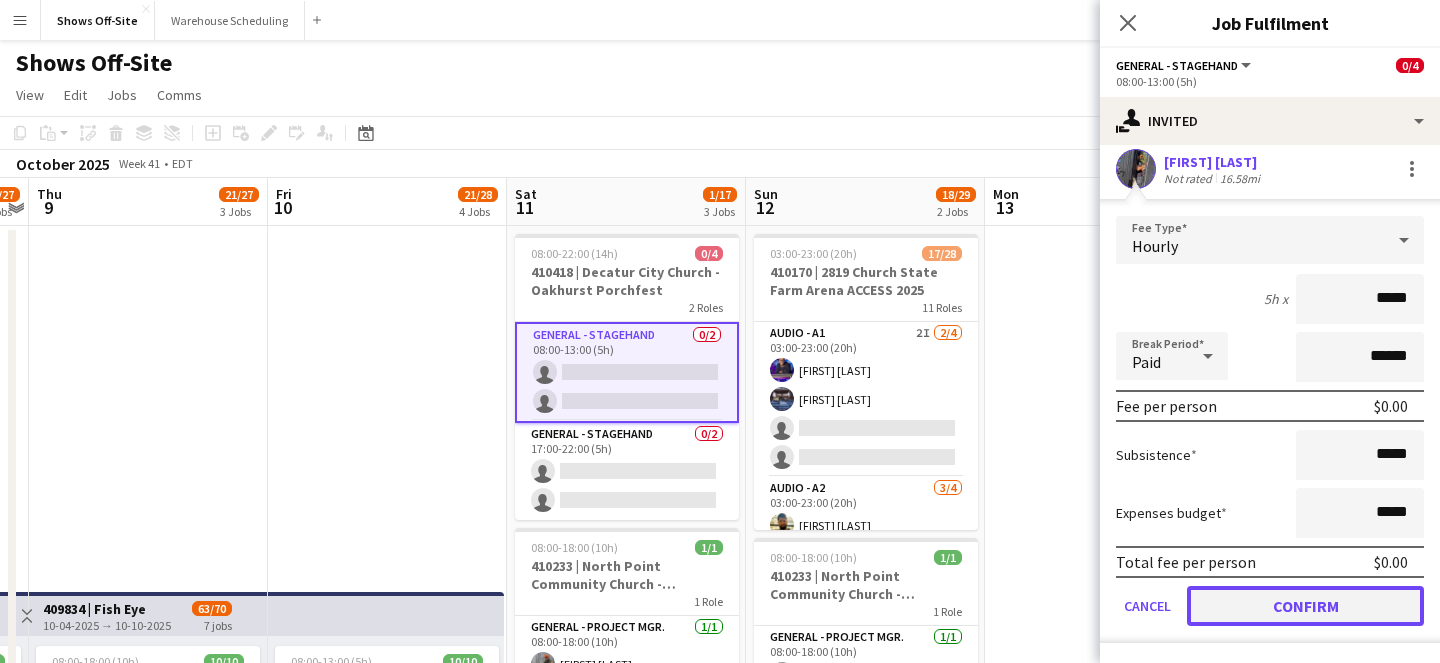 click on "Confirm" 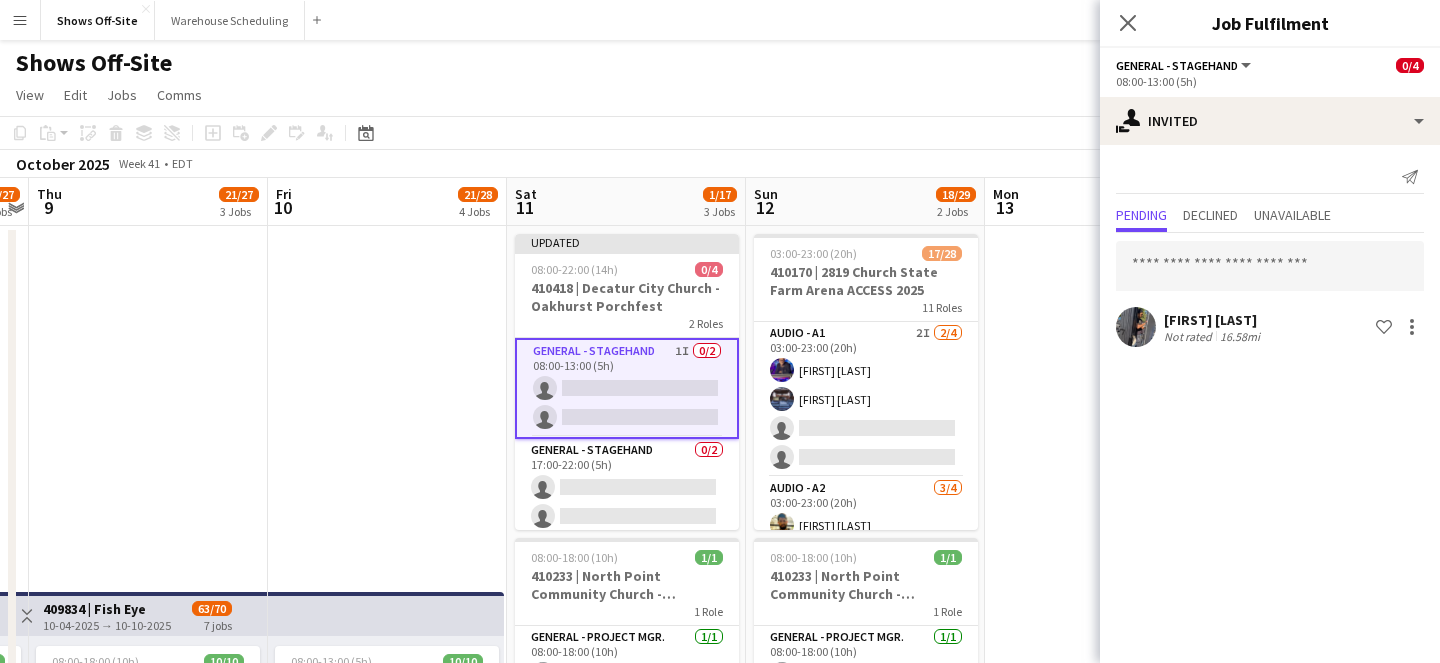 scroll, scrollTop: 0, scrollLeft: 0, axis: both 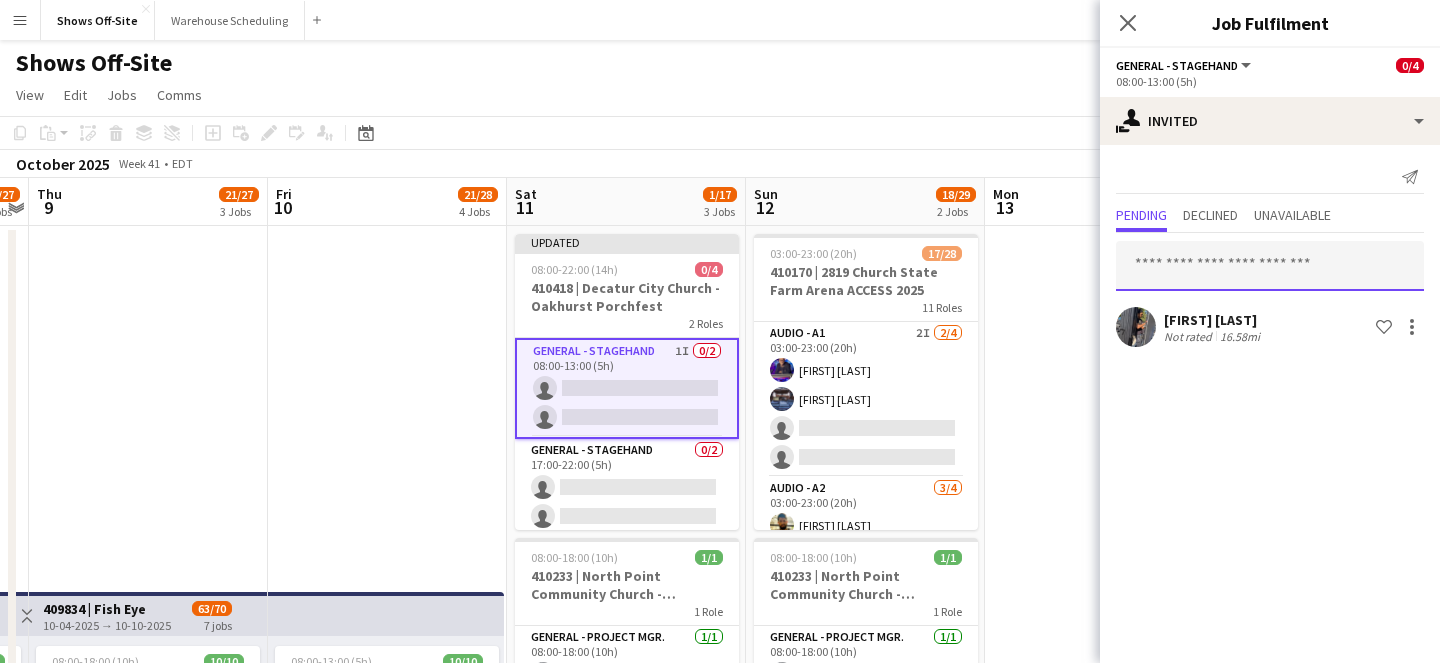 click at bounding box center (1270, 266) 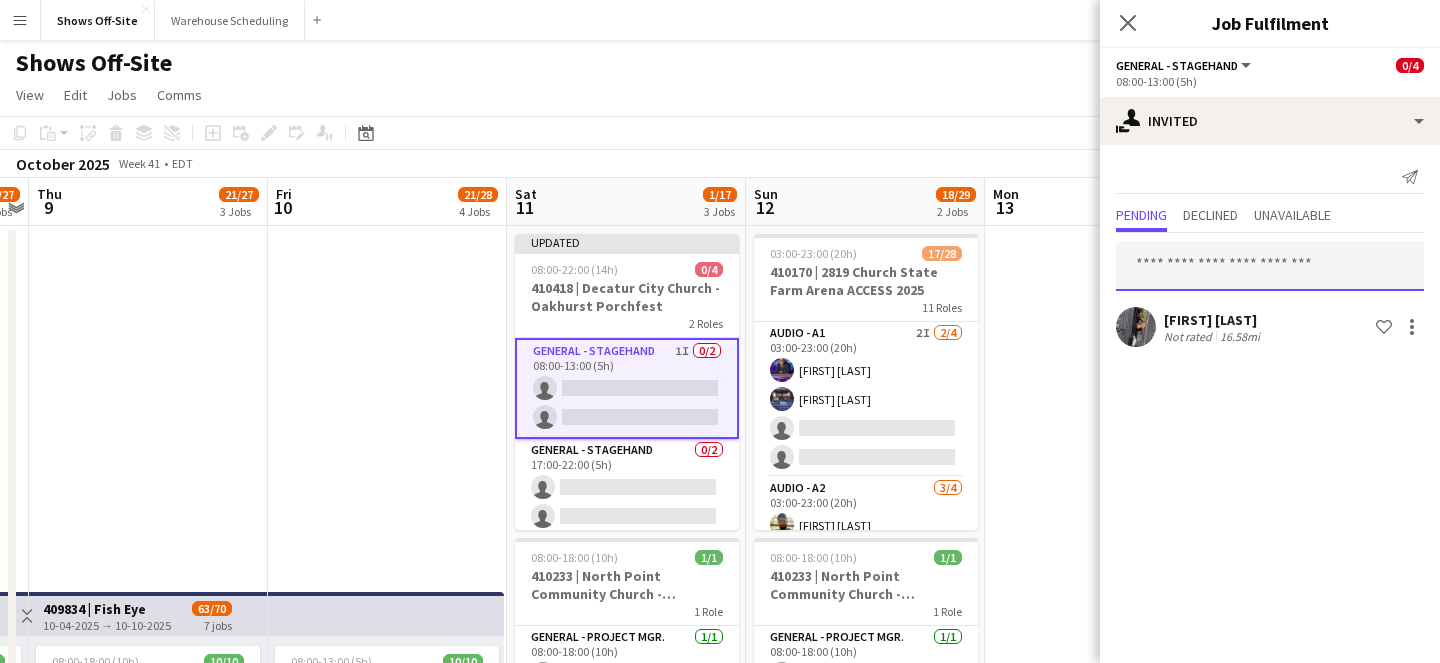 type on "*" 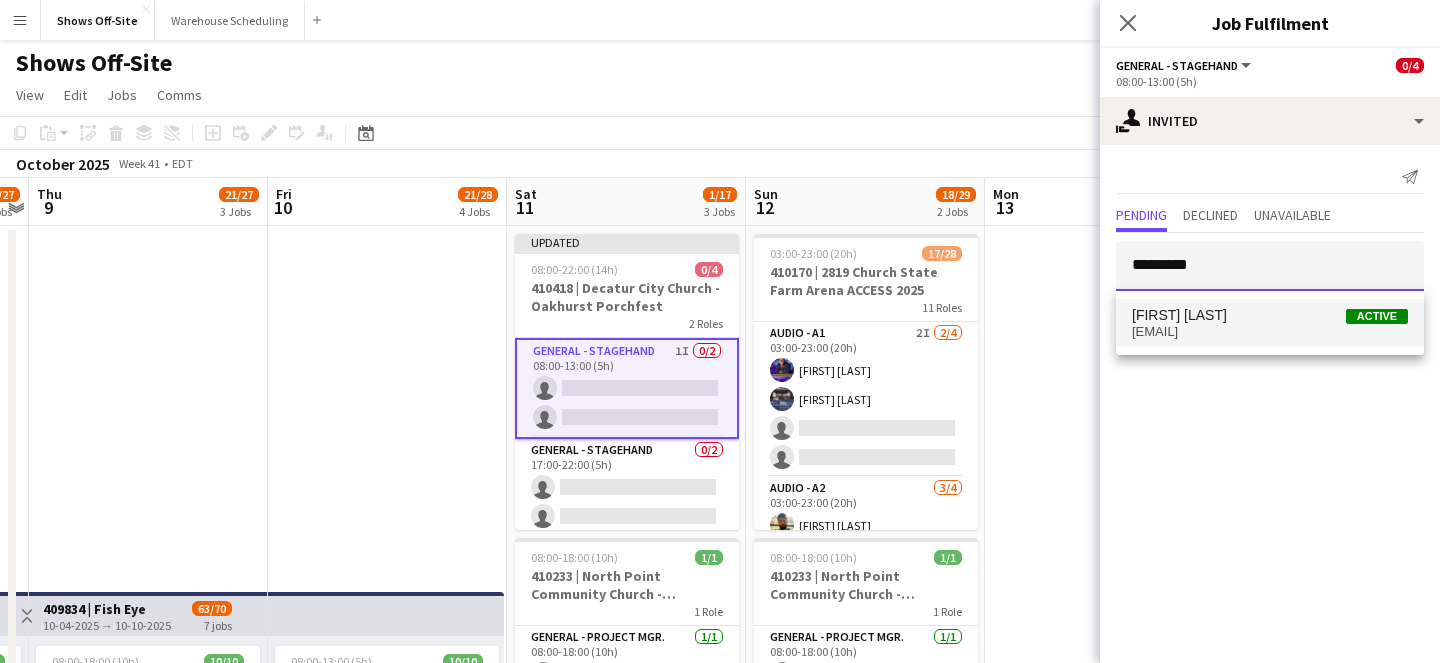 type on "*********" 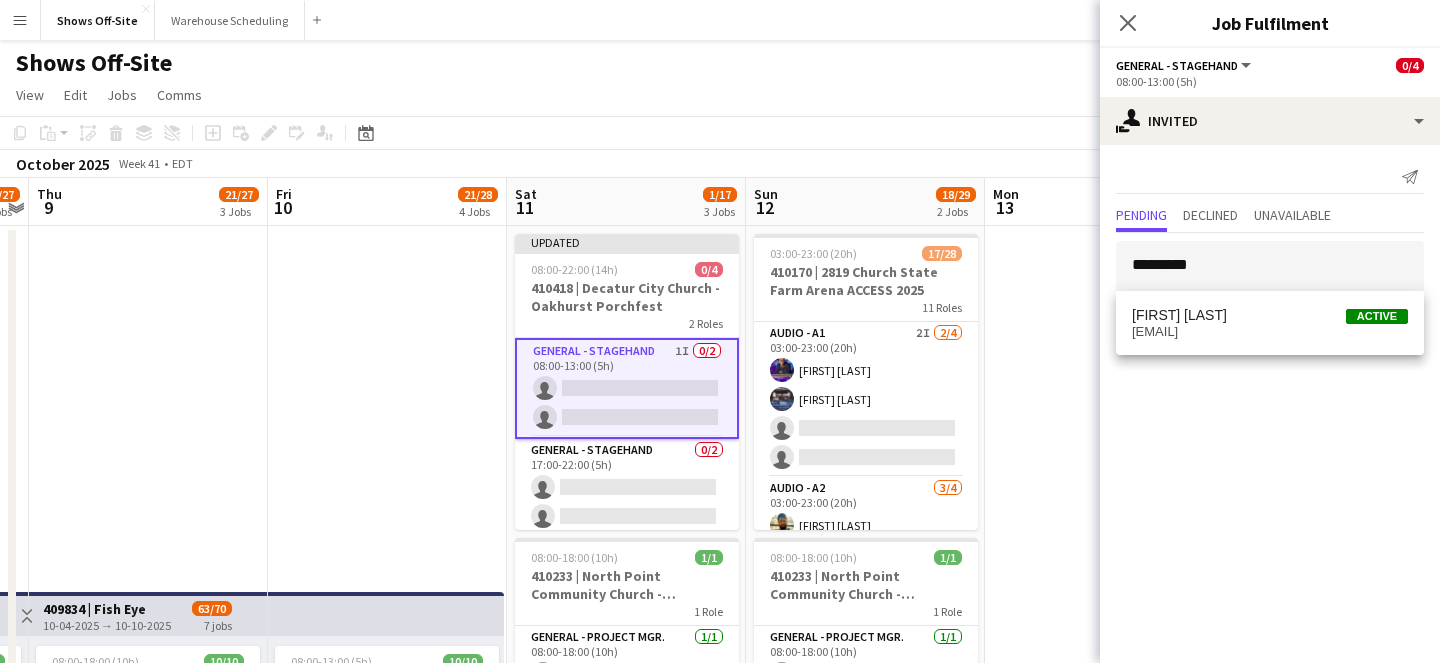 click on "matthewhardin323@gmail.com" at bounding box center [1270, 332] 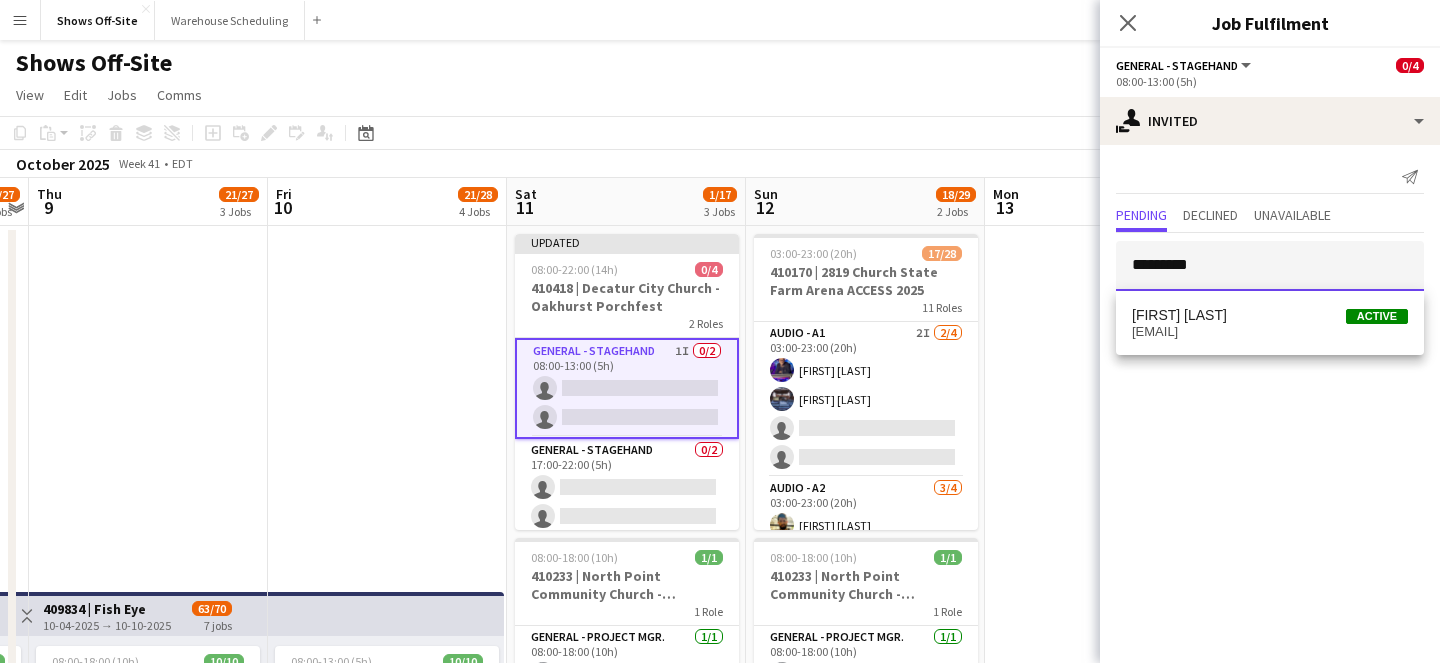 type 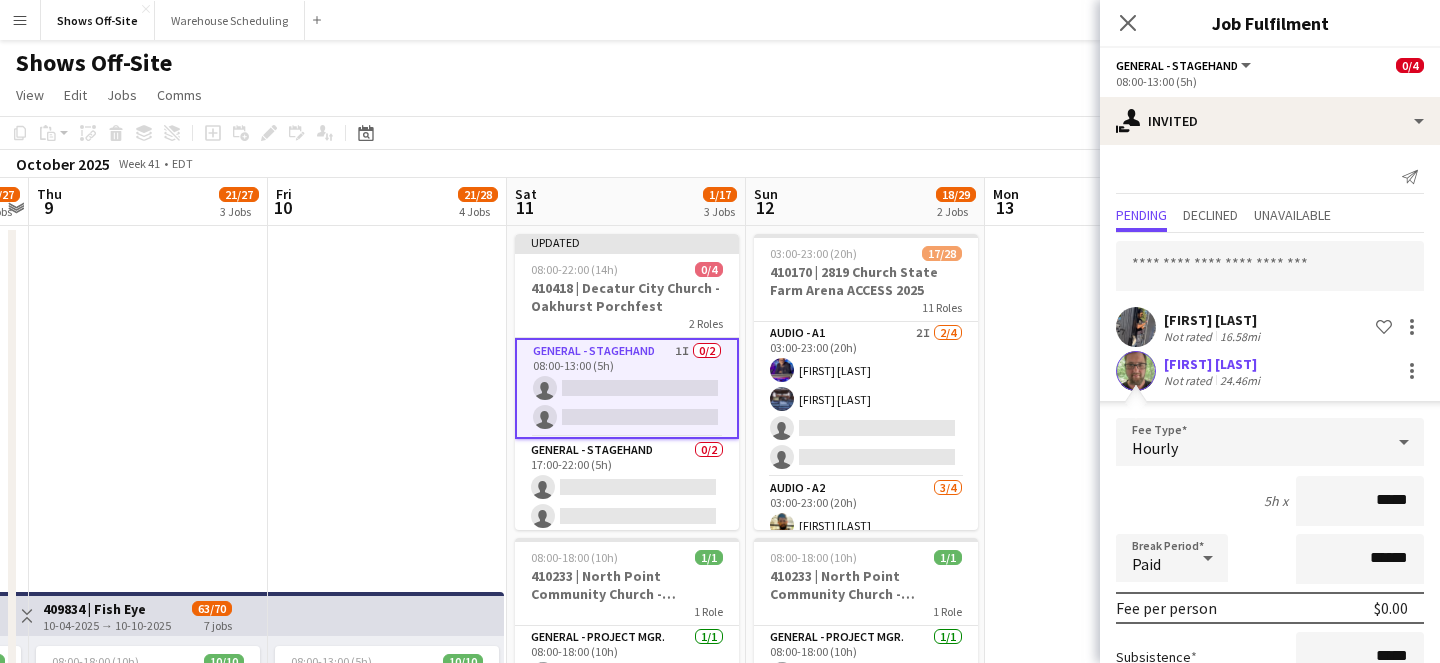 scroll, scrollTop: 202, scrollLeft: 0, axis: vertical 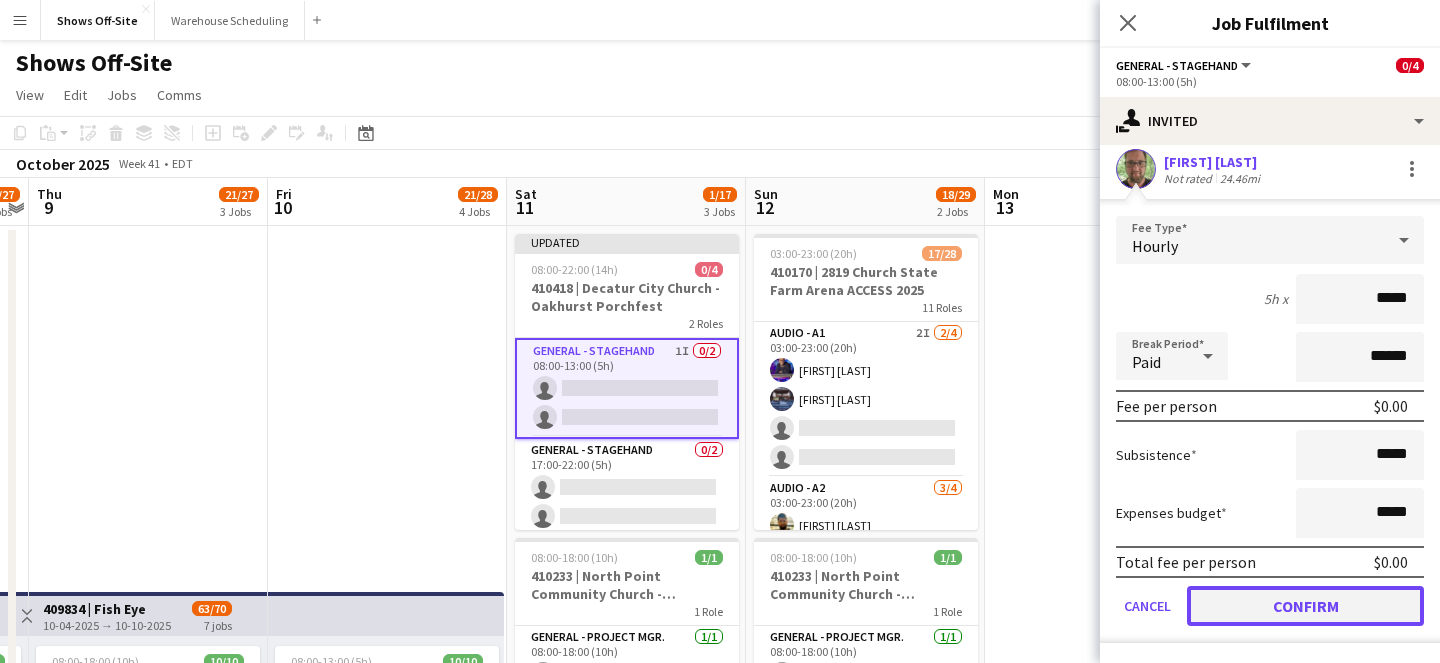click on "Confirm" 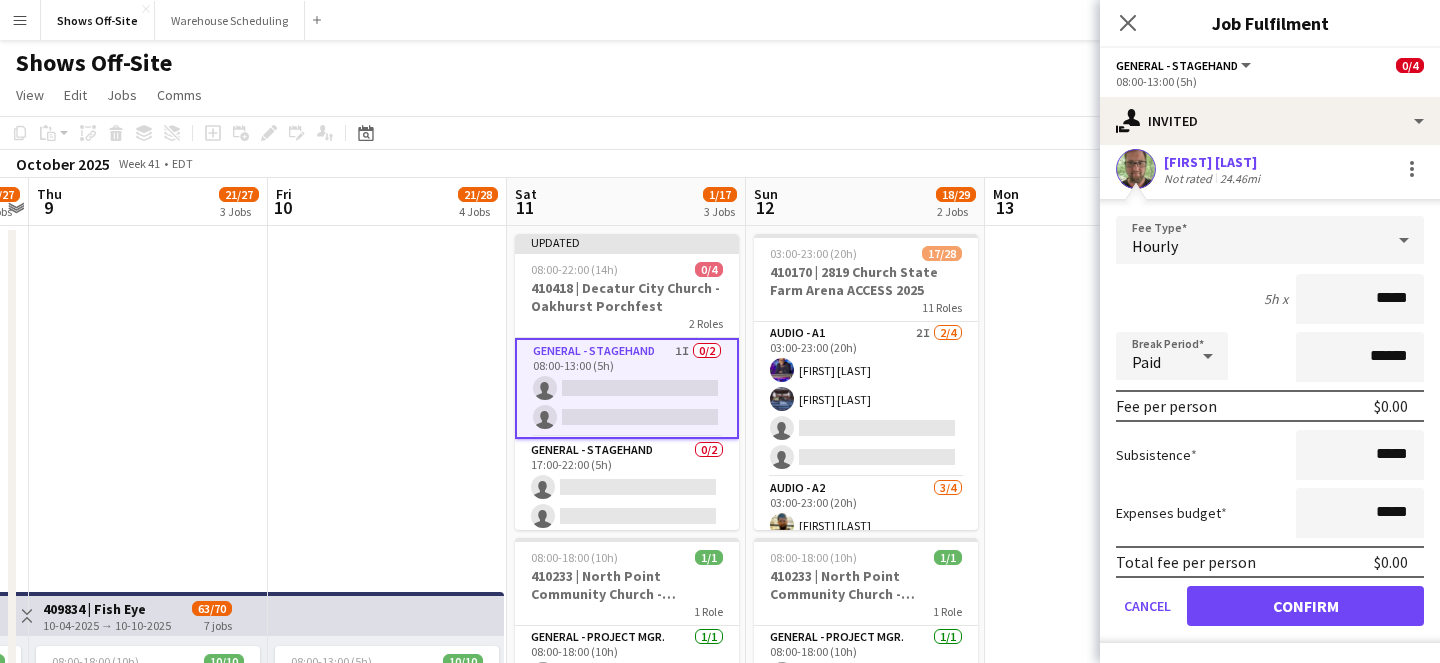 scroll, scrollTop: 0, scrollLeft: 0, axis: both 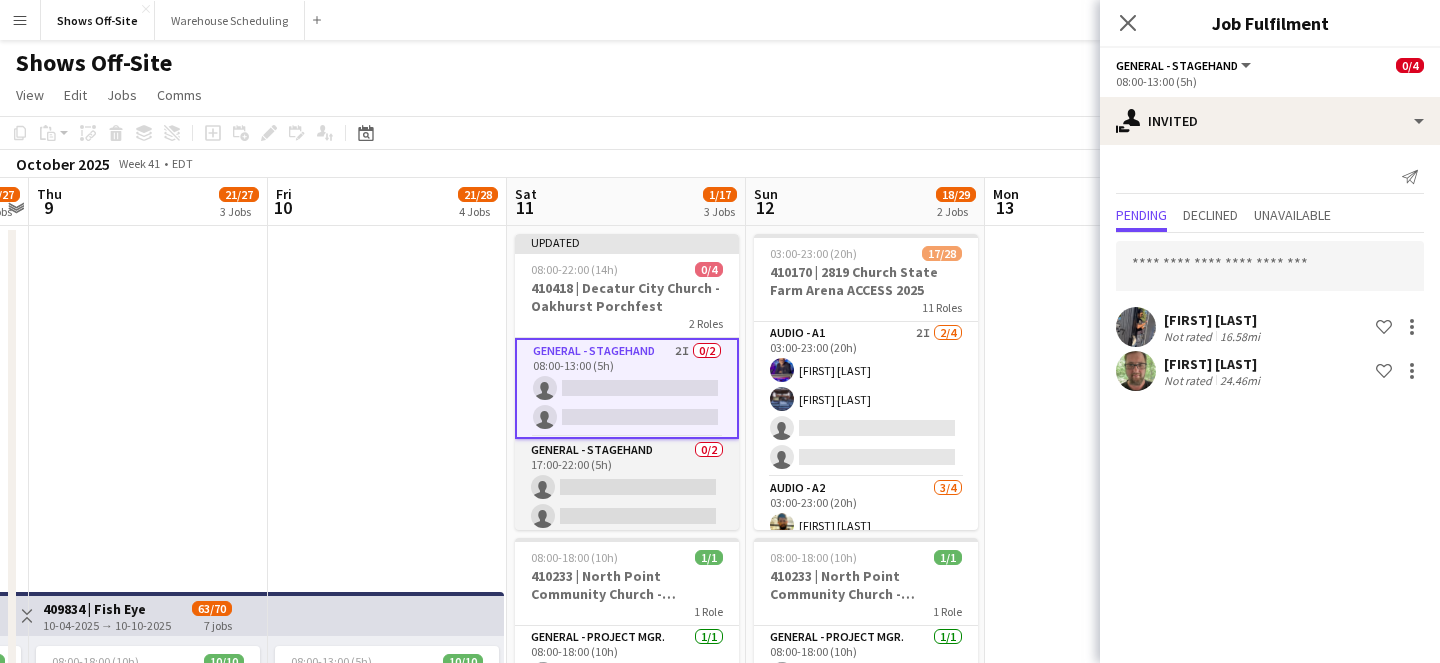 click on "General - Stagehand   0/2   17:00-22:00 (5h)
single-neutral-actions
single-neutral-actions" at bounding box center [627, 487] 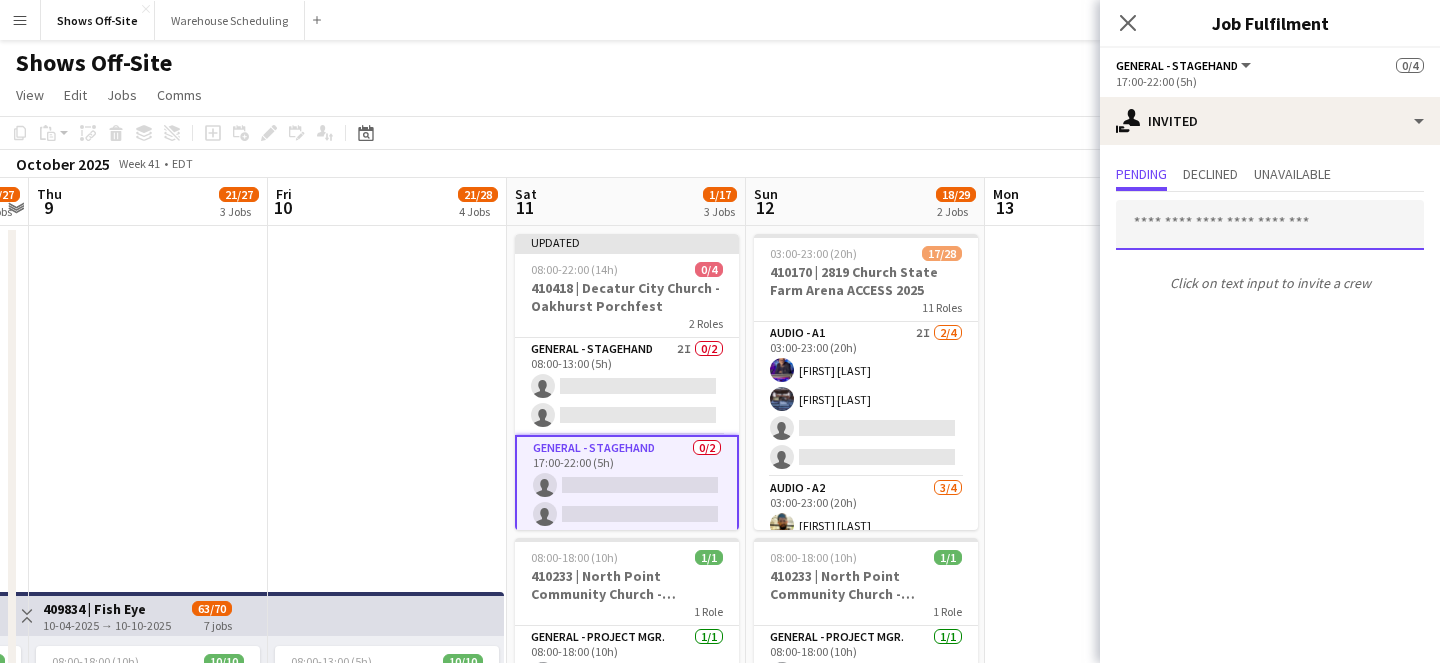click at bounding box center [1270, 225] 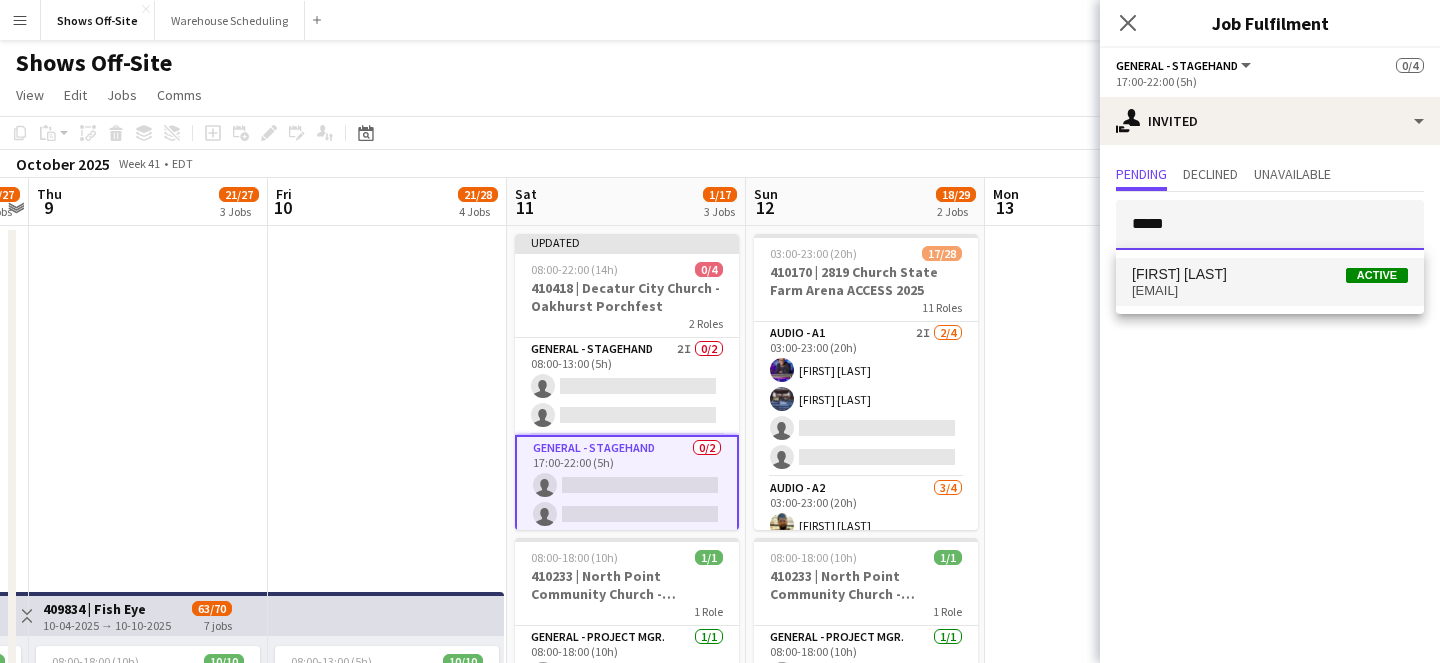 type on "*****" 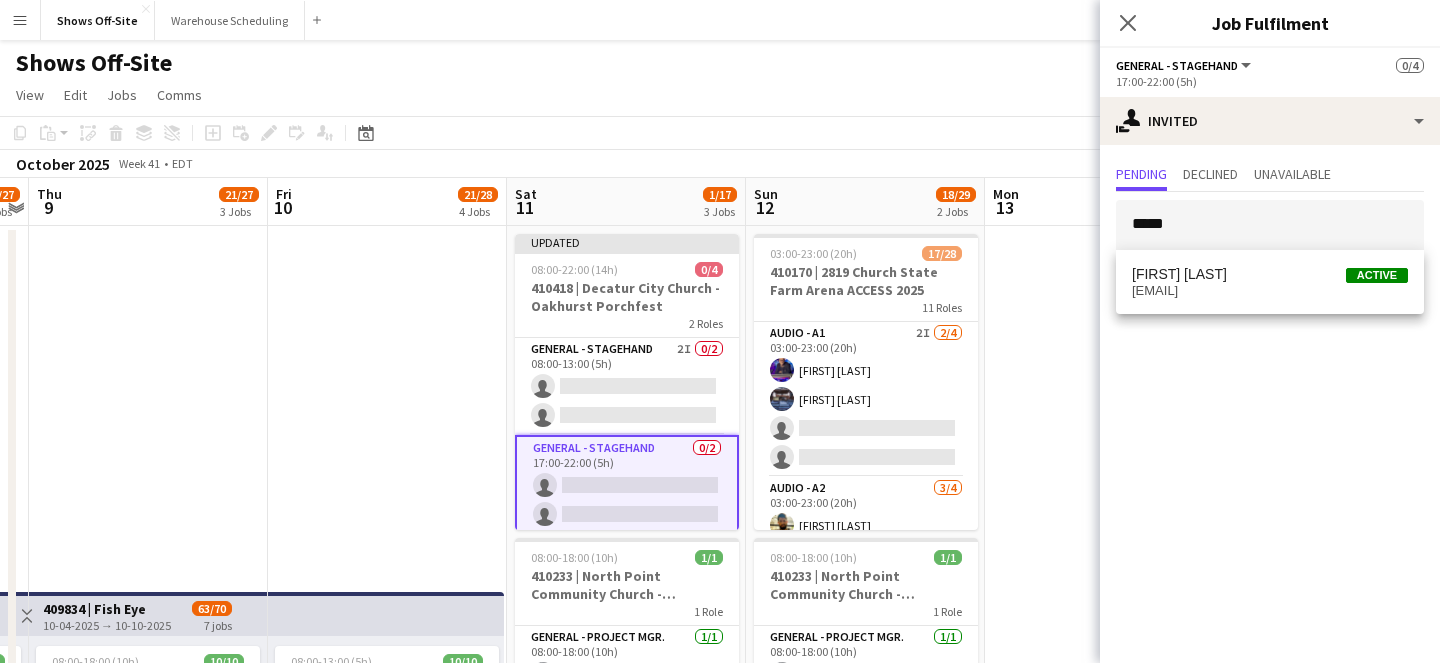 click on "[FIRST] [LAST] Active" at bounding box center [1270, 274] 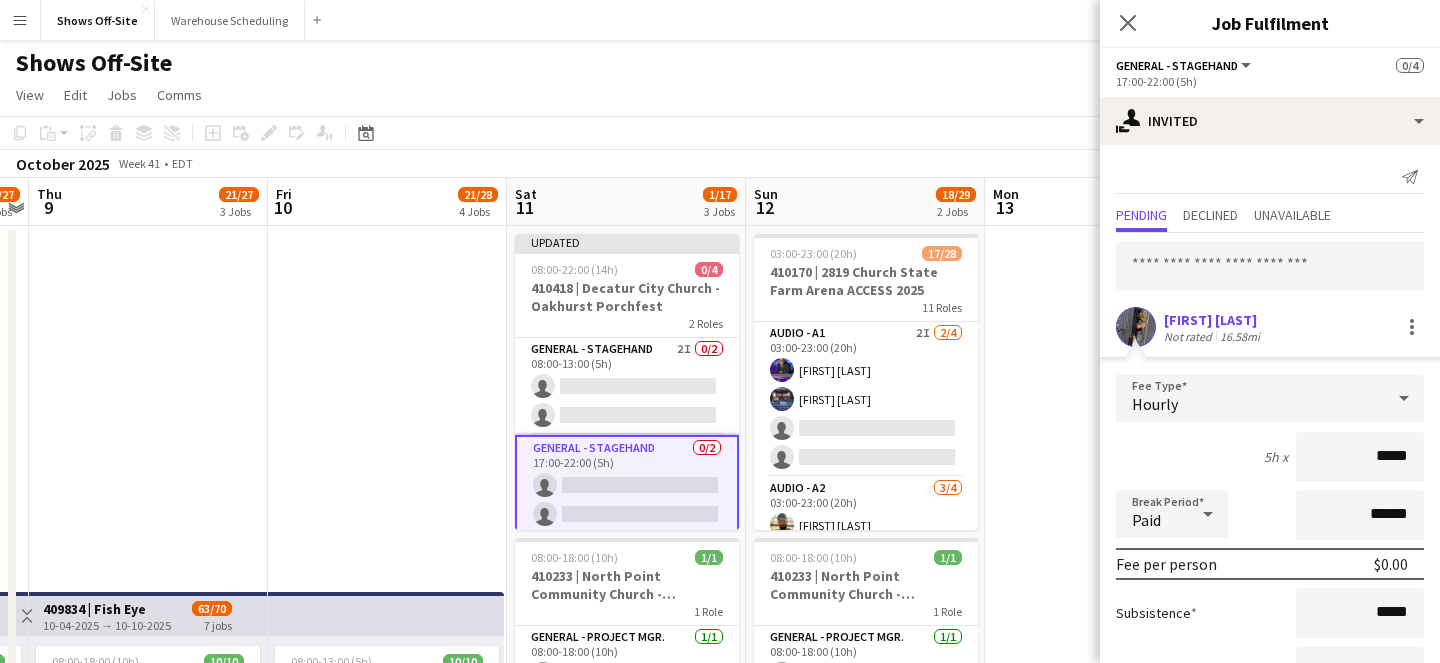 scroll, scrollTop: 158, scrollLeft: 0, axis: vertical 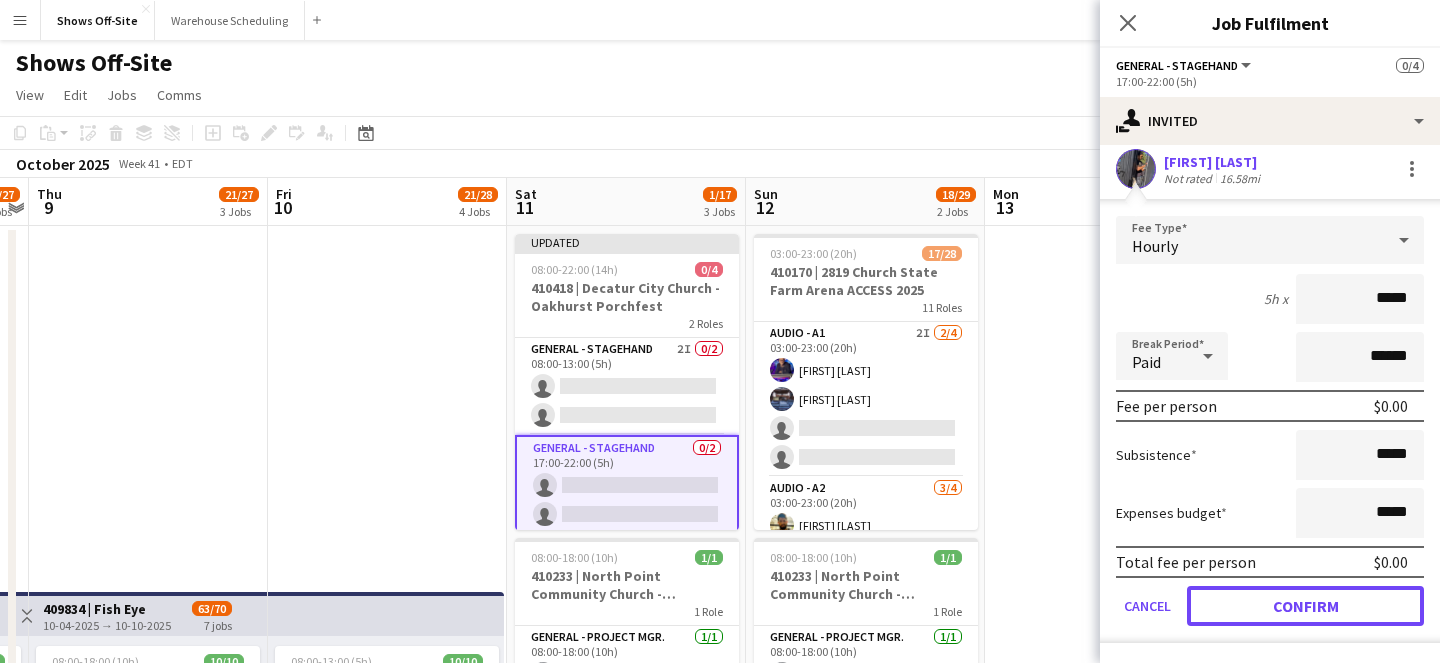click on "Confirm" 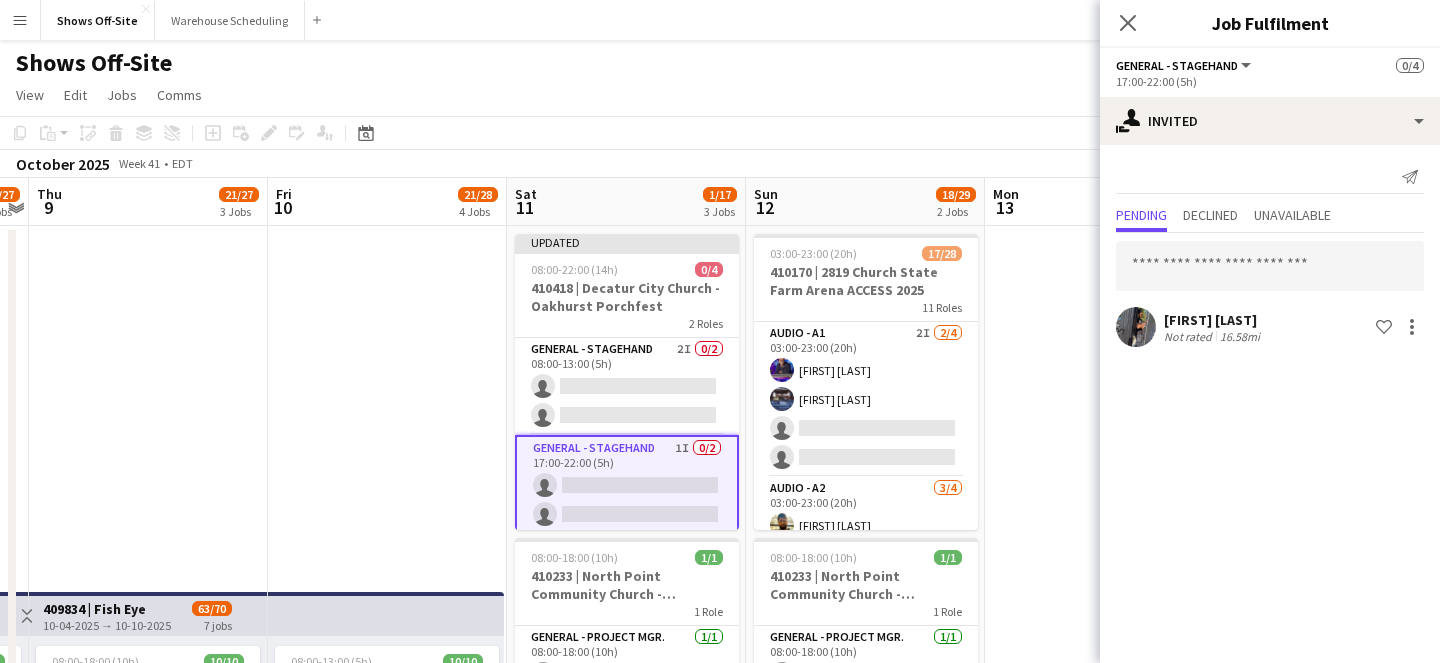 scroll, scrollTop: 0, scrollLeft: 0, axis: both 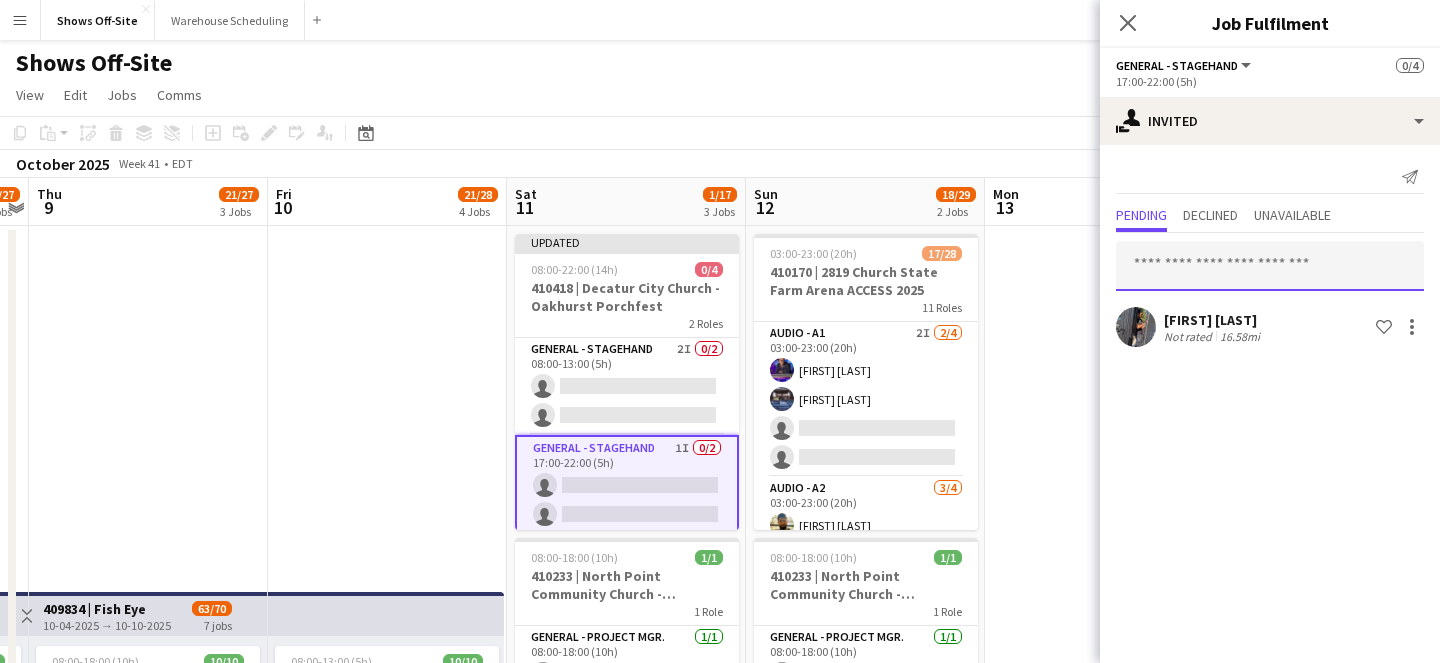 click at bounding box center (1270, 266) 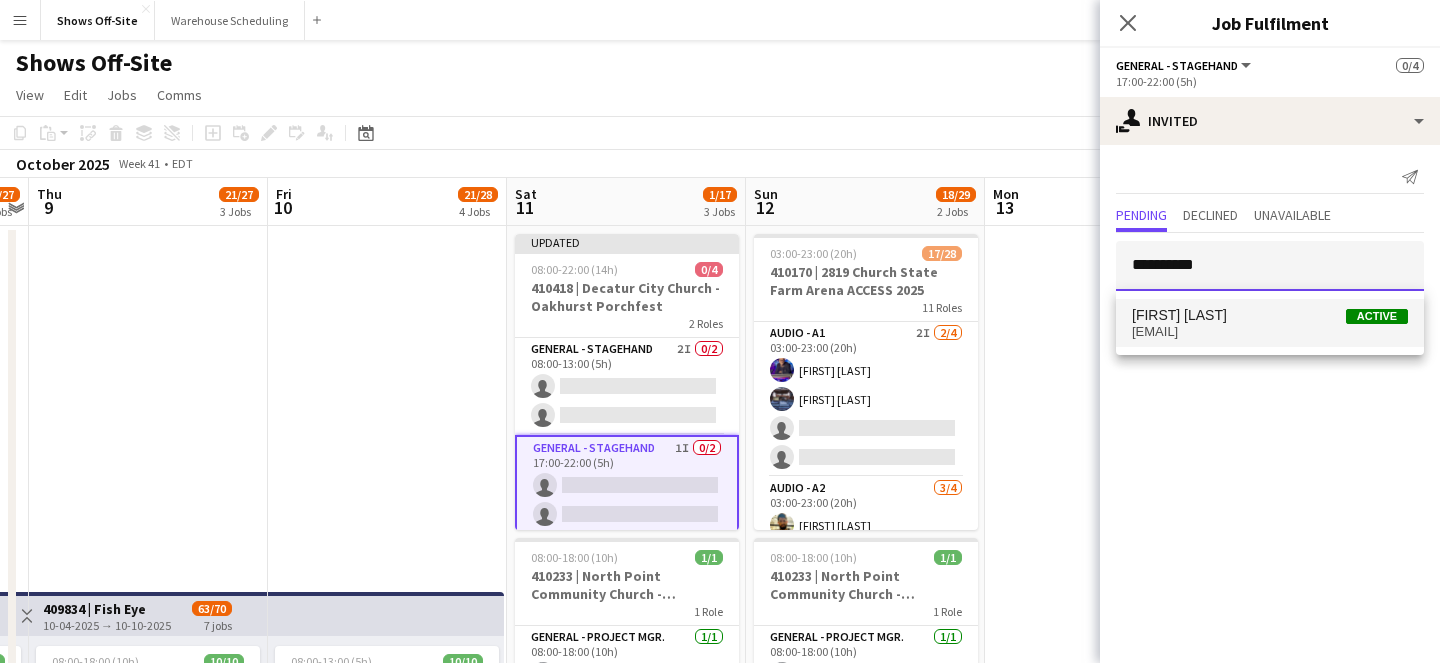 type on "**********" 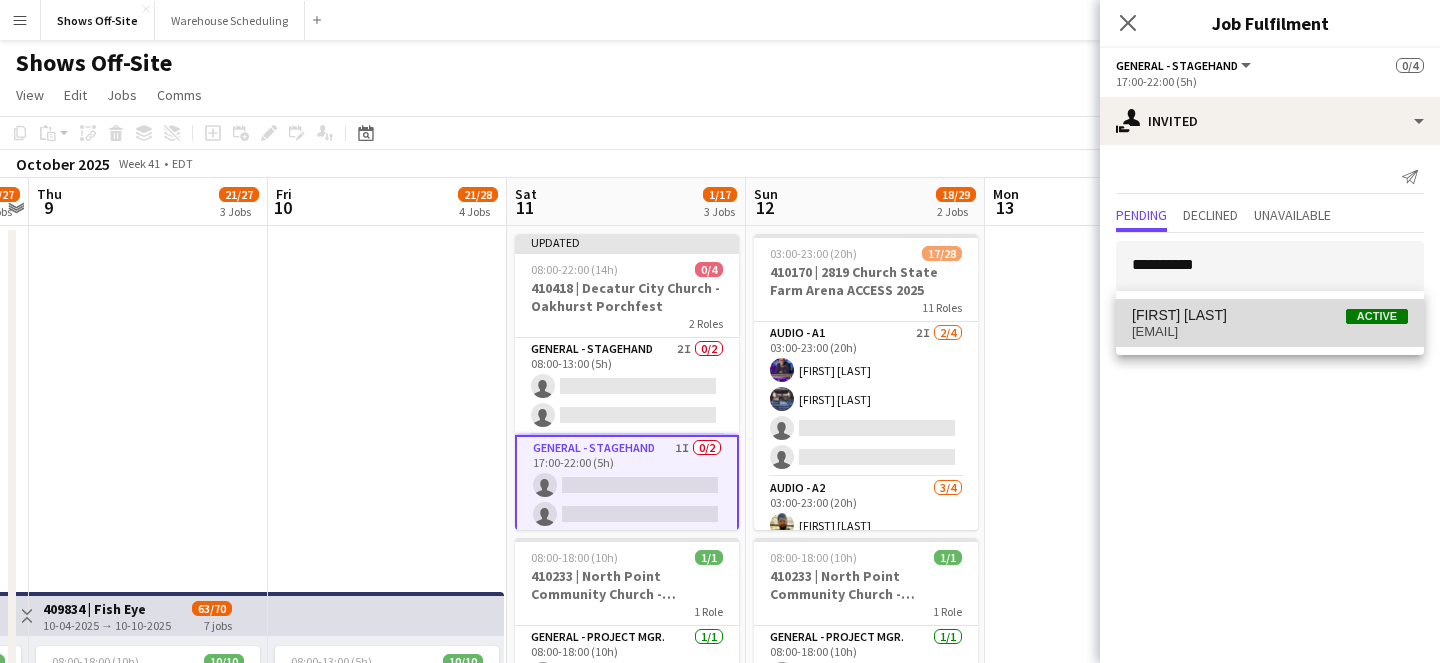 click on "matthew hardin  Active  matthewhardin323@gmail.com" at bounding box center [1270, 323] 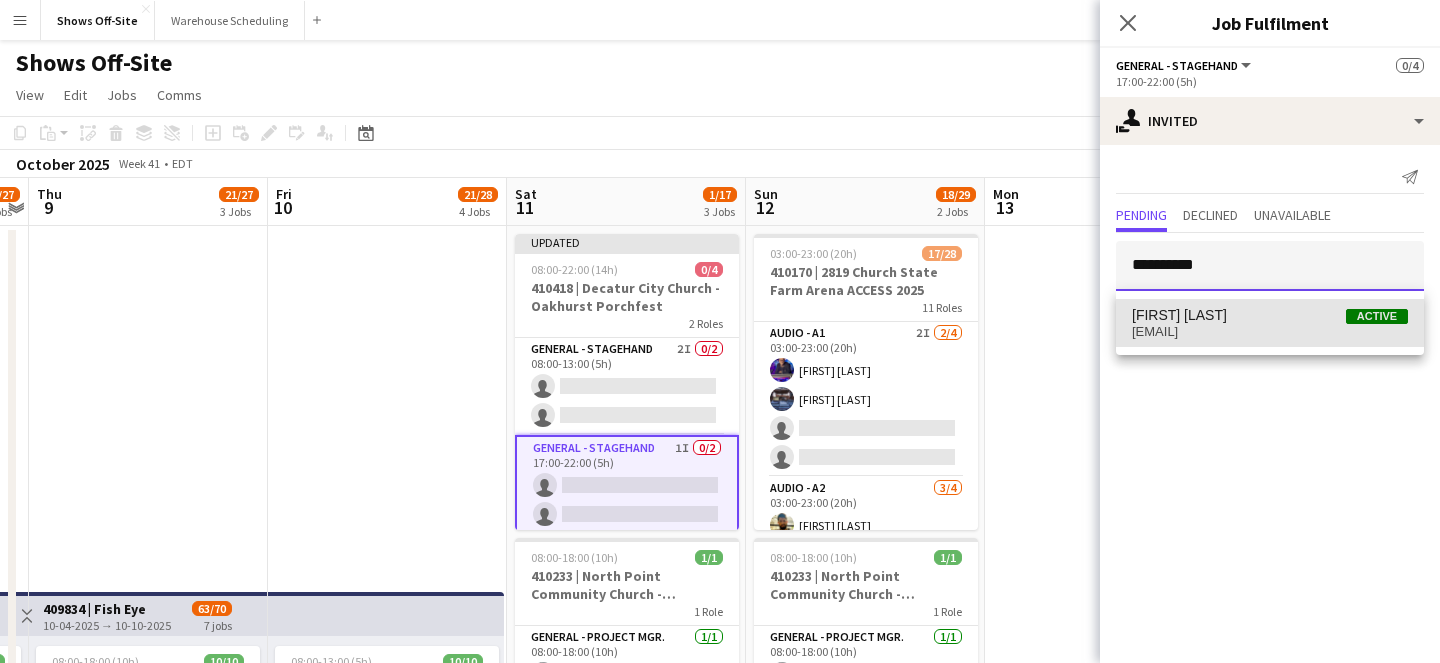 type 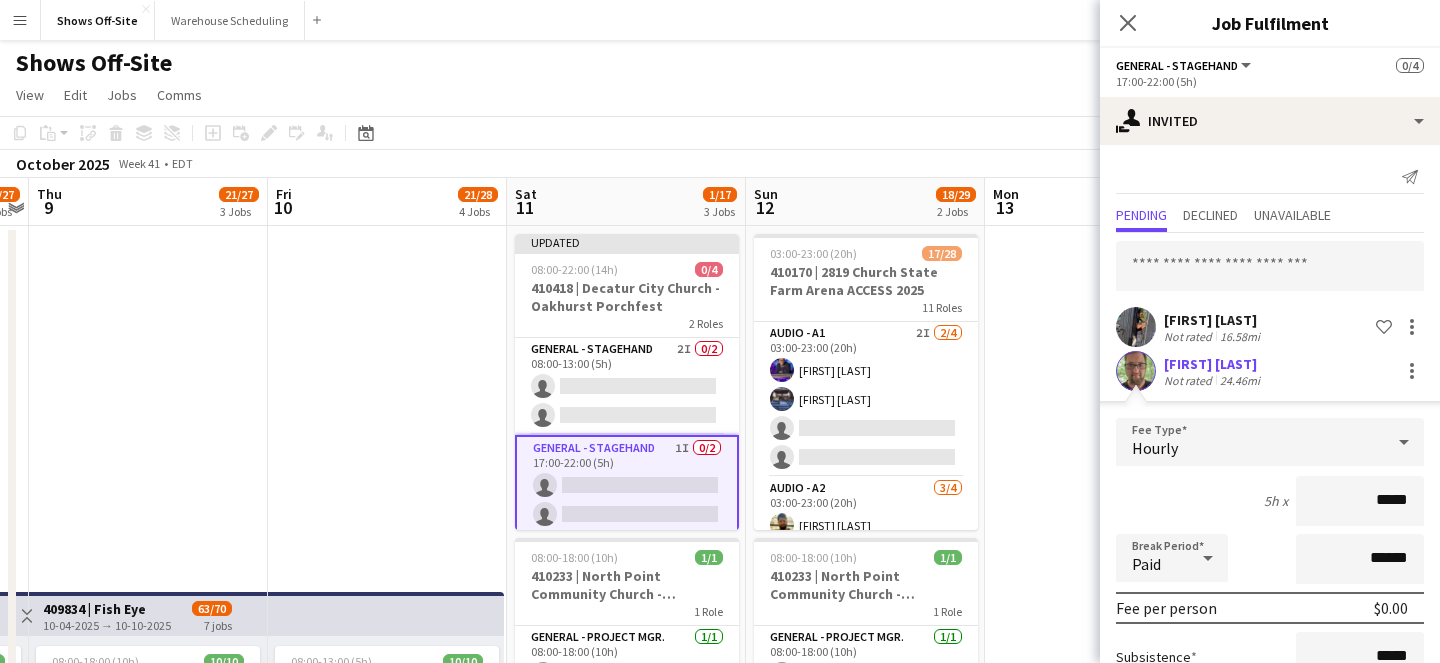scroll, scrollTop: 202, scrollLeft: 0, axis: vertical 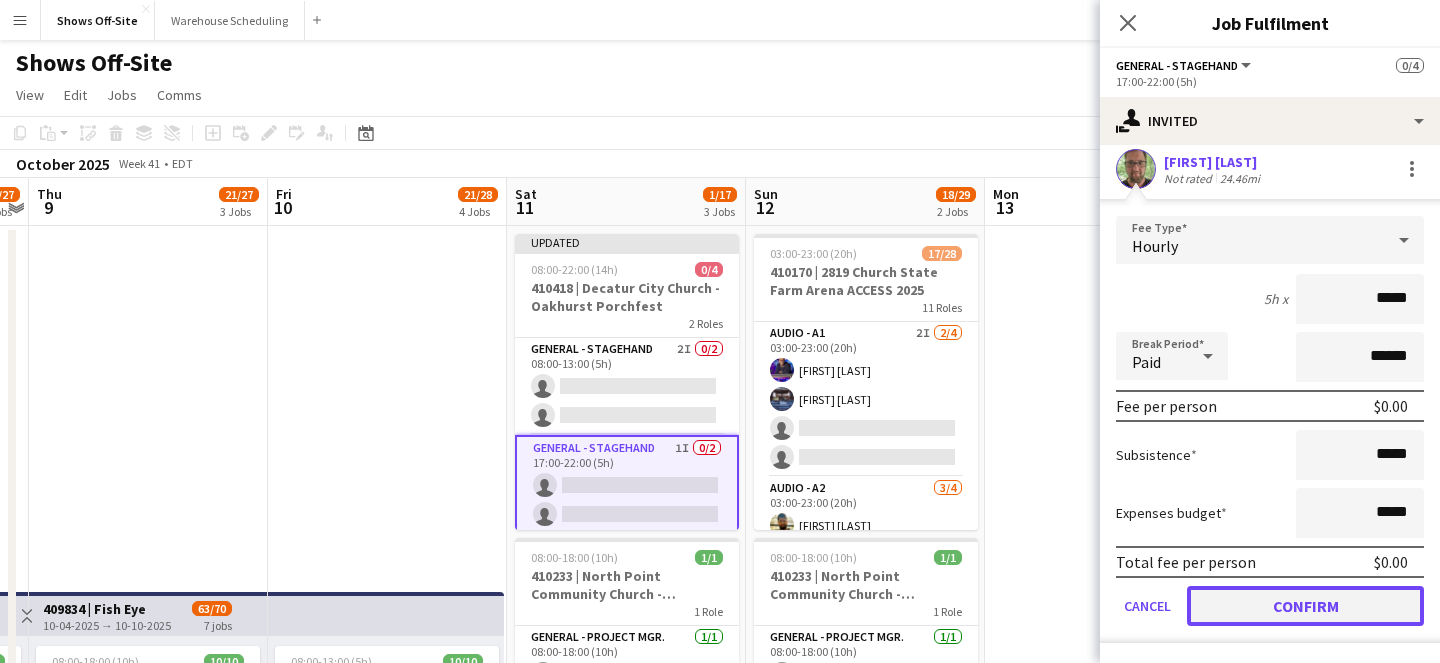 click on "Confirm" 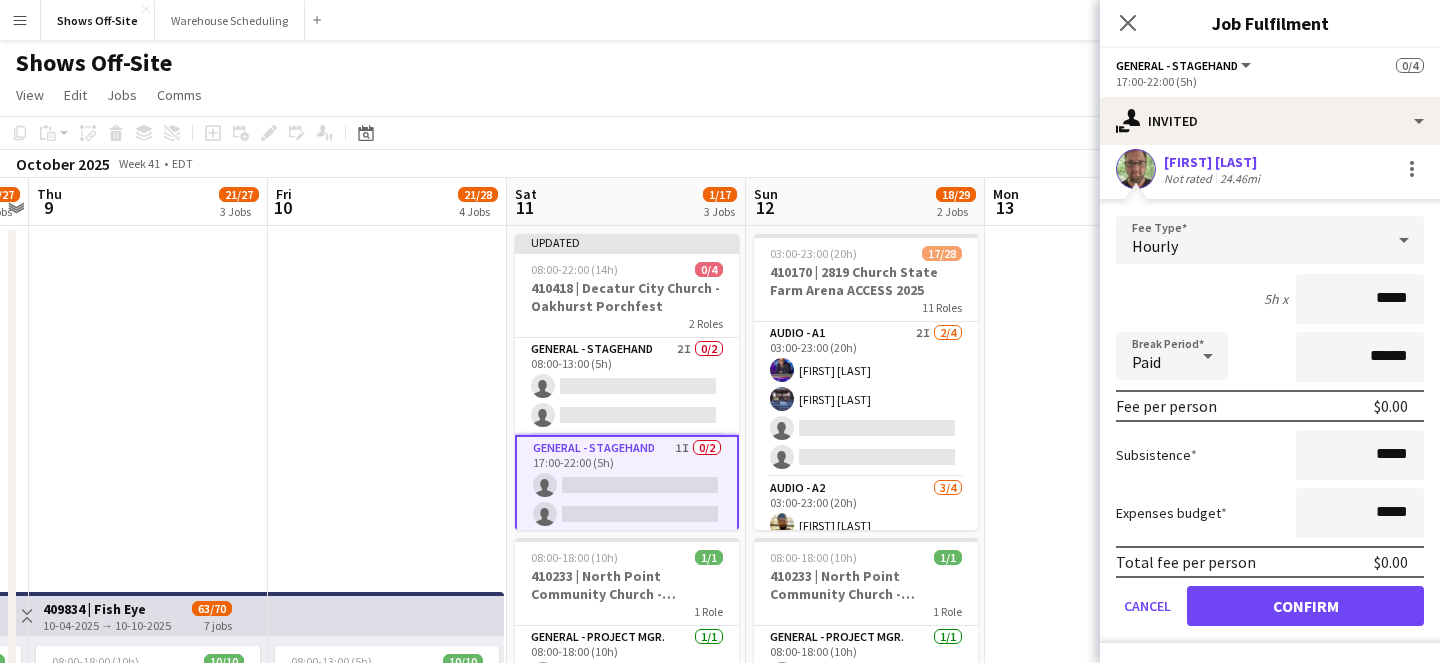 scroll, scrollTop: 0, scrollLeft: 0, axis: both 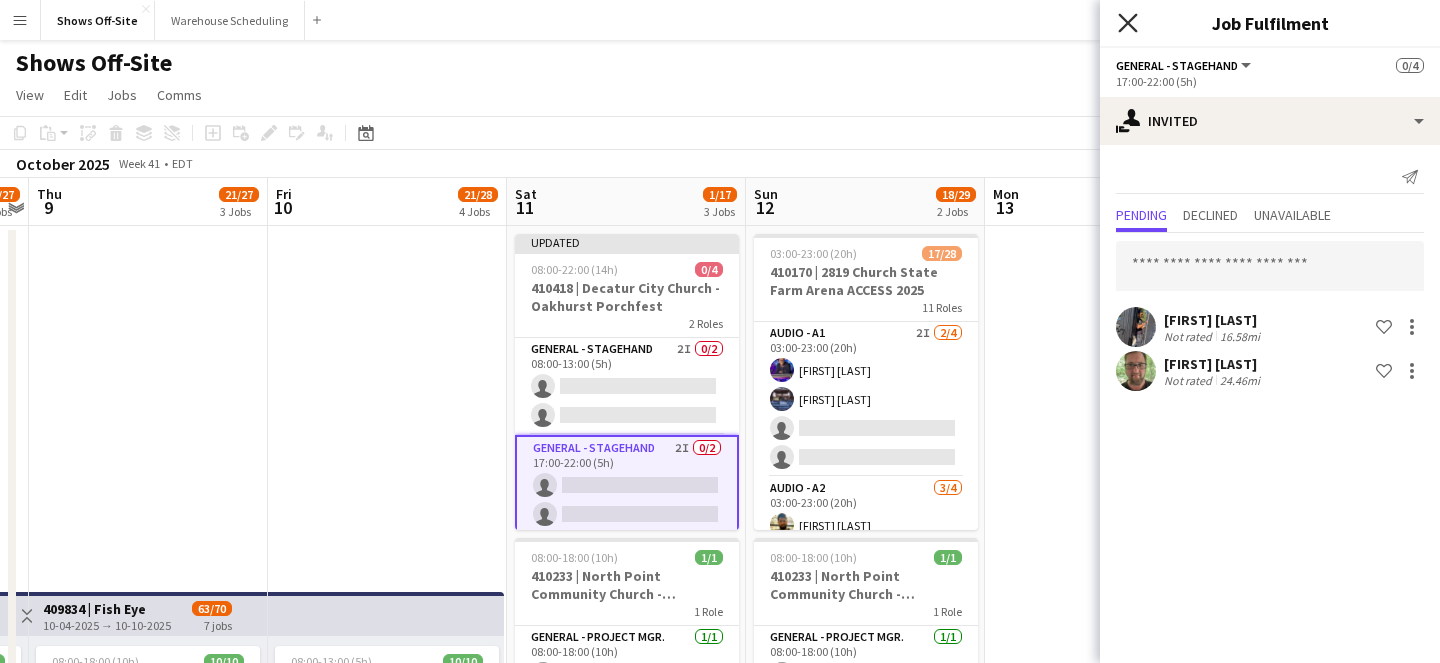 click 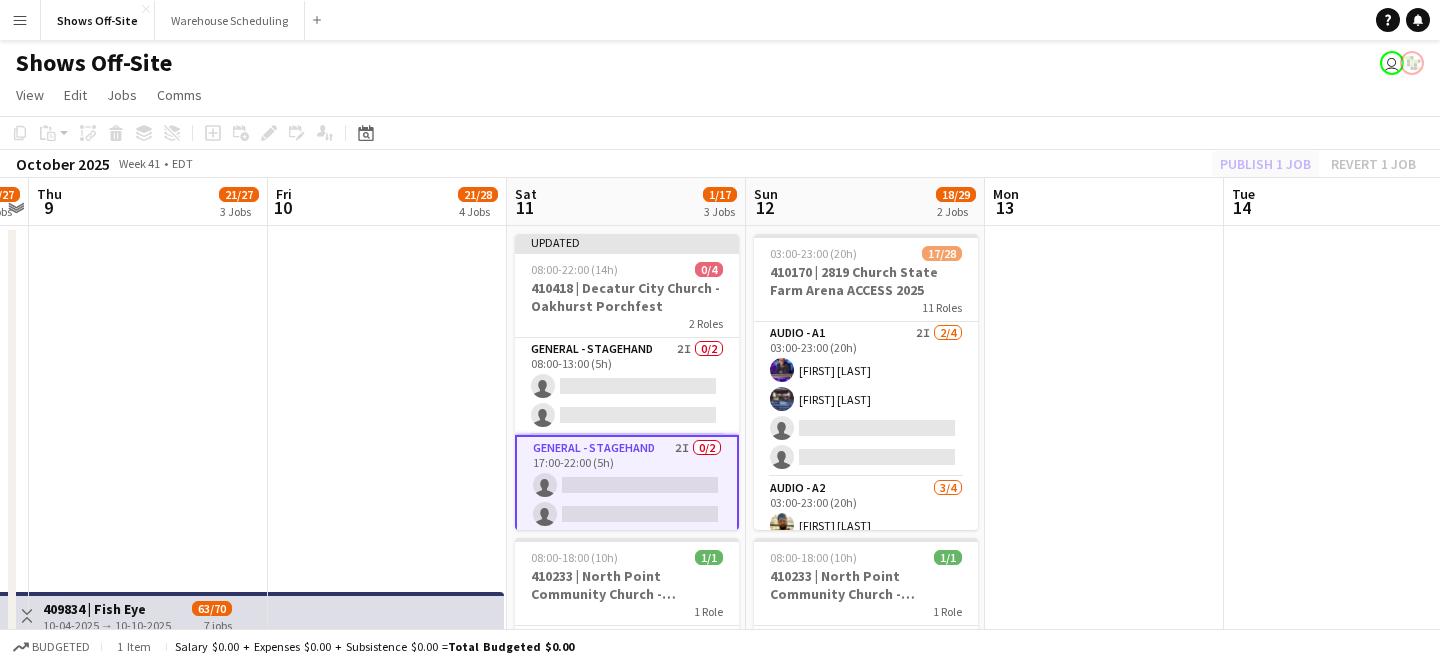 click on "Publish 1 job   Revert 1 job" 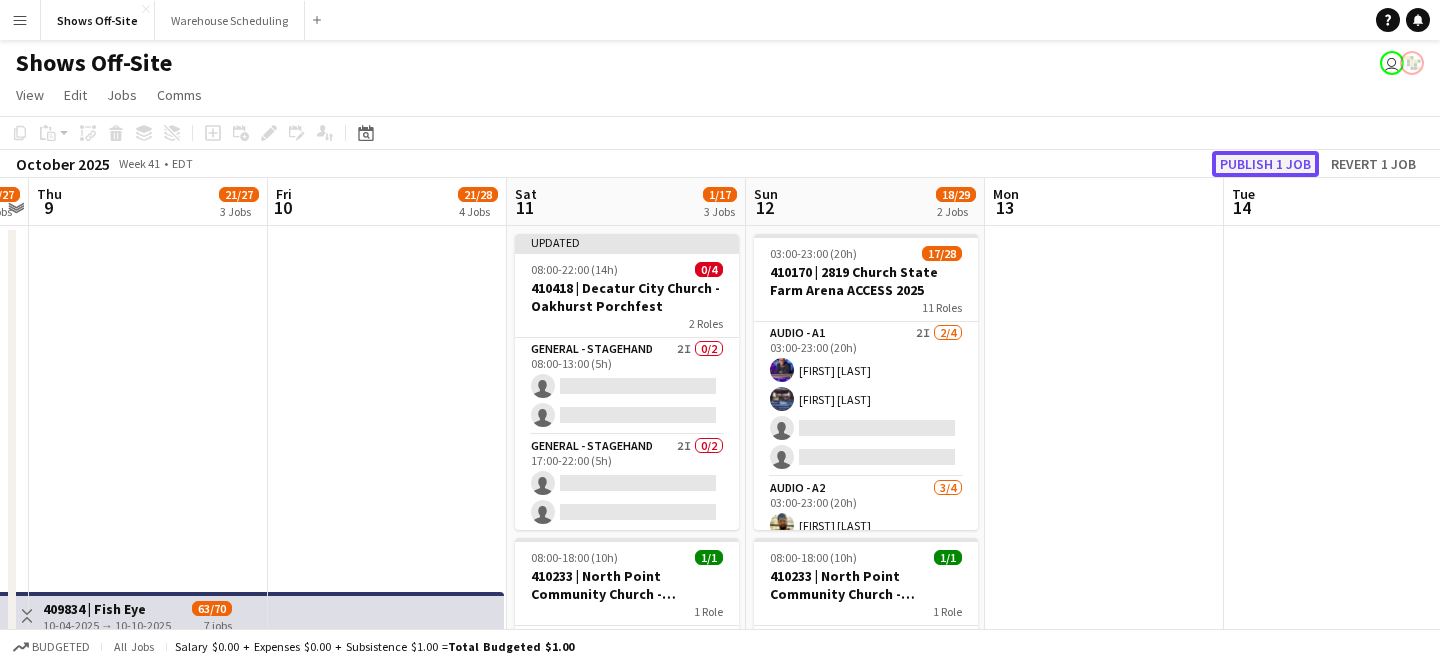 click on "Publish 1 job" 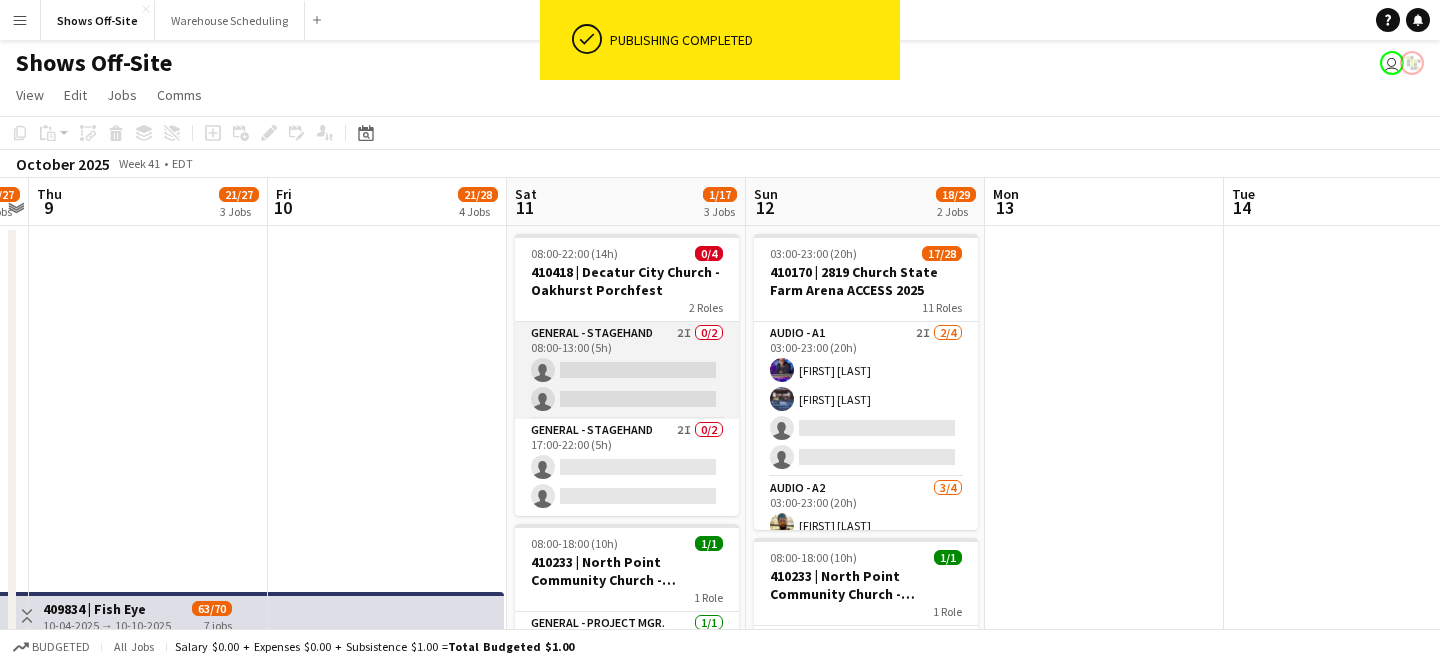 click on "General - Stagehand   2I   0/2   08:00-13:00 (5h)
single-neutral-actions
single-neutral-actions" at bounding box center (627, 370) 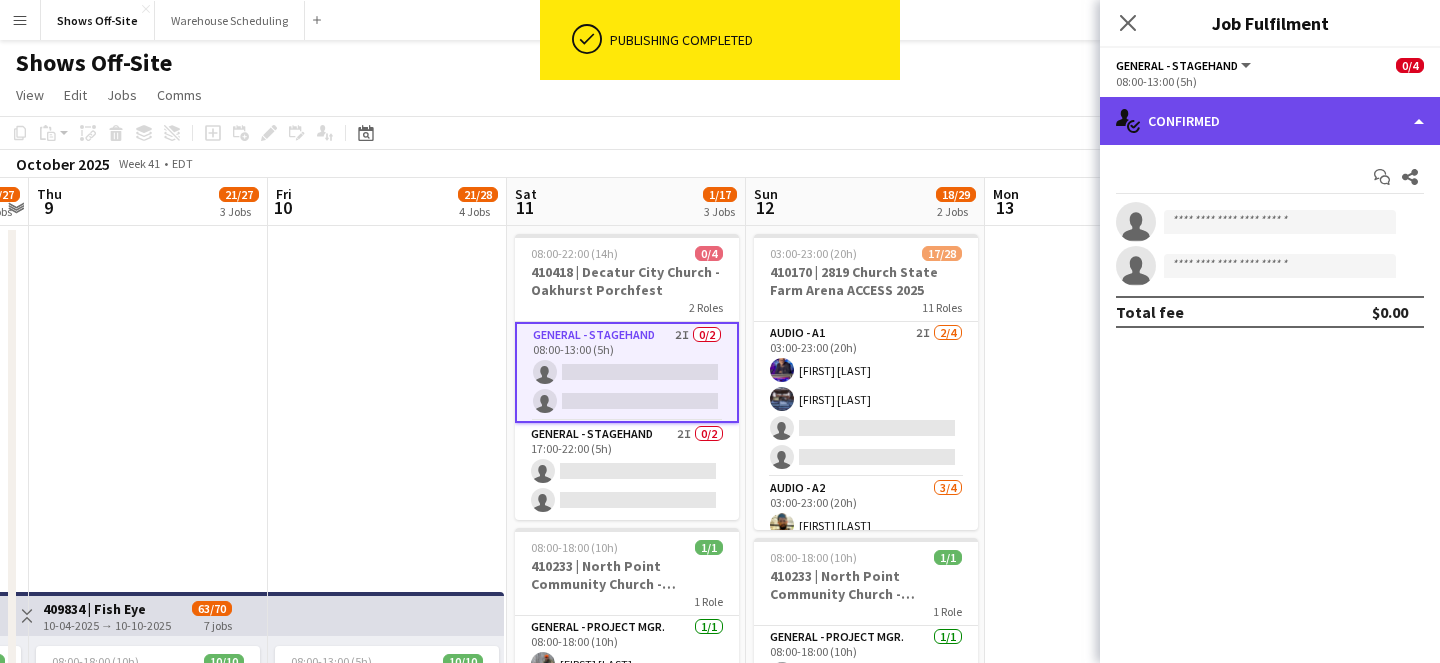 click on "single-neutral-actions-check-2
Confirmed" 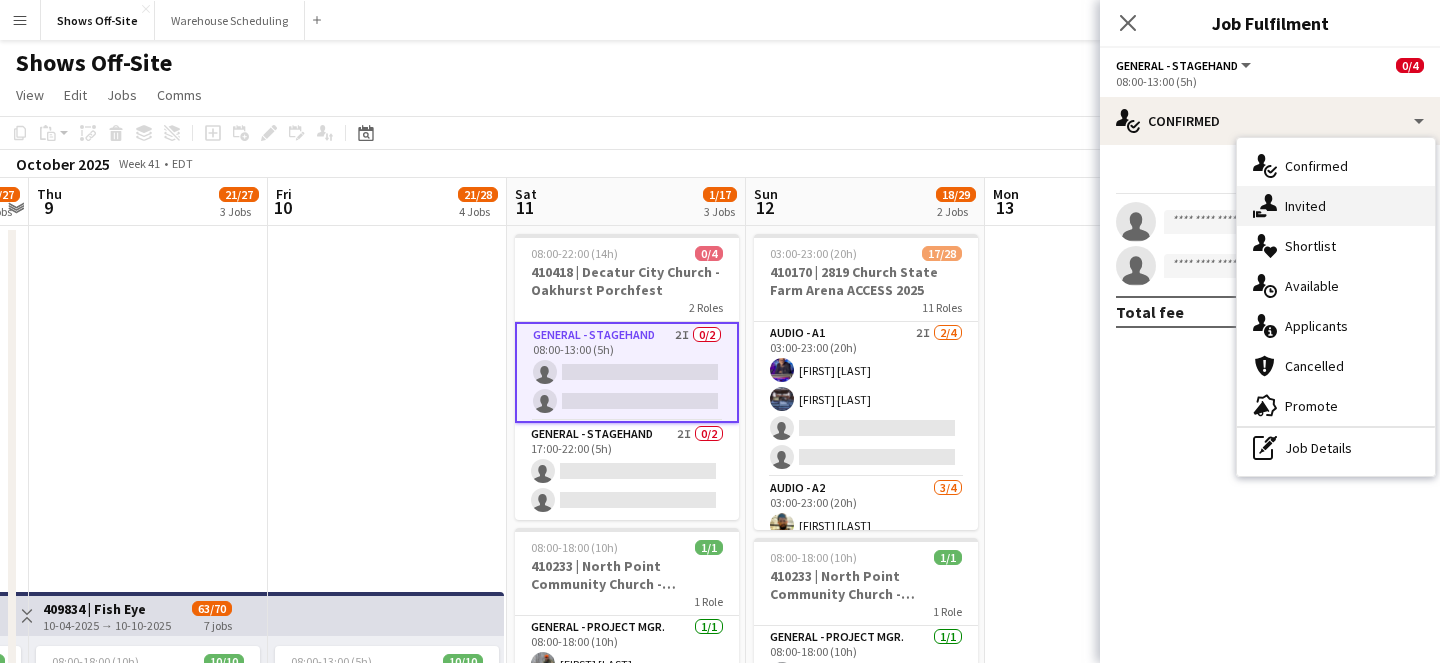 click on "single-neutral-actions-share-1
Invited" at bounding box center (1336, 206) 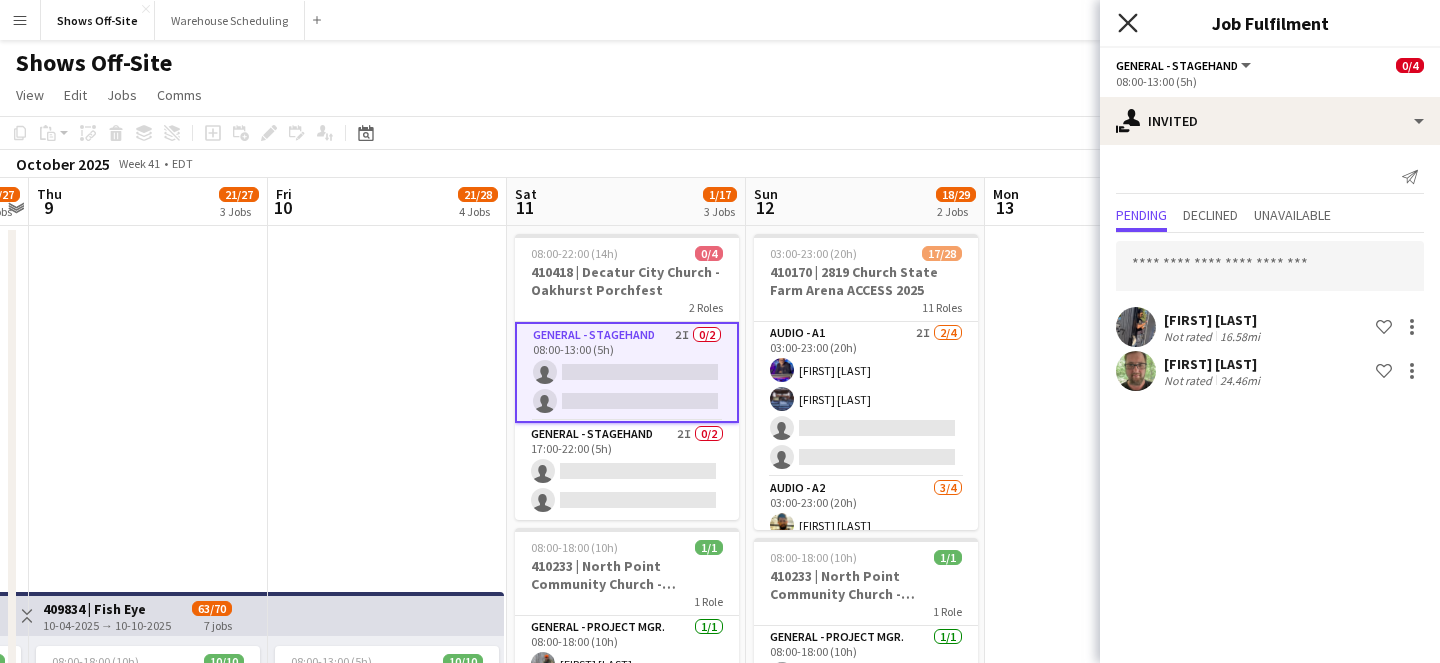 click on "Close pop-in" 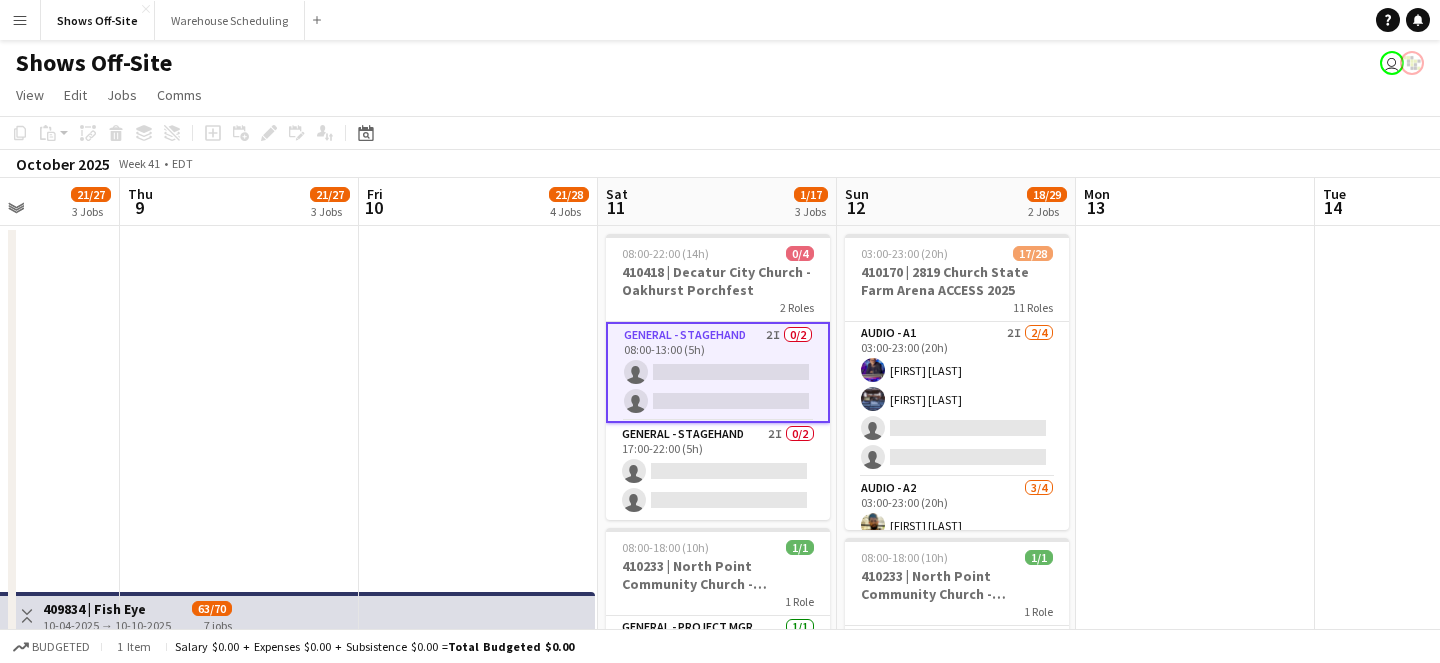 scroll, scrollTop: 0, scrollLeft: 573, axis: horizontal 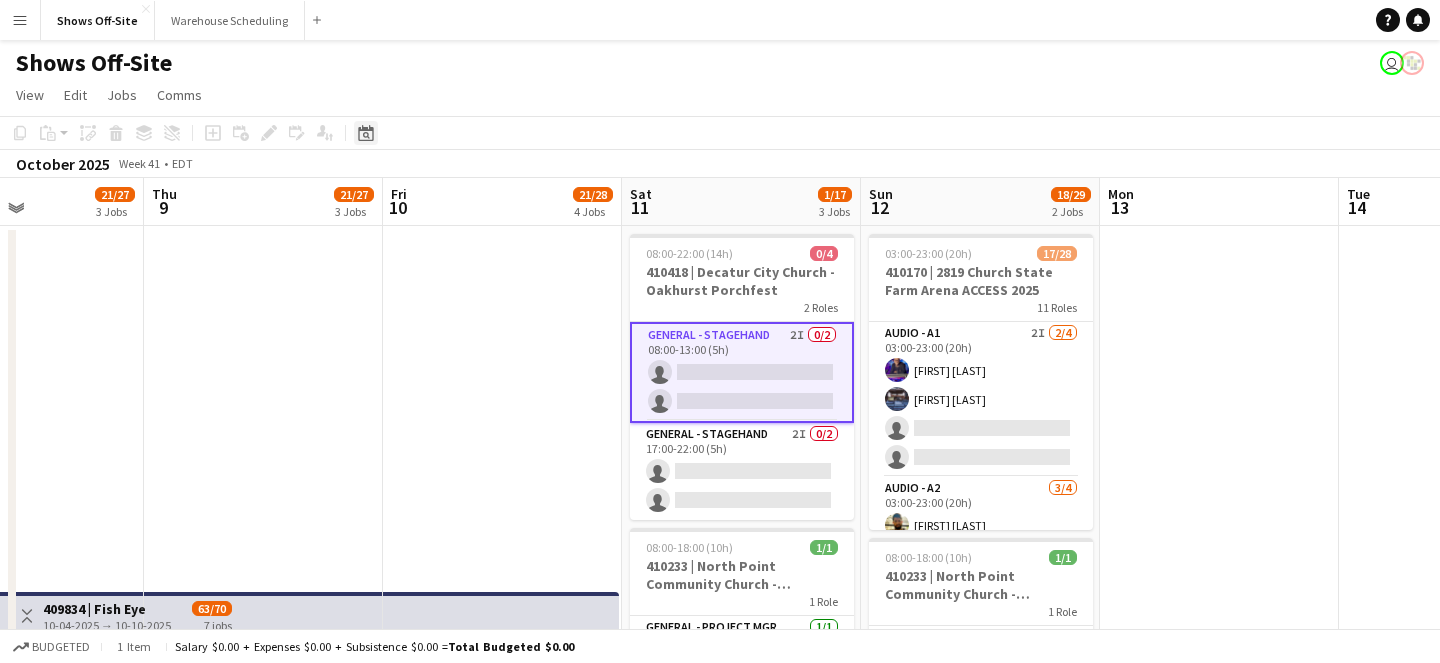 click on "Date picker" at bounding box center [366, 133] 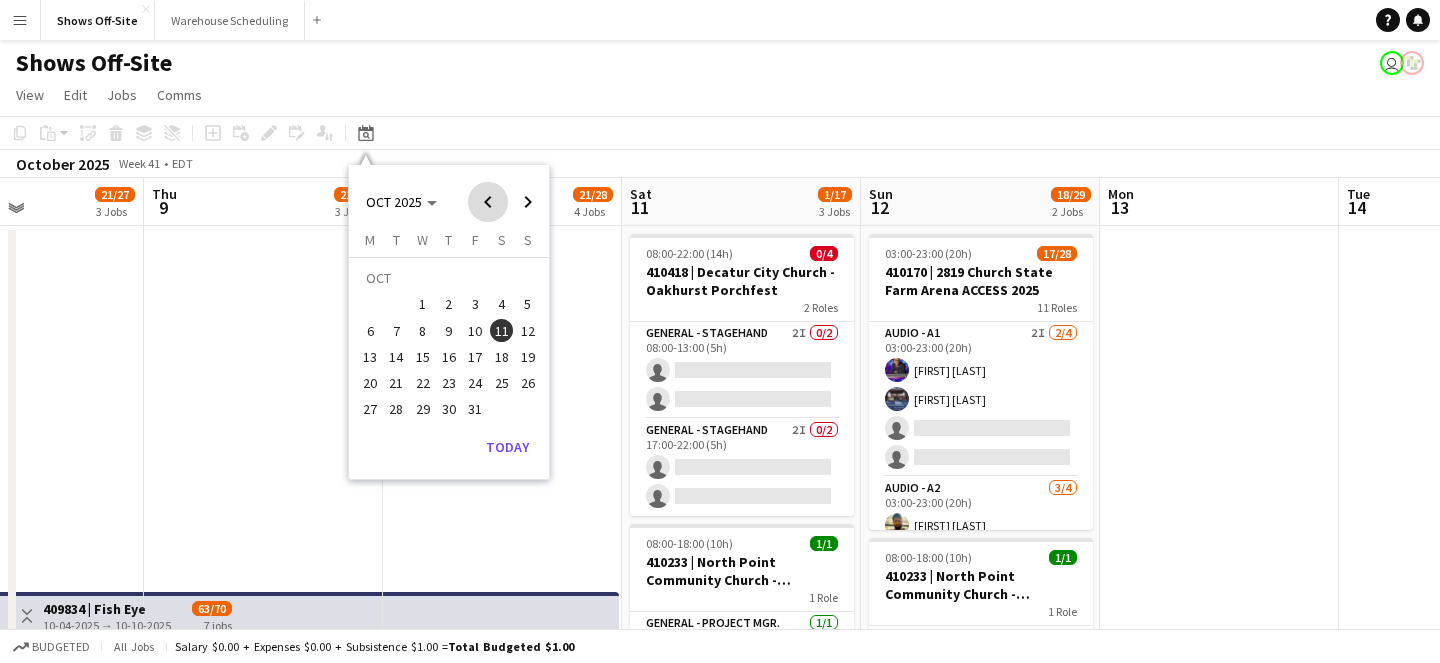 click at bounding box center [488, 202] 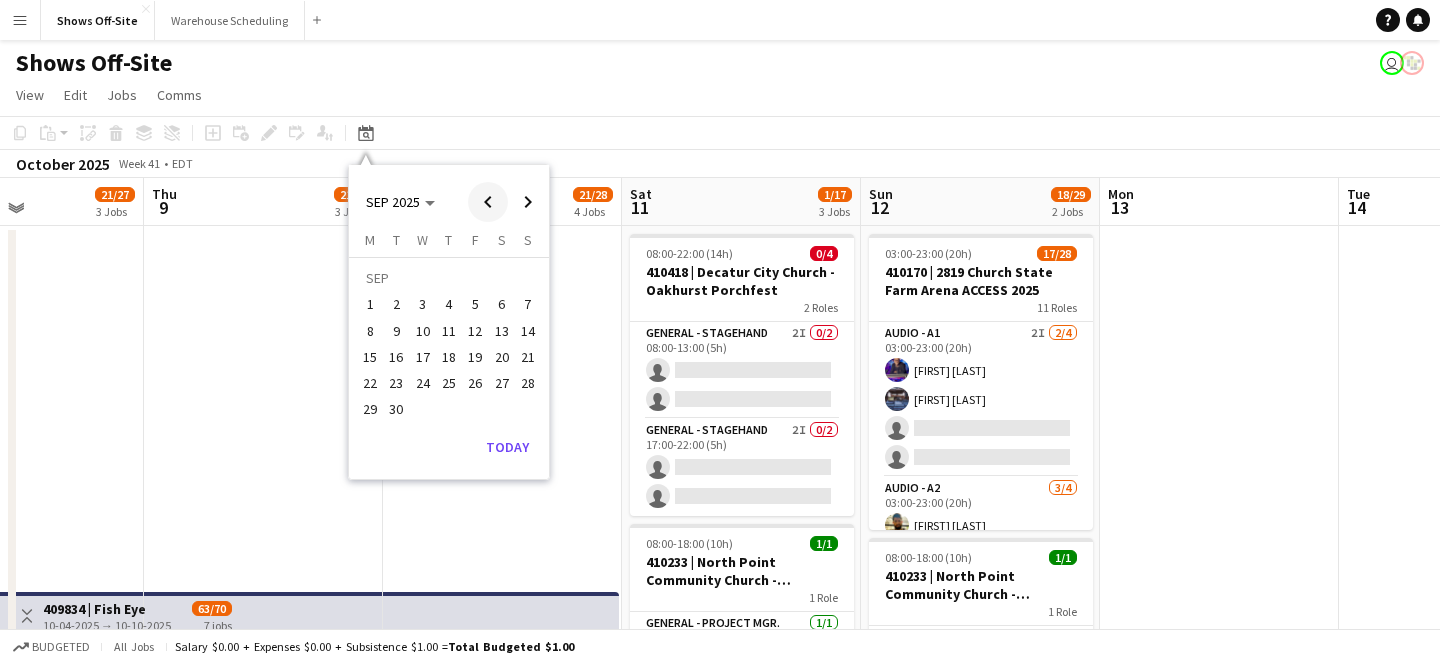 click at bounding box center (488, 202) 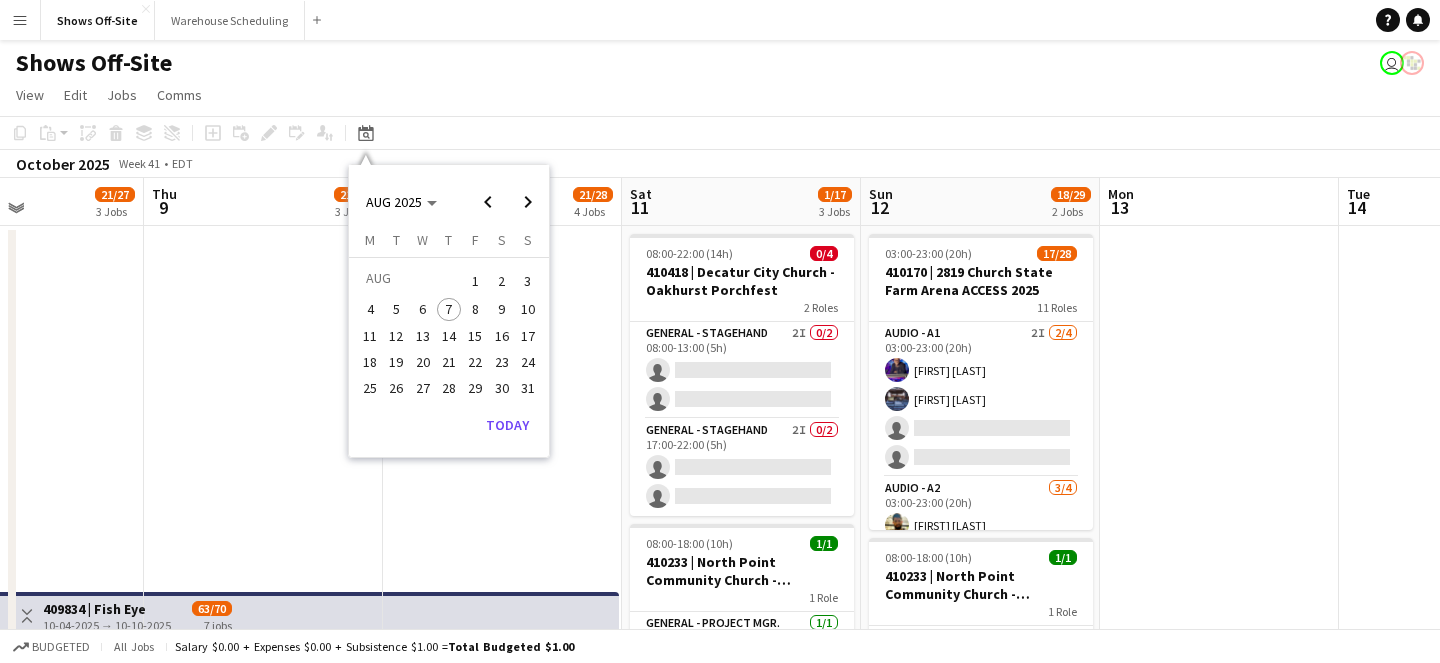 click on "13" at bounding box center (423, 336) 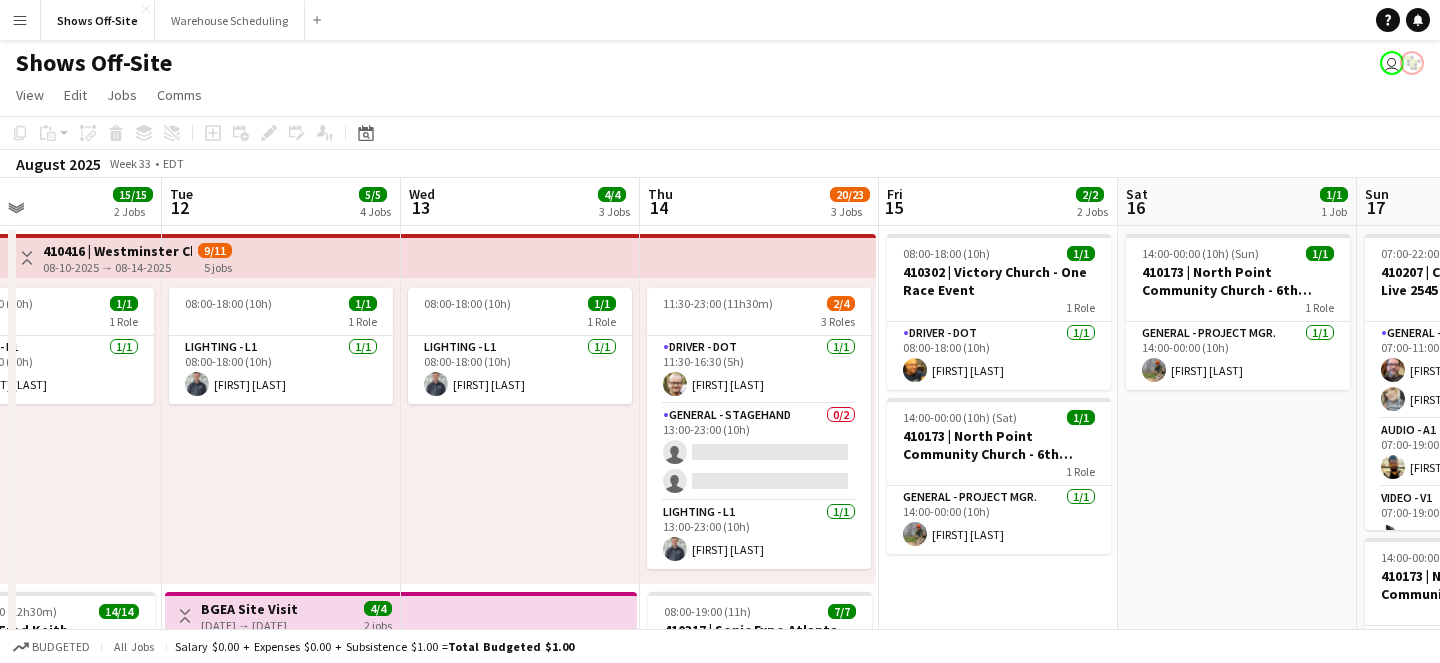scroll, scrollTop: 0, scrollLeft: 822, axis: horizontal 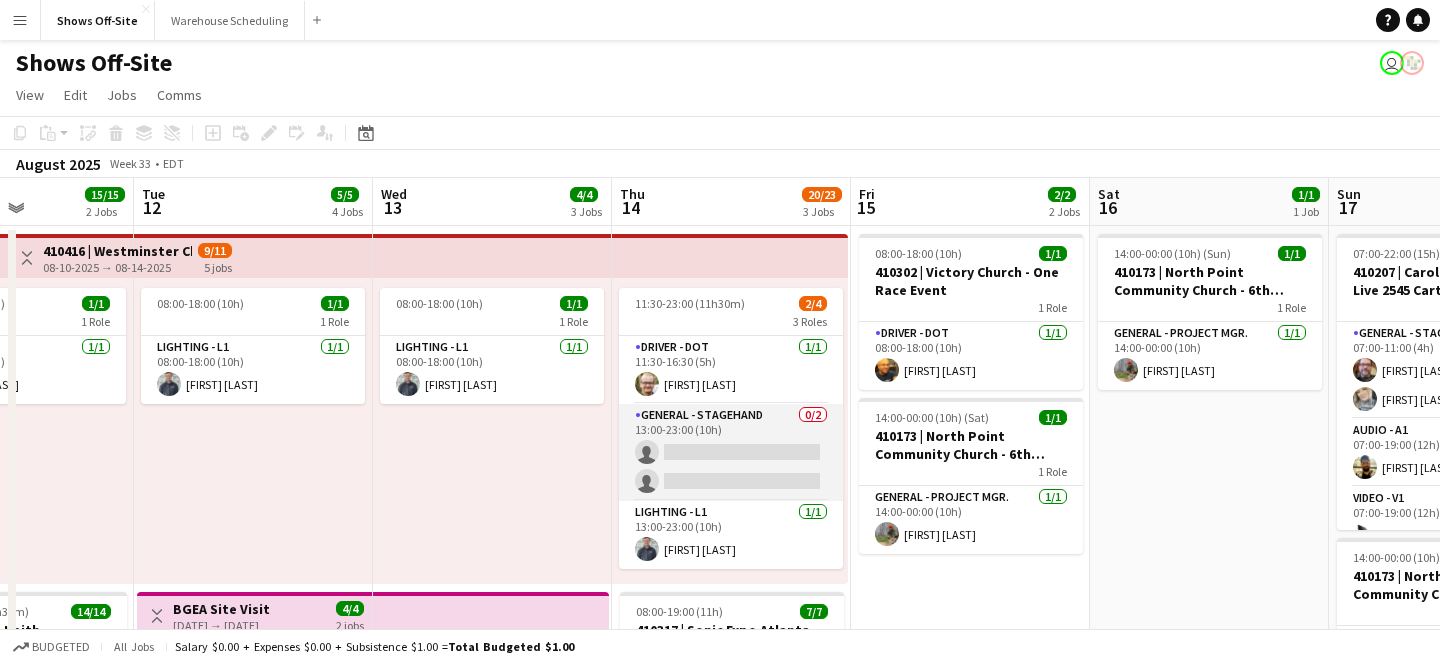 click on "General - Stagehand   0/2   13:00-23:00 (10h)
single-neutral-actions
single-neutral-actions" at bounding box center [731, 452] 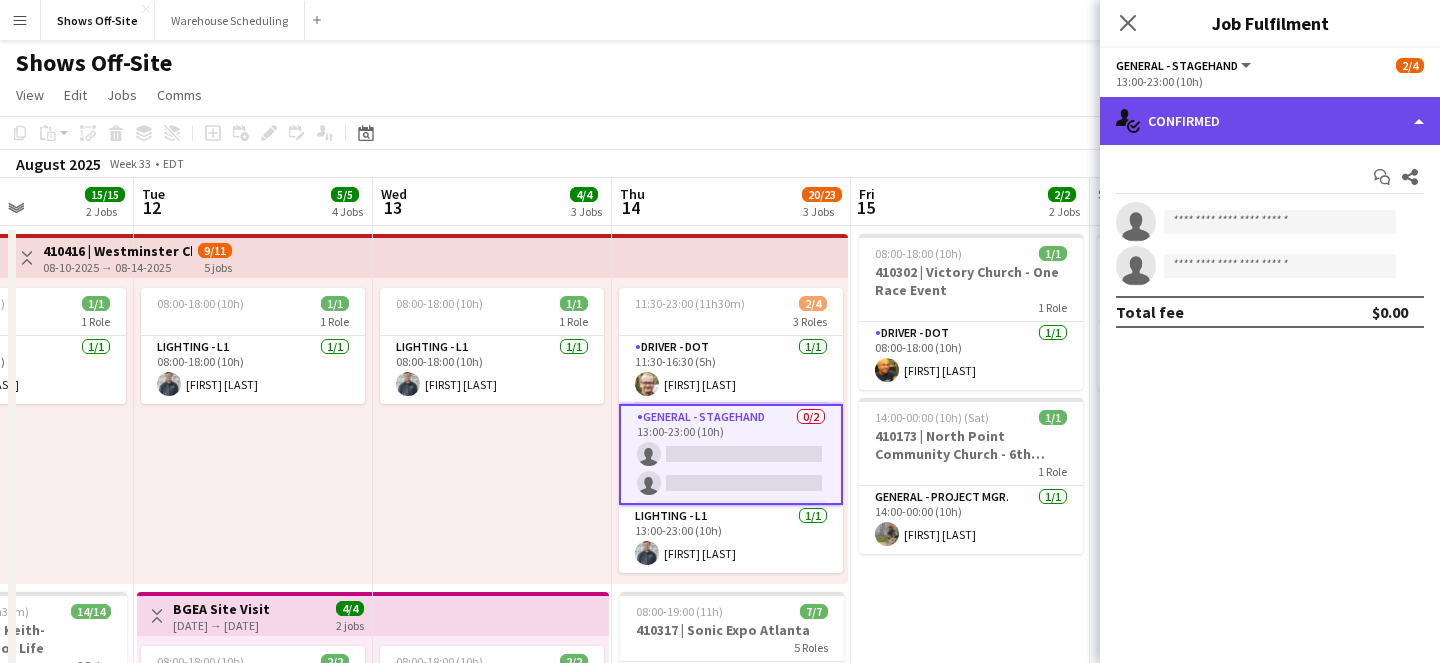 click on "single-neutral-actions-check-2
Confirmed" 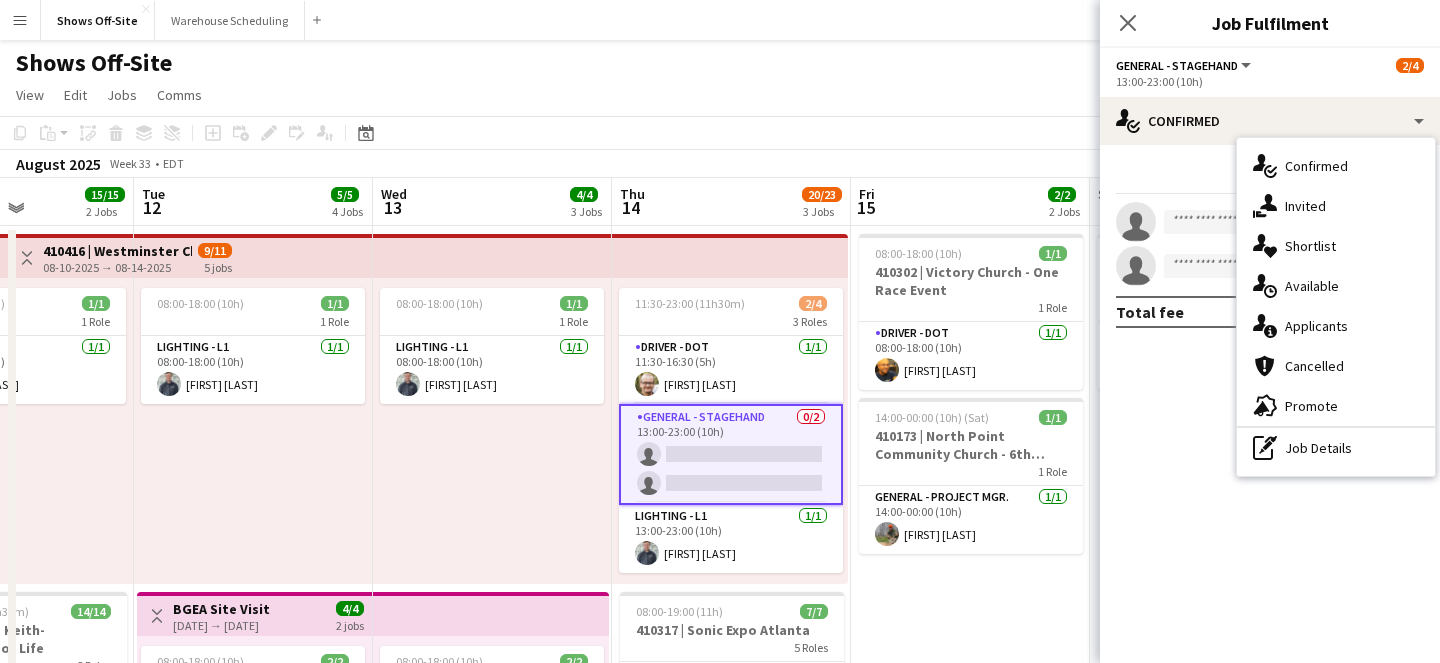 click on "single-neutral-actions-information
Applicants" at bounding box center [1336, 326] 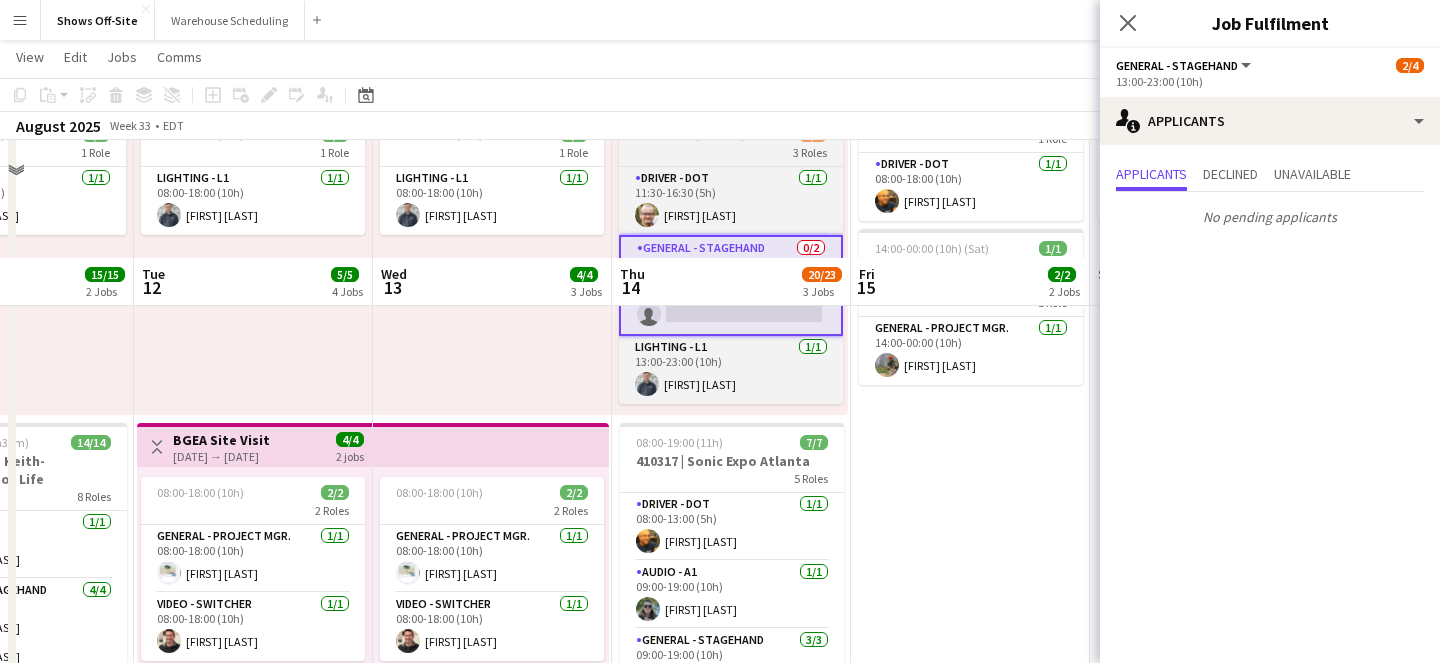 scroll, scrollTop: 285, scrollLeft: 0, axis: vertical 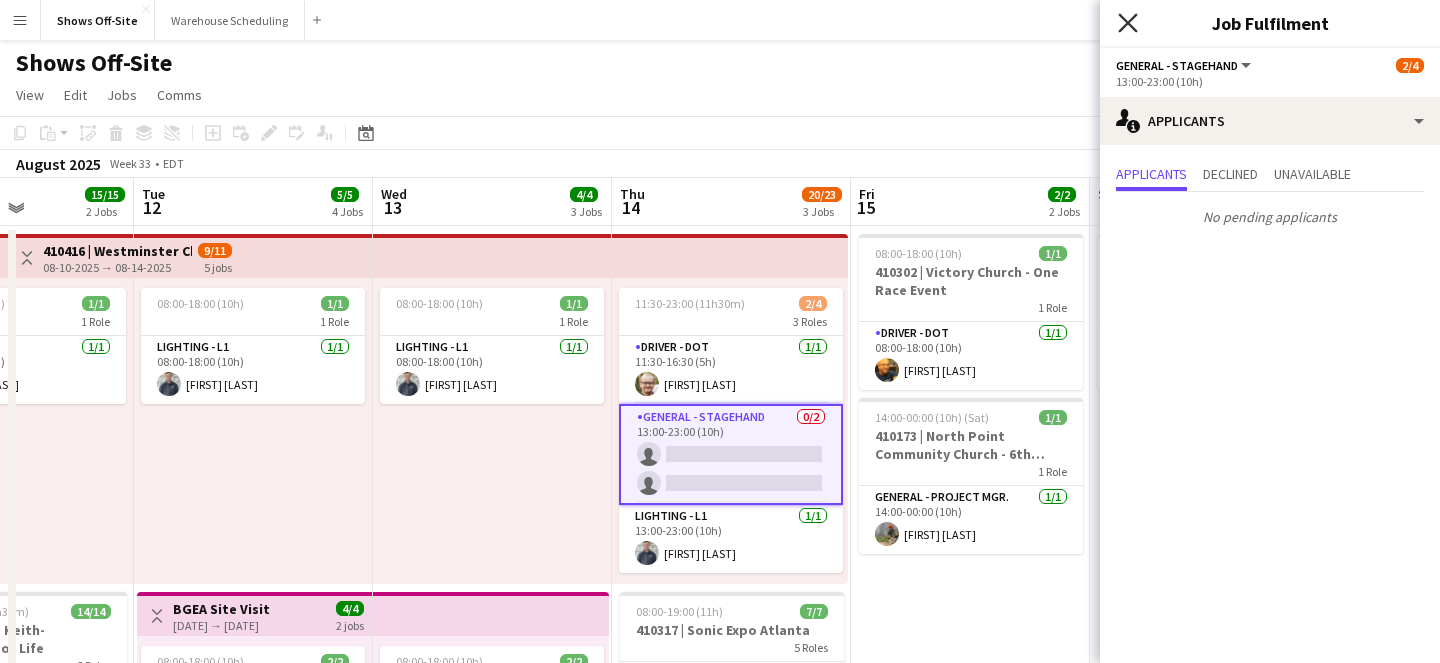 click 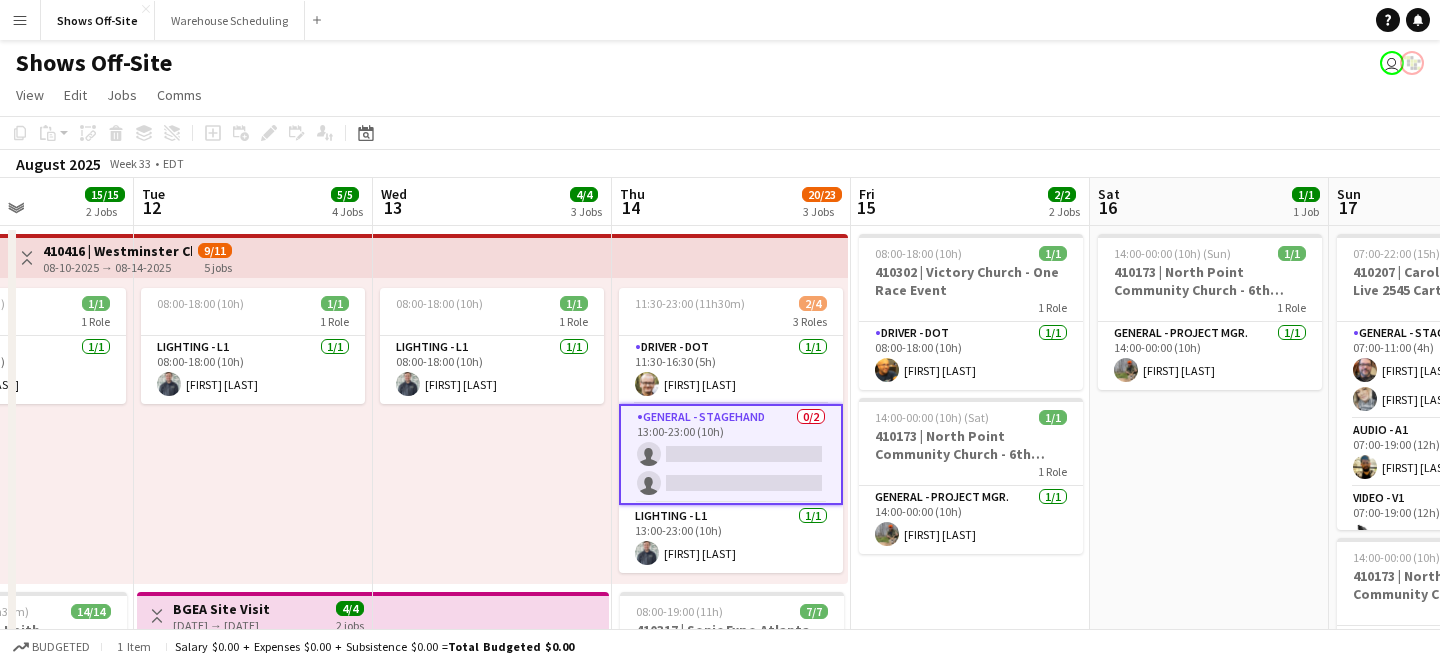 click on "08:00-18:00 (10h)    1/1   410302 | Victory Church - One Race Event   1 Role   Driver - DOT   1/1   08:00-18:00 (10h)
Eddie Torres     14:00-00:00 (10h) (Sat)   1/1   410173 | North Point Community Church - 6th Grade Fall Camp FFA 2025   1 Role   General - Project Mgr.   1/1   14:00-00:00 (10h)
Grant Buro" at bounding box center [970, 1301] 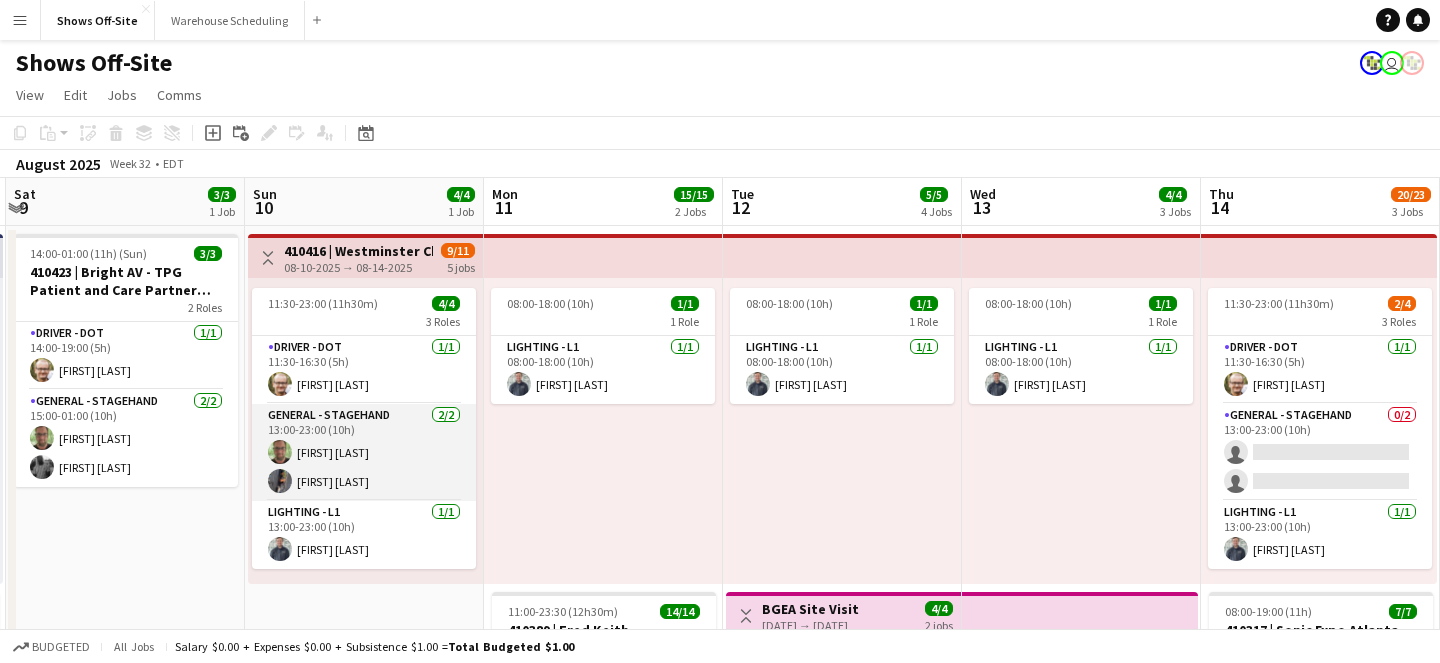 scroll, scrollTop: 0, scrollLeft: 738, axis: horizontal 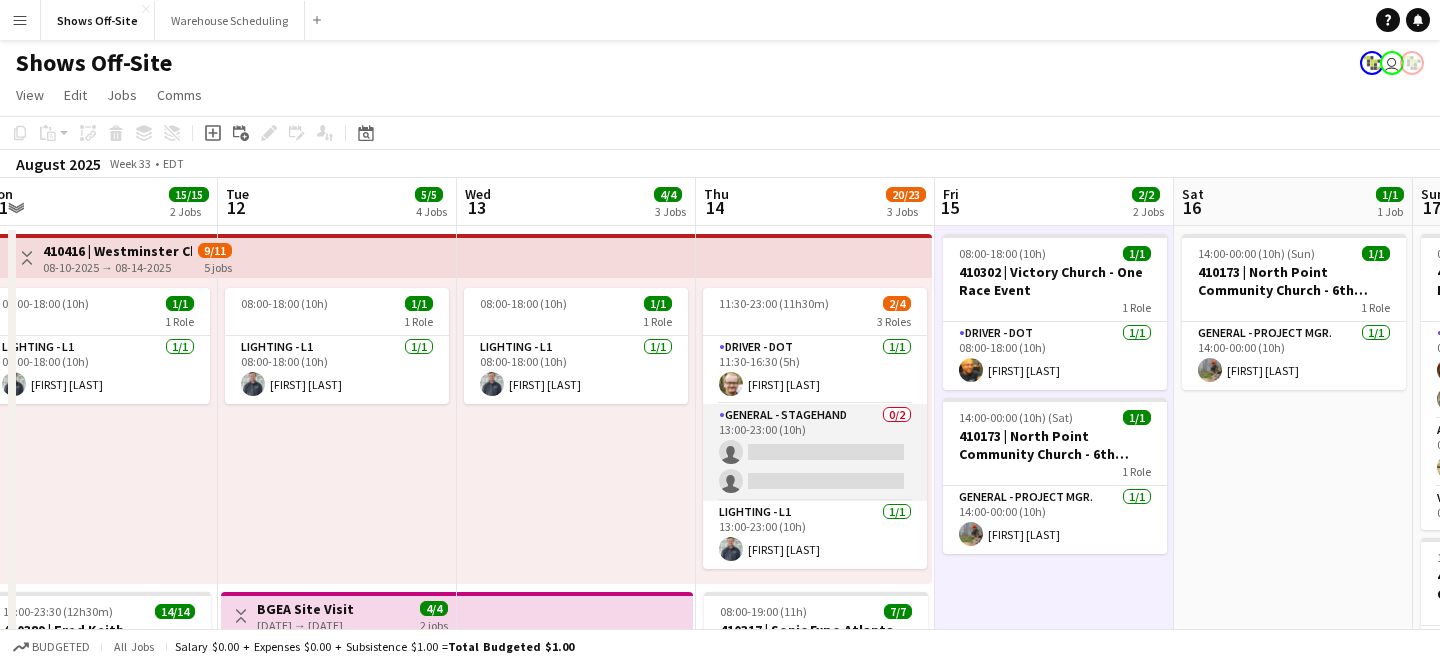 click on "General - Stagehand   0/2   13:00-23:00 (10h)
single-neutral-actions
single-neutral-actions" at bounding box center [815, 452] 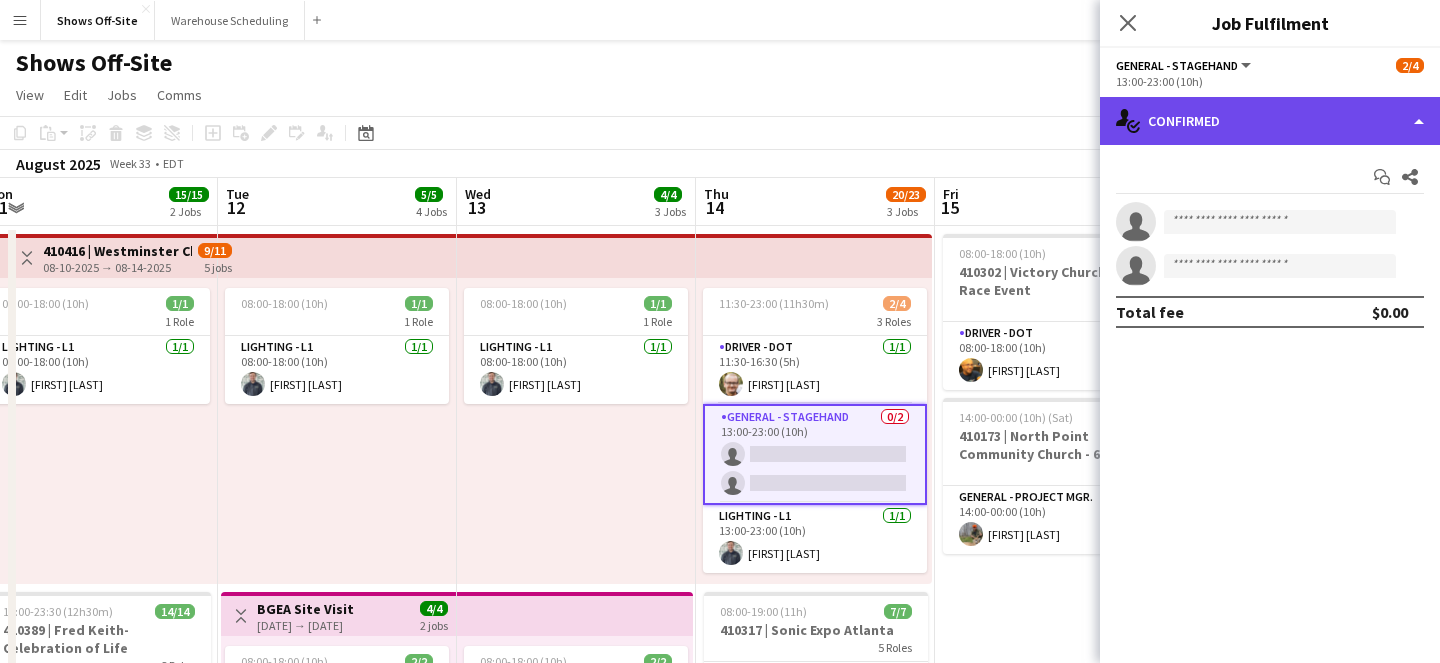 click on "single-neutral-actions-check-2
Confirmed" 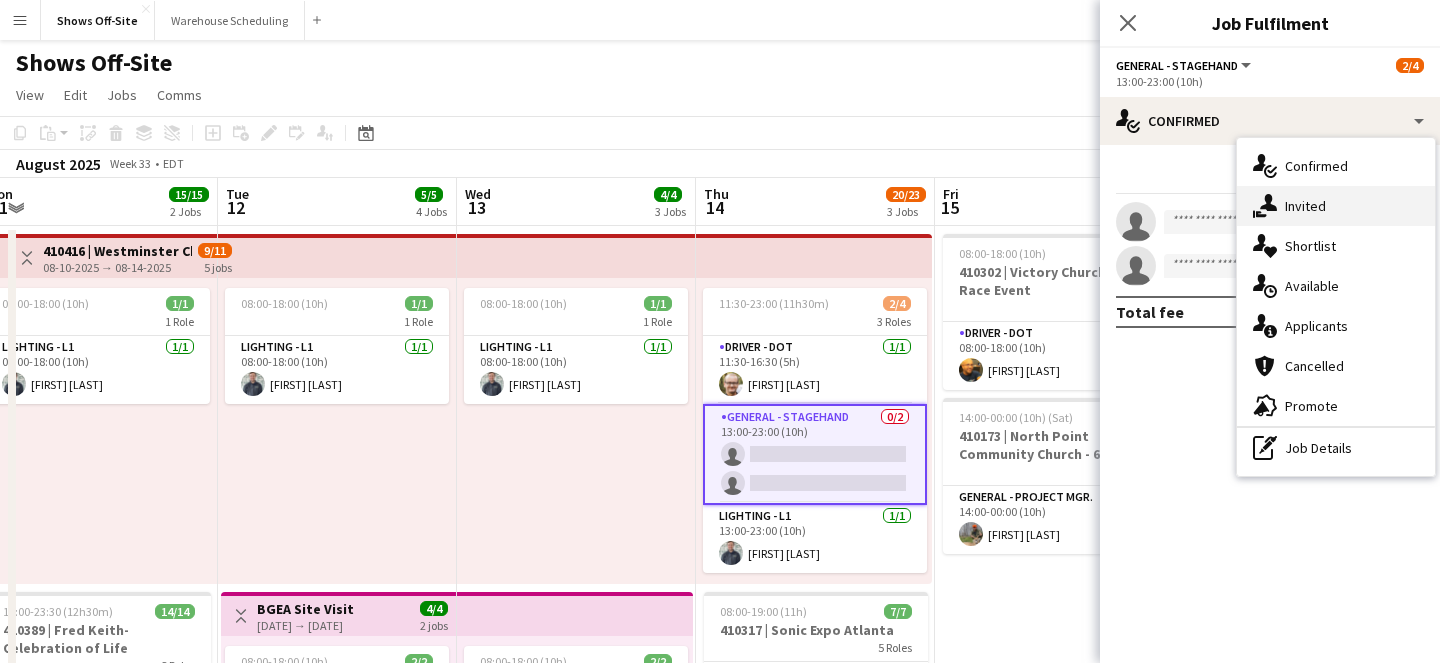 click on "single-neutral-actions-share-1
Invited" at bounding box center [1336, 206] 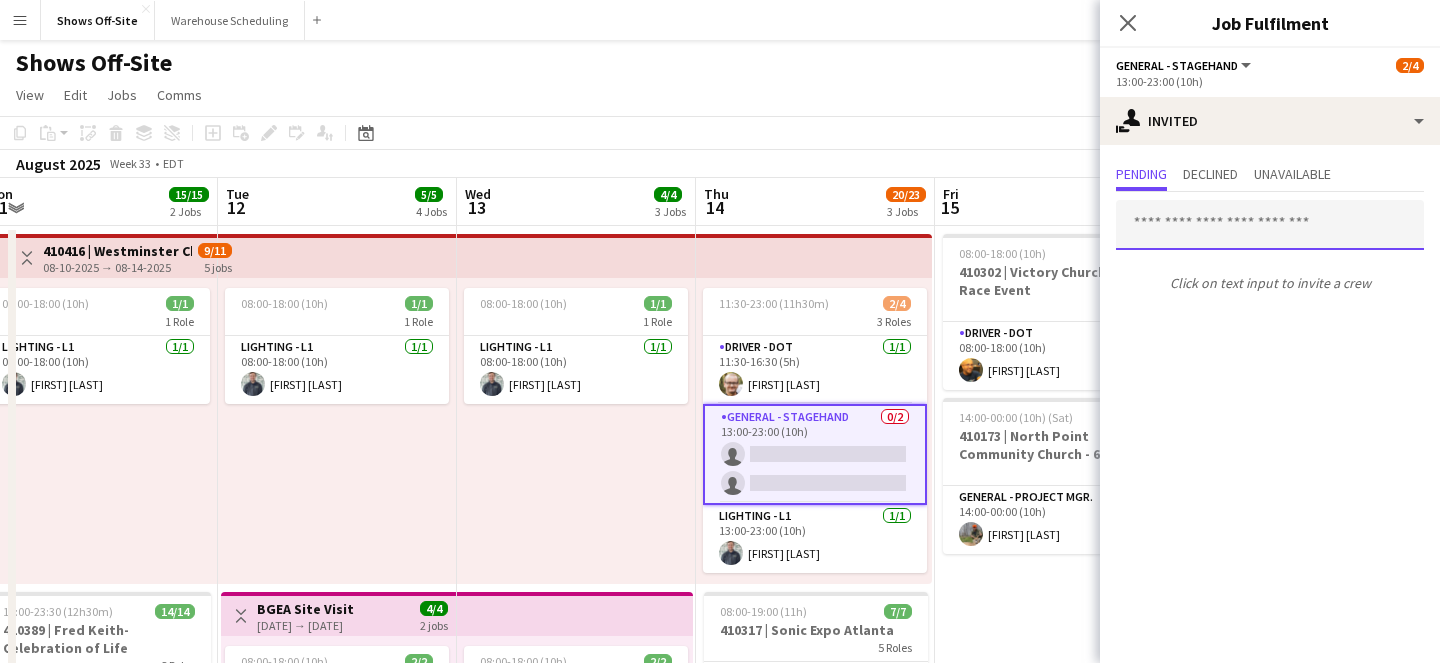 click at bounding box center [1270, 225] 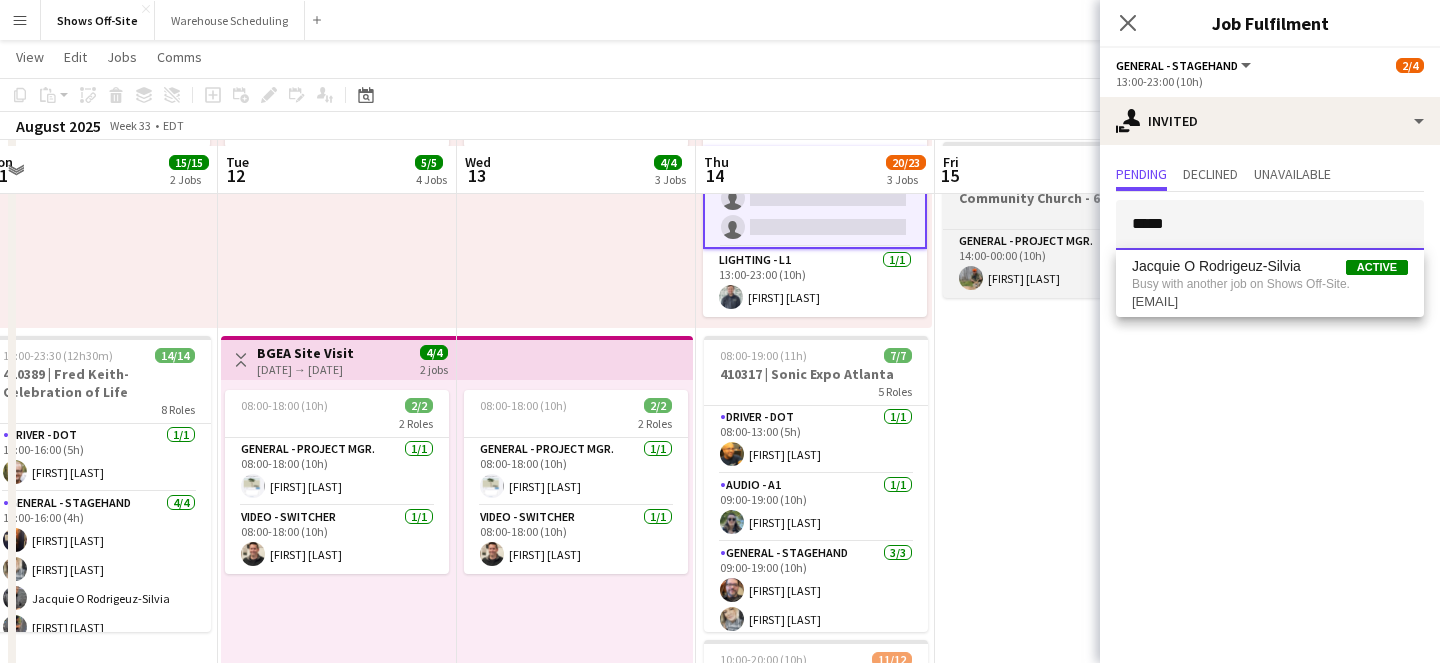 scroll, scrollTop: 265, scrollLeft: 0, axis: vertical 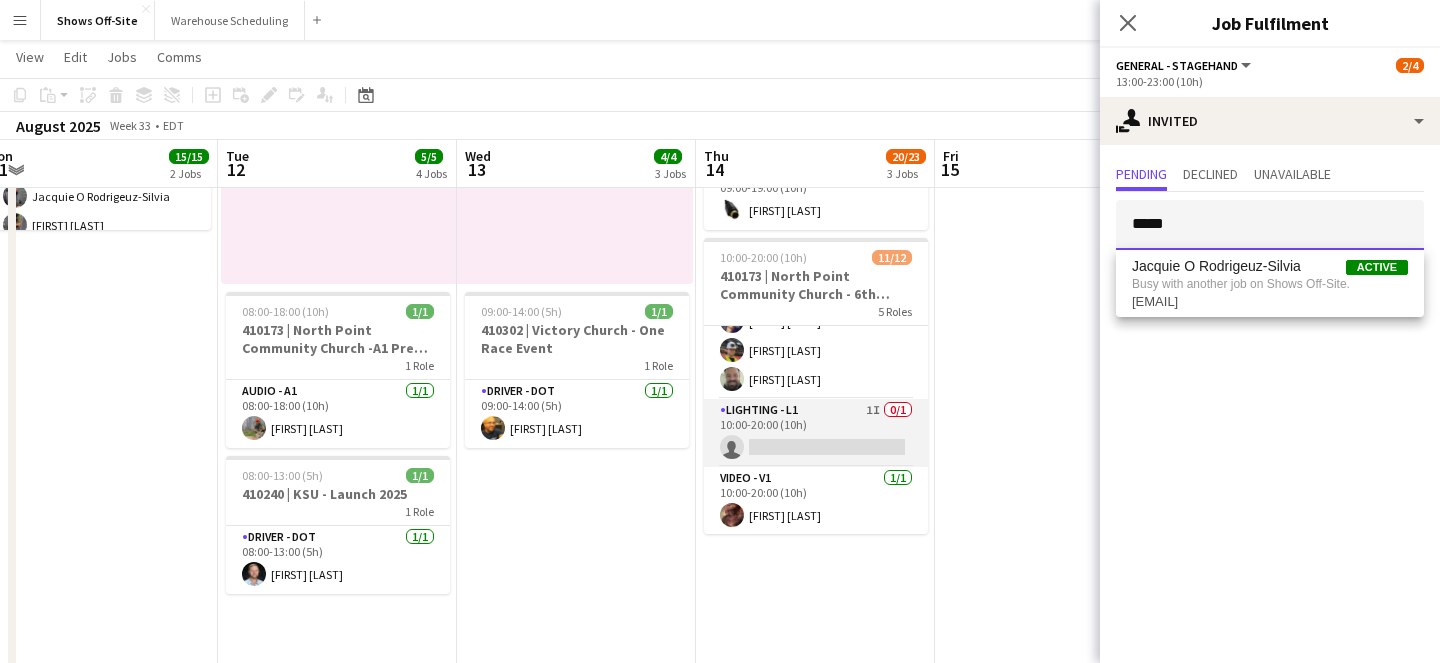 type on "*****" 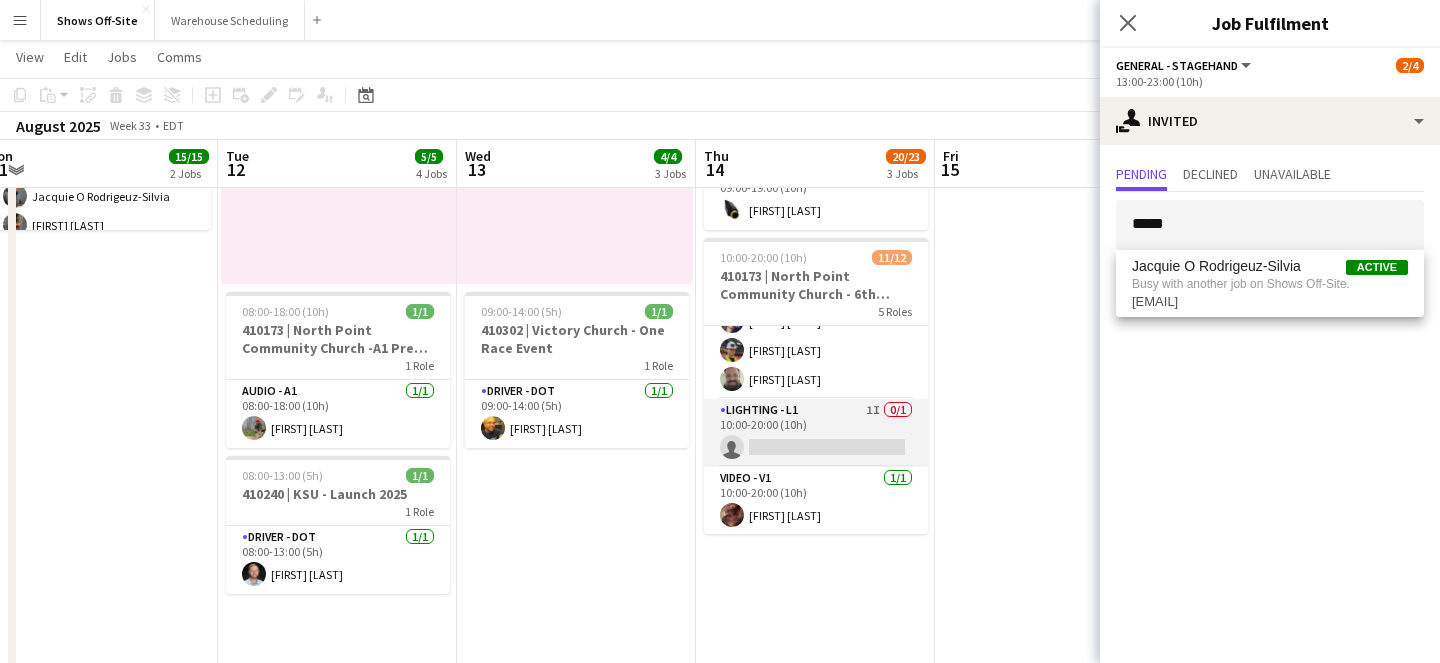 click on "Lighting - L1   1I   0/1   10:00-20:00 (10h)
single-neutral-actions" at bounding box center (816, 433) 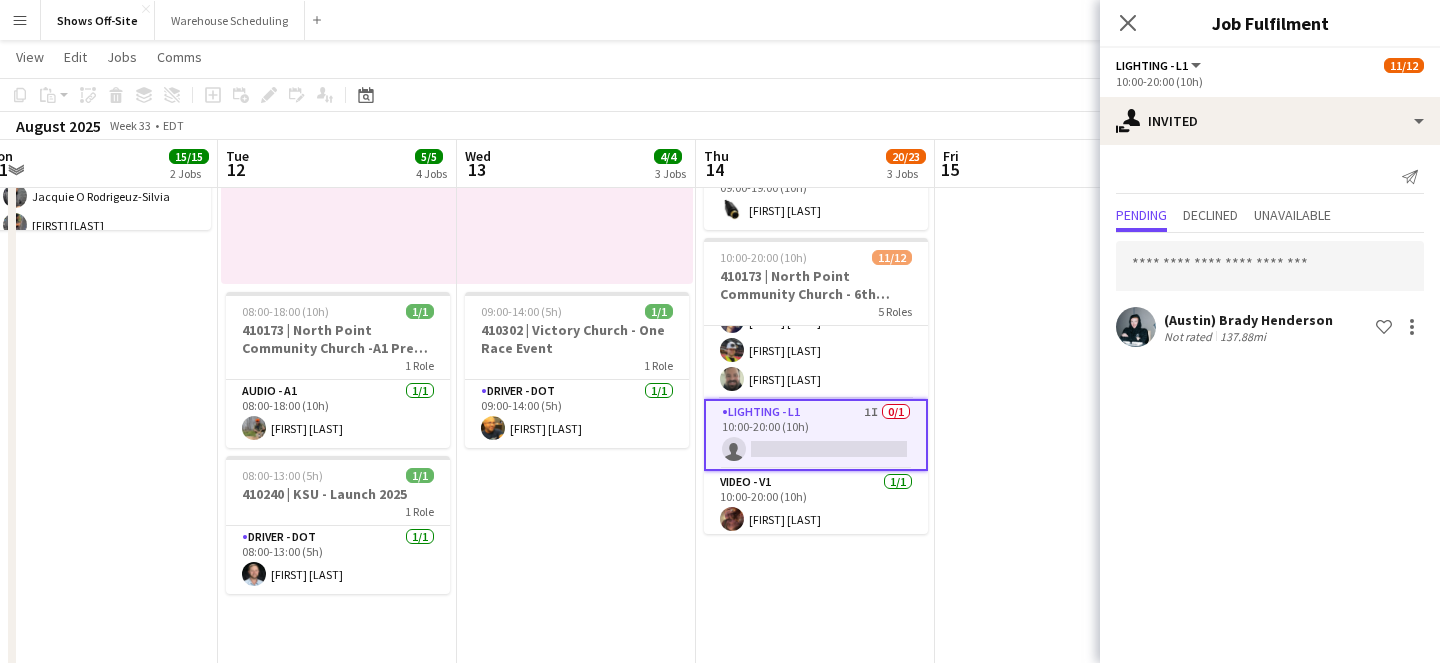 click on "Lighting - L1   All roles   Lighting - L1   11/12   10:00-20:00 (10h)" 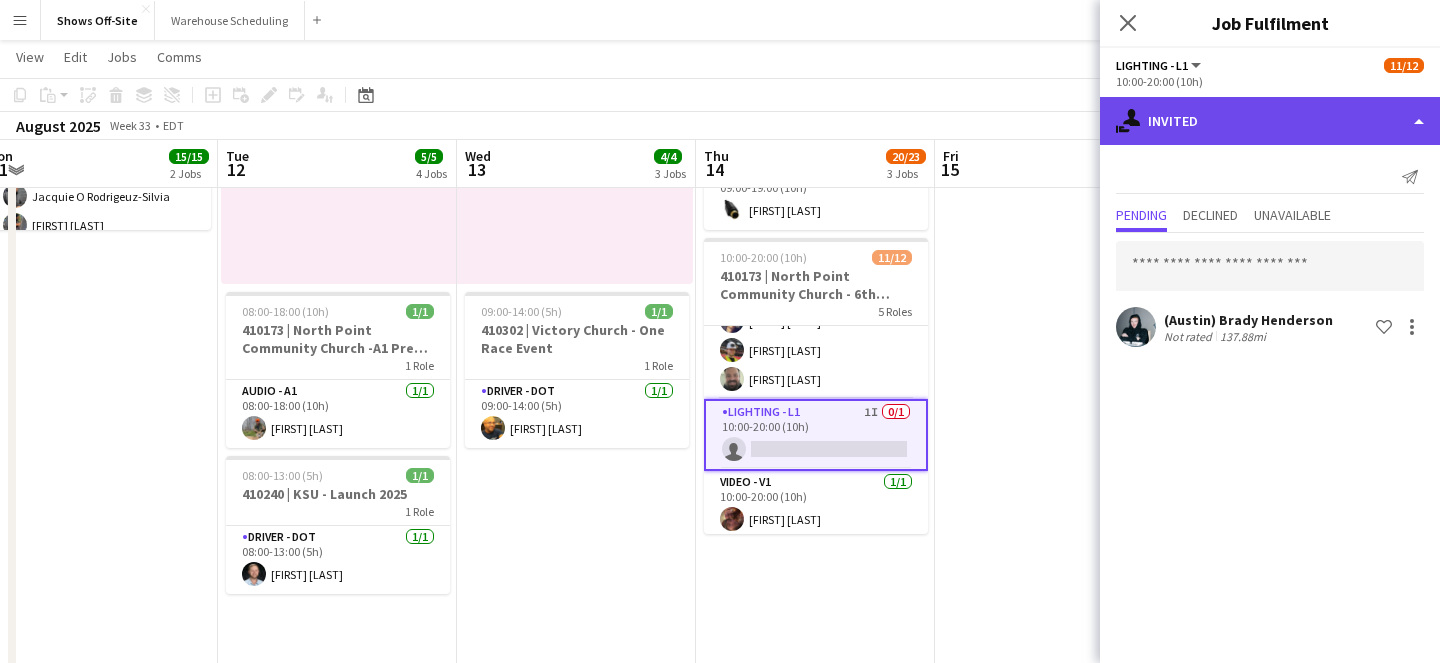 click on "single-neutral-actions-share-1
Invited" 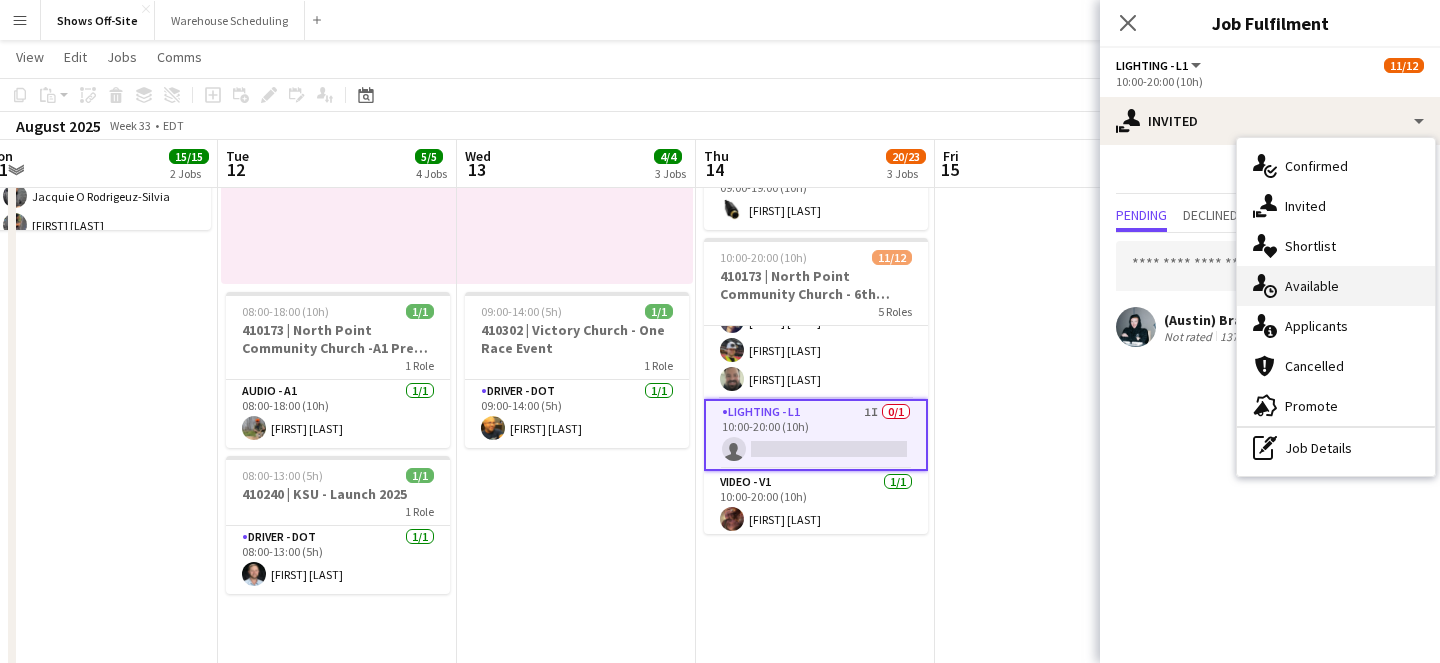 click on "single-neutral-actions-upload
Available" at bounding box center [1336, 286] 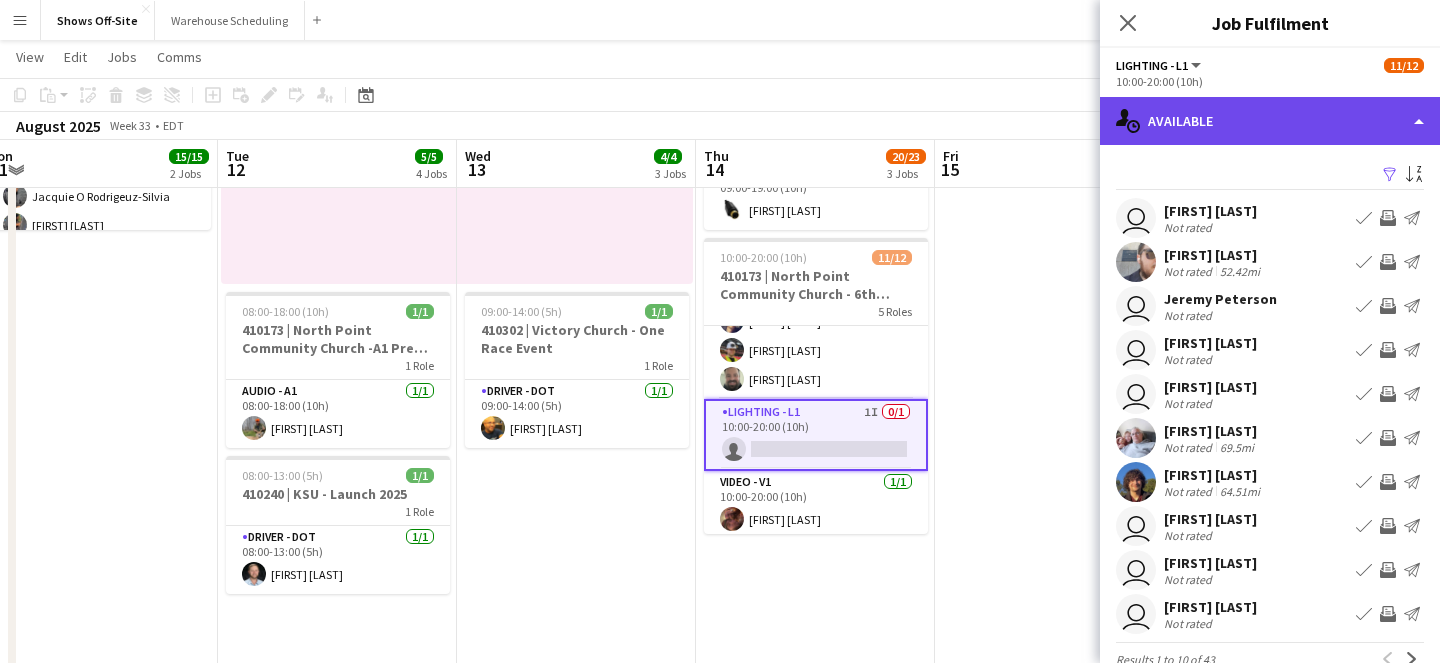 click on "single-neutral-actions-upload
Available" 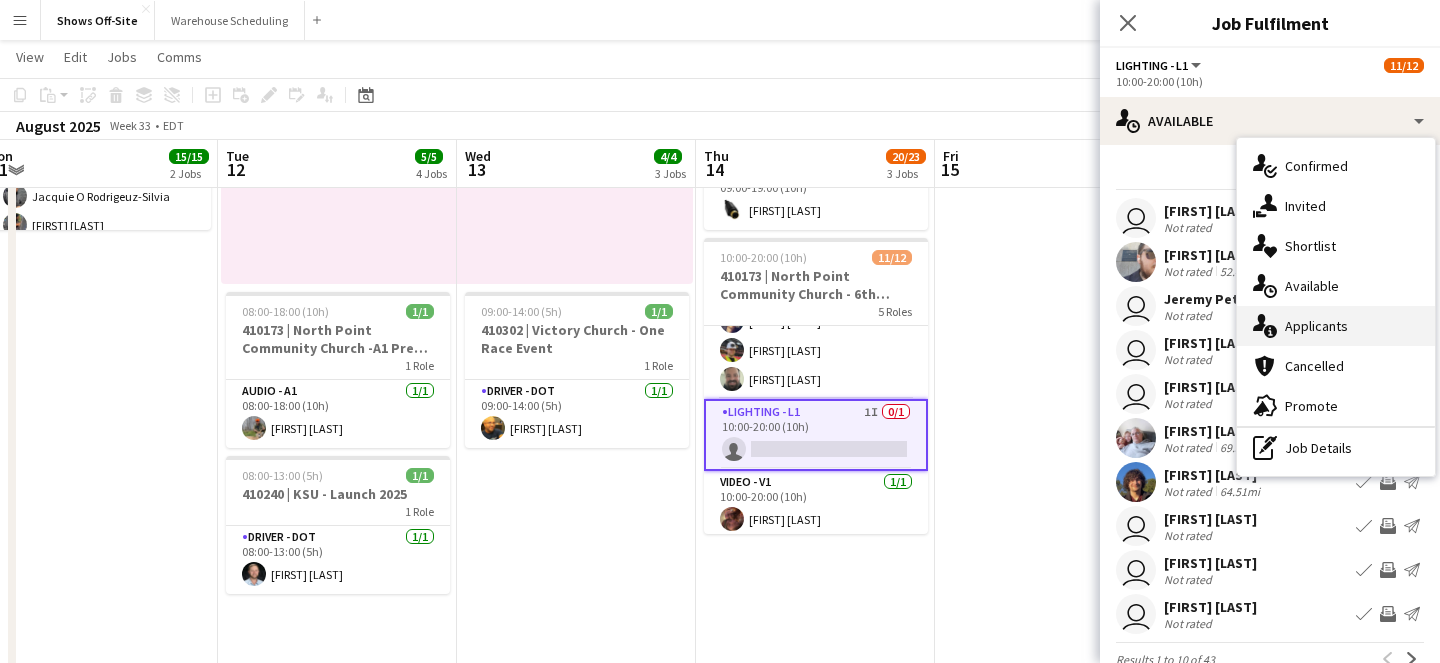 click on "single-neutral-actions-information
Applicants" at bounding box center [1336, 326] 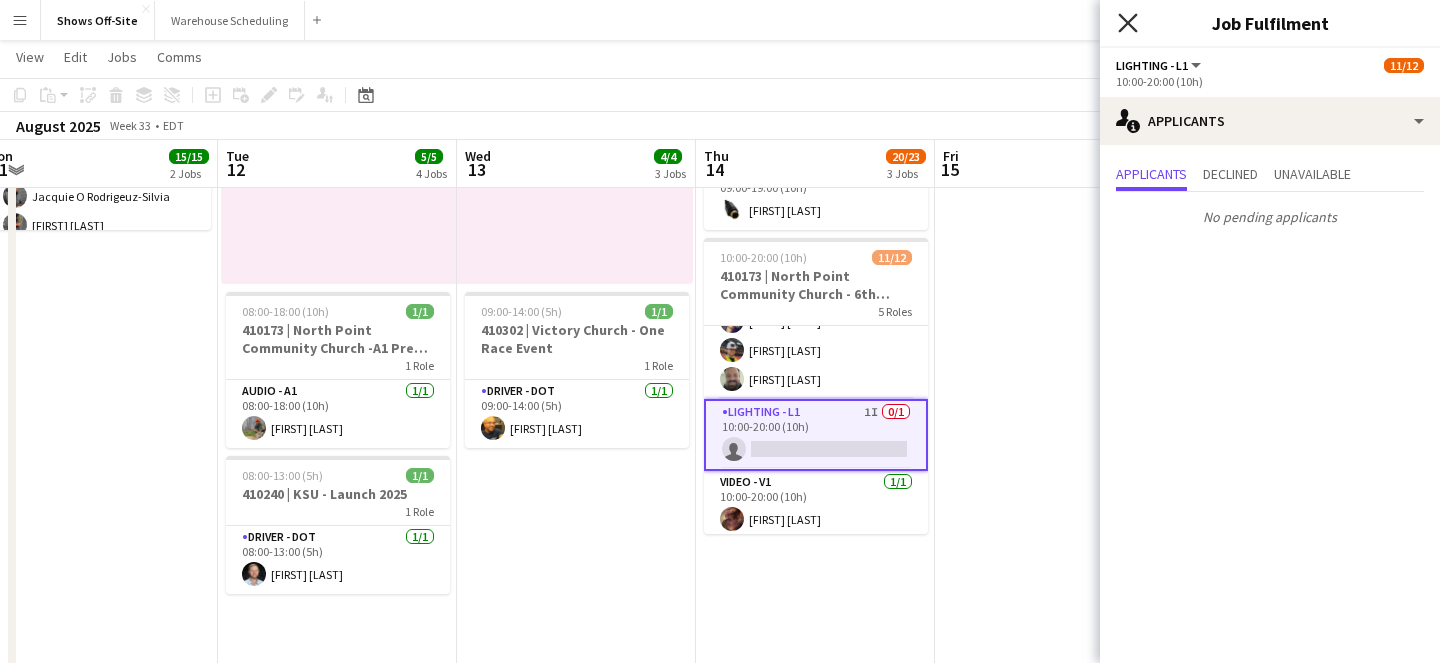 click on "Close pop-in" 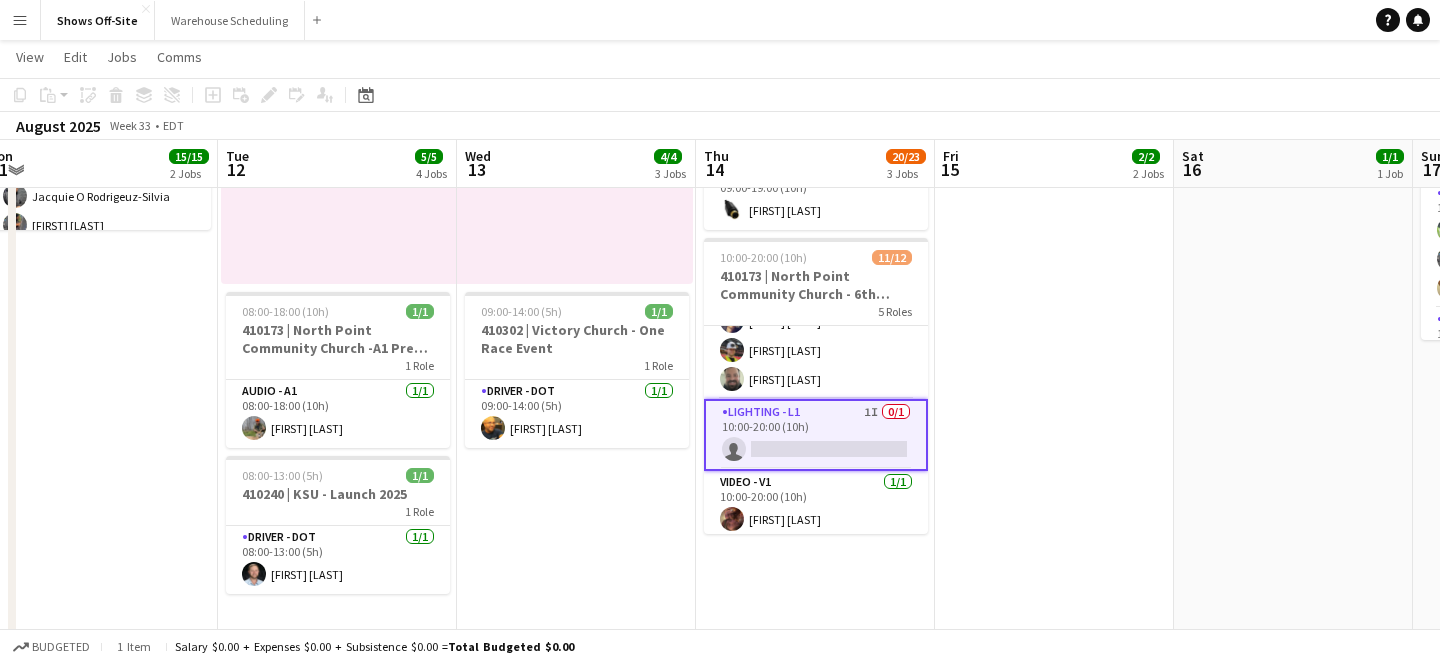 click on "08:00-18:00 (10h)    1/1   410302 | Victory Church - One Race Event   1 Role   Driver - DOT   1/1   08:00-18:00 (10h)
Eddie Torres     14:00-00:00 (10h) (Sat)   1/1   410173 | North Point Community Church - 6th Grade Fall Camp FFA 2025   1 Role   General - Project Mgr.   1/1   14:00-00:00 (10h)
Grant Buro" at bounding box center (1054, 643) 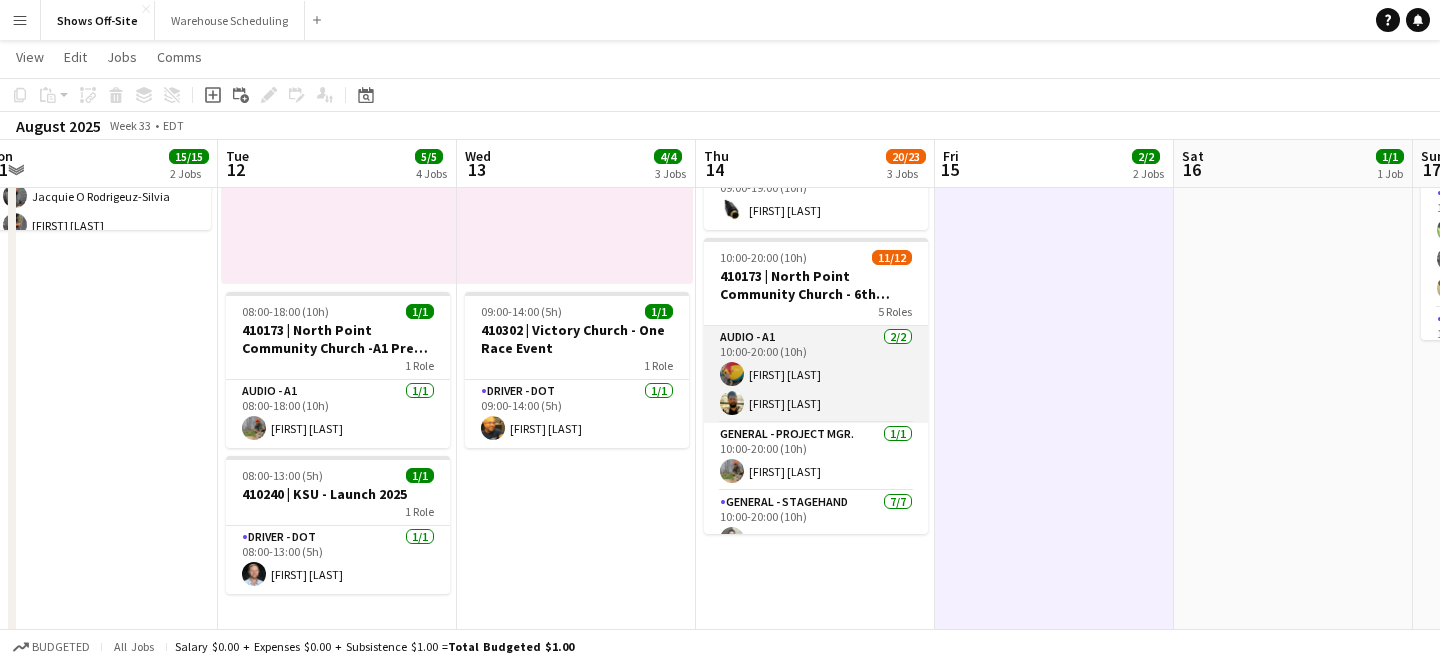 scroll, scrollTop: 143, scrollLeft: 0, axis: vertical 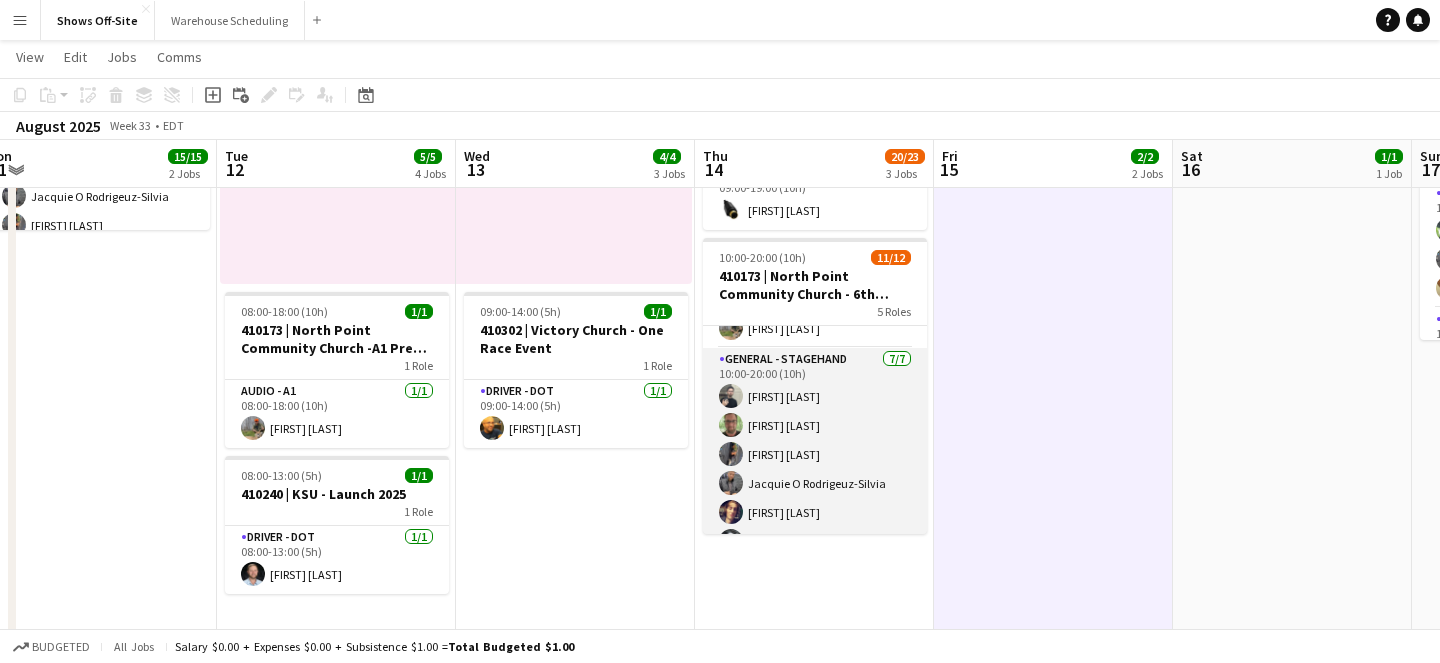 click on "General - Stagehand   7/7   10:00-20:00 (10h)
Carson Pair matthew hardin Aymar Whistett Jacquie O Rodrigeuz-Silvia Will White Kieran O'Connor Bryan Keenan" at bounding box center [815, 469] 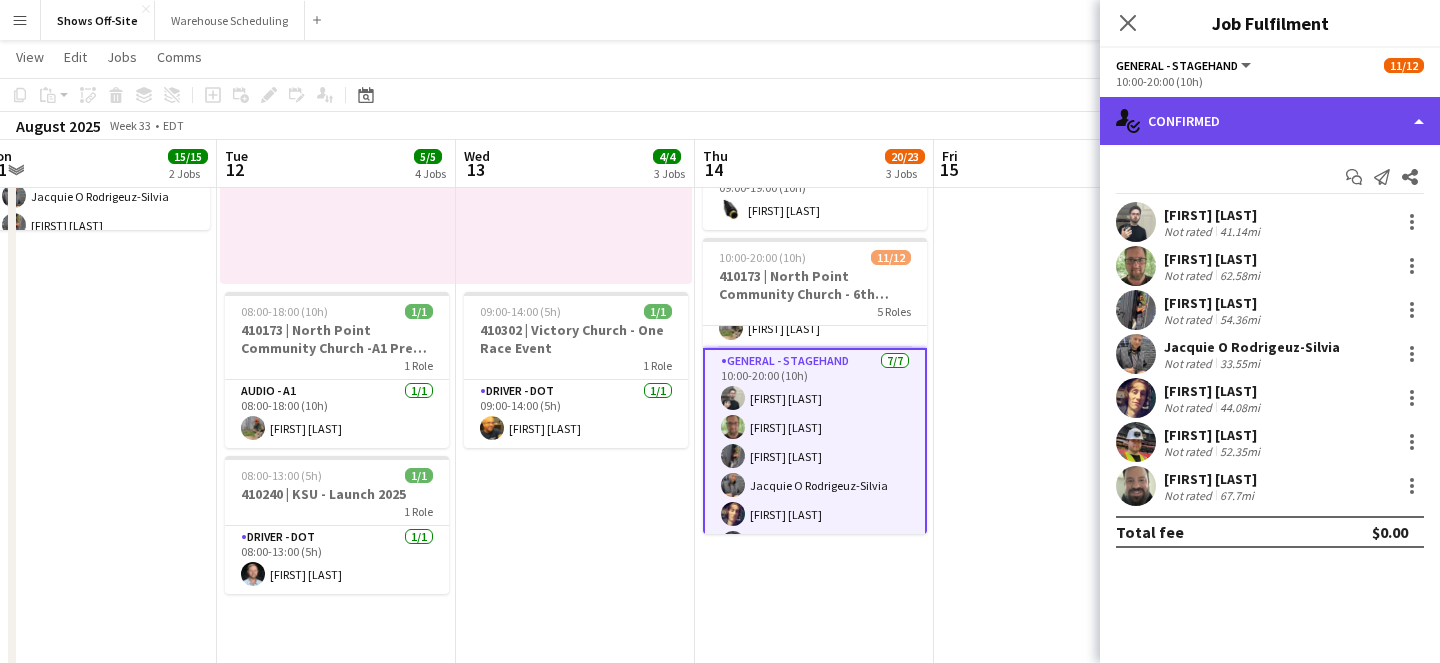 click on "single-neutral-actions-check-2
Confirmed" 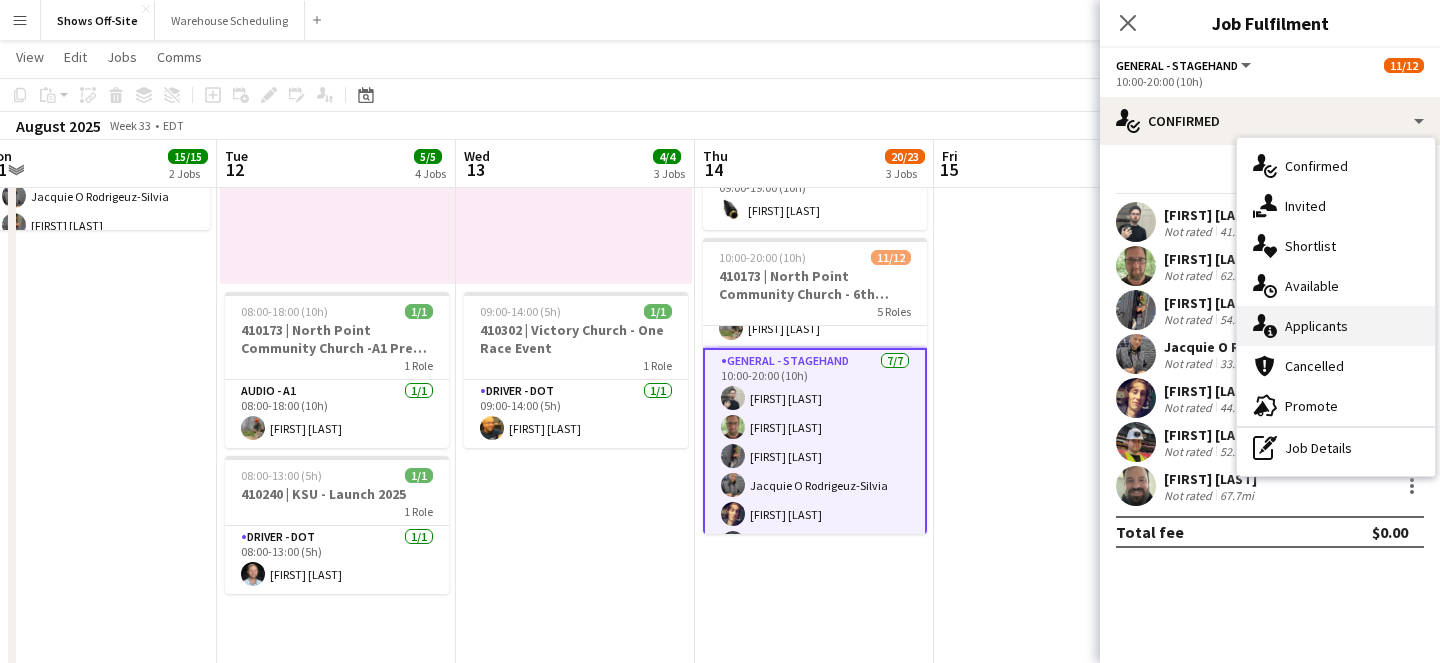 click on "single-neutral-actions-information
Applicants" at bounding box center [1336, 326] 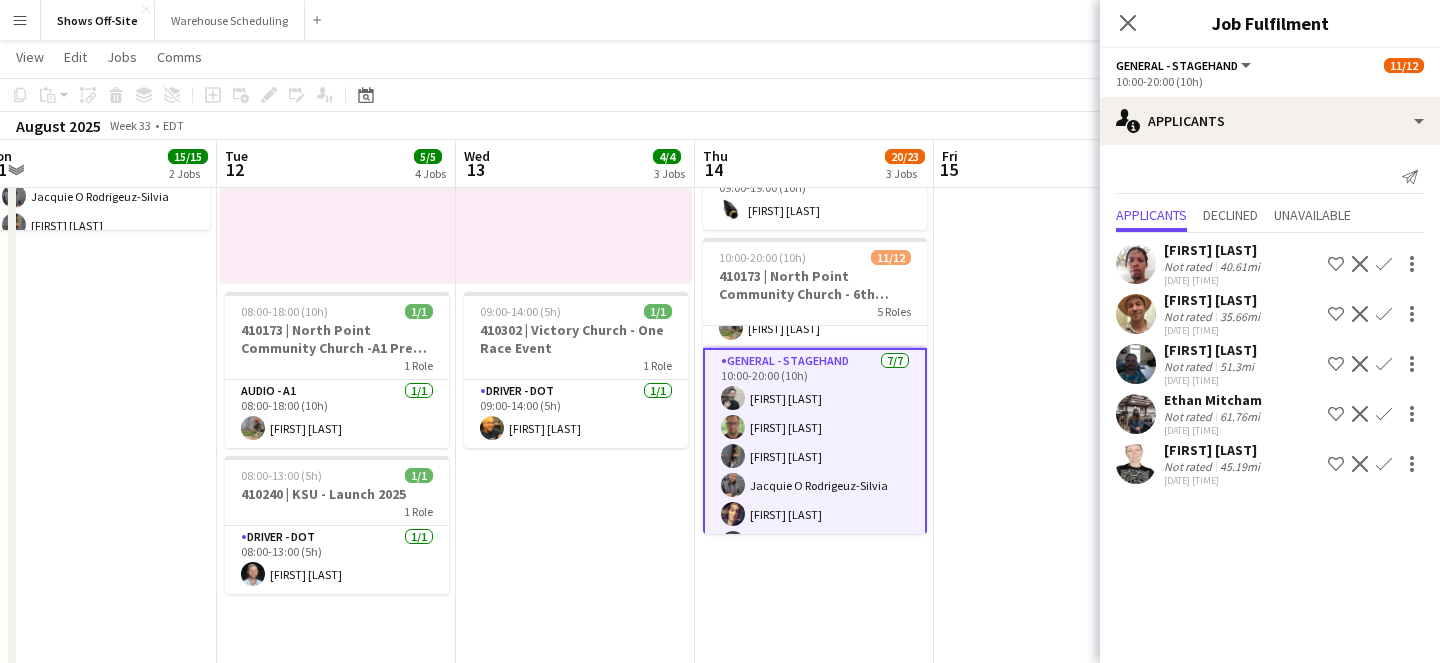 scroll, scrollTop: 0, scrollLeft: 0, axis: both 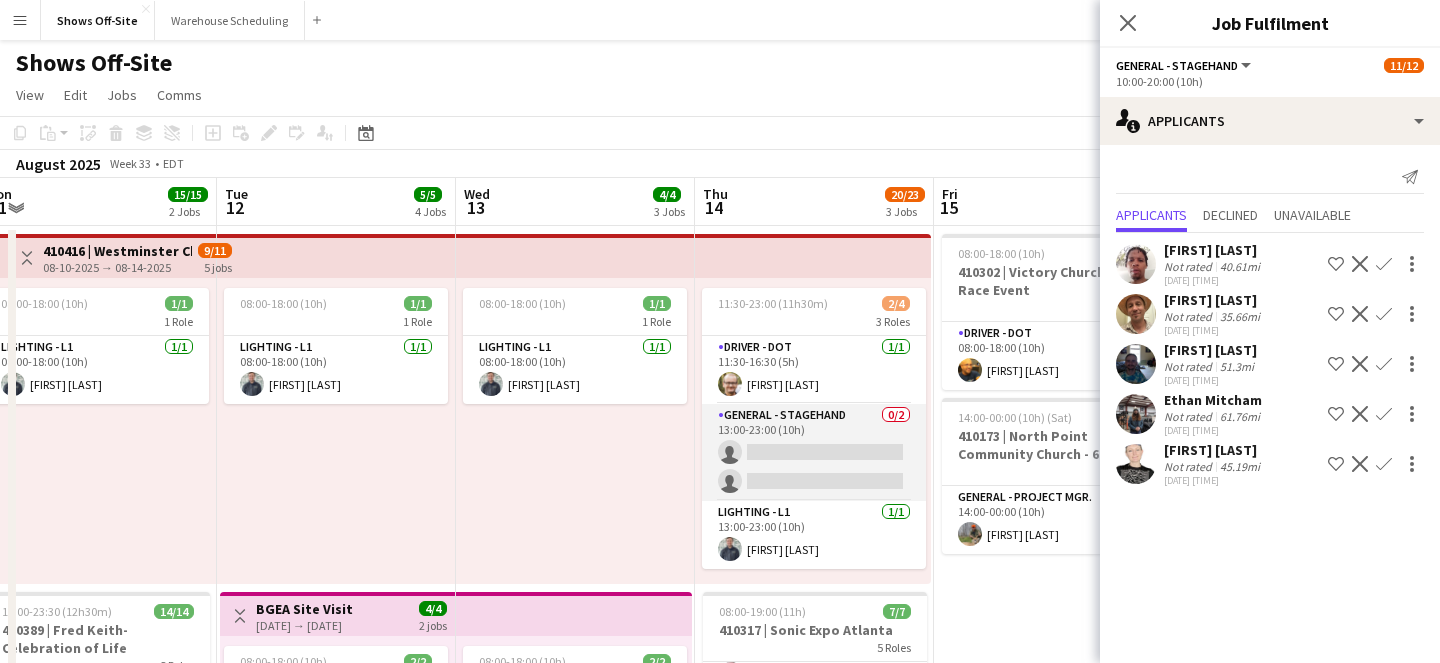 click on "General - Stagehand   0/2   13:00-23:00 (10h)
single-neutral-actions
single-neutral-actions" at bounding box center (814, 452) 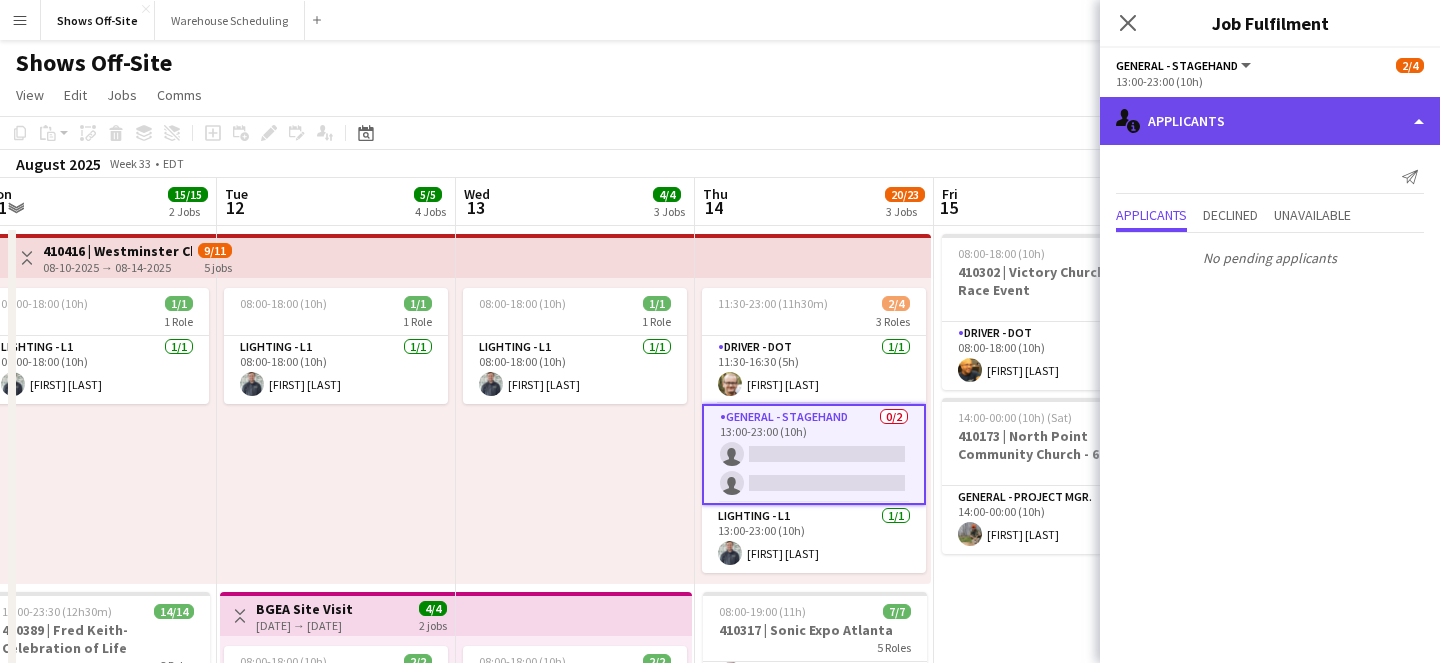 click on "single-neutral-actions-information
Applicants" 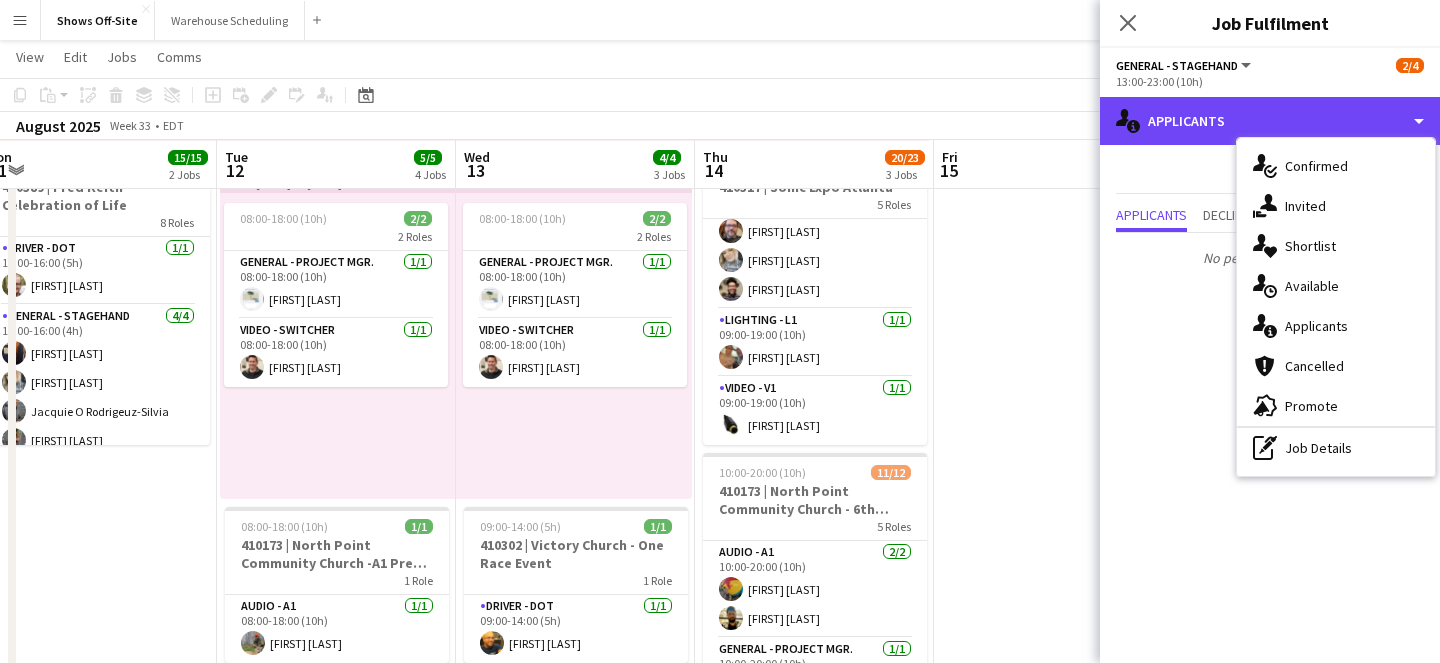 scroll, scrollTop: 442, scrollLeft: 0, axis: vertical 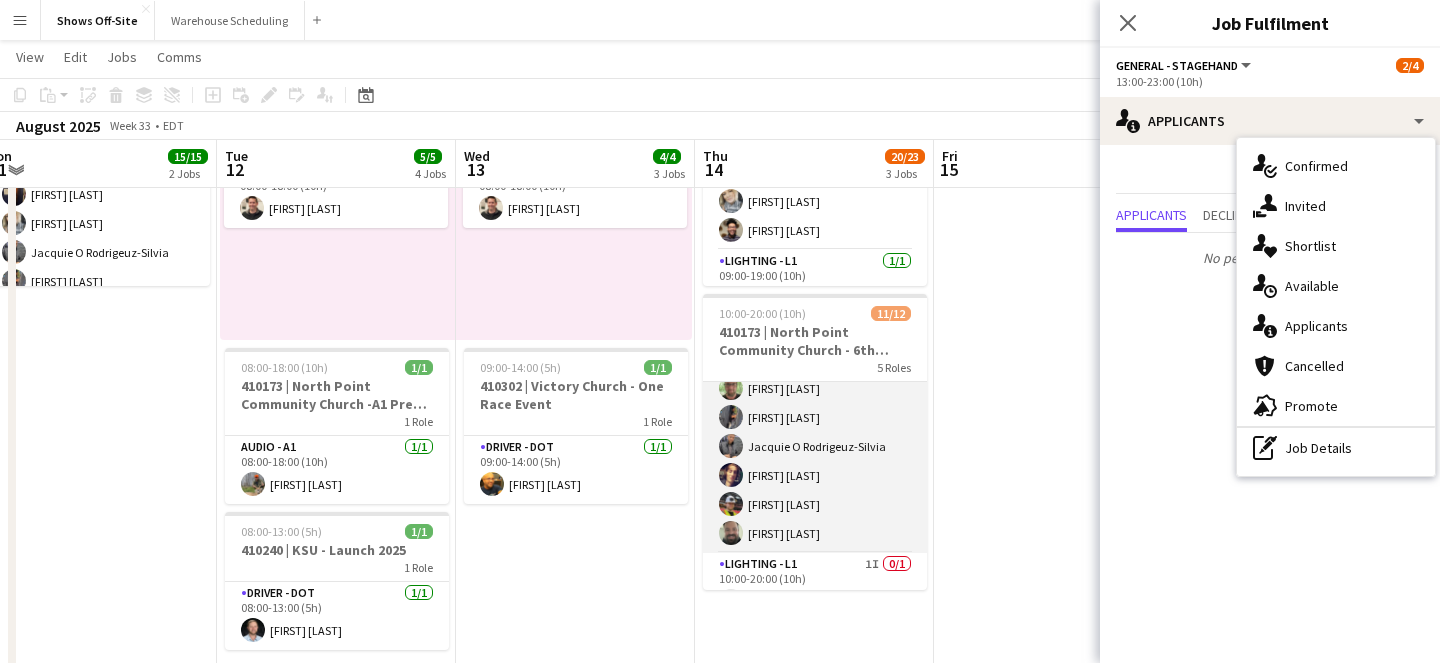 click on "General - Stagehand   7/7   10:00-20:00 (10h)
Carson Pair matthew hardin Aymar Whistett Jacquie O Rodrigeuz-Silvia Will White Kieran O'Connor Bryan Keenan" at bounding box center [815, 432] 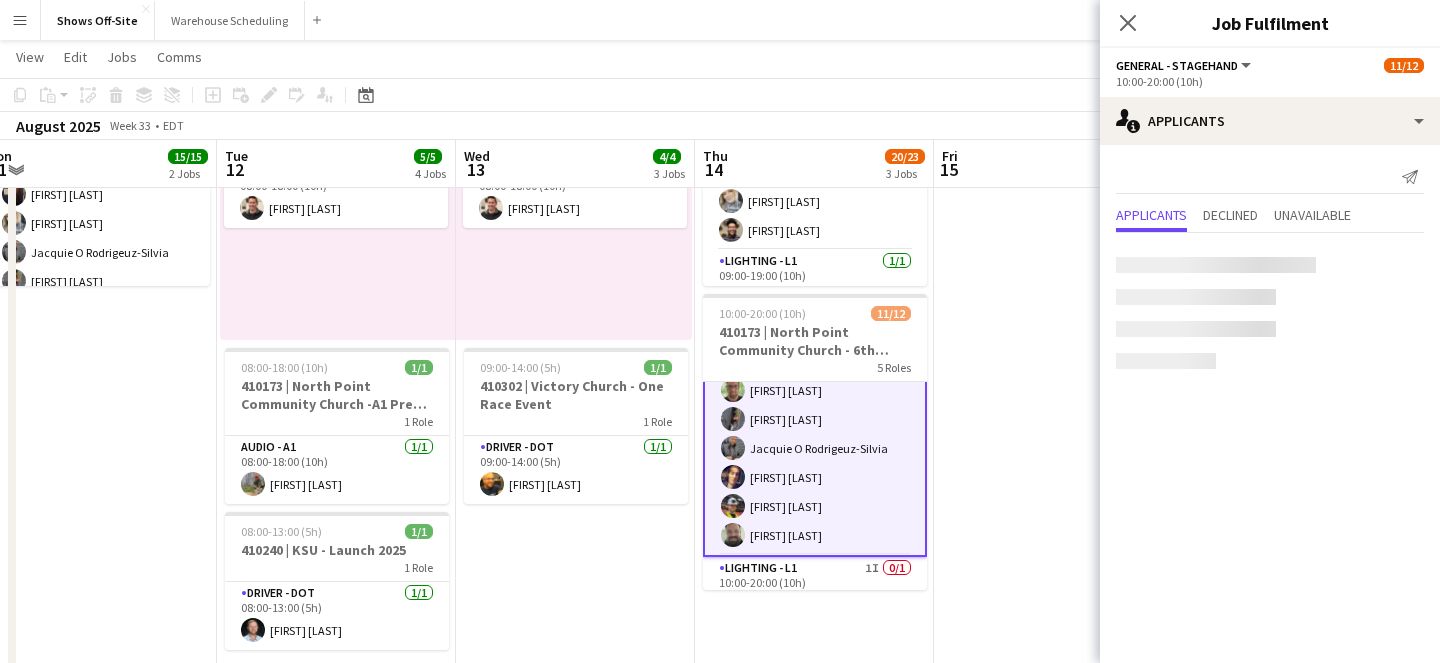 scroll, scrollTop: 238, scrollLeft: 0, axis: vertical 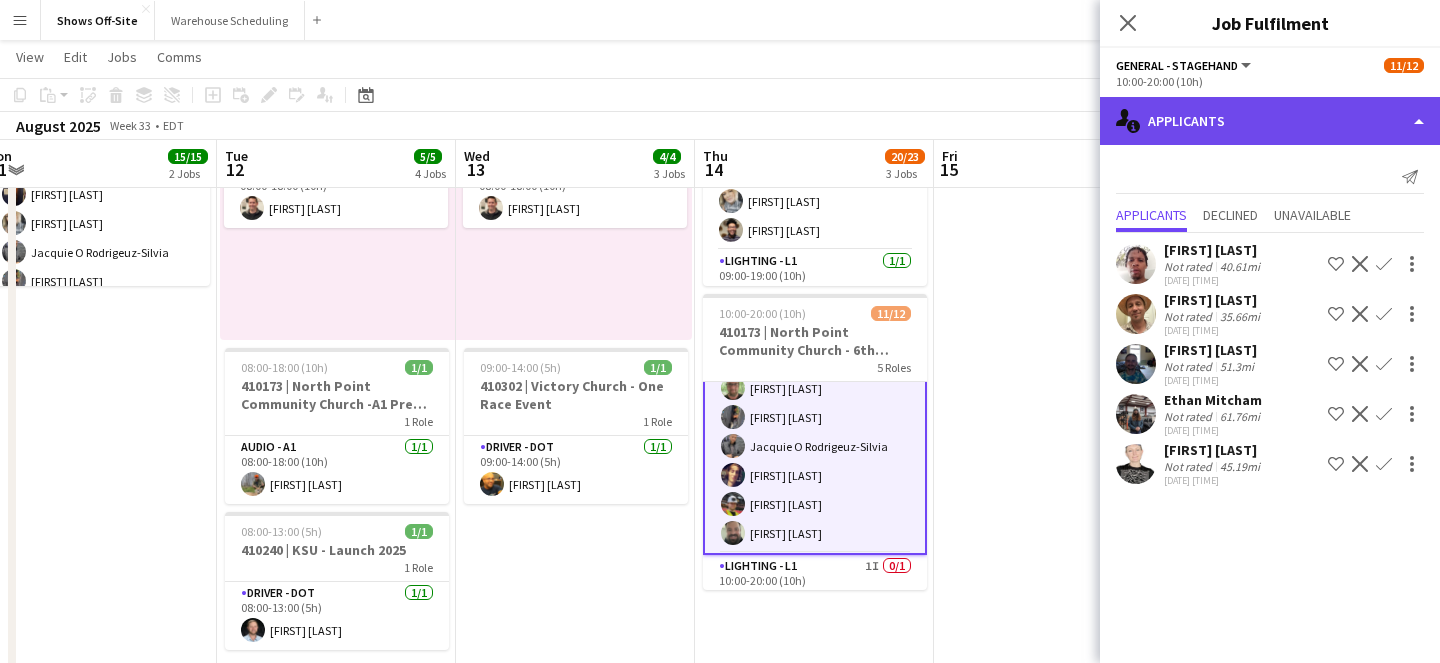 click on "single-neutral-actions-information
Applicants" 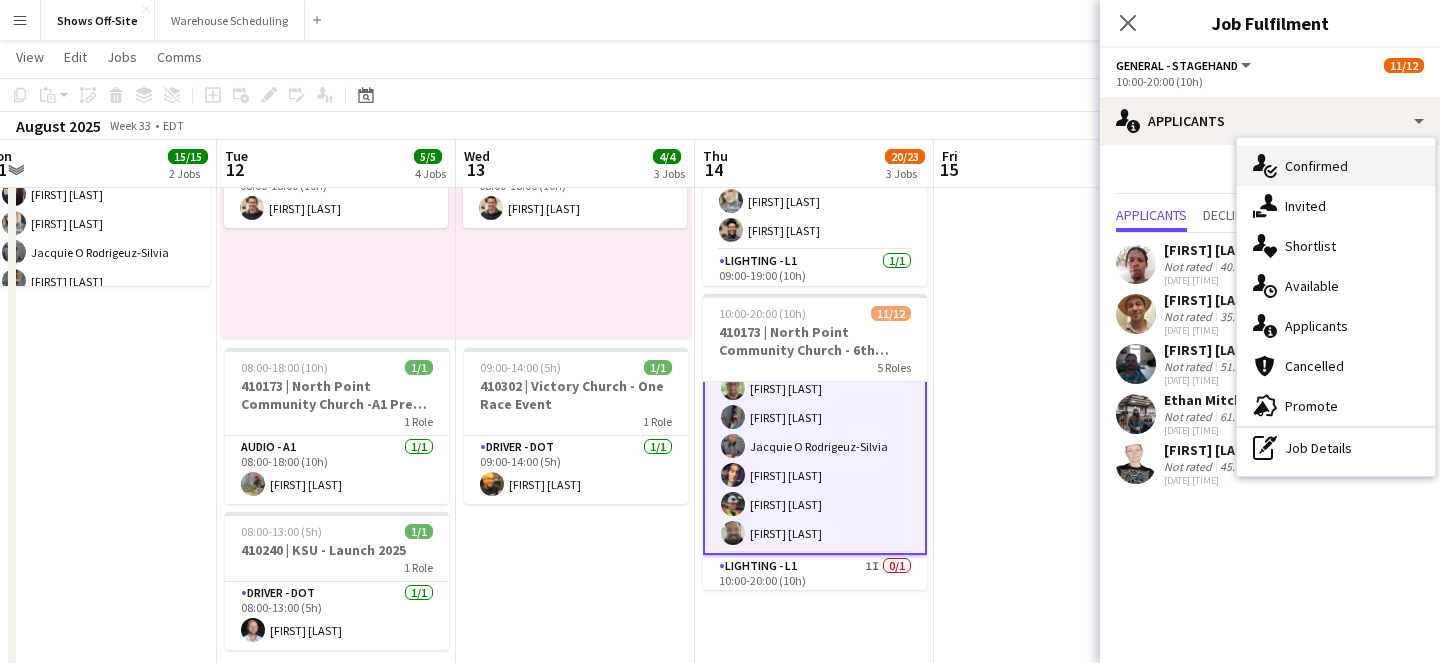 click on "single-neutral-actions-check-2
Confirmed" at bounding box center (1336, 166) 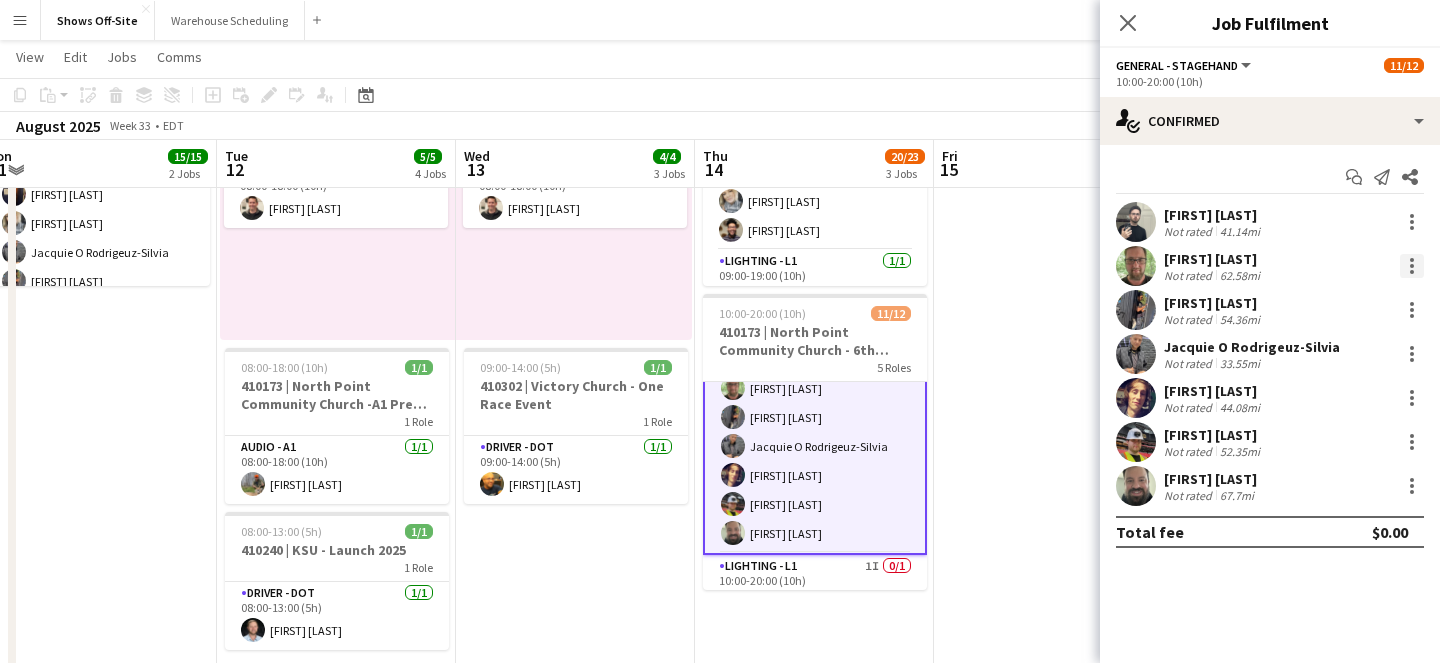 click at bounding box center [1412, 266] 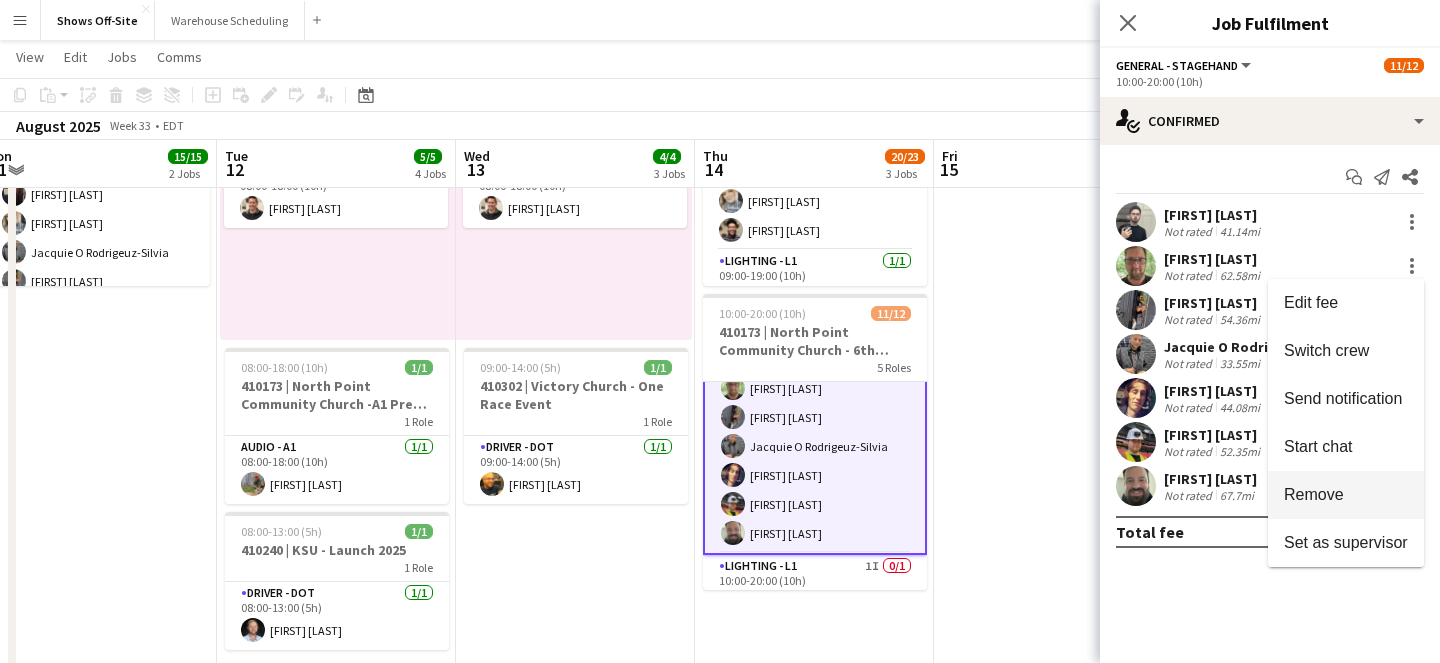 click on "Remove" at bounding box center (1314, 494) 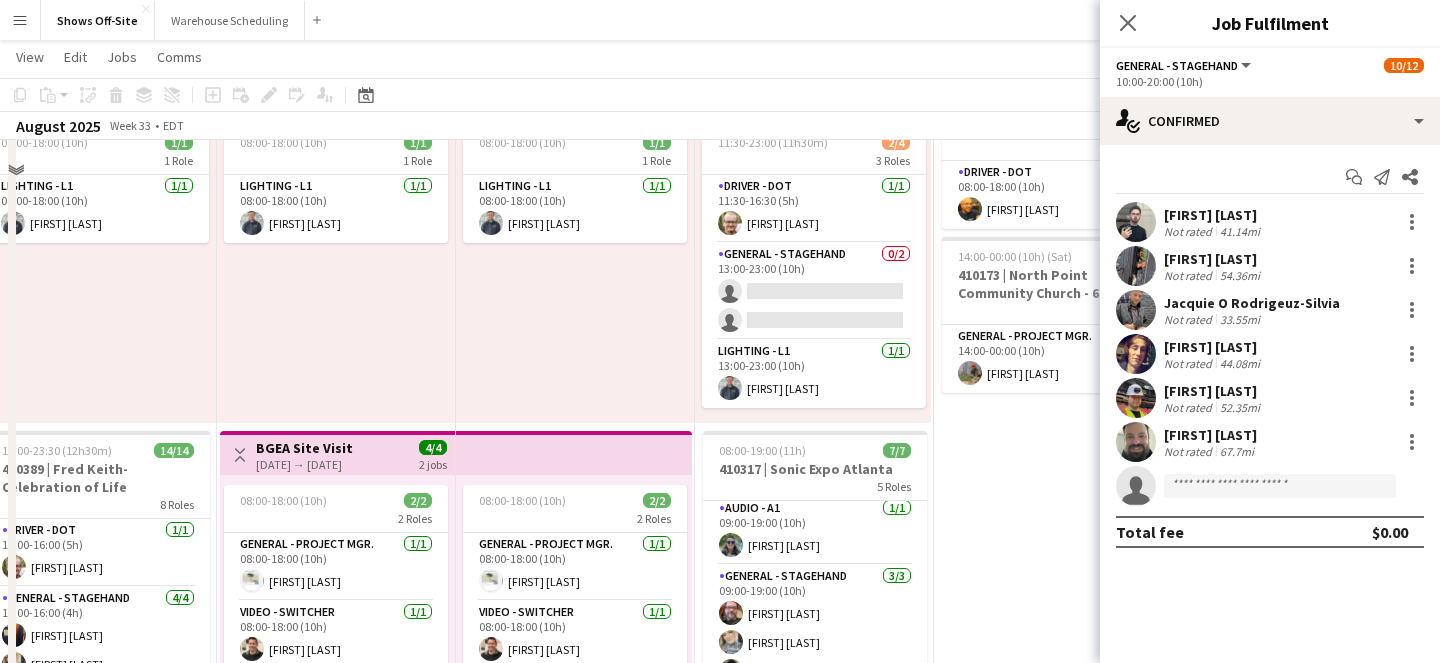 scroll, scrollTop: 0, scrollLeft: 0, axis: both 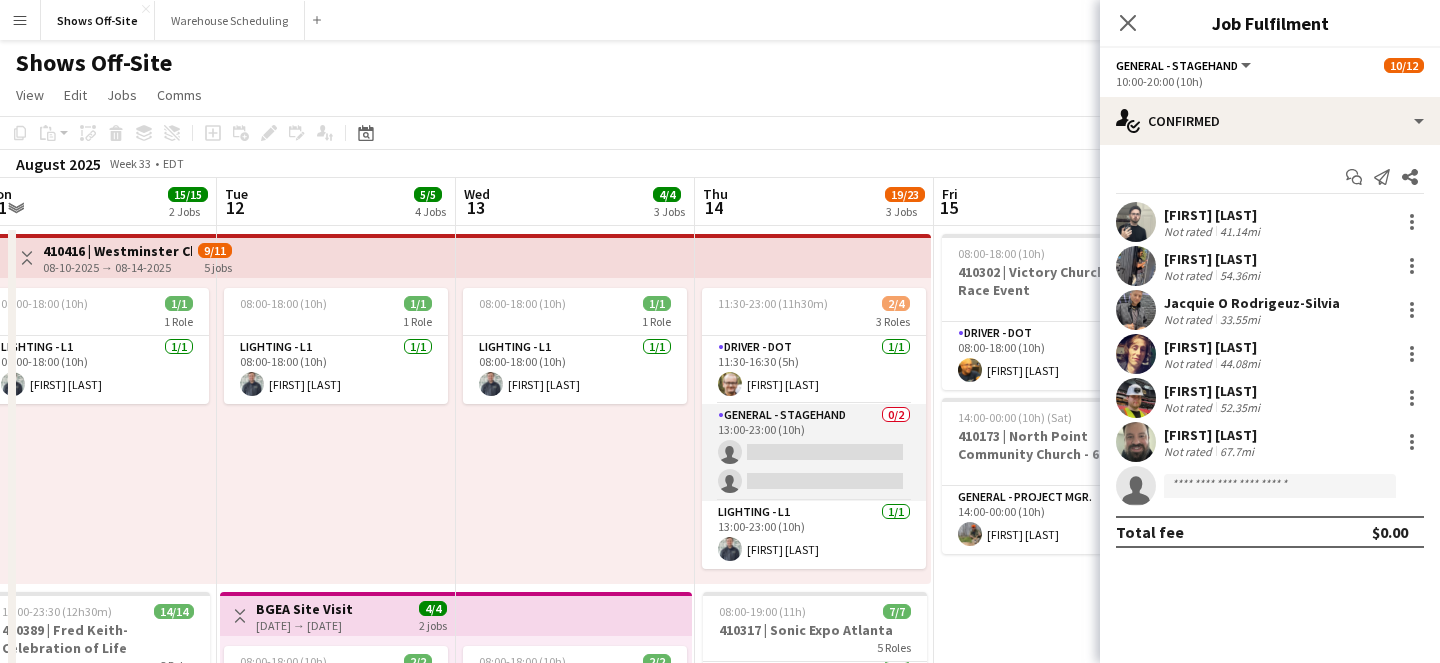 click on "General - Stagehand   0/2   13:00-23:00 (10h)
single-neutral-actions
single-neutral-actions" at bounding box center [814, 452] 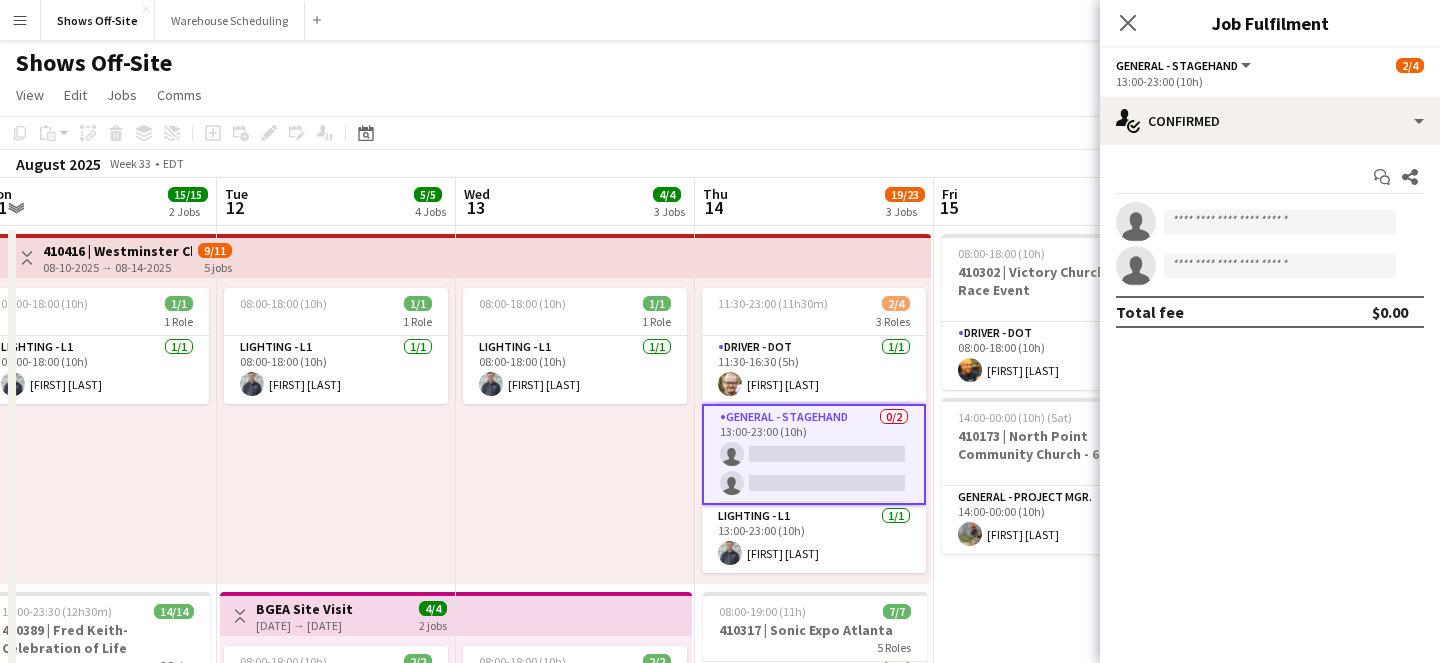 scroll, scrollTop: 236, scrollLeft: 0, axis: vertical 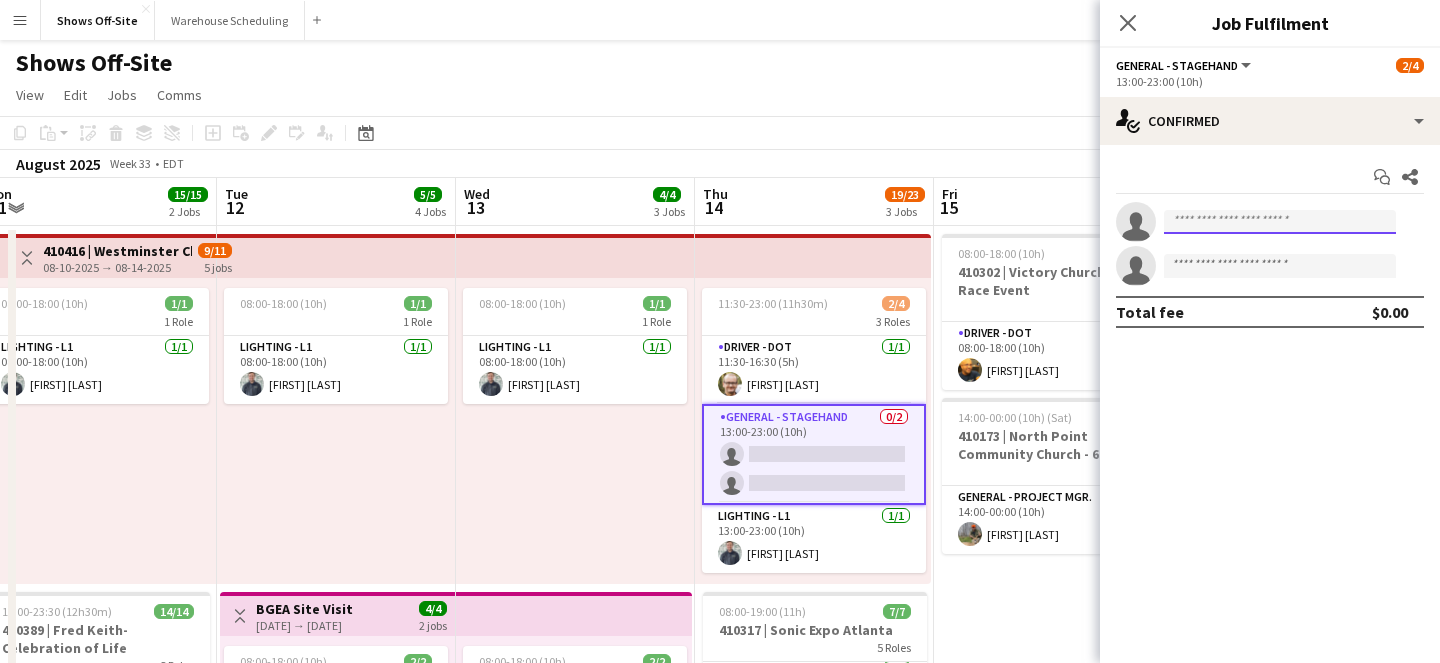 click at bounding box center [1280, 222] 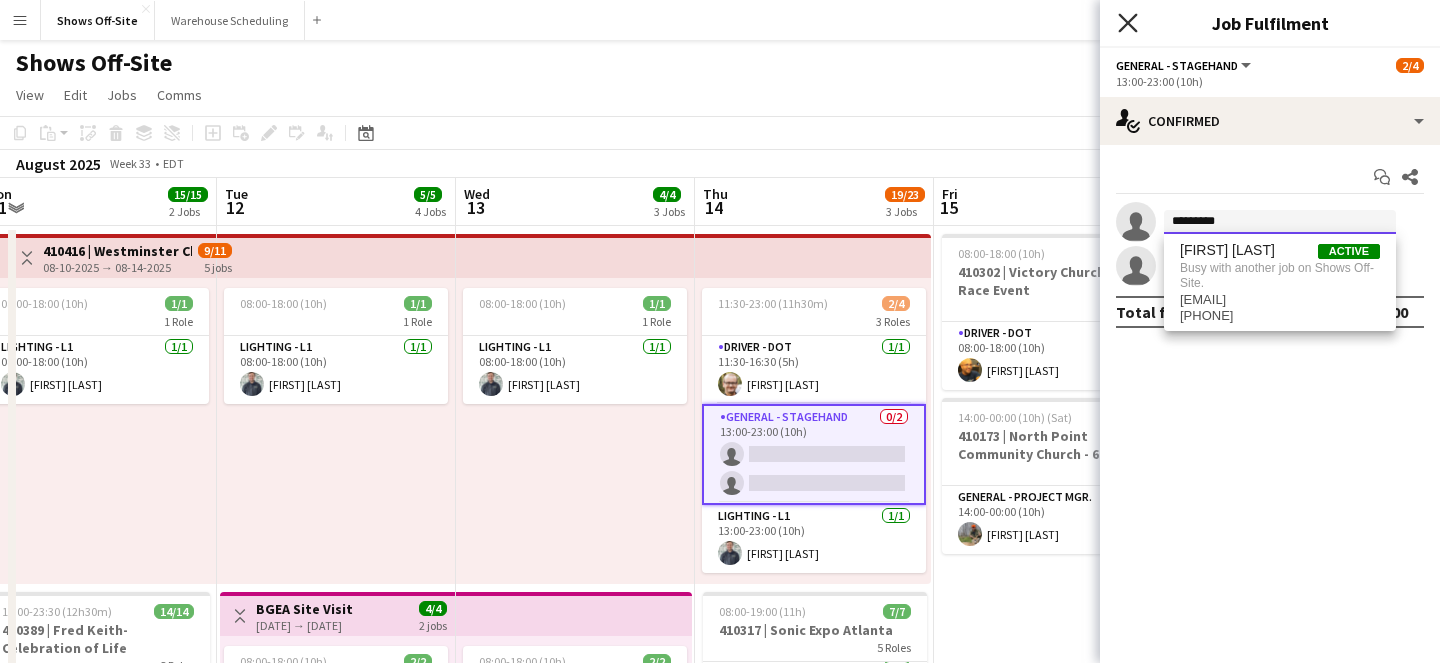 type on "*********" 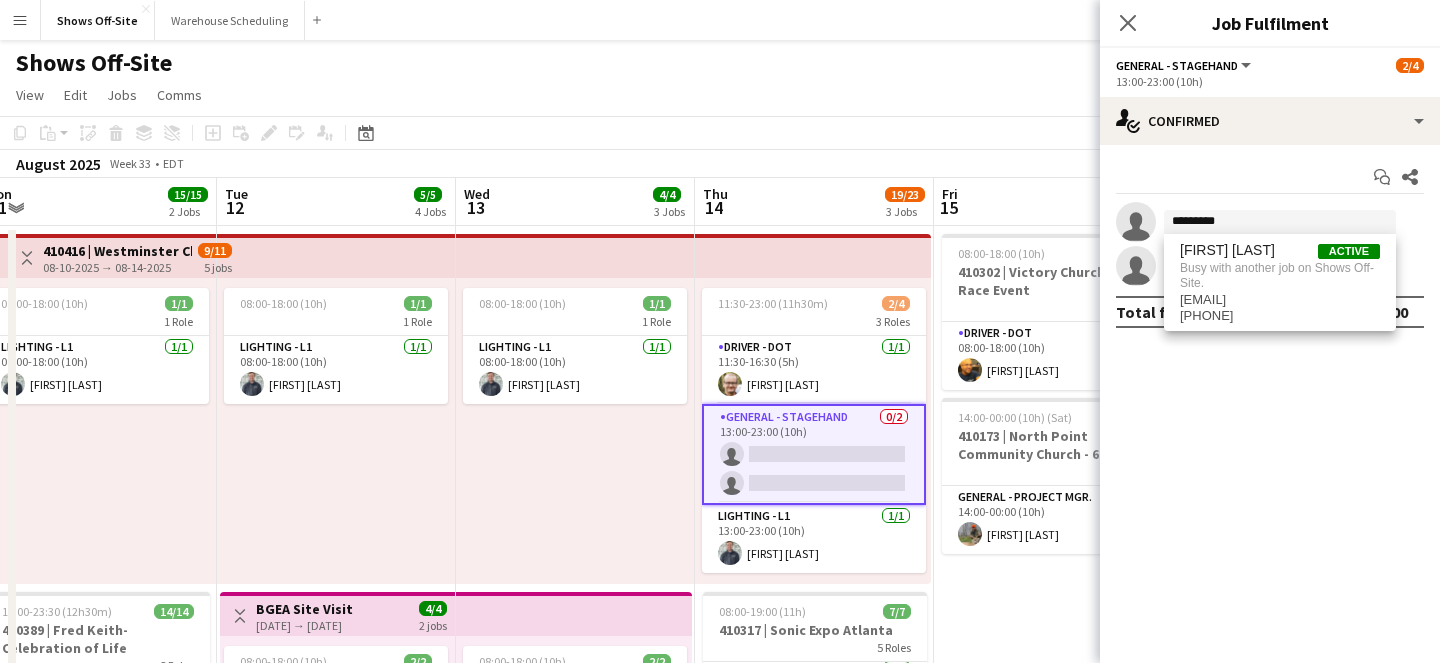 click 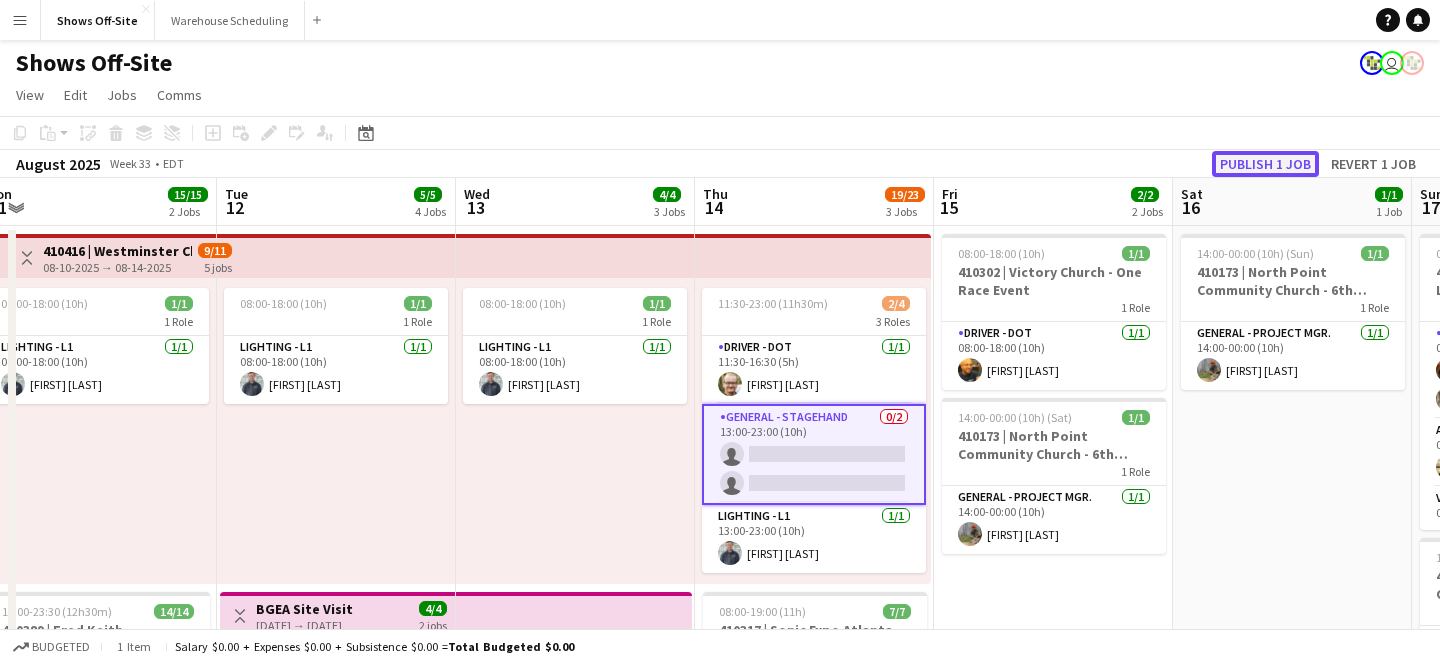 click on "Publish 1 job" 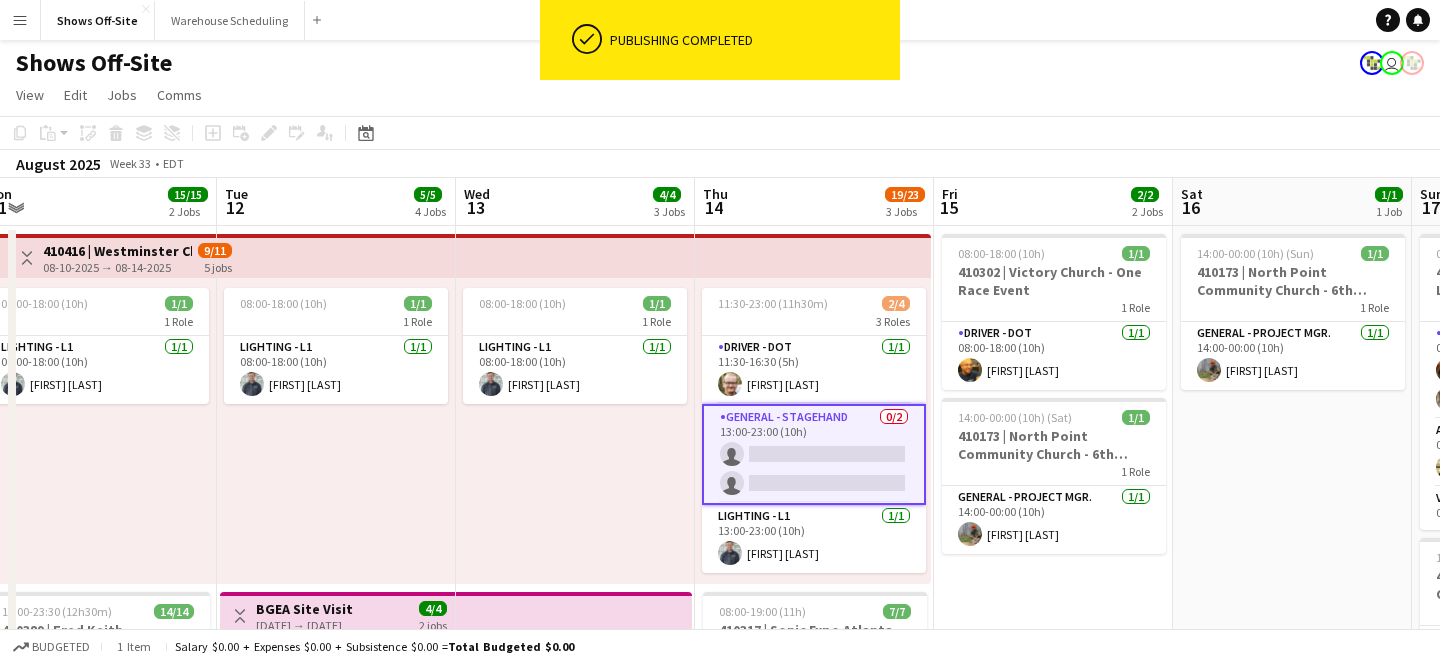 click on "General - Stagehand   0/2   13:00-23:00 (10h)
single-neutral-actions
single-neutral-actions" at bounding box center [814, 454] 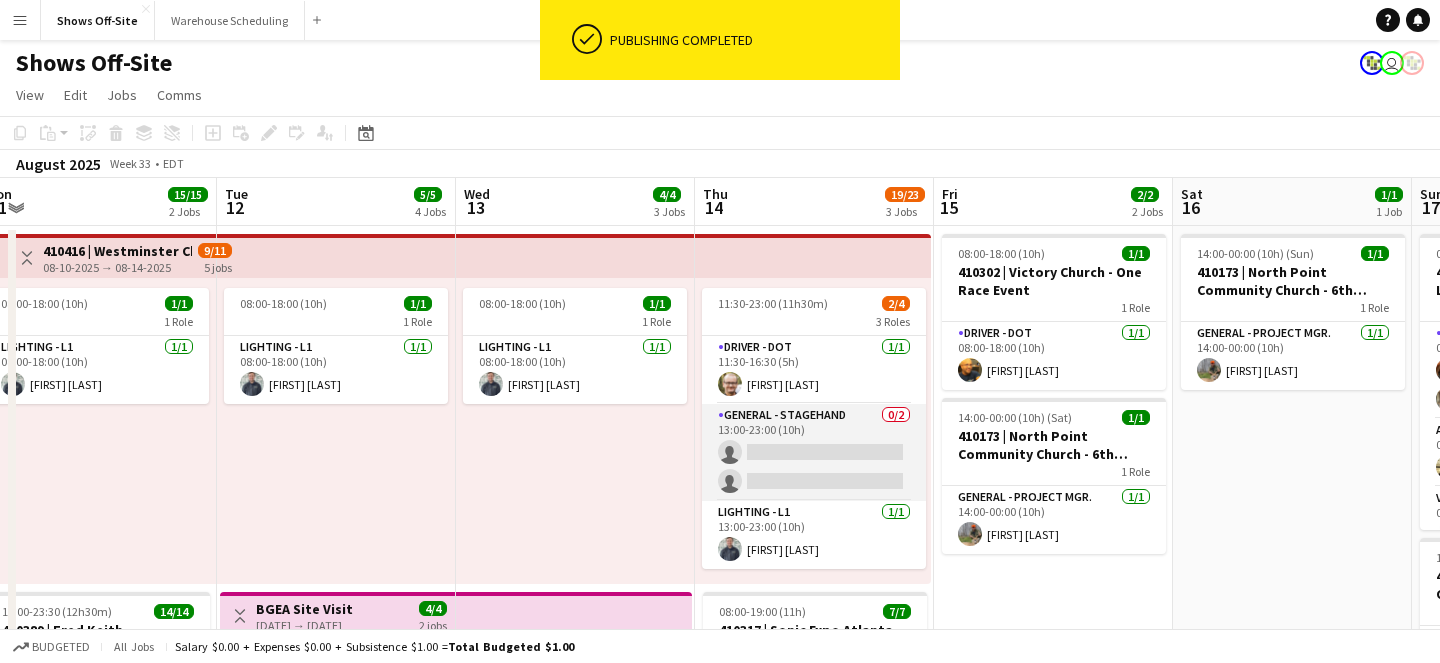 click on "General - Stagehand   0/2   13:00-23:00 (10h)
single-neutral-actions
single-neutral-actions" at bounding box center (814, 452) 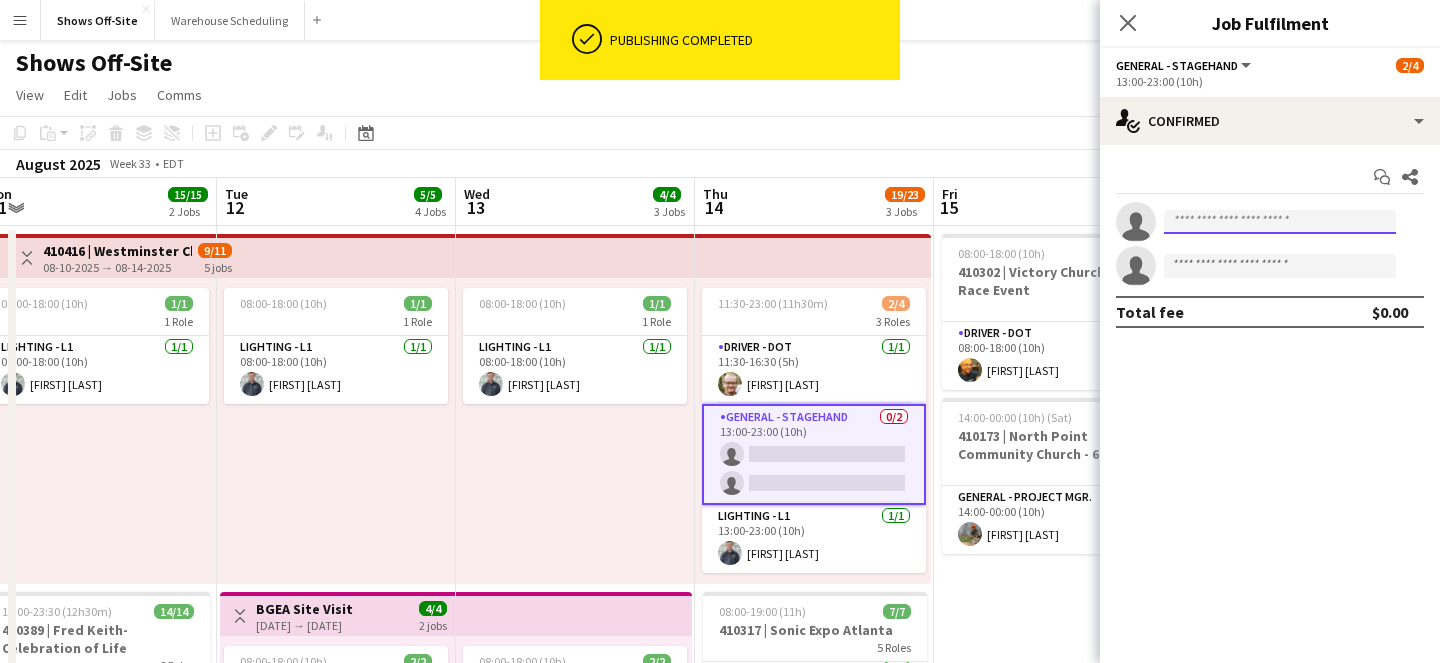 click on "ok-circled
Publishing completed
Menu
Boards
Boards   Boards   All jobs   Status
Workforce
Workforce   My Workforce   Recruiting
Comms
Comms
Pay
Pay   Approvals   Payments   Reports
Platform Settings
Platform Settings   App settings   Your settings   Profiles
Training Academy
Training Academy
Knowledge Base
Knowledge Base
Product Updates
Product Updates   Log Out   Privacy   Shows Off-Site
Close
Warehouse Scheduling
Close
Add
Help
Notifications
Shows Off-Site
user
View  Copy" at bounding box center [720, 1205] 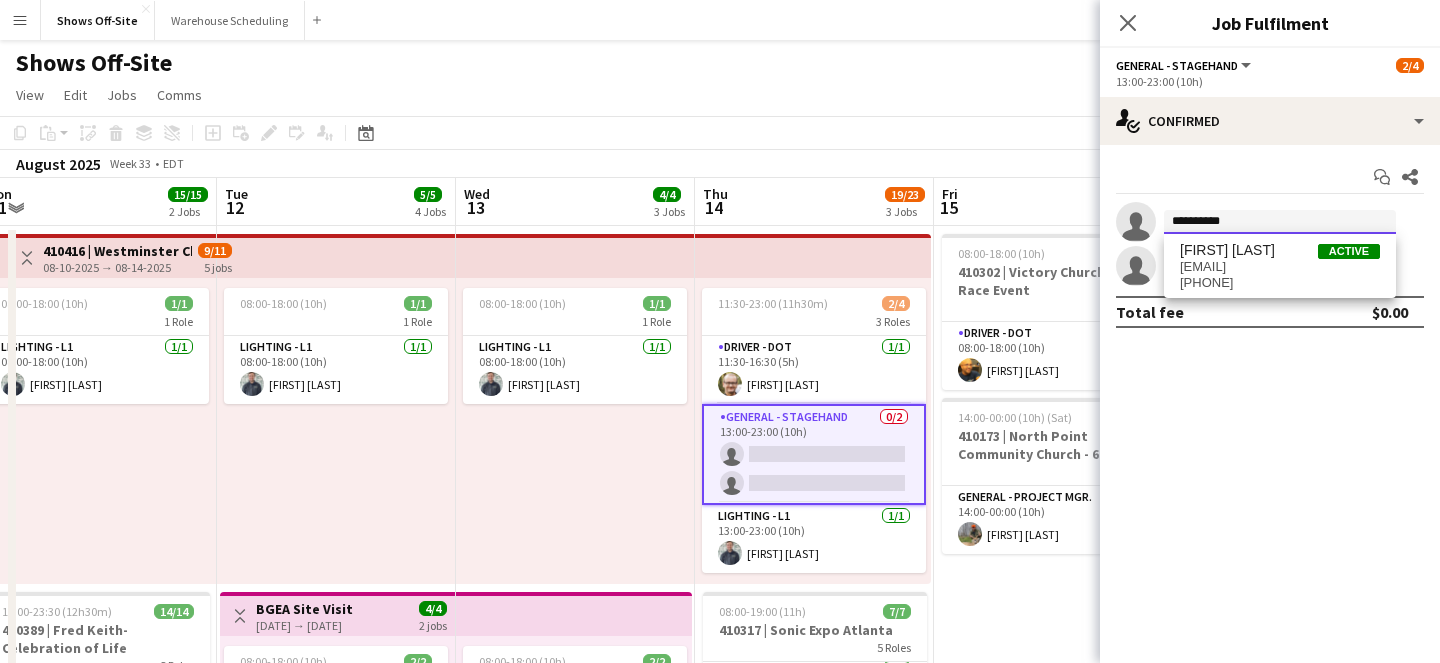 type on "**********" 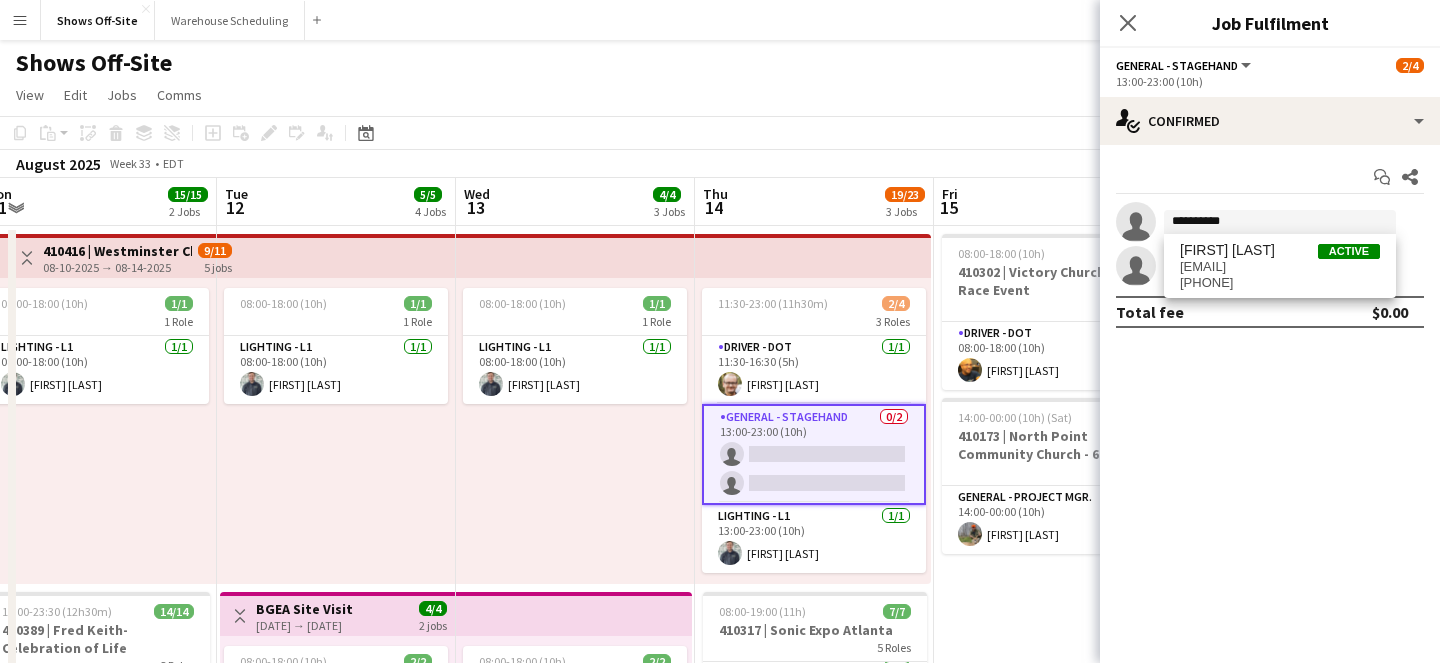 click on "matthewhardin323@gmail.com" at bounding box center (1280, 267) 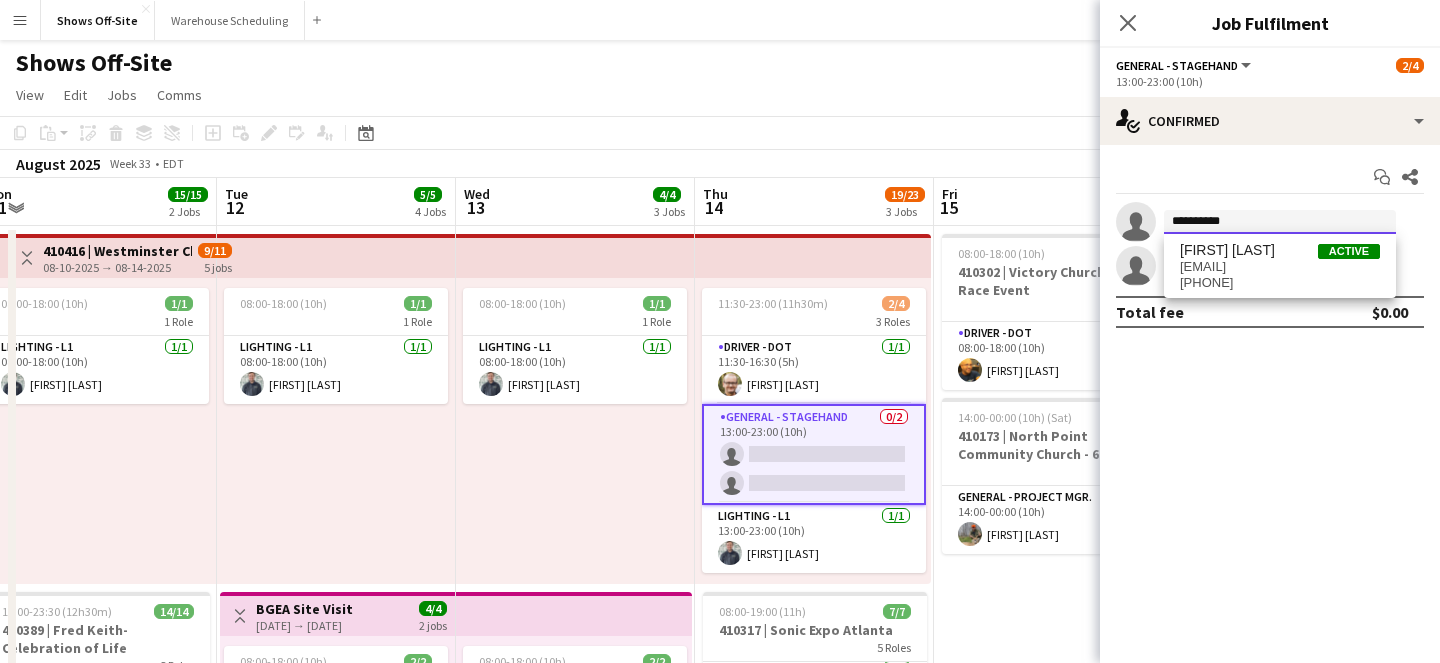 type 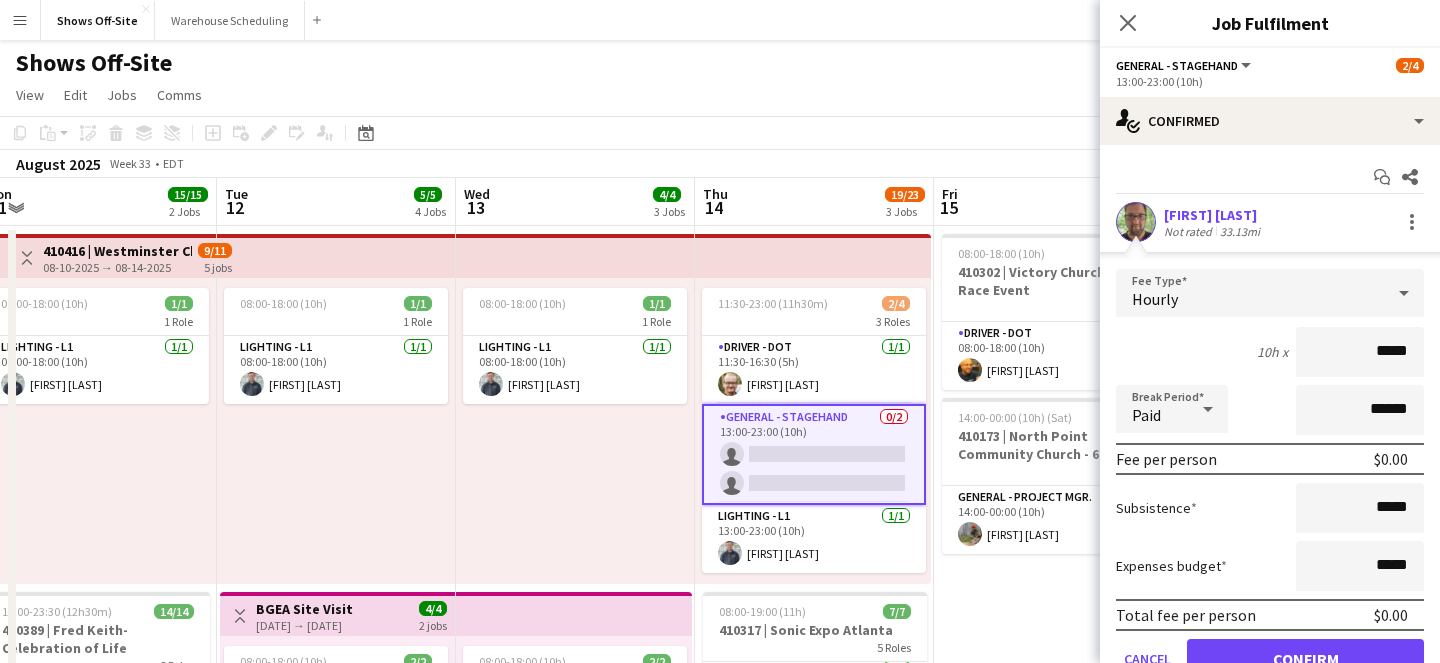 scroll, scrollTop: 135, scrollLeft: 0, axis: vertical 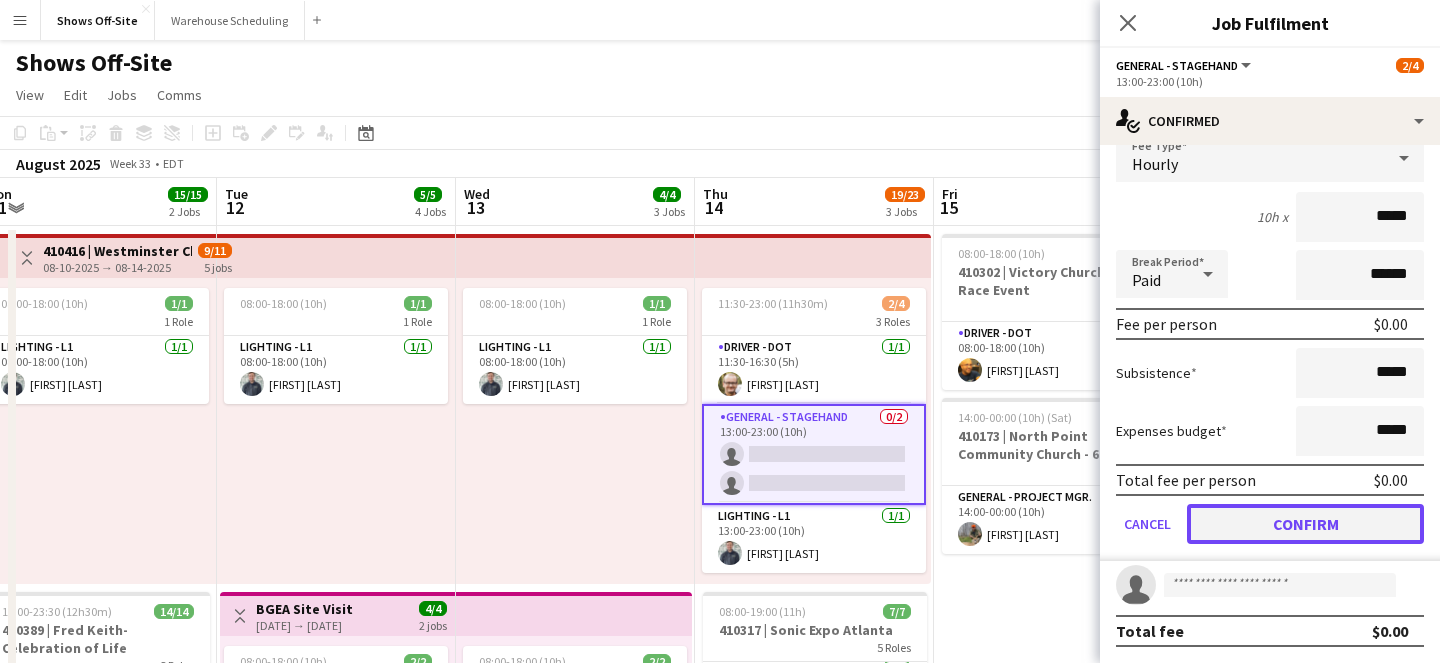 click on "Confirm" at bounding box center (1305, 524) 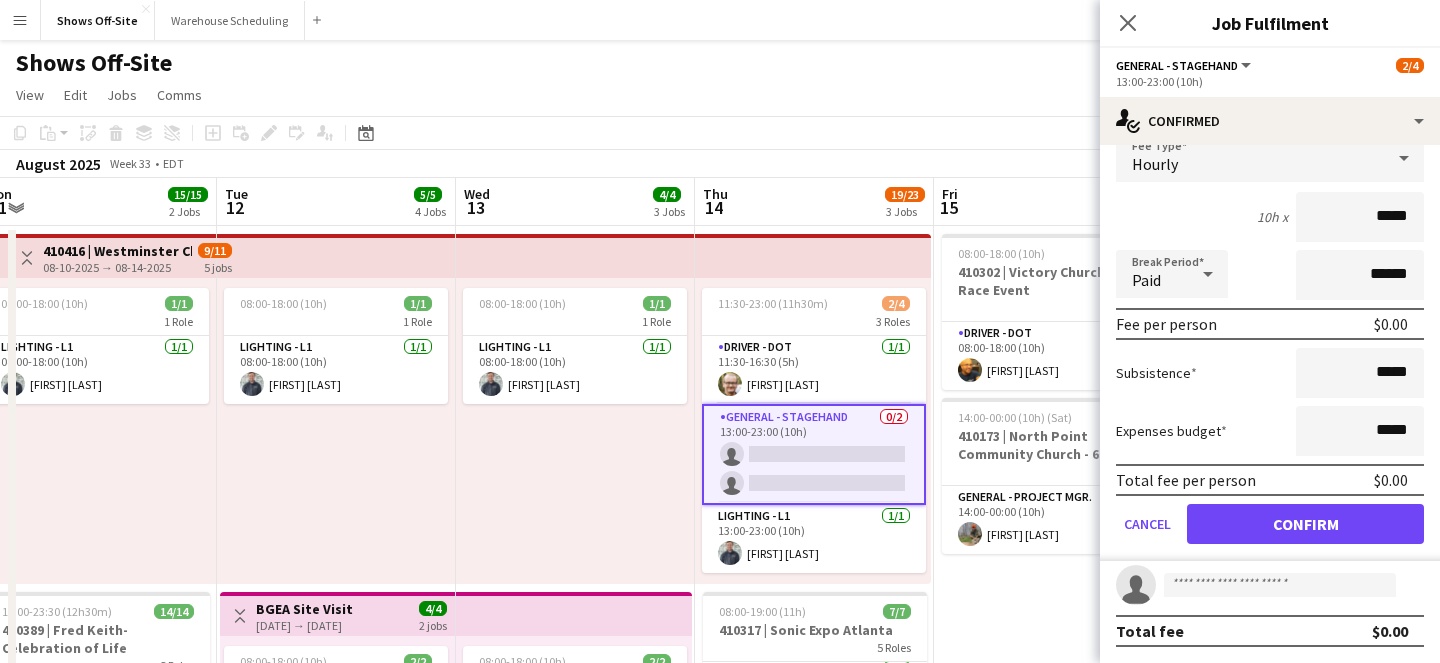 scroll, scrollTop: 0, scrollLeft: 0, axis: both 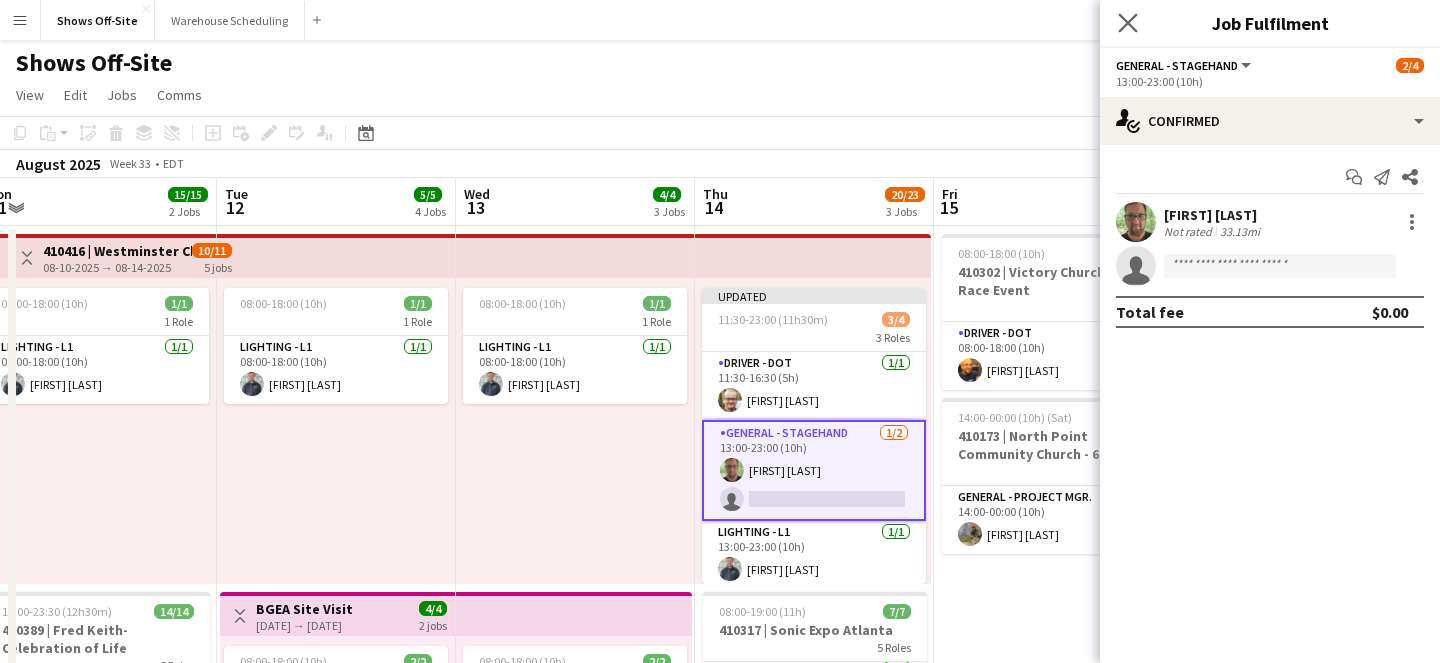 click on "Close pop-in" 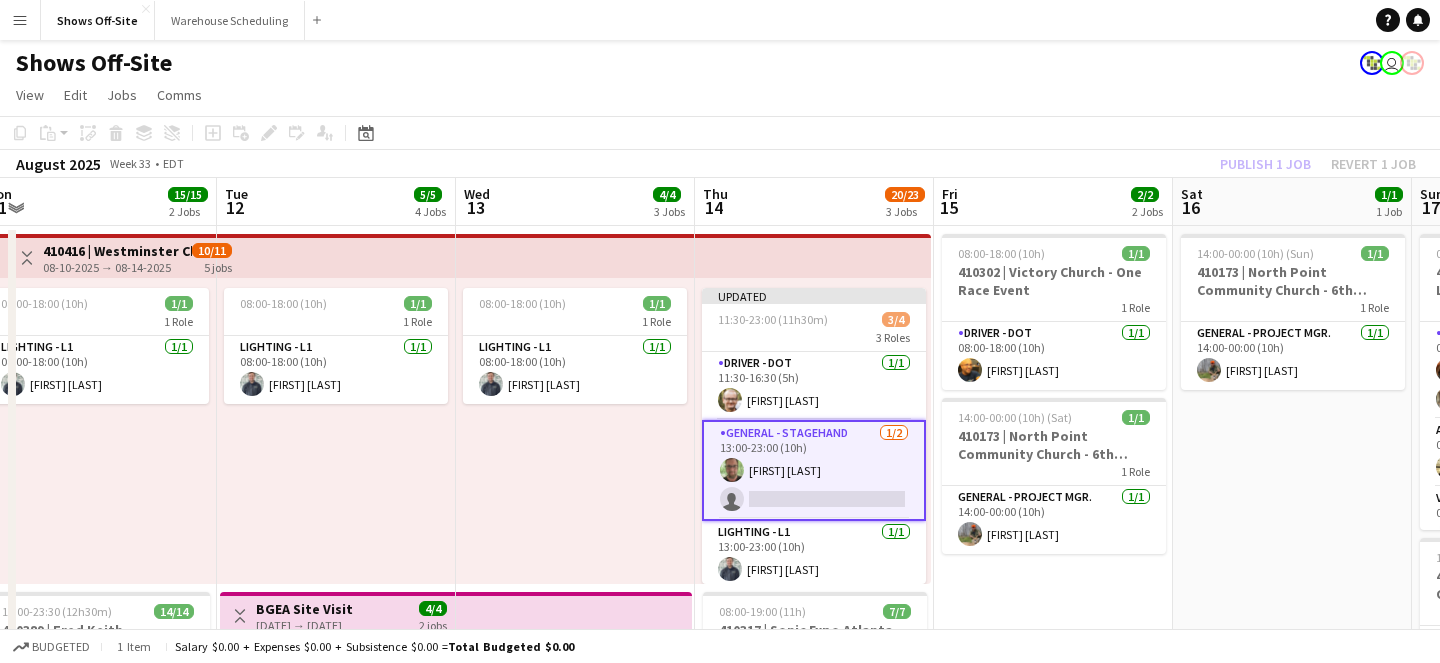 click on "Copy
Paste
Paste
Command
V Paste with crew
Command
Shift
V
Paste linked Job
Delete
Group
Ungroup
Add job
Add linked Job
Edit
Edit linked Job
Applicants
Date picker
AUG 2025 AUG 2025 Monday M Tuesday T Wednesday W Thursday T Friday F Saturday S Sunday S  AUG   1   2   3   4   5   6   7   8   9   10   11   12   13   14   15   16   17   18   19   20   21   22   23   24   25" 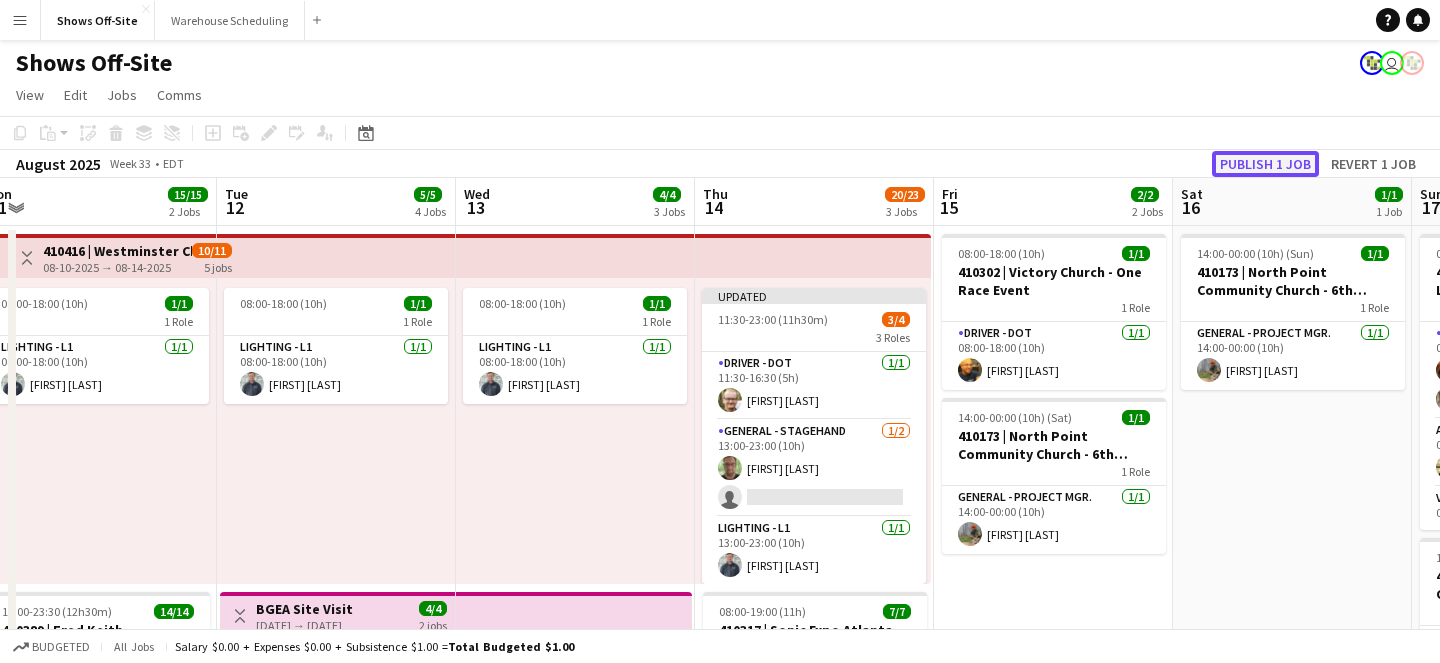click on "Publish 1 job" 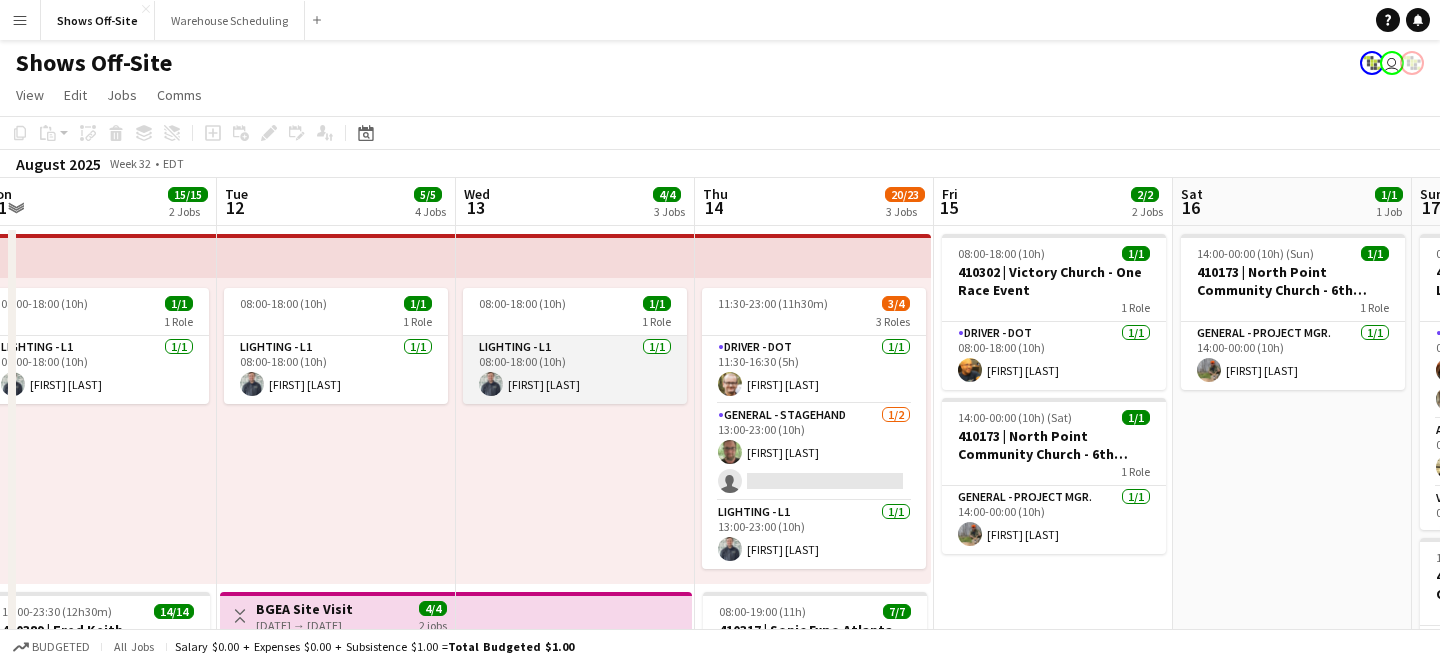 scroll, scrollTop: 0, scrollLeft: 585, axis: horizontal 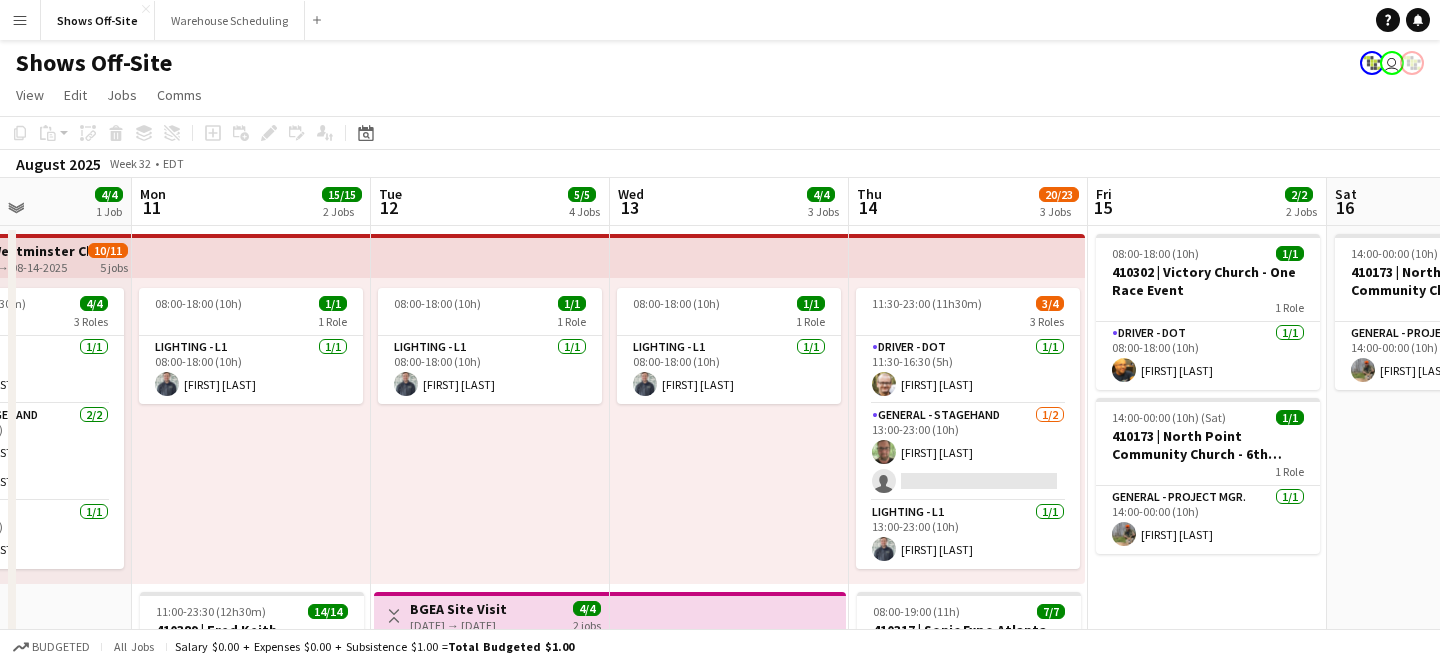 click at bounding box center [251, 256] 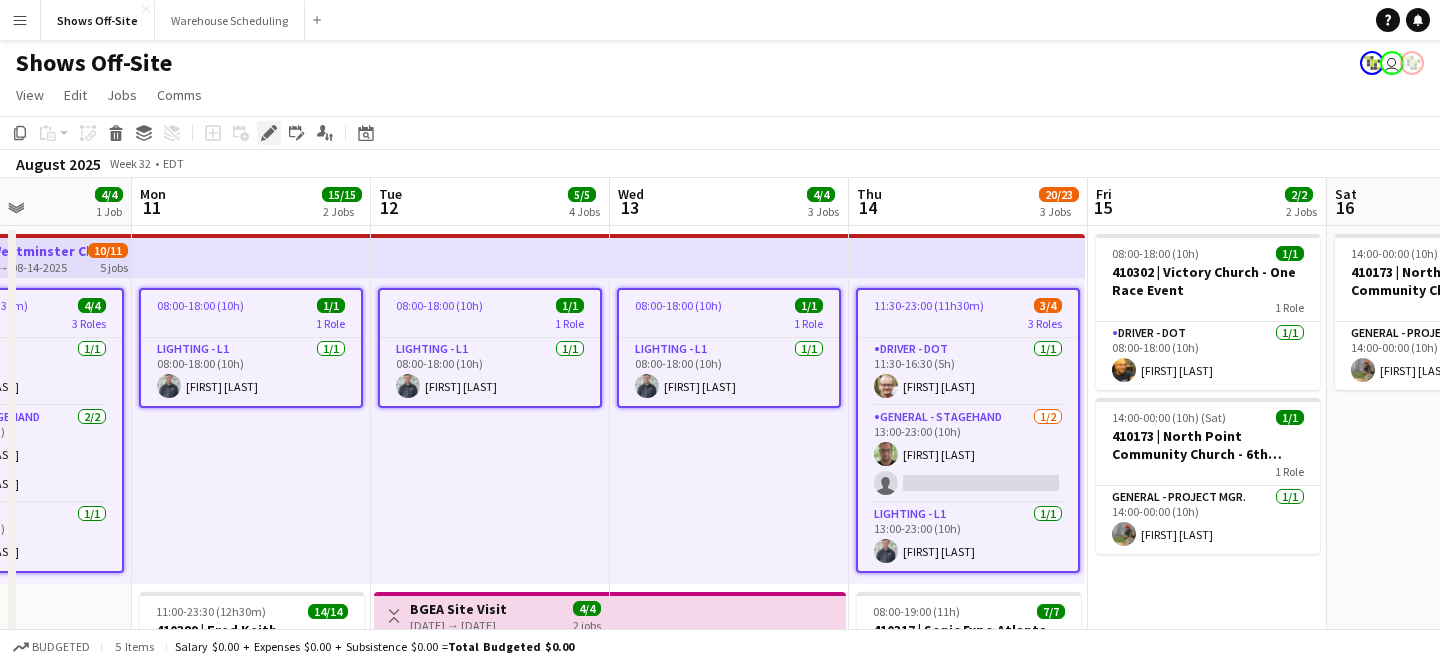 click 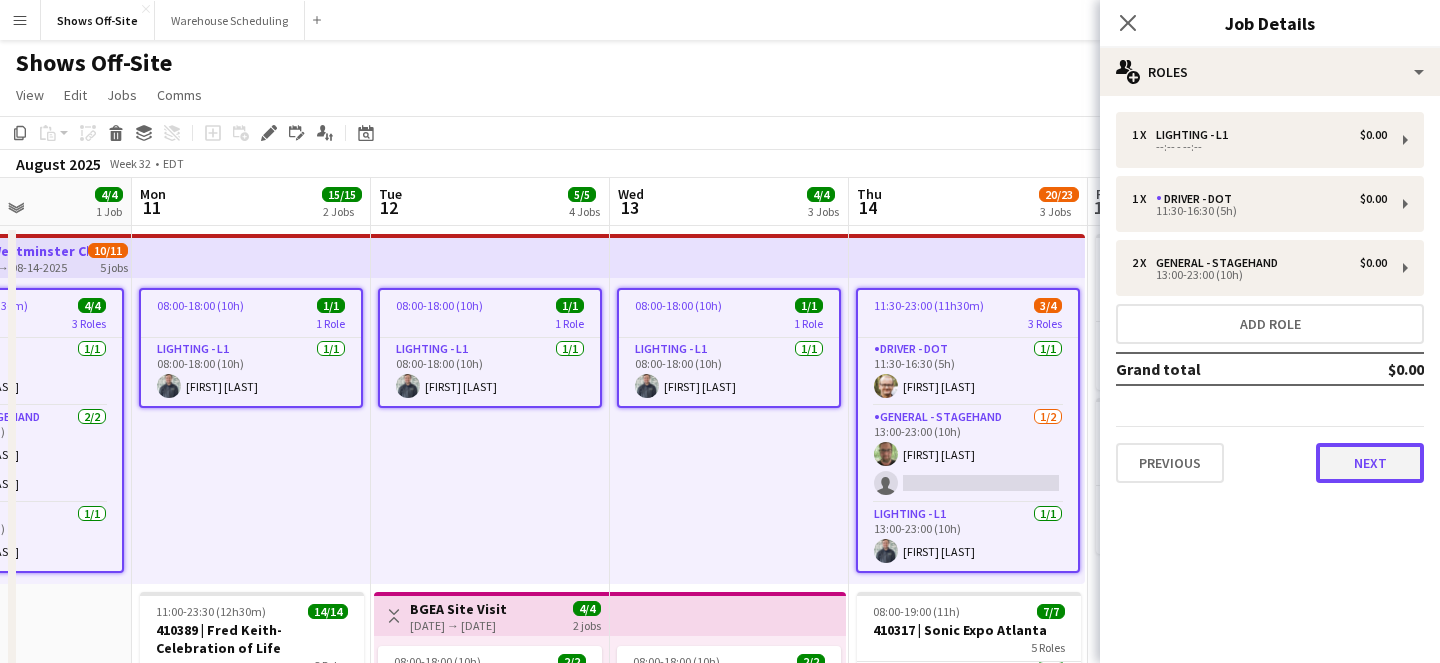click on "Next" at bounding box center (1370, 463) 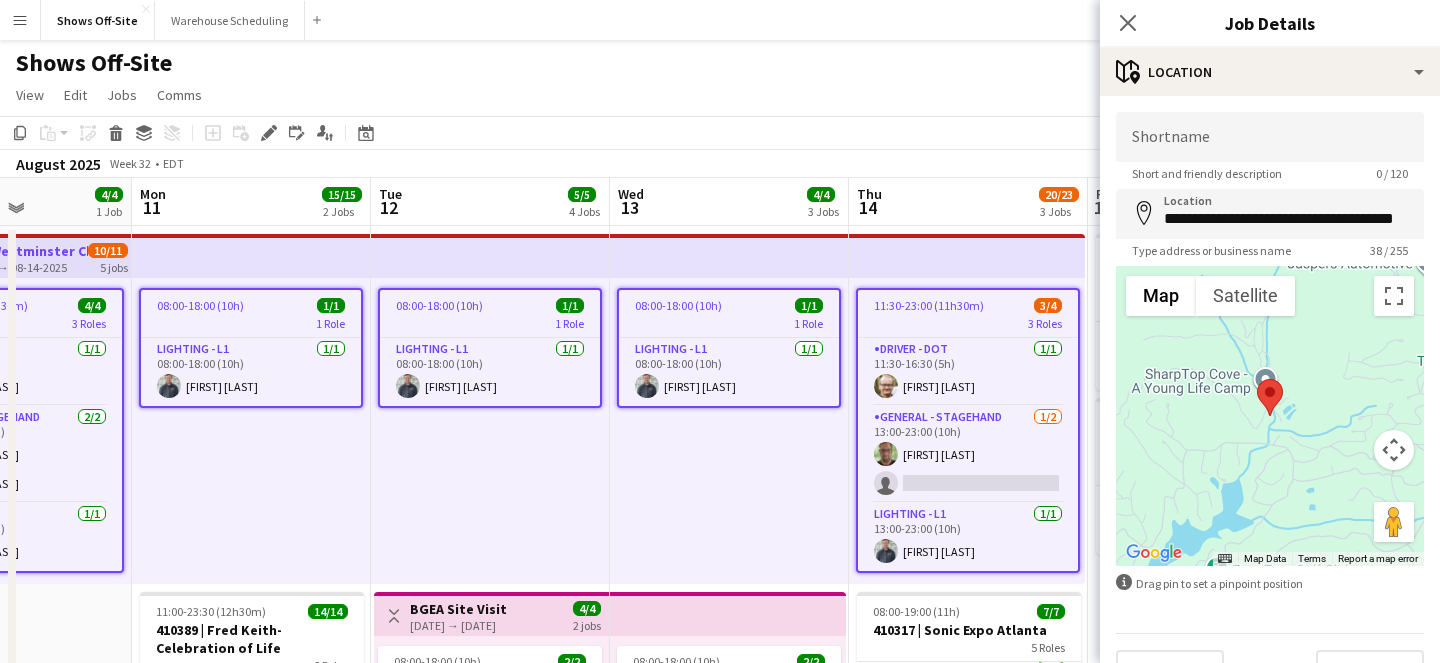 scroll, scrollTop: 0, scrollLeft: 29, axis: horizontal 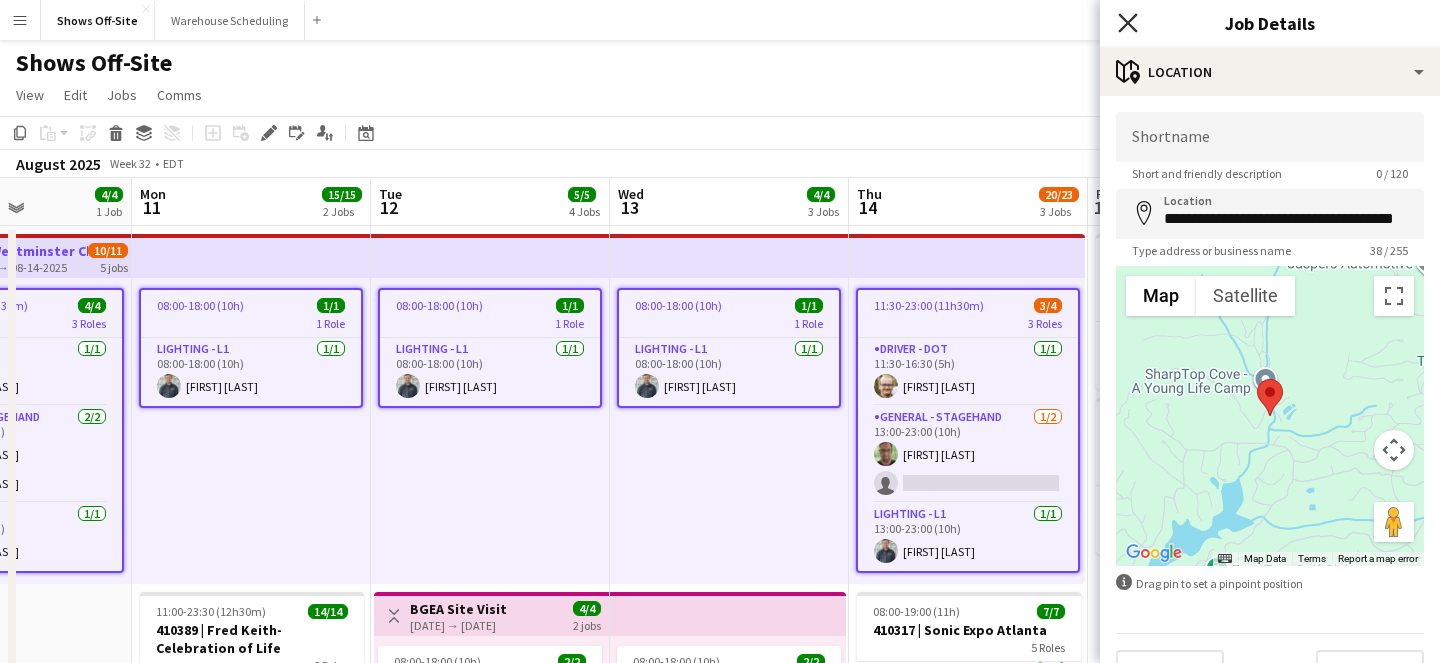 click on "Close pop-in" 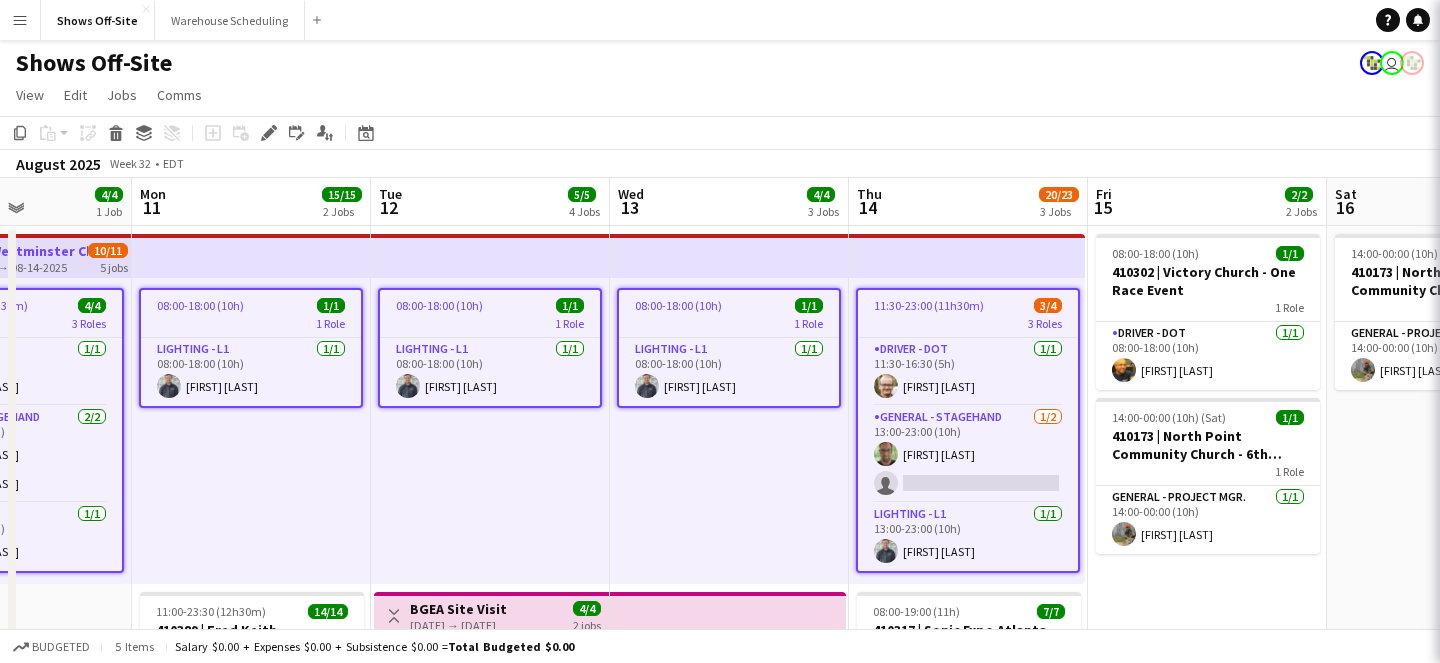 click on "Shows Off-Site
user" 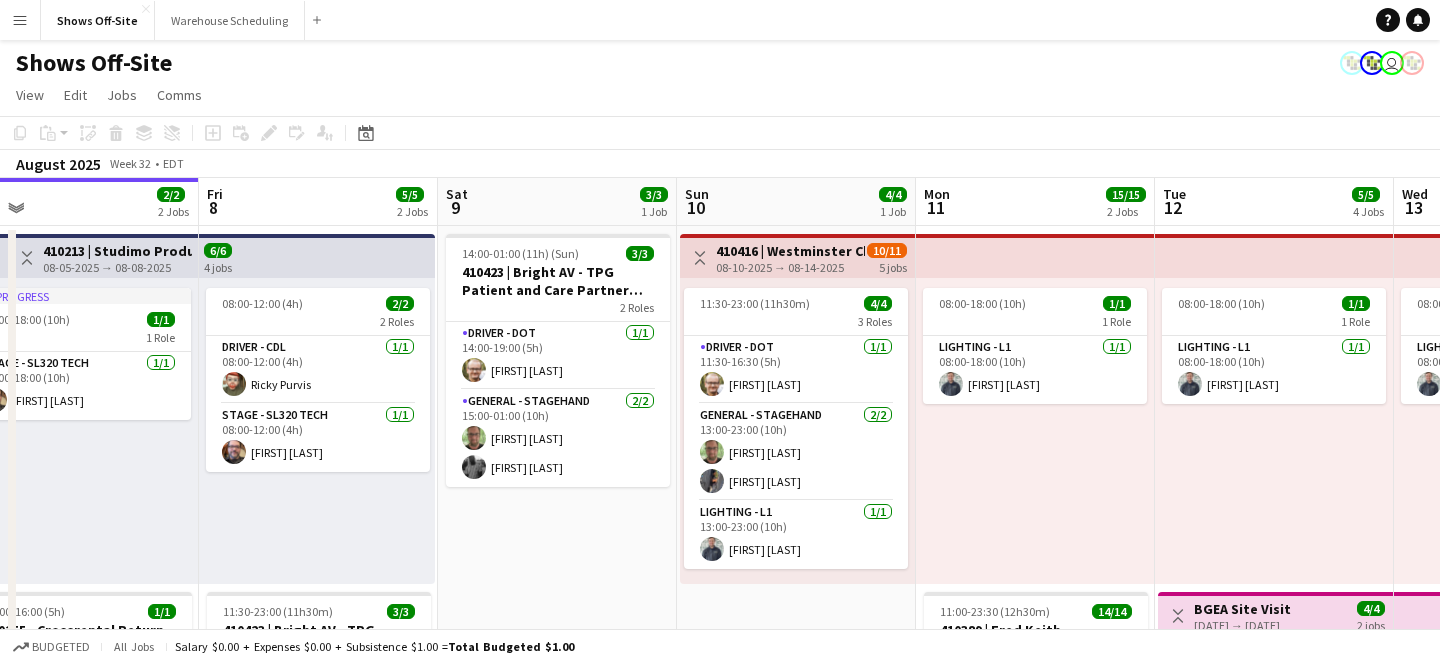 scroll, scrollTop: 0, scrollLeft: 507, axis: horizontal 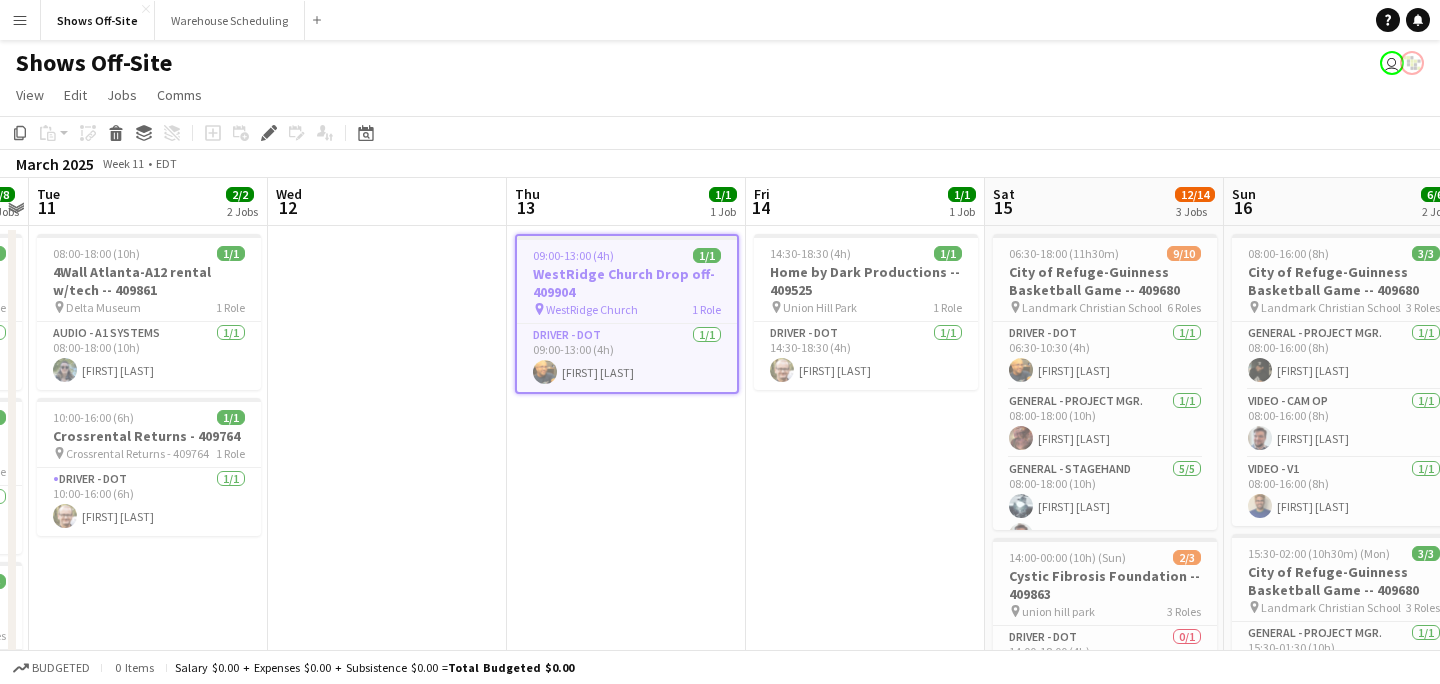 click on "Menu" at bounding box center (20, 20) 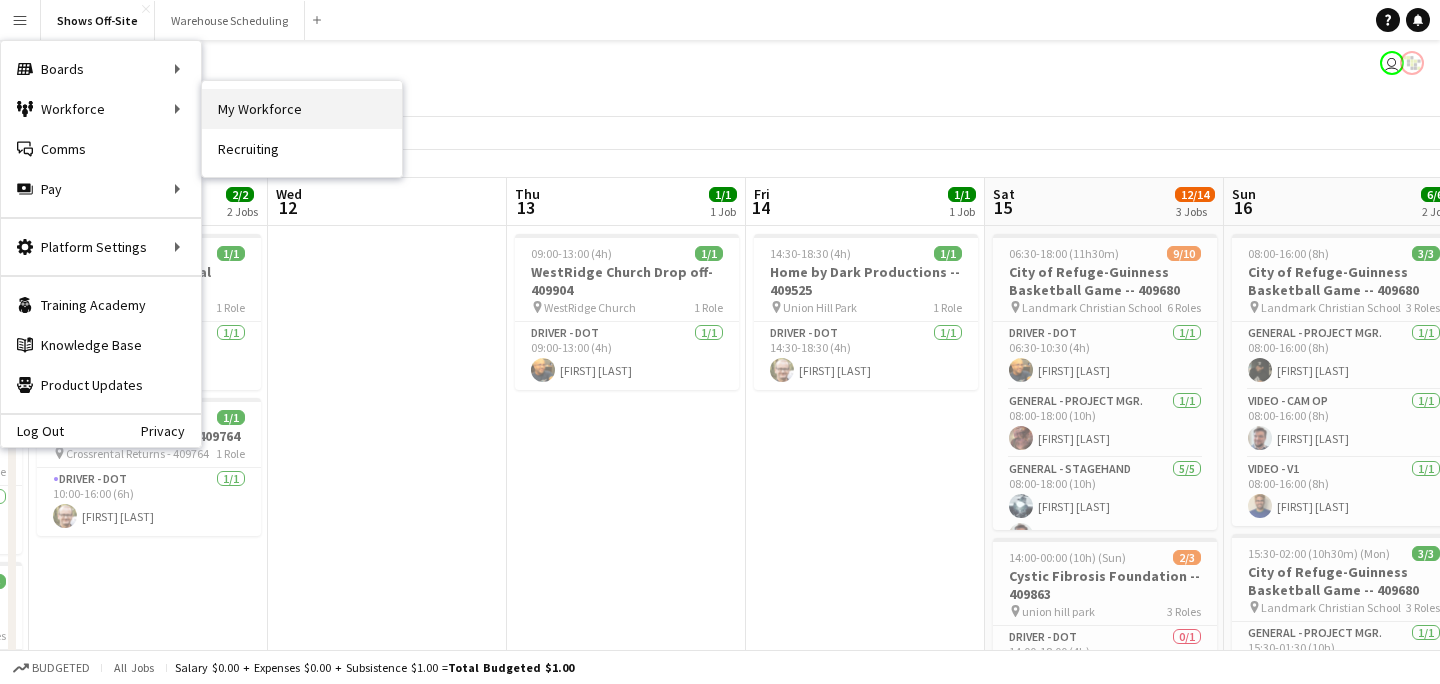 click on "My Workforce" at bounding box center (302, 109) 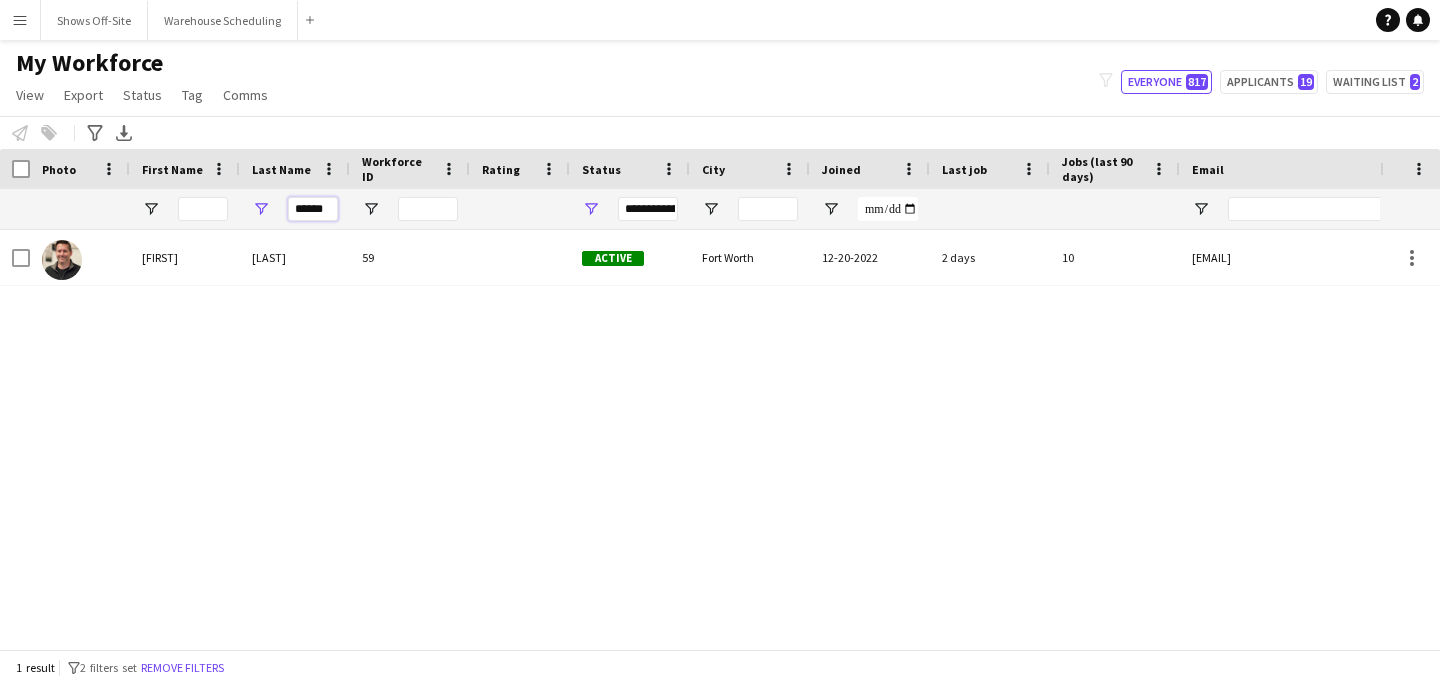 drag, startPoint x: 330, startPoint y: 206, endPoint x: 204, endPoint y: 206, distance: 126 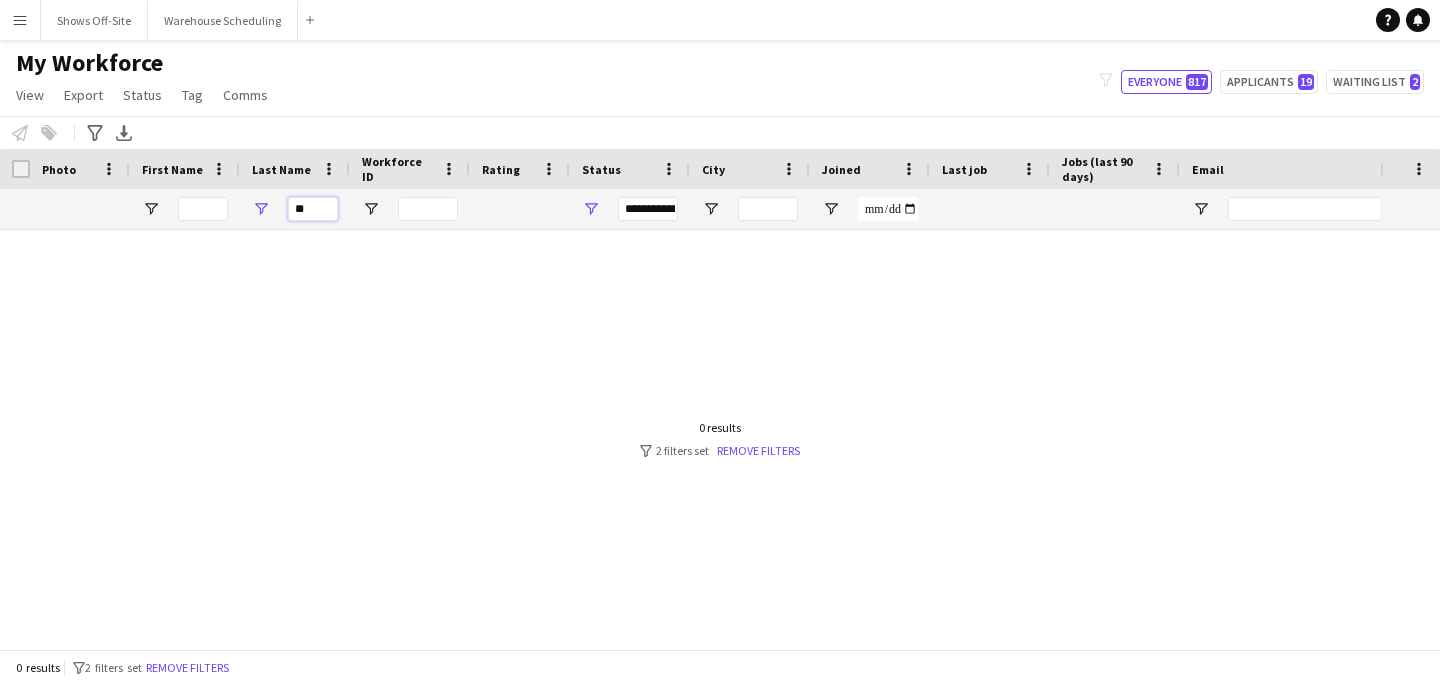 type on "*" 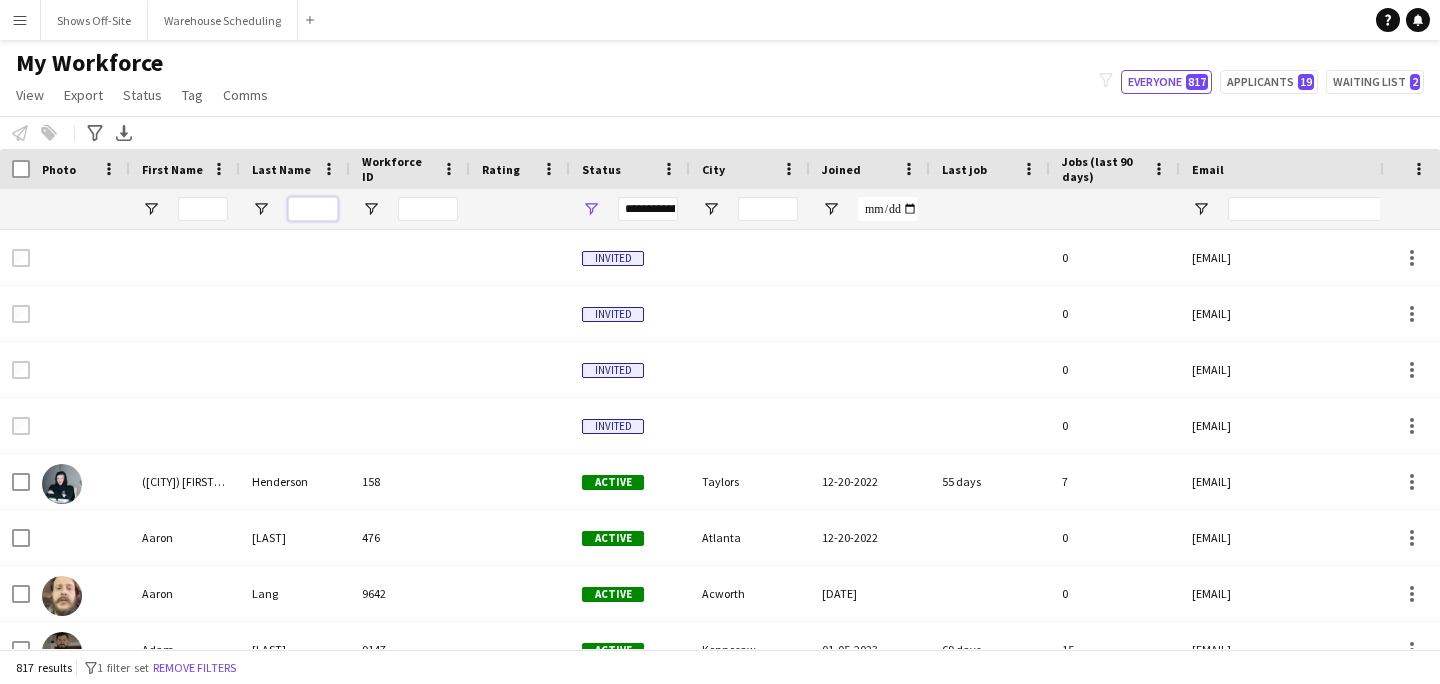 type 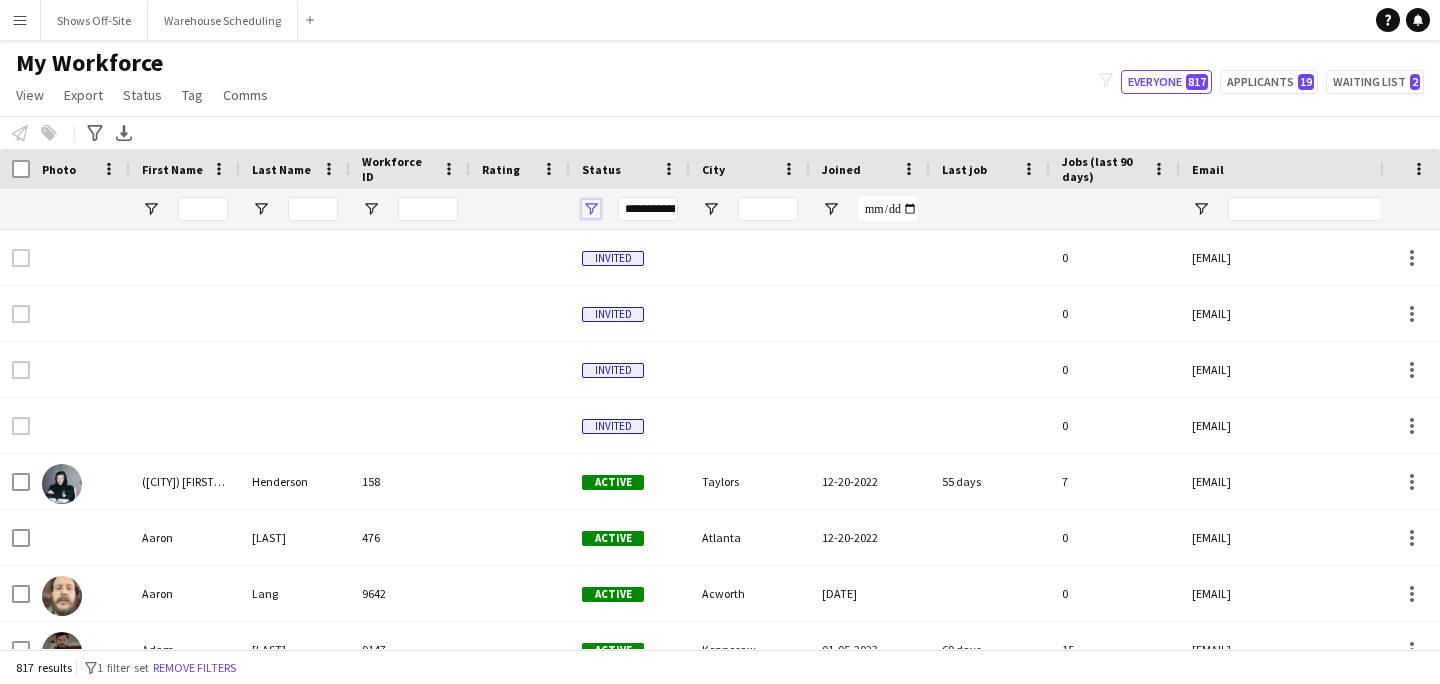 click at bounding box center [591, 209] 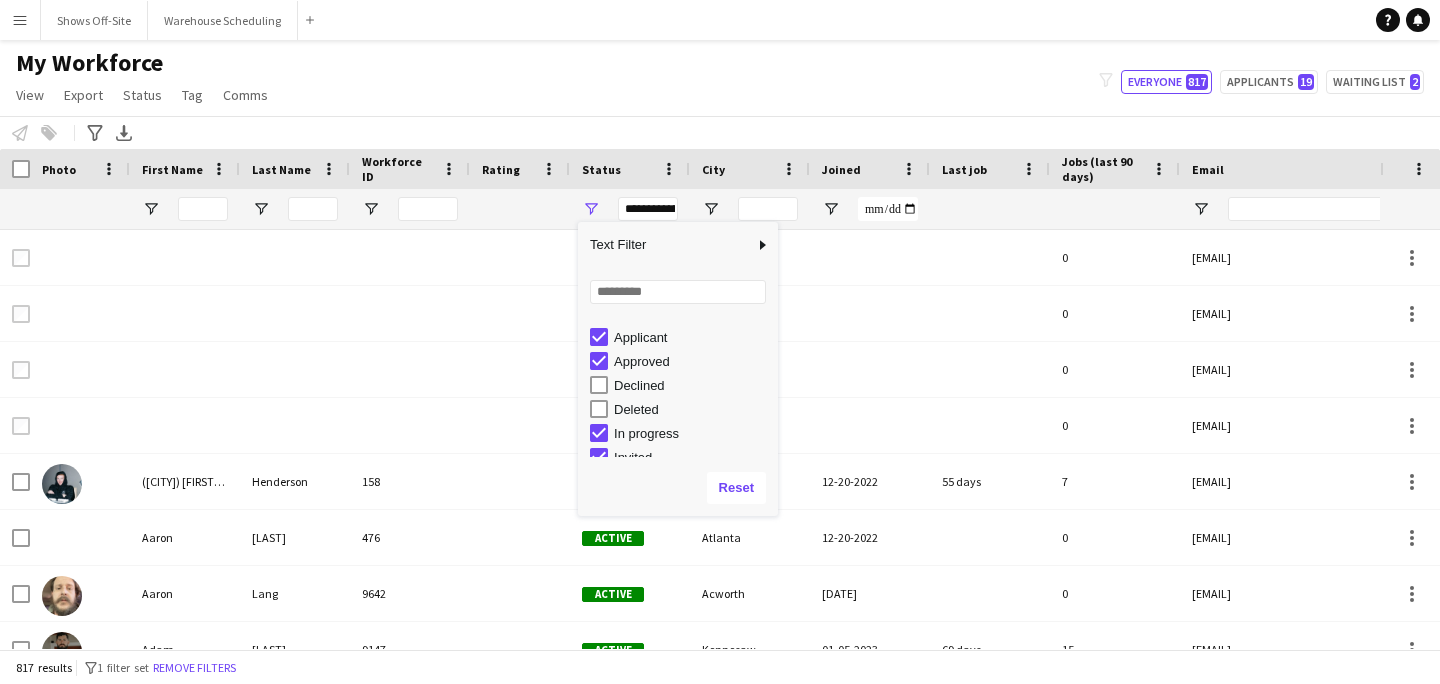 scroll, scrollTop: 33, scrollLeft: 0, axis: vertical 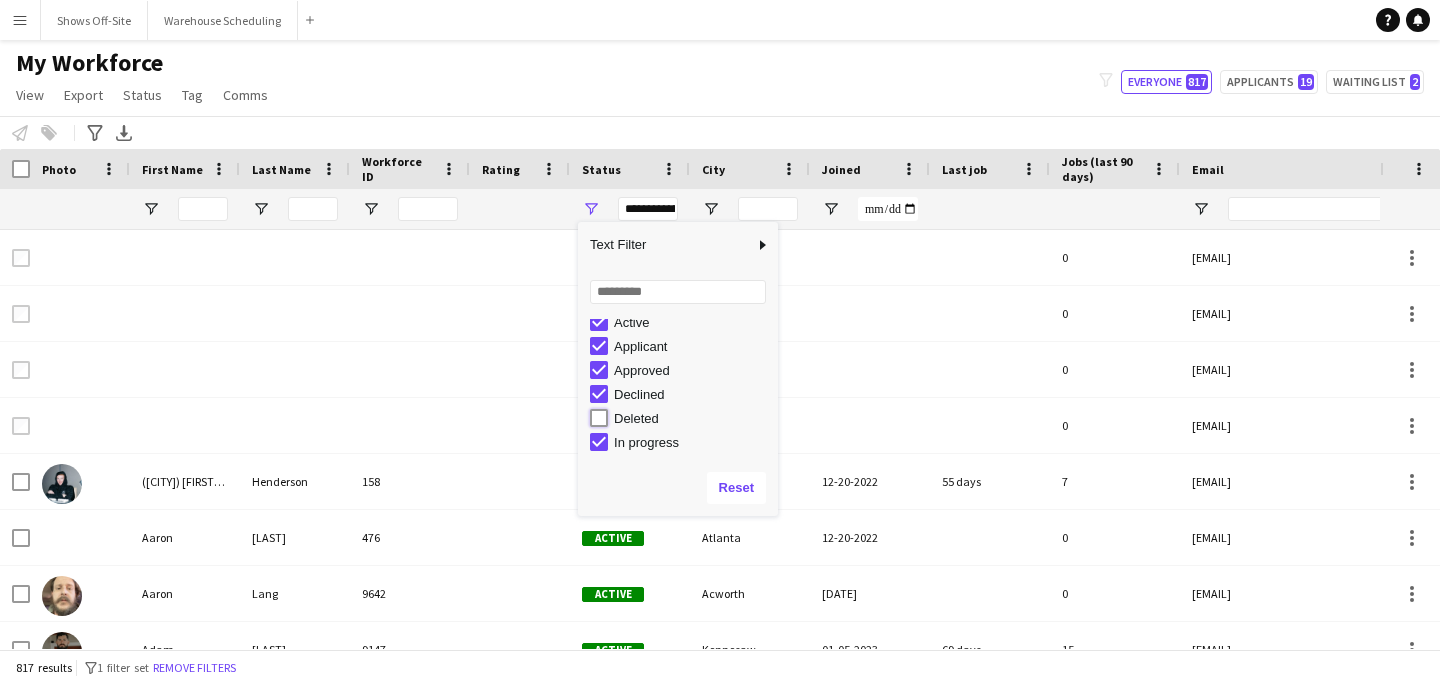 type on "**********" 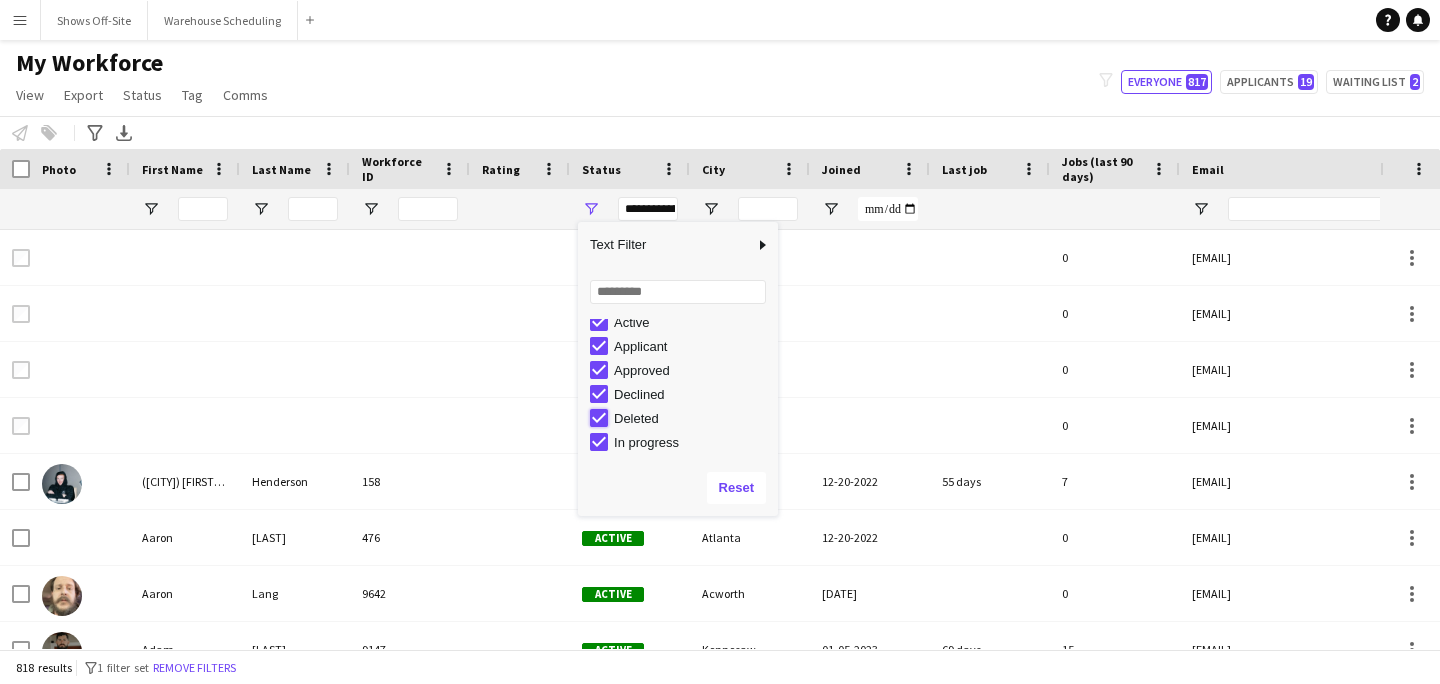 scroll, scrollTop: 126, scrollLeft: 0, axis: vertical 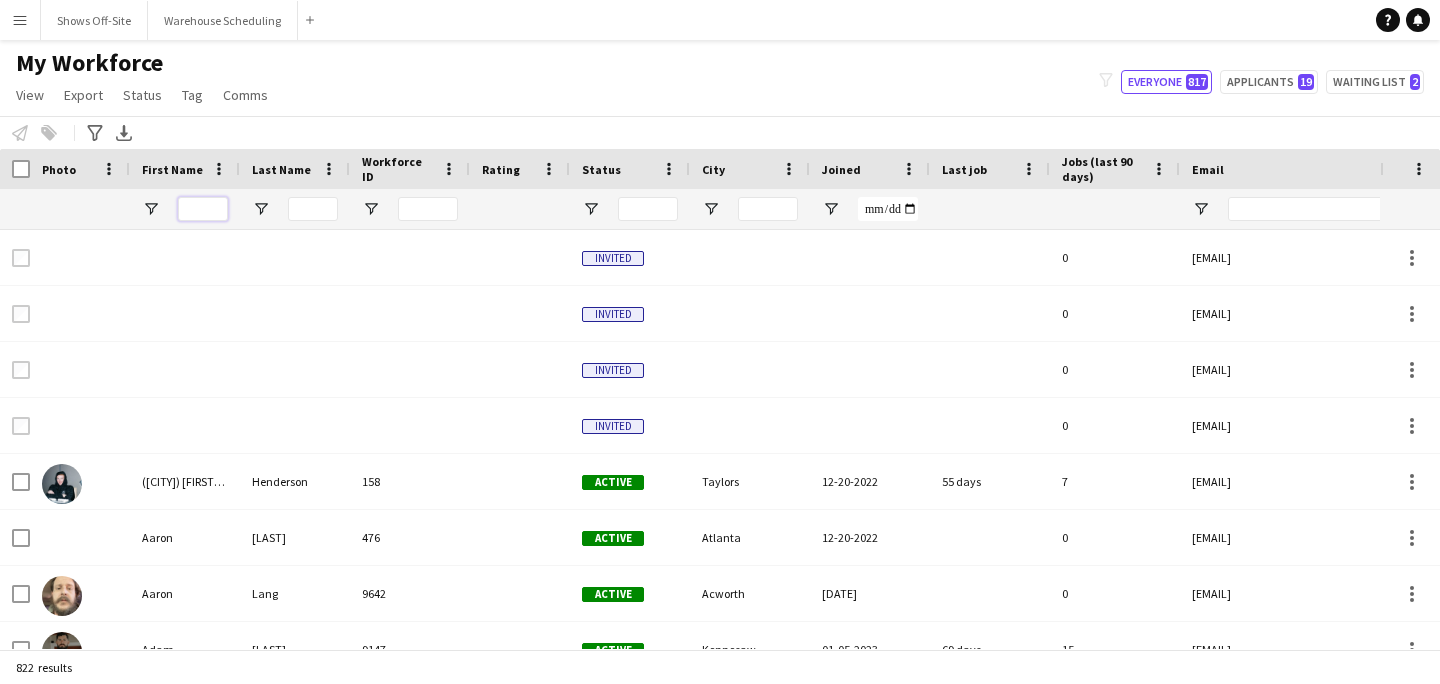 click at bounding box center (203, 209) 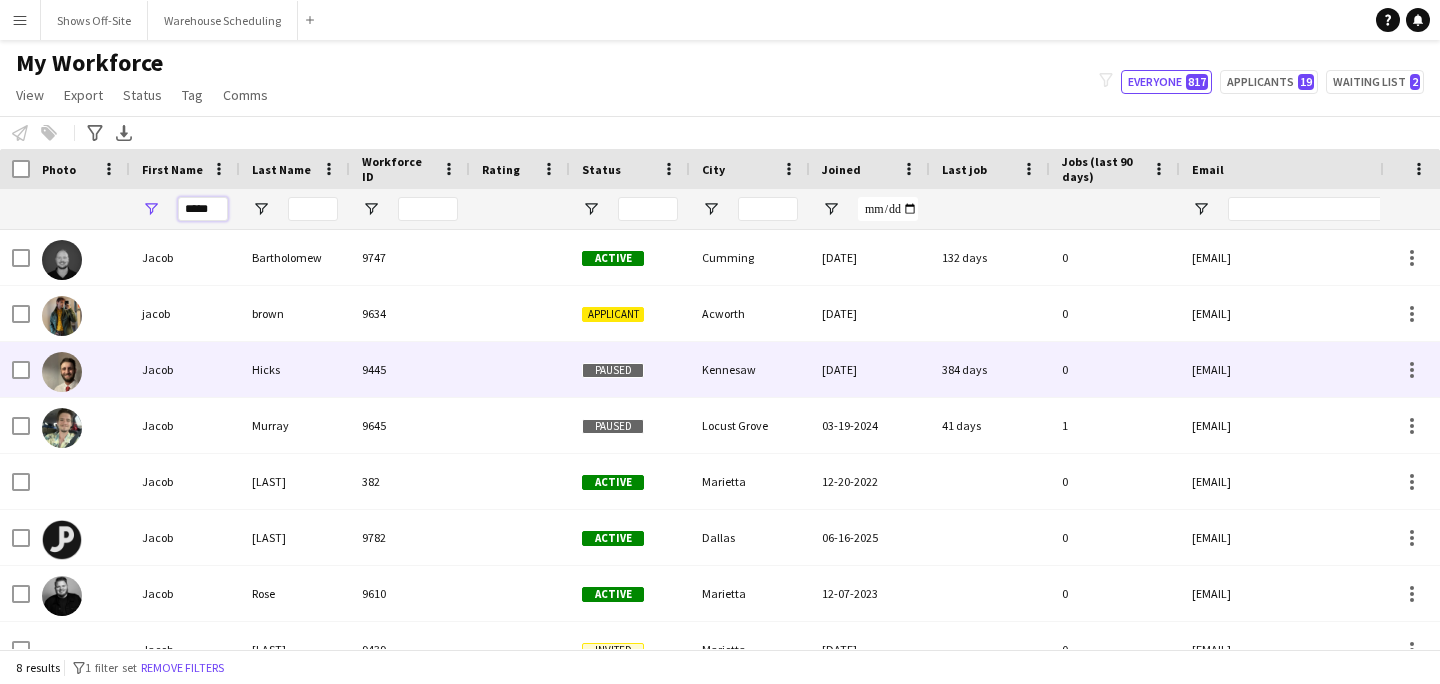 scroll, scrollTop: 29, scrollLeft: 0, axis: vertical 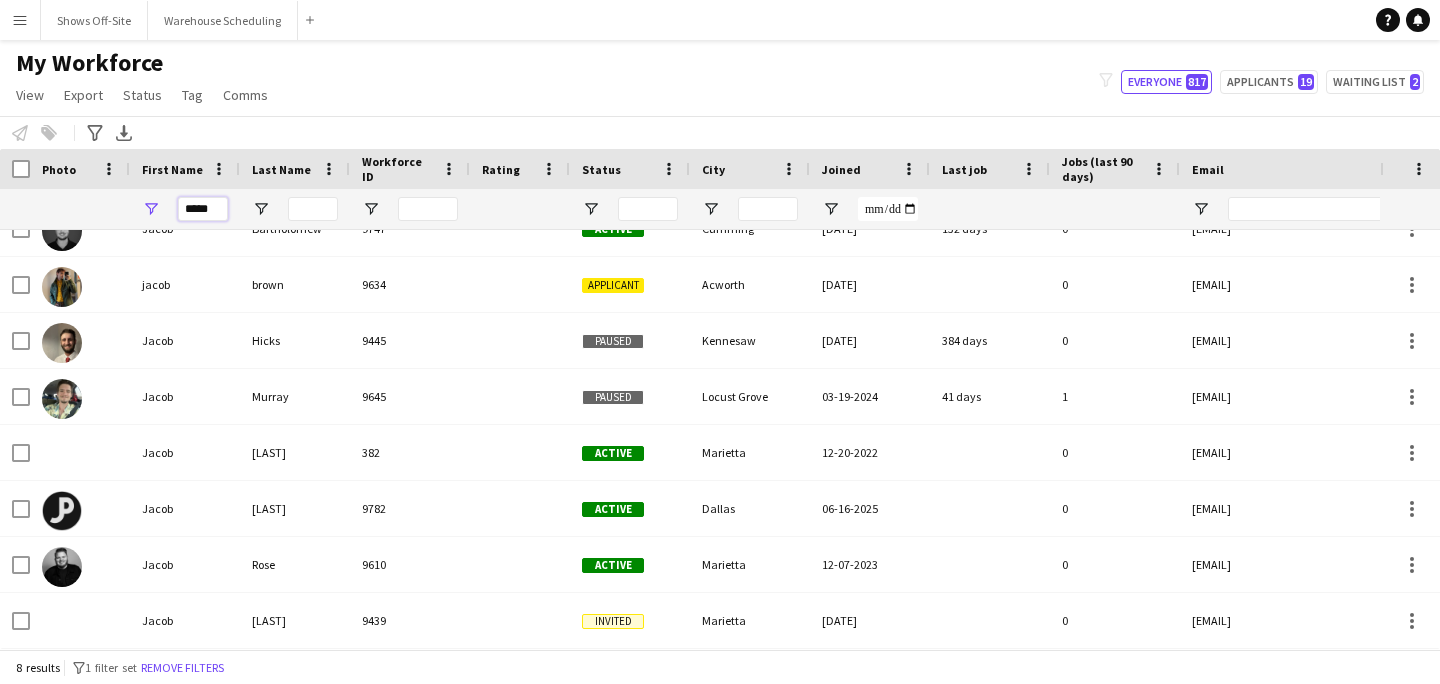 type on "*****" 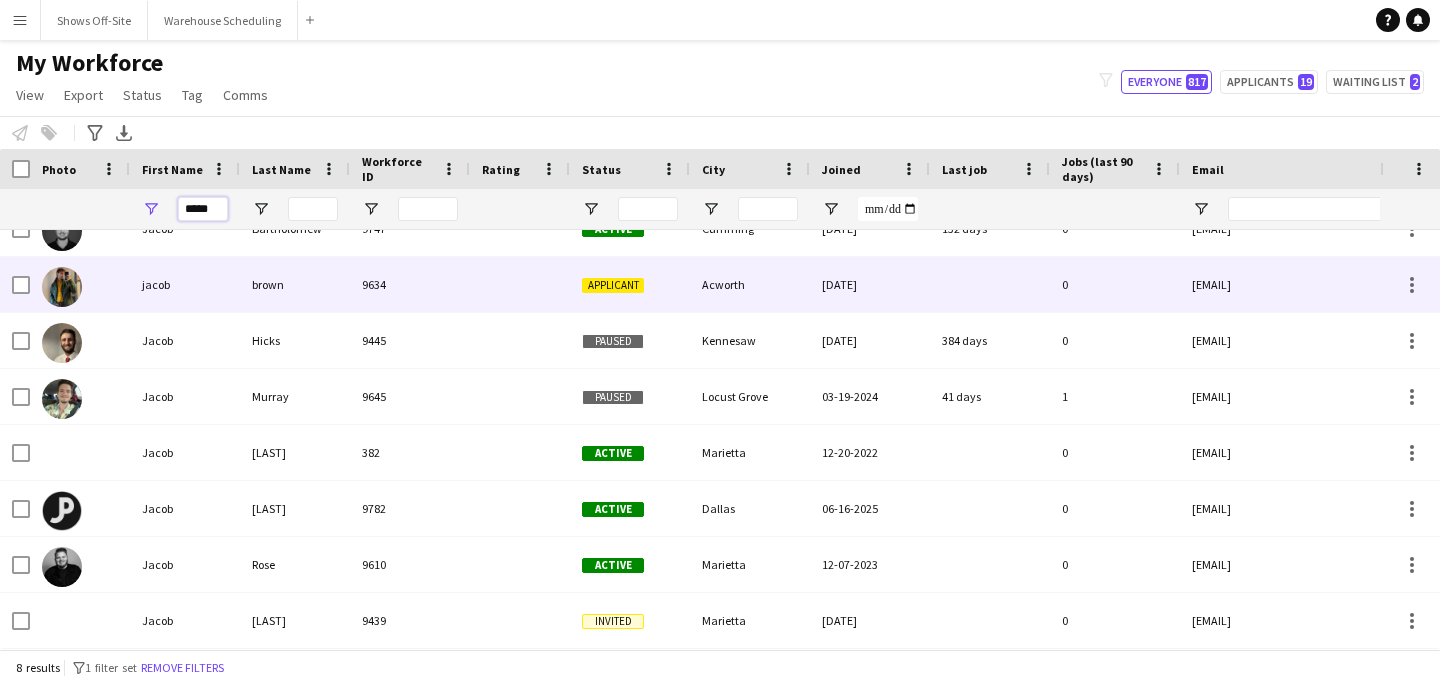 scroll, scrollTop: 0, scrollLeft: 0, axis: both 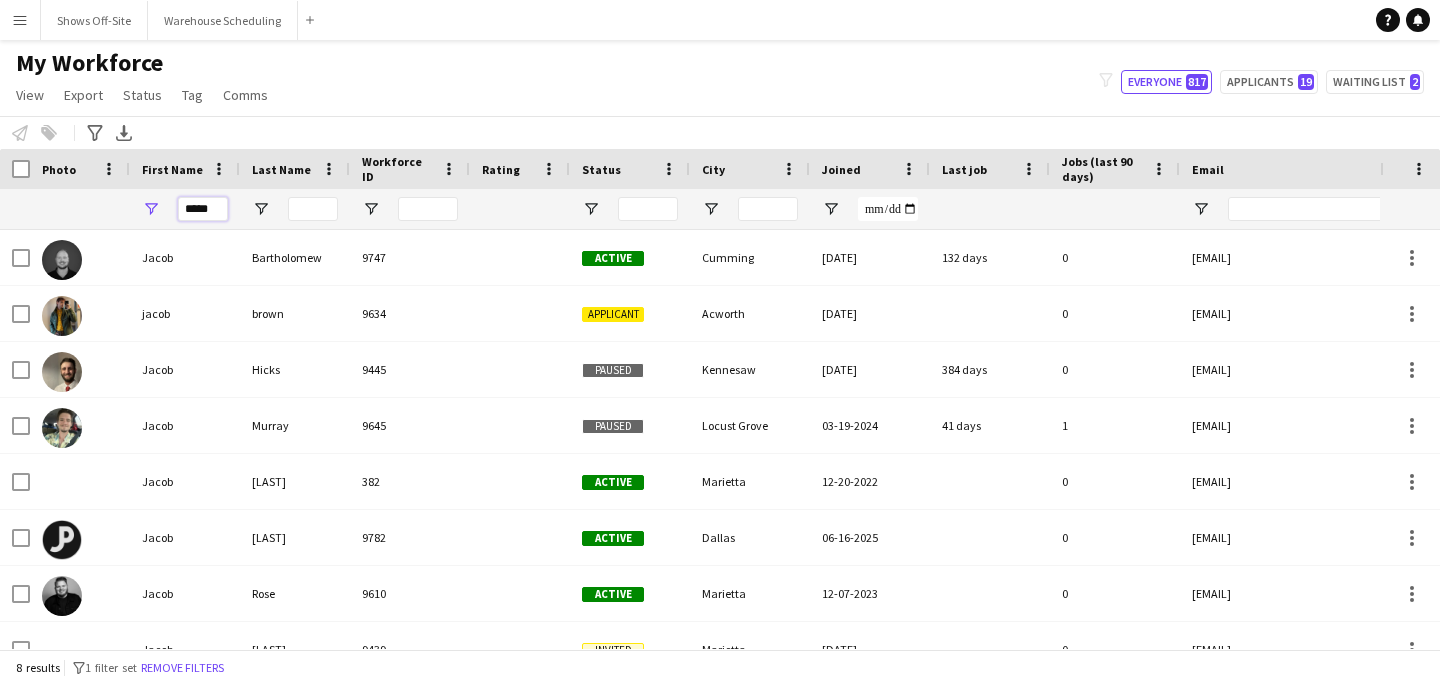 drag, startPoint x: 214, startPoint y: 211, endPoint x: 64, endPoint y: 206, distance: 150.08331 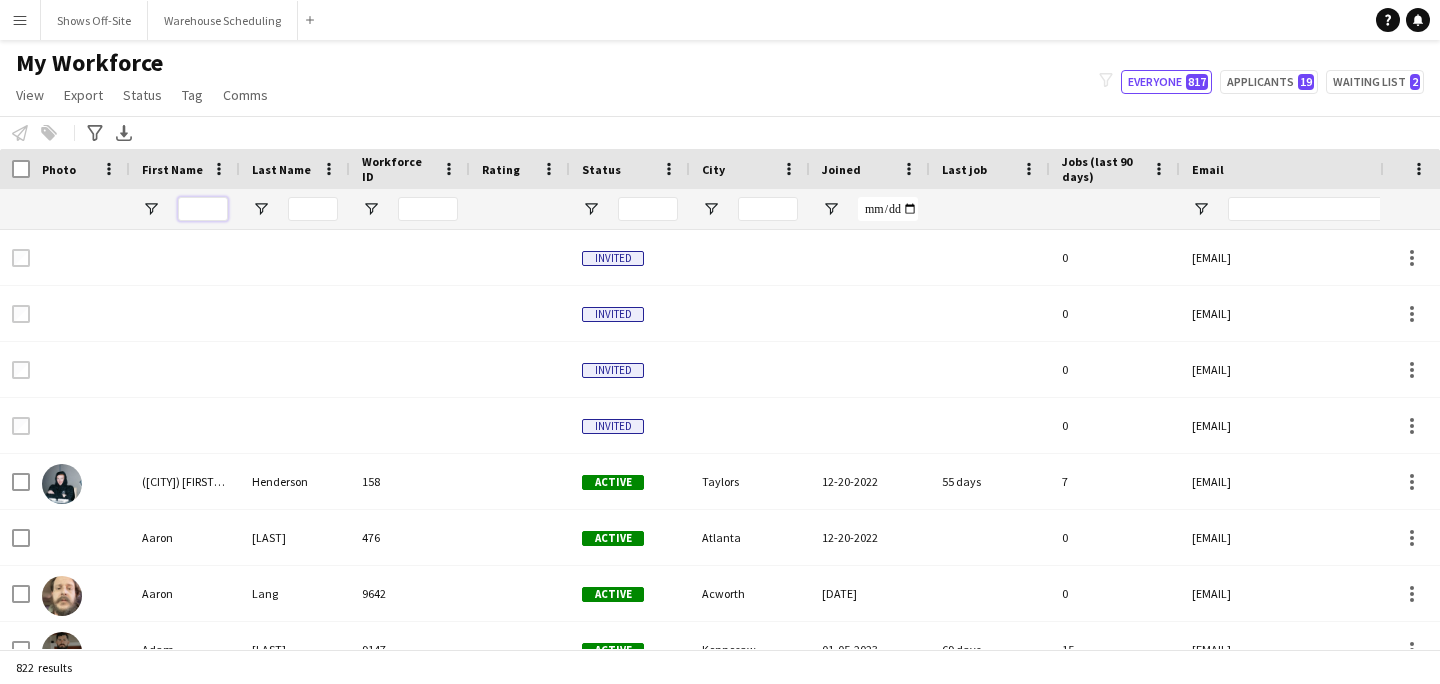 type 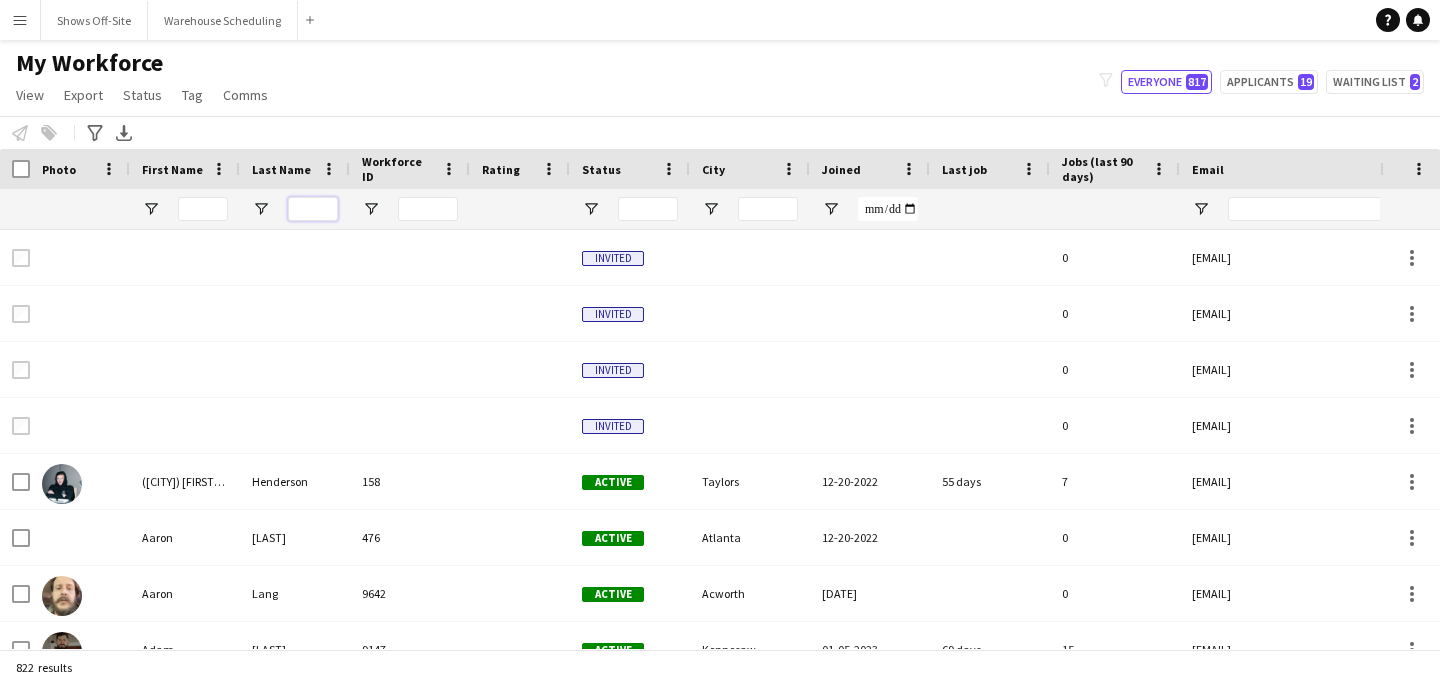 click at bounding box center (313, 209) 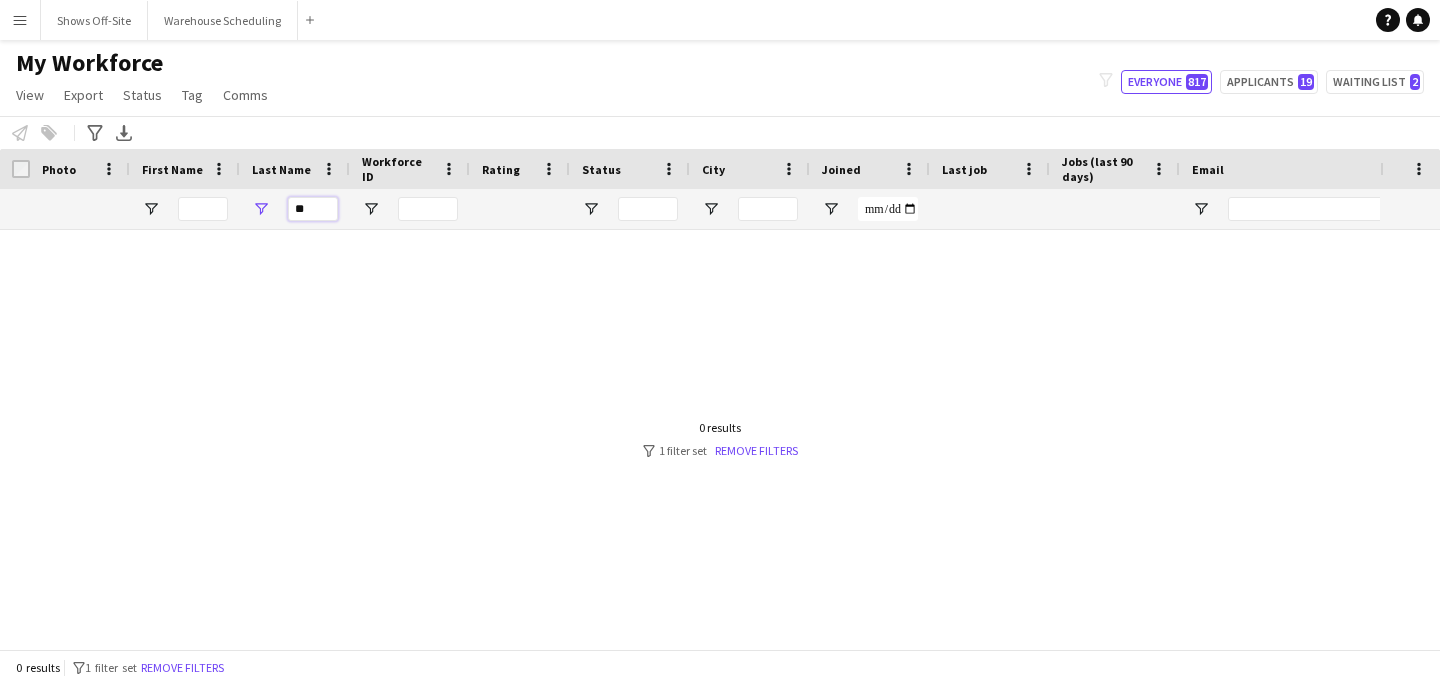 type on "*" 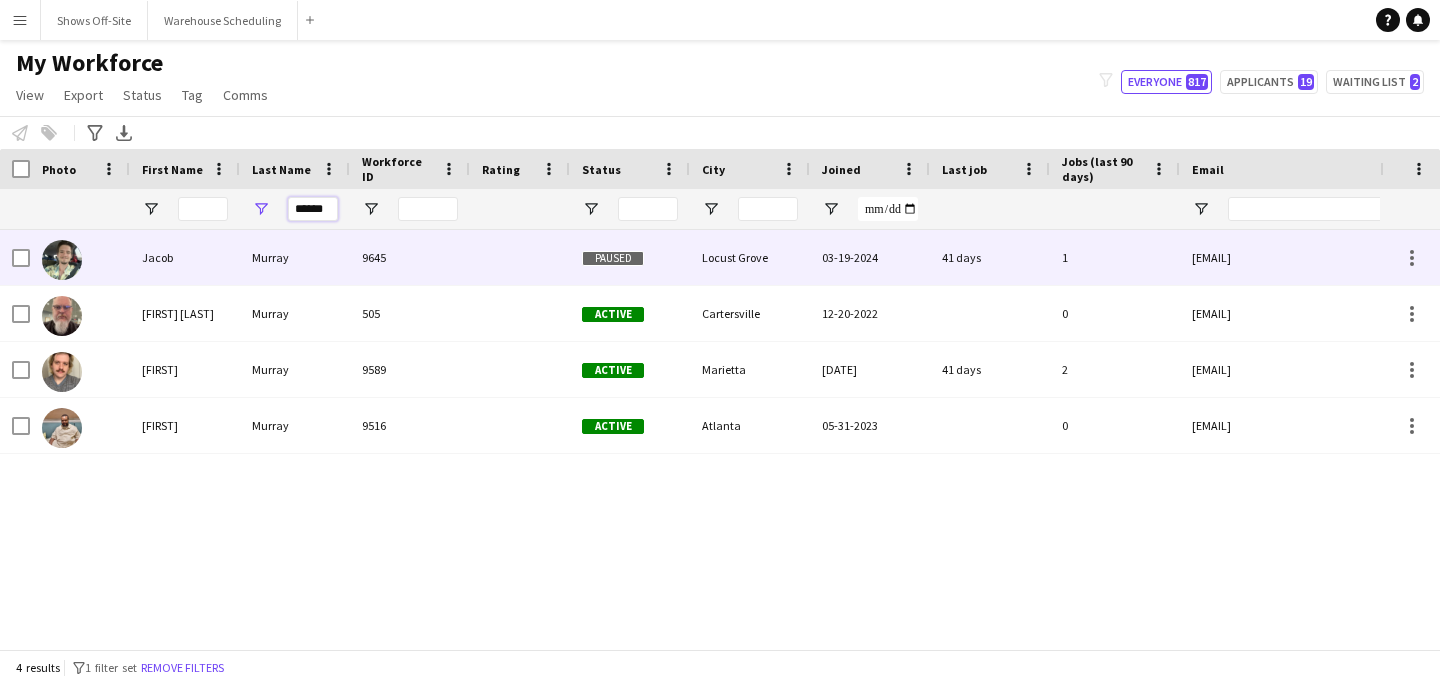 type on "******" 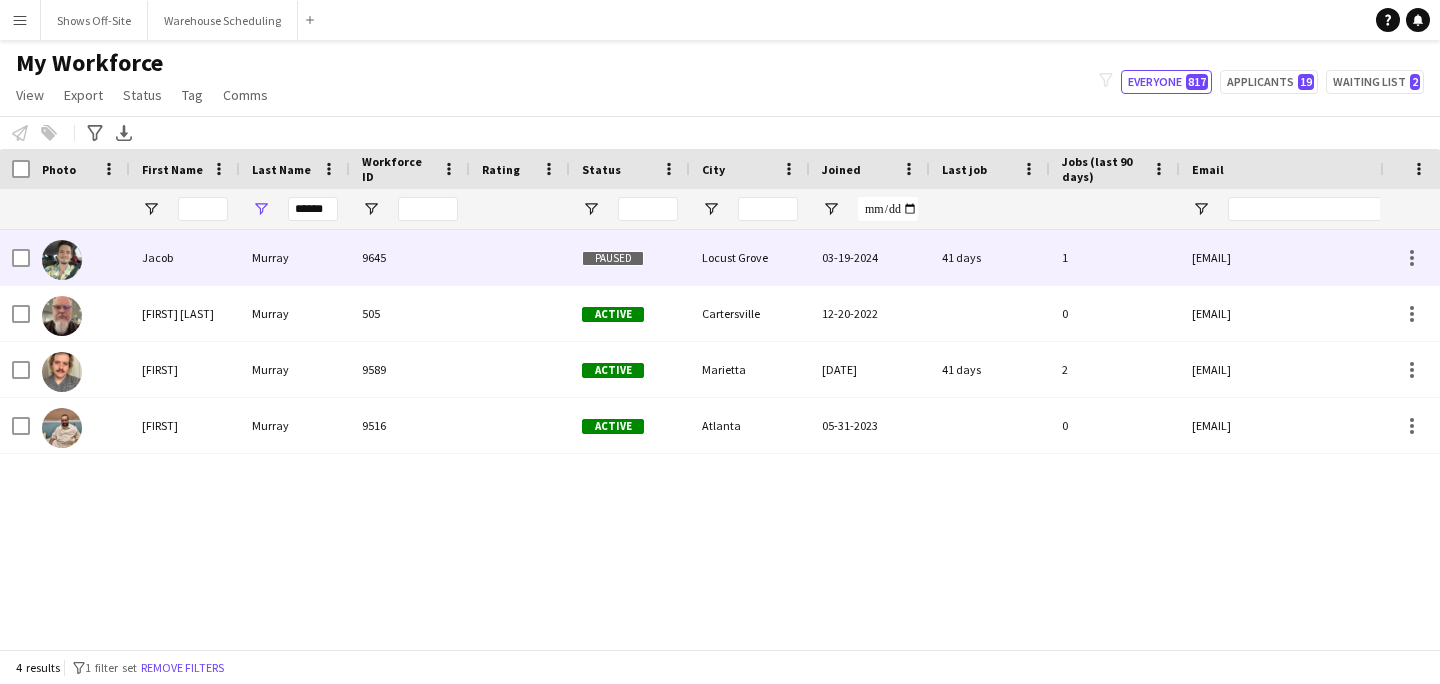 click on "Murray" at bounding box center [295, 257] 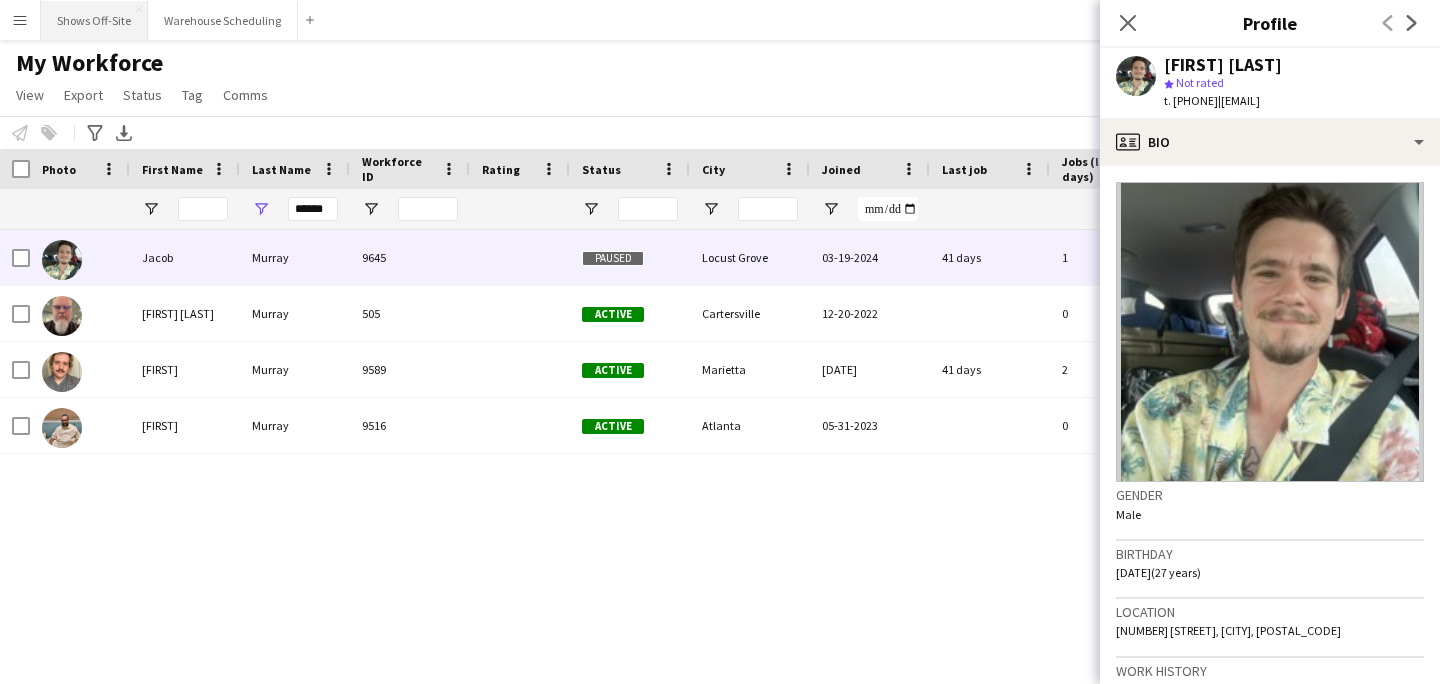 click on "Shows Off-Site
Close" at bounding box center (94, 20) 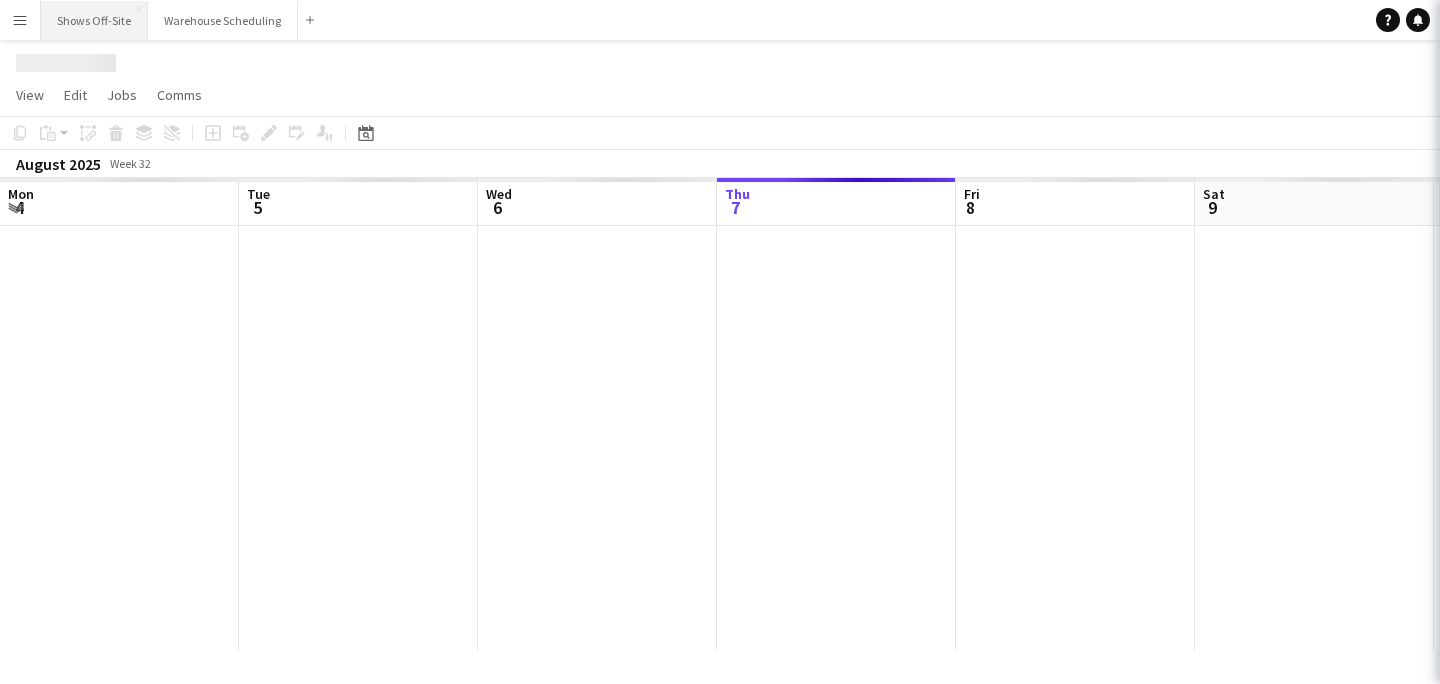 scroll, scrollTop: 0, scrollLeft: 478, axis: horizontal 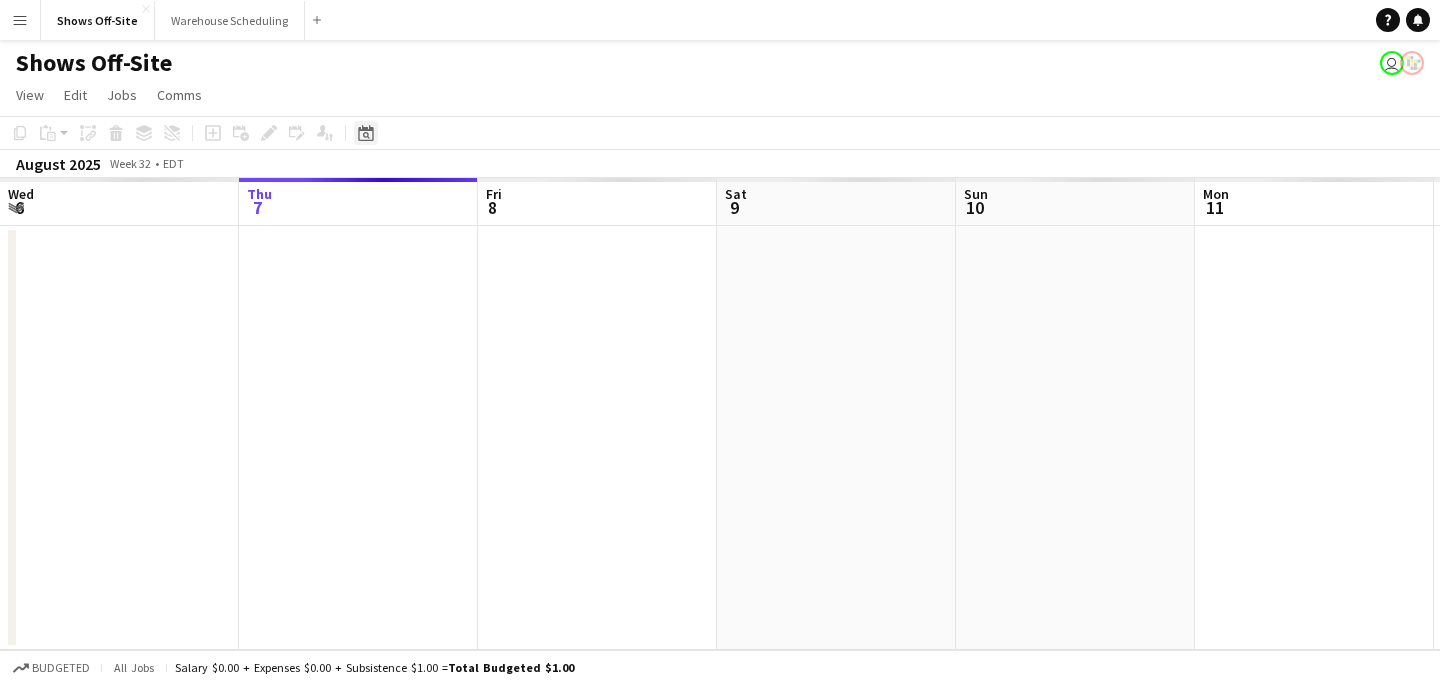 click on "Date picker" at bounding box center [366, 133] 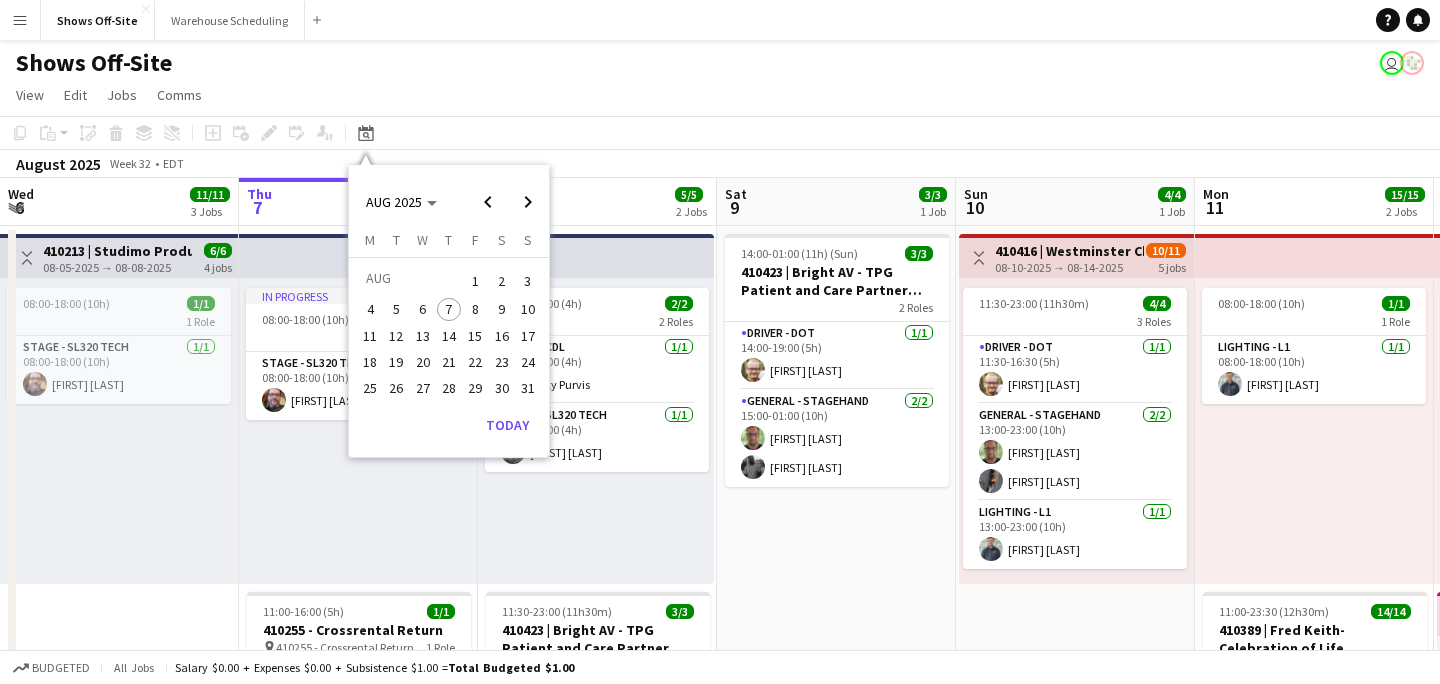 click on "14" at bounding box center (449, 336) 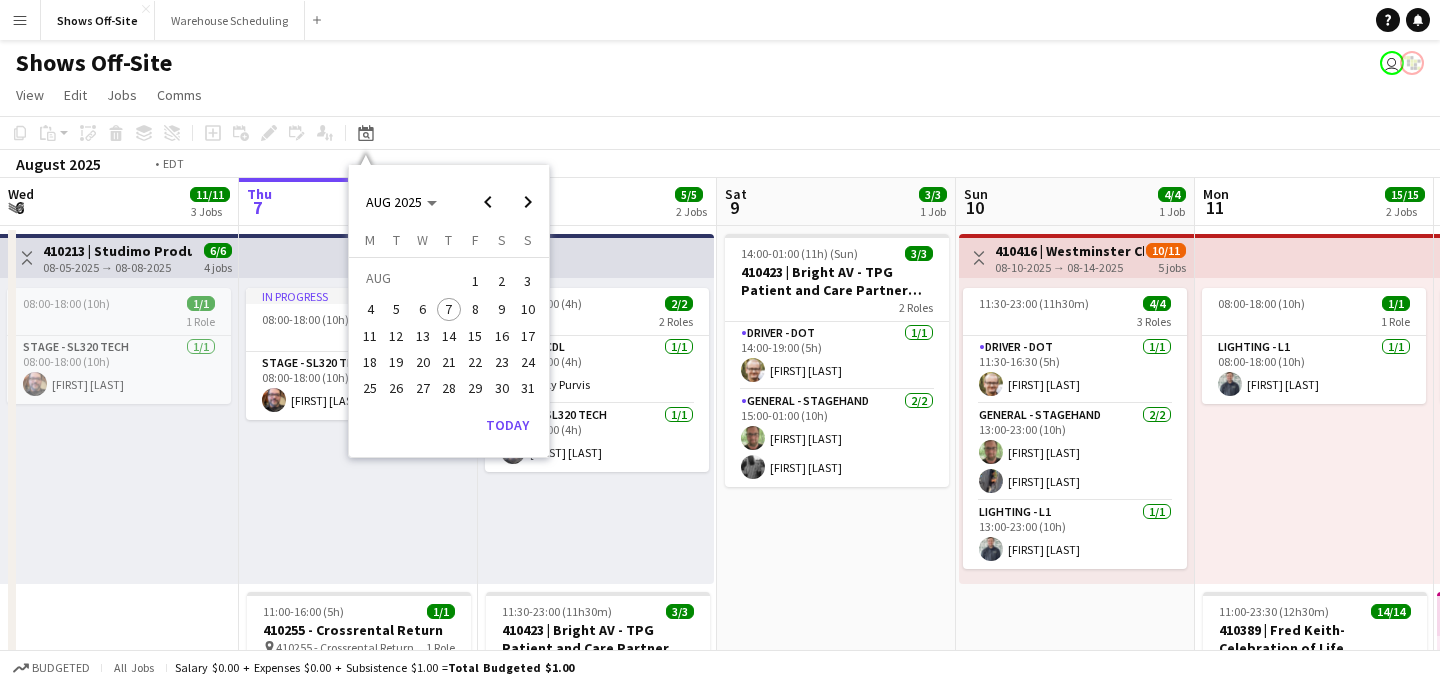 scroll, scrollTop: 0, scrollLeft: 688, axis: horizontal 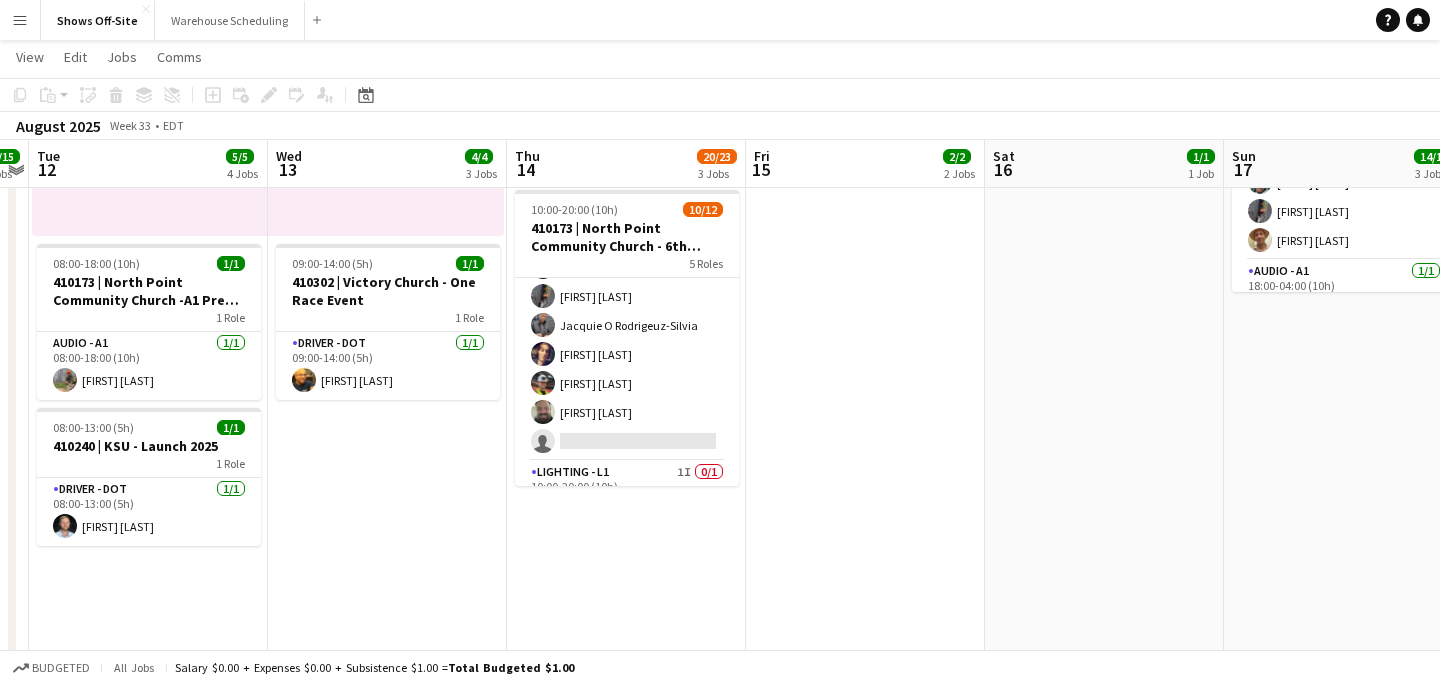 click on "General - Stagehand 5A 6/7 10:00-20:00 (10h)
[FIRST] [LAST] [FIRST] [LAST] [FIRST] [LAST] [FIRST] [LAST] [FIRST] [LAST]
single-neutral-actions" at bounding box center (627, 340) 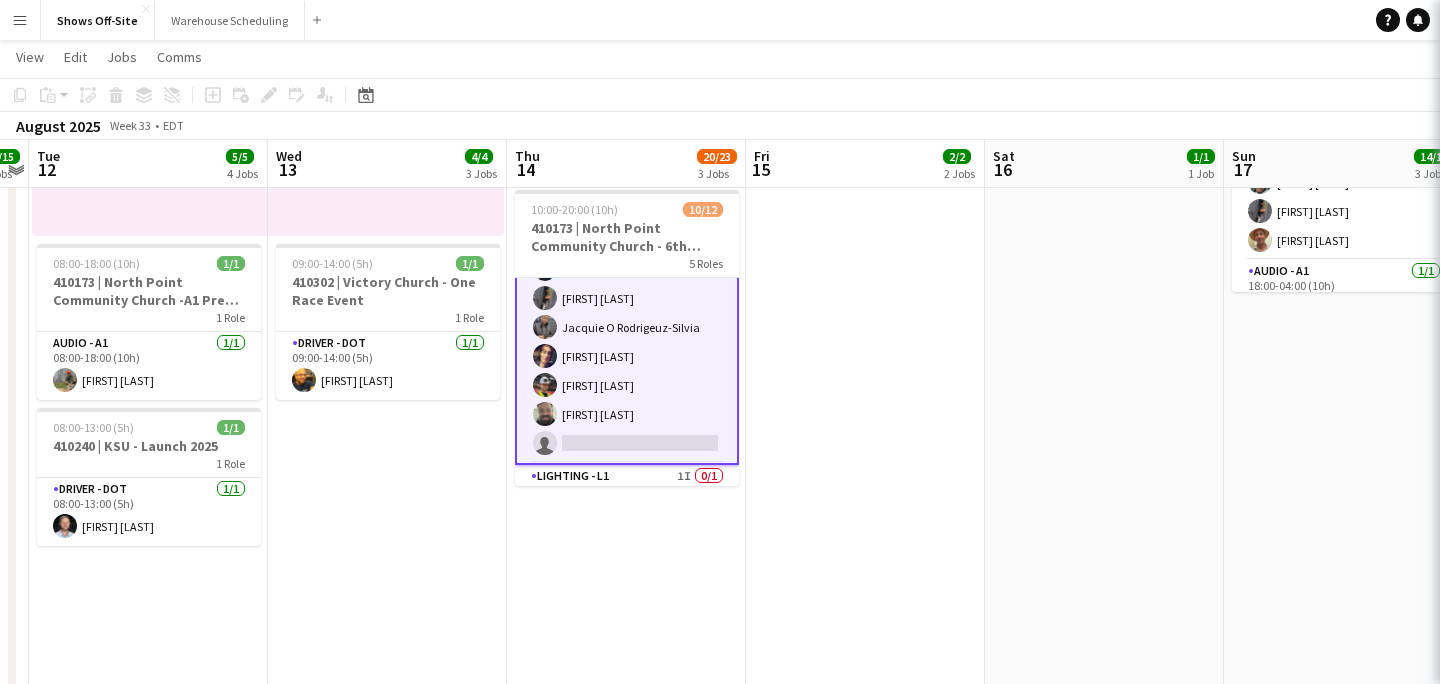 scroll, scrollTop: 226, scrollLeft: 0, axis: vertical 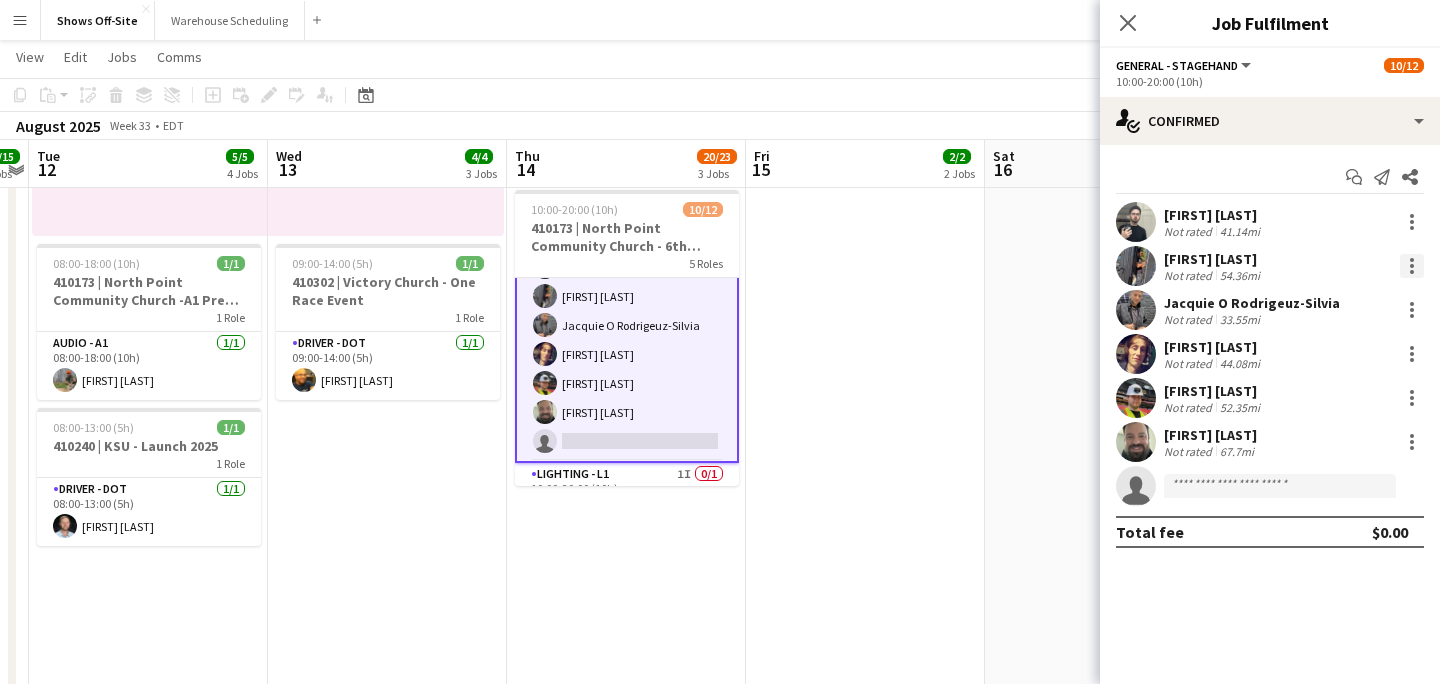 click at bounding box center [1412, 272] 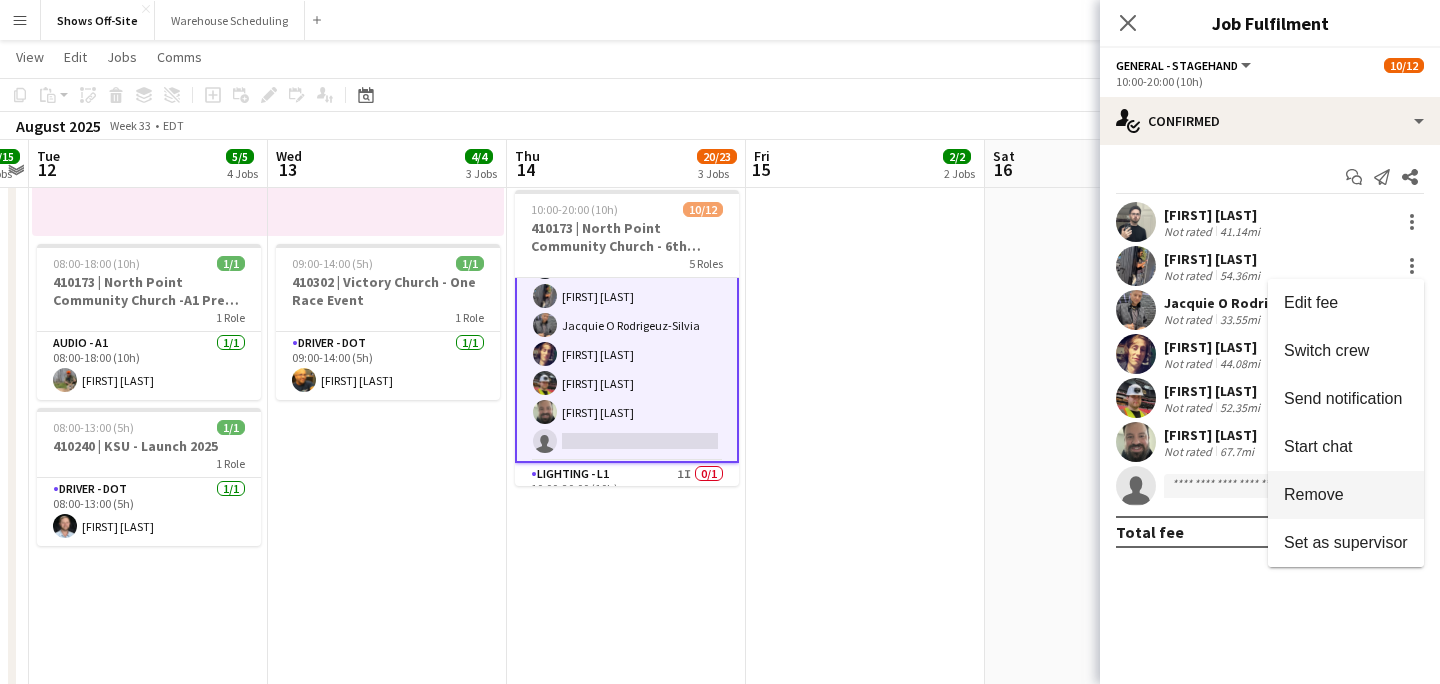 click on "Remove" at bounding box center [1314, 494] 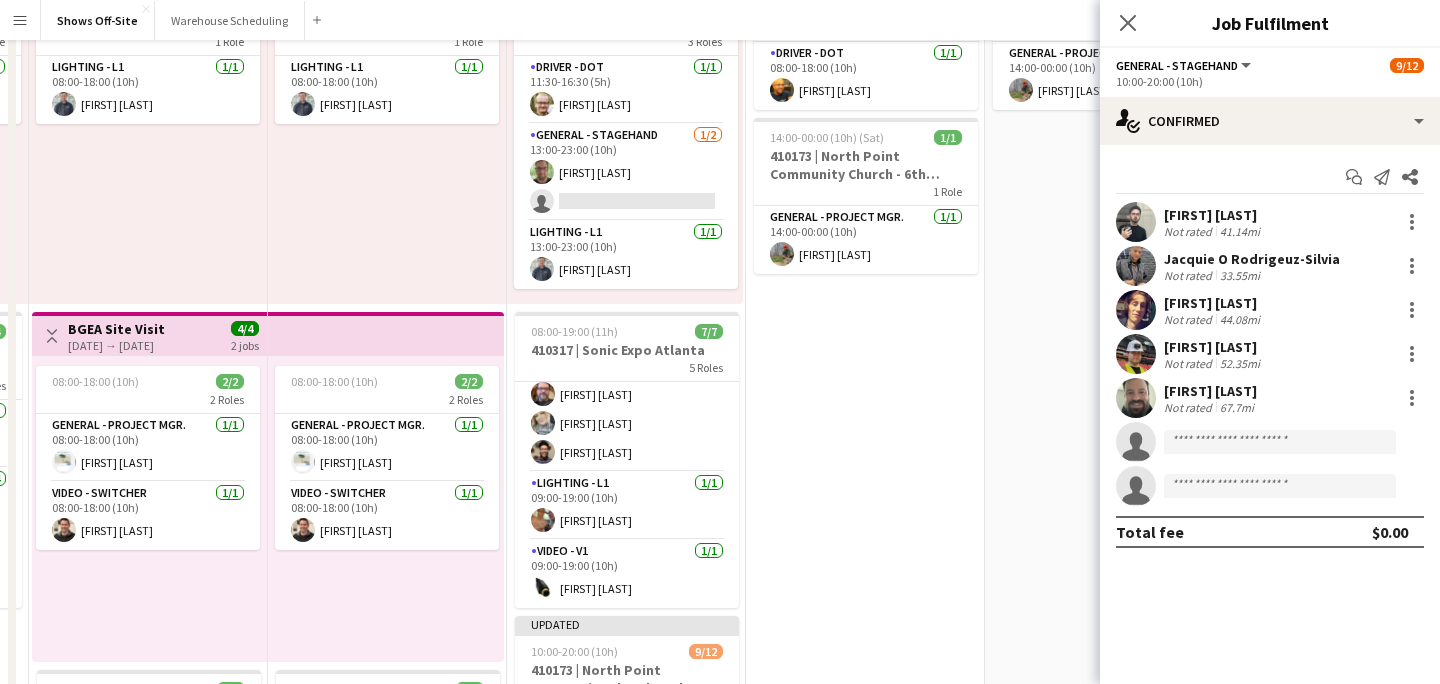 scroll, scrollTop: 0, scrollLeft: 0, axis: both 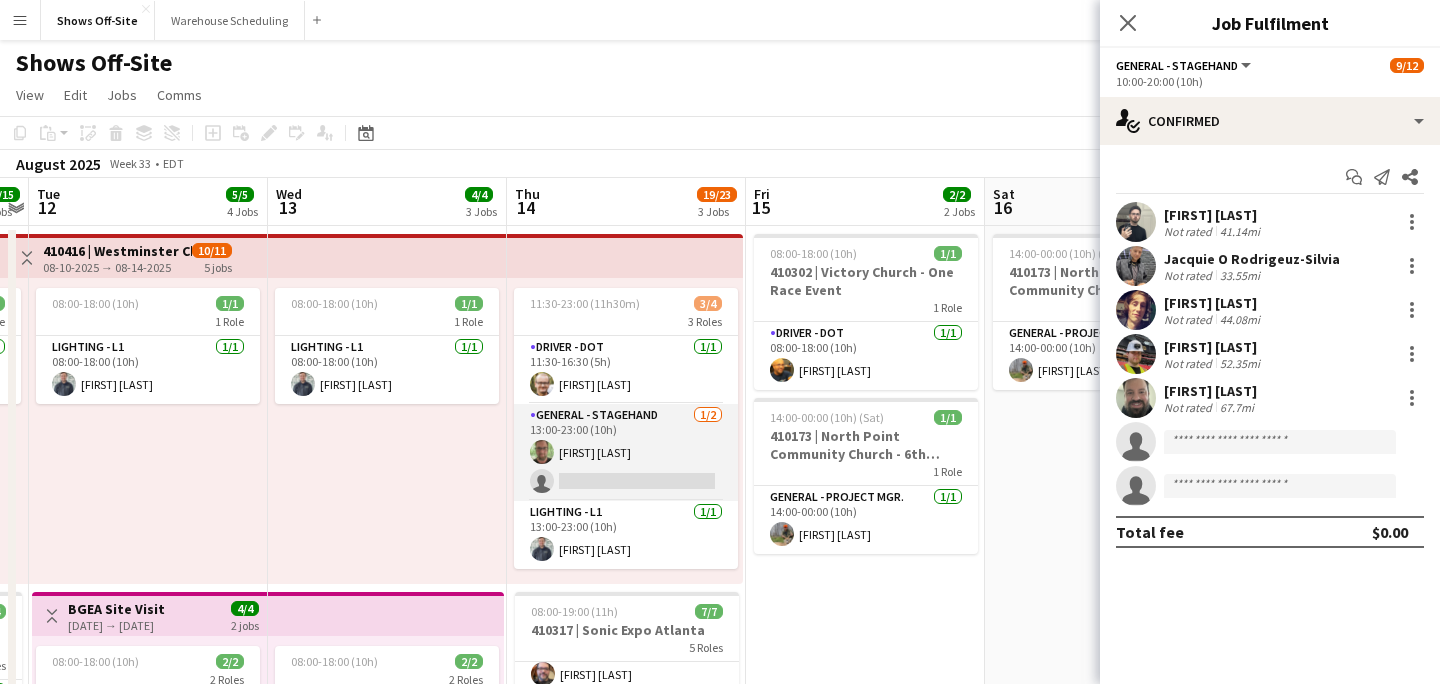 click on "General - Stagehand 1/2 13:00-23:00 (10h)
[FIRST] [LAST]
single-neutral-actions" at bounding box center (626, 452) 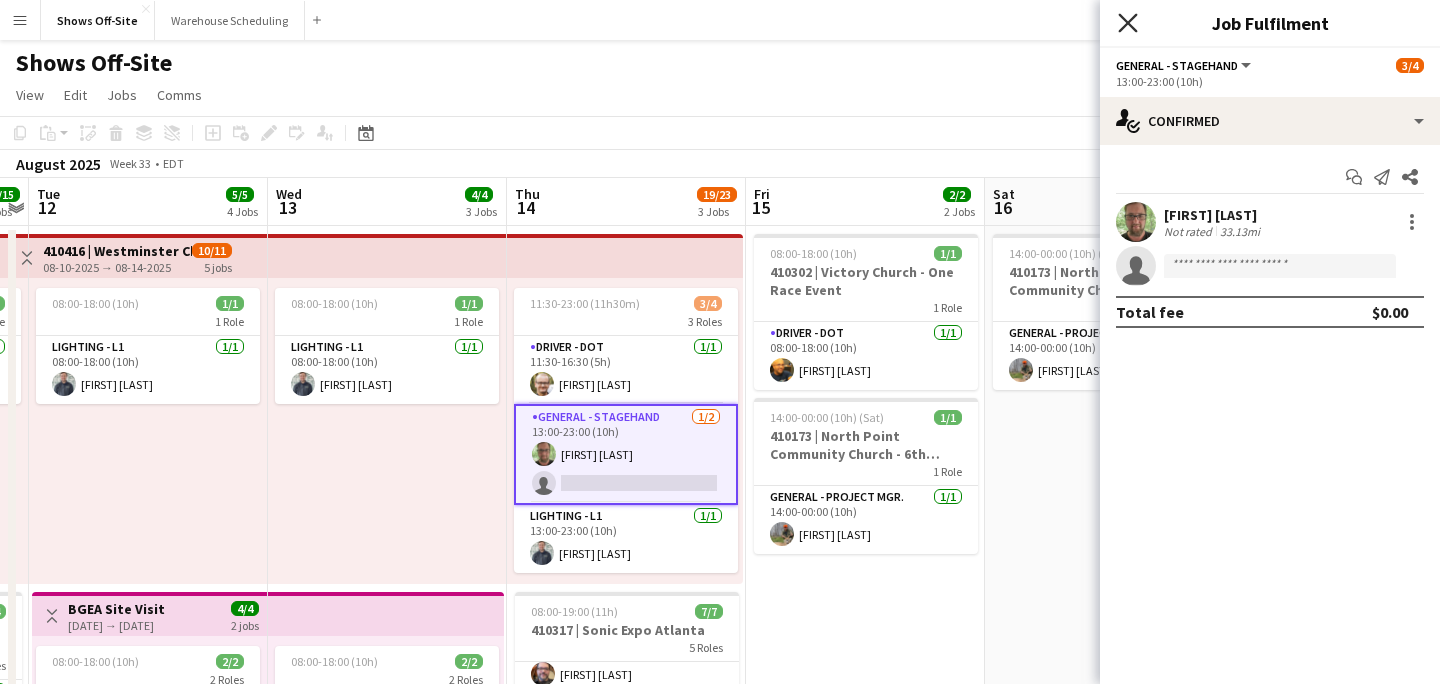 click on "Close pop-in" 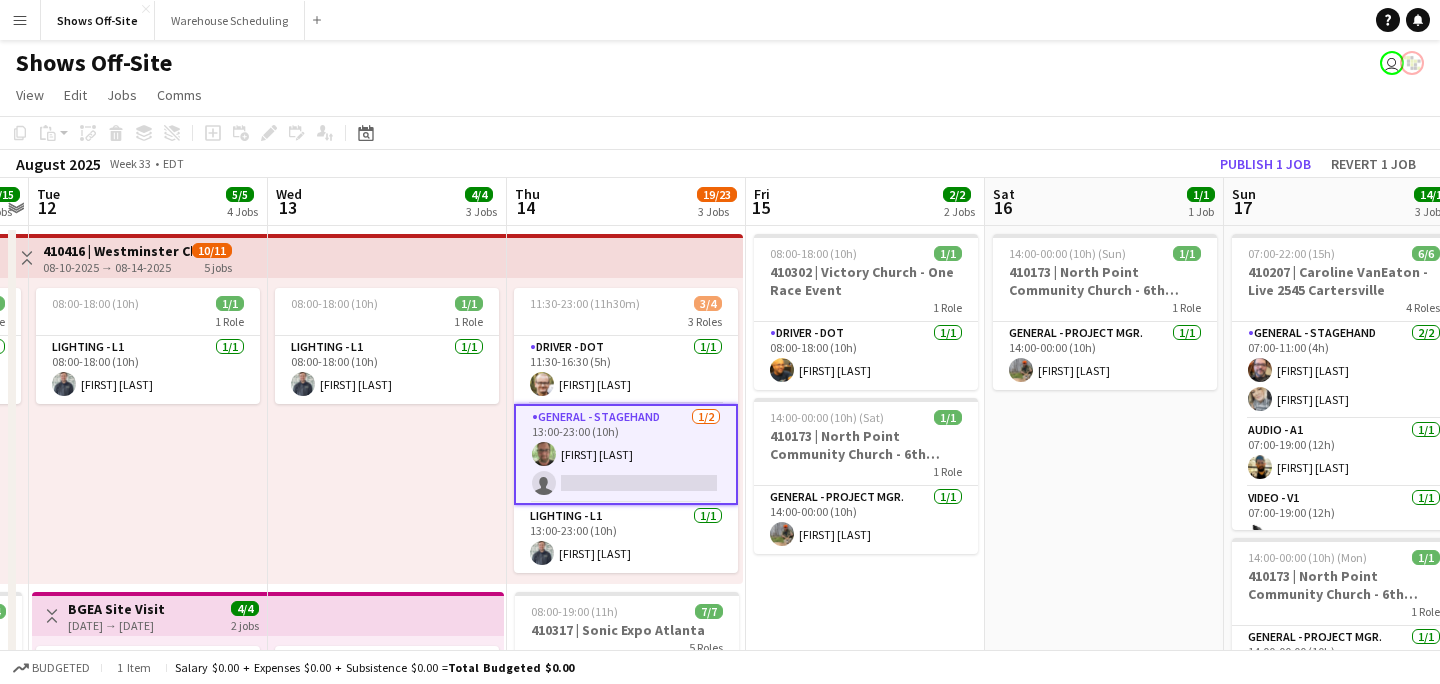 click on "Copy
Paste
Paste
Command
V Paste with crew
Command
Shift
V
Paste linked Job
Delete
Group
Ungroup
Add job
Add linked Job
Edit
Edit linked Job
Applicants
Date picker
AUG 2025 AUG 2025 Monday M Tuesday T Wednesday W Thursday T Friday F Saturday S Sunday S  AUG   1   2   3   4   5   6   7   8   9   10   11   12   13   14   15   16   17   18   19   20   21   22   23   24   25" 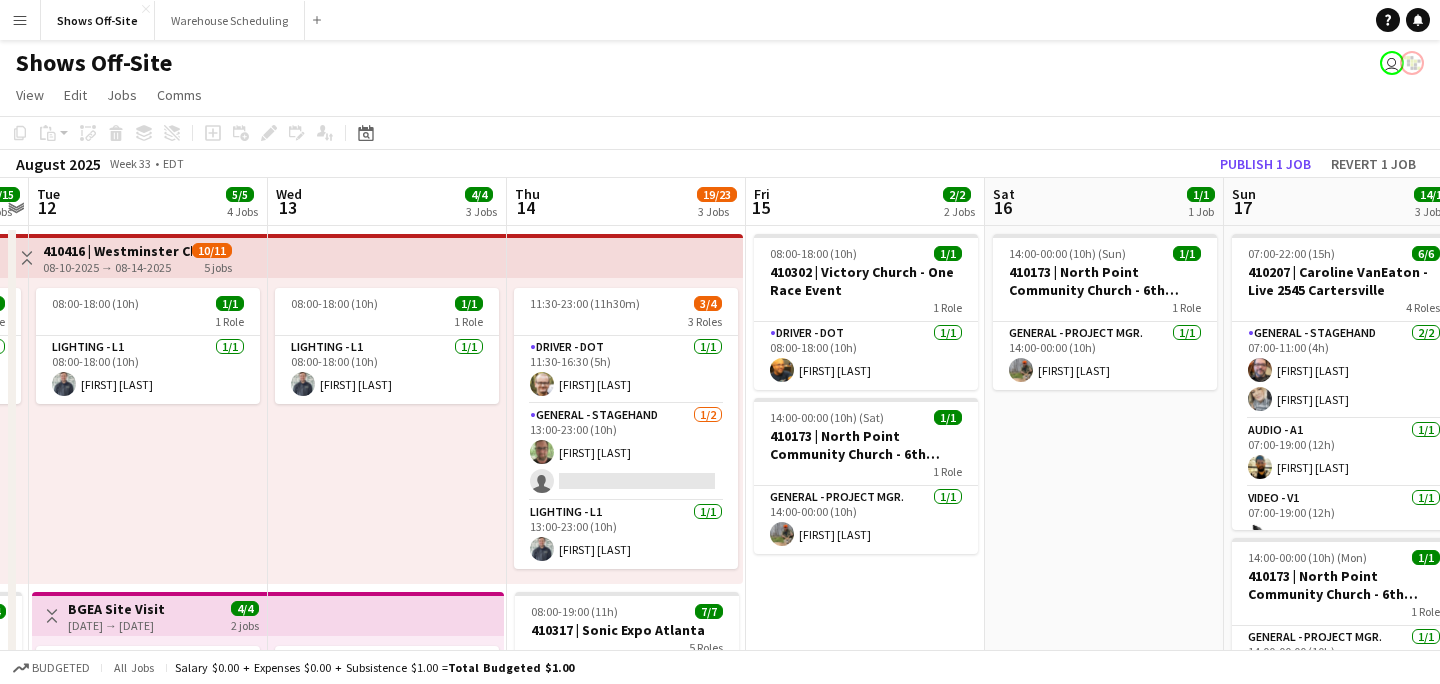 click on "Copy
Paste
Paste
Command
V Paste with crew
Command
Shift
V
Paste linked Job
Delete
Group
Ungroup
Add job
Add linked Job
Edit
Edit linked Job
Applicants
Date picker
AUG 2025 AUG 2025 Monday M Tuesday T Wednesday W Thursday T Friday F Saturday S Sunday S  AUG   1   2   3   4   5   6   7   8   9   10   11   12   13   14   15   16   17   18   19   20   21   22   23   24   25" 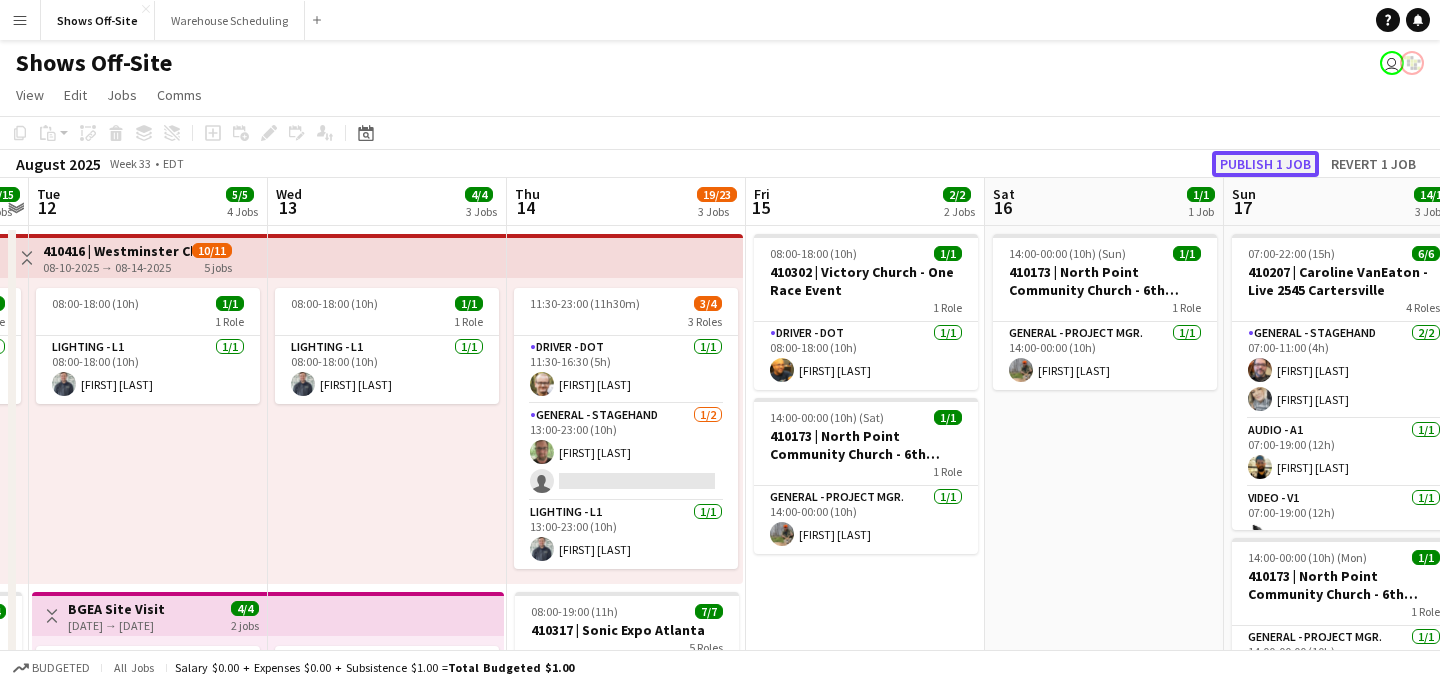 click on "Publish 1 job" 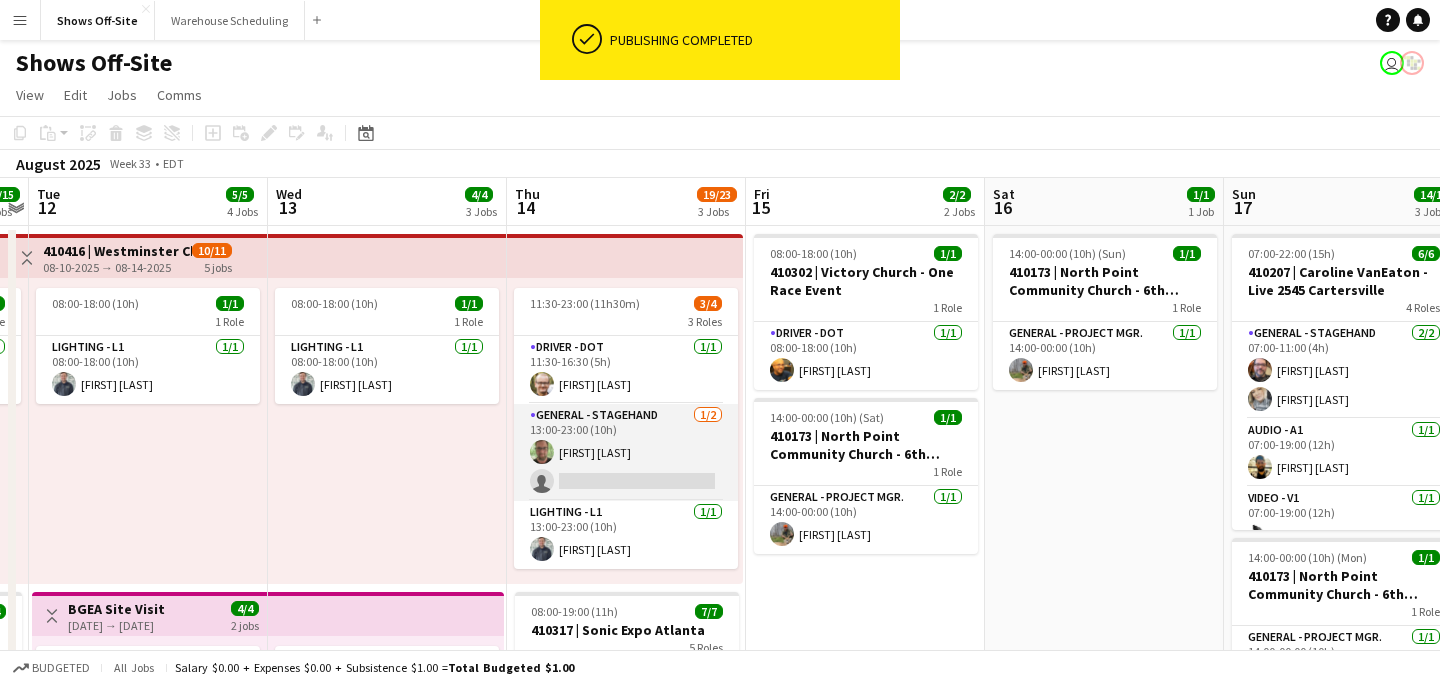 click on "General - Stagehand 1/2 13:00-23:00 (10h)
[FIRST] [LAST]
single-neutral-actions" at bounding box center [626, 452] 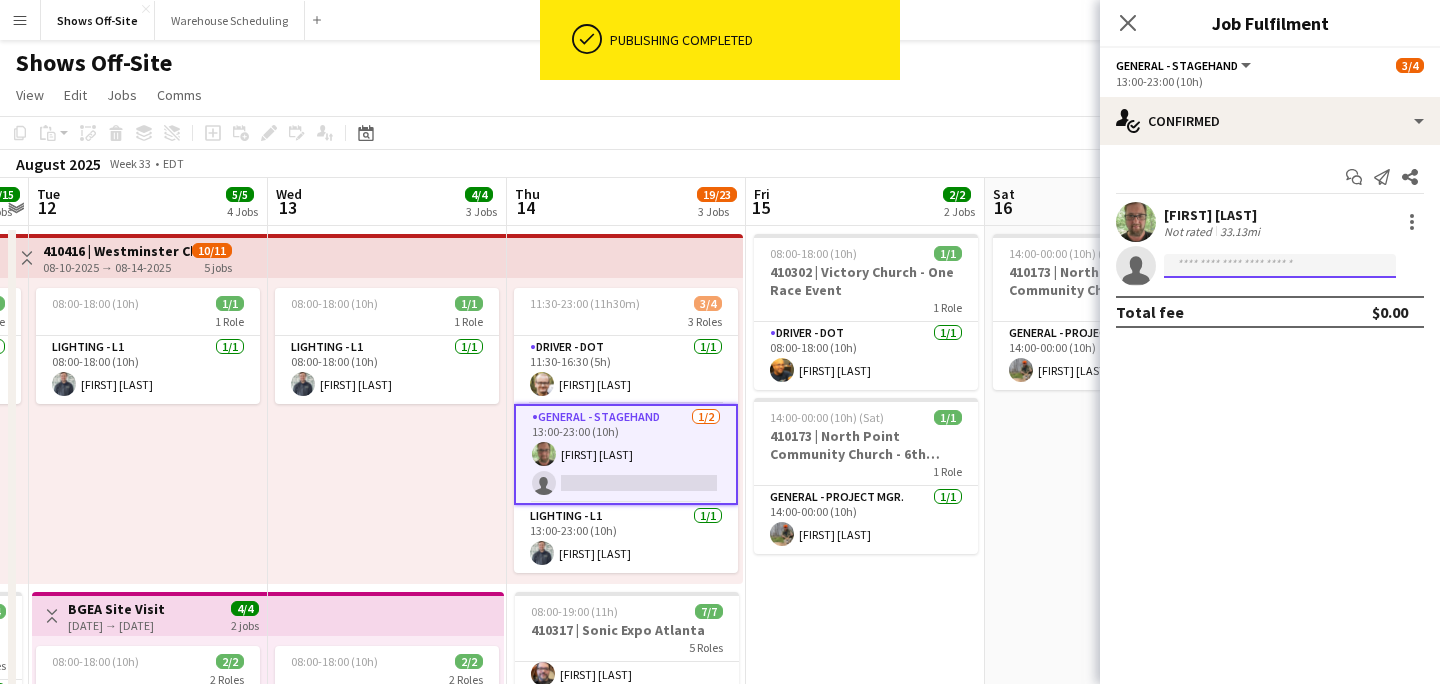 click 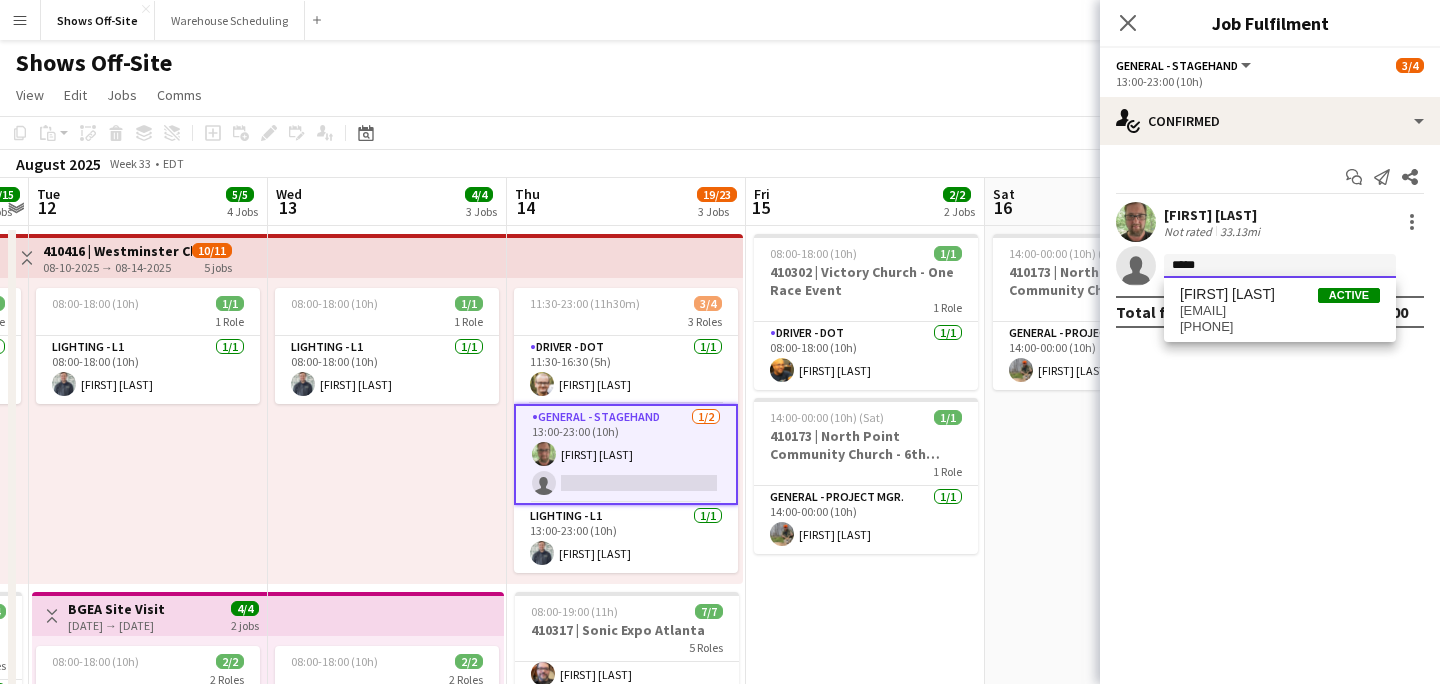 type on "*****" 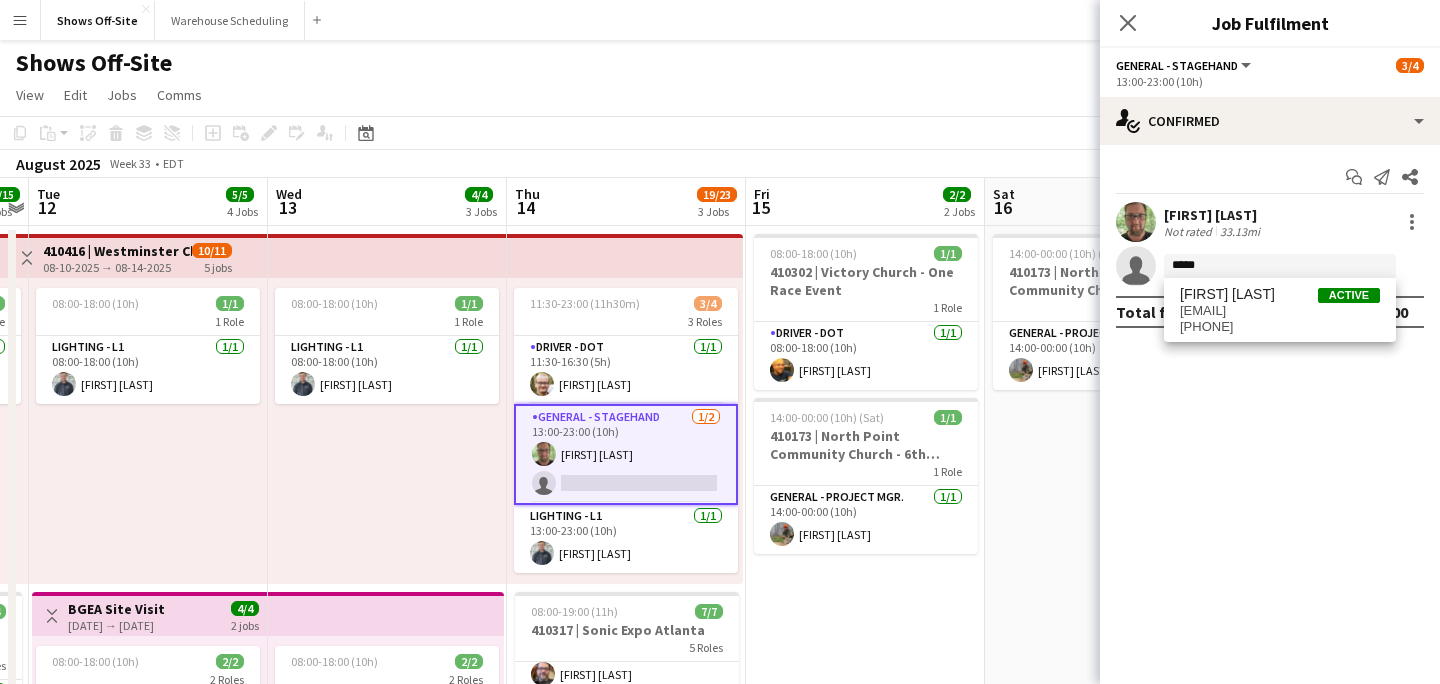 click on "[FIRST] [LAST] Active" at bounding box center [1280, 294] 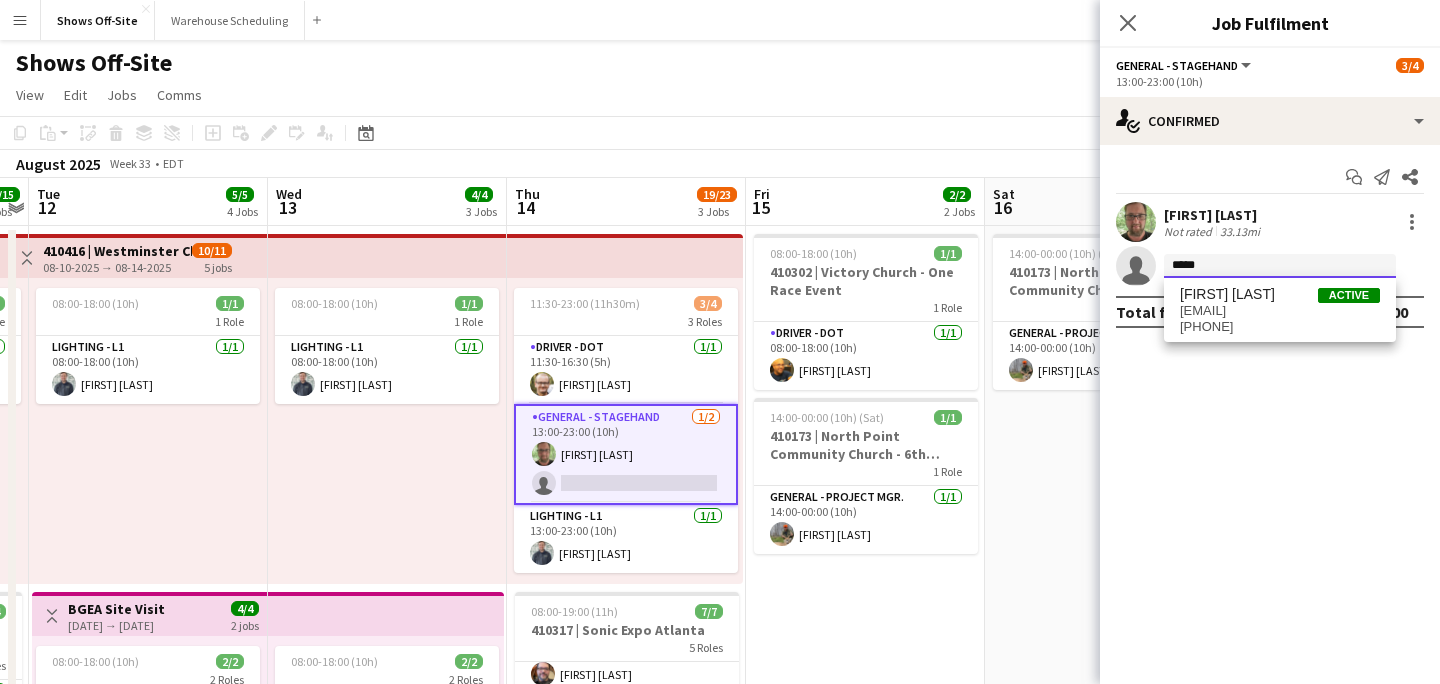 type 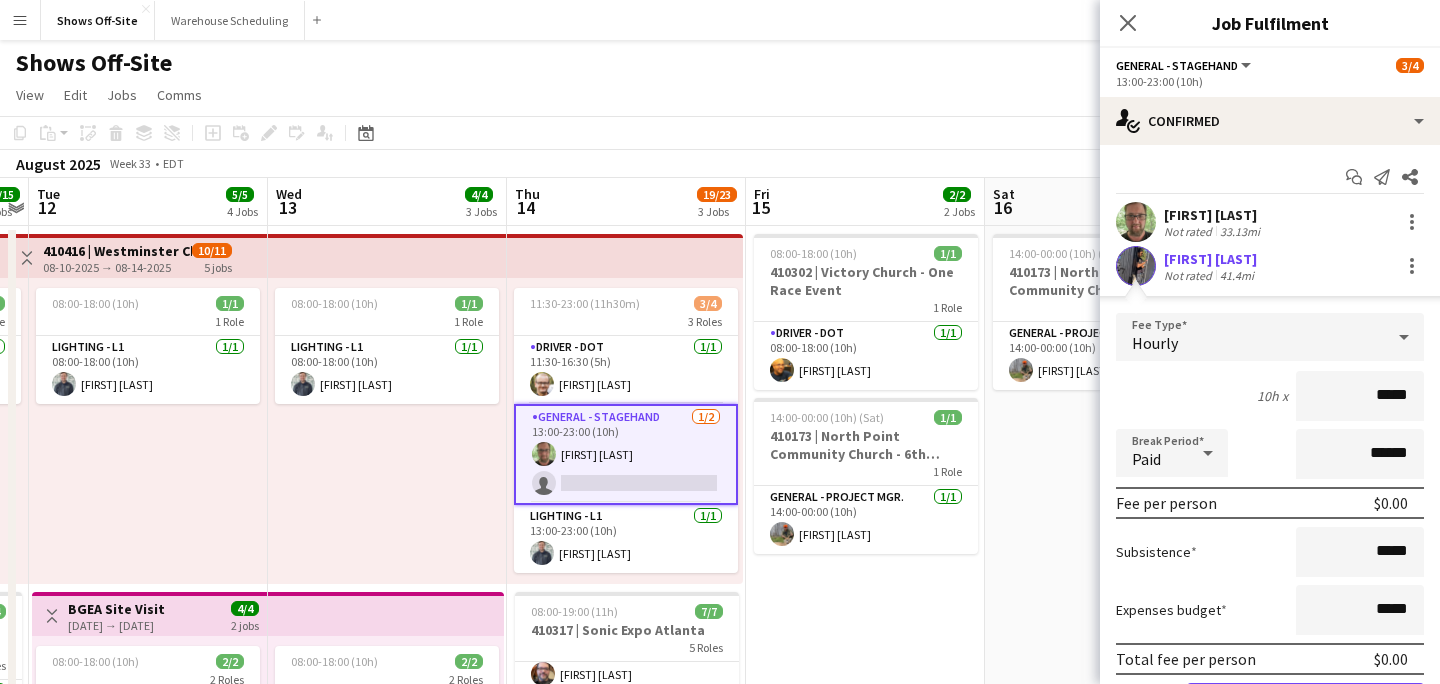 scroll, scrollTop: 114, scrollLeft: 0, axis: vertical 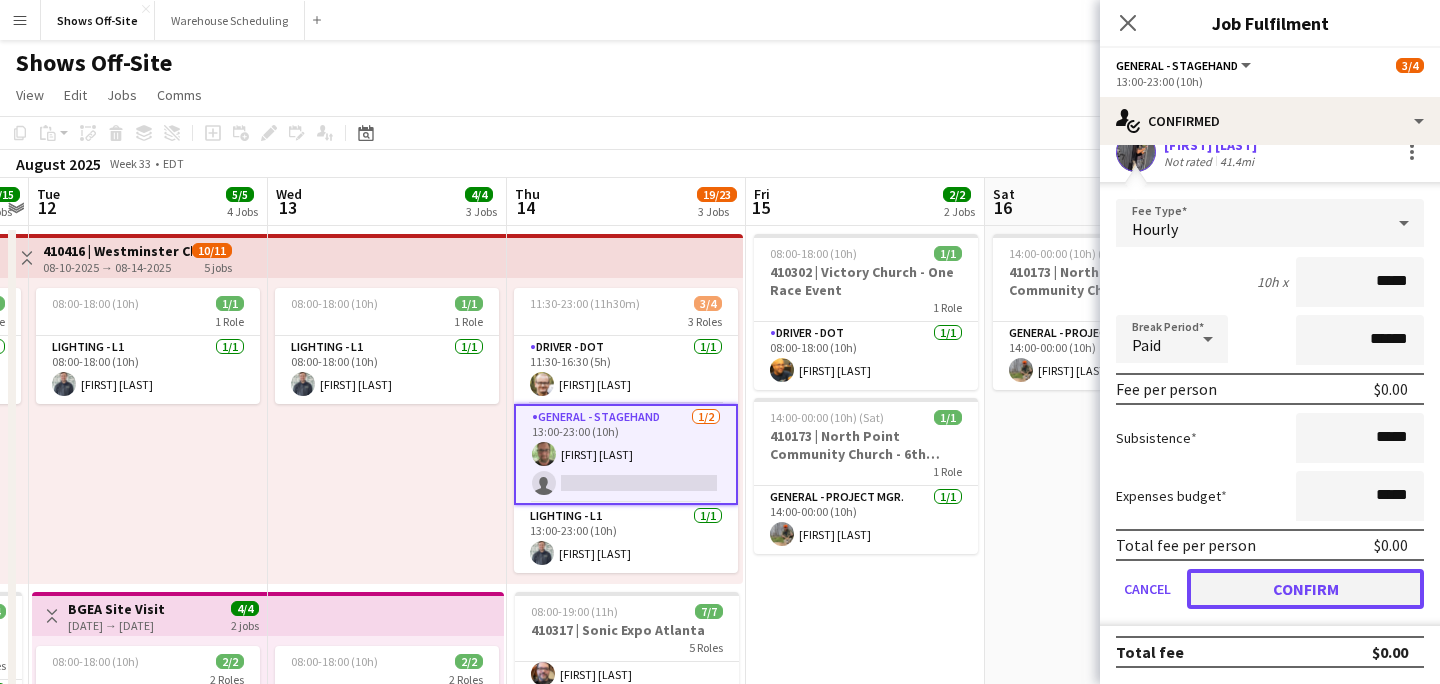 click on "Confirm" at bounding box center (1305, 589) 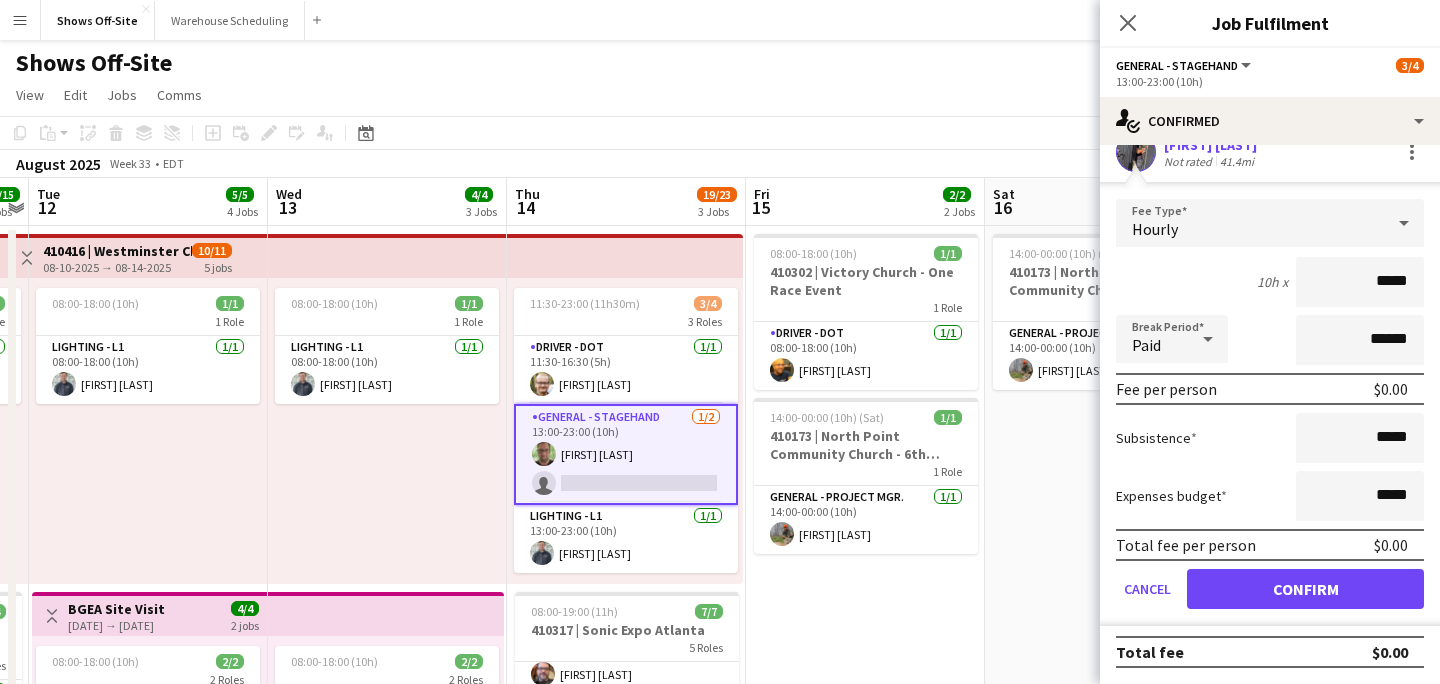 scroll, scrollTop: 0, scrollLeft: 0, axis: both 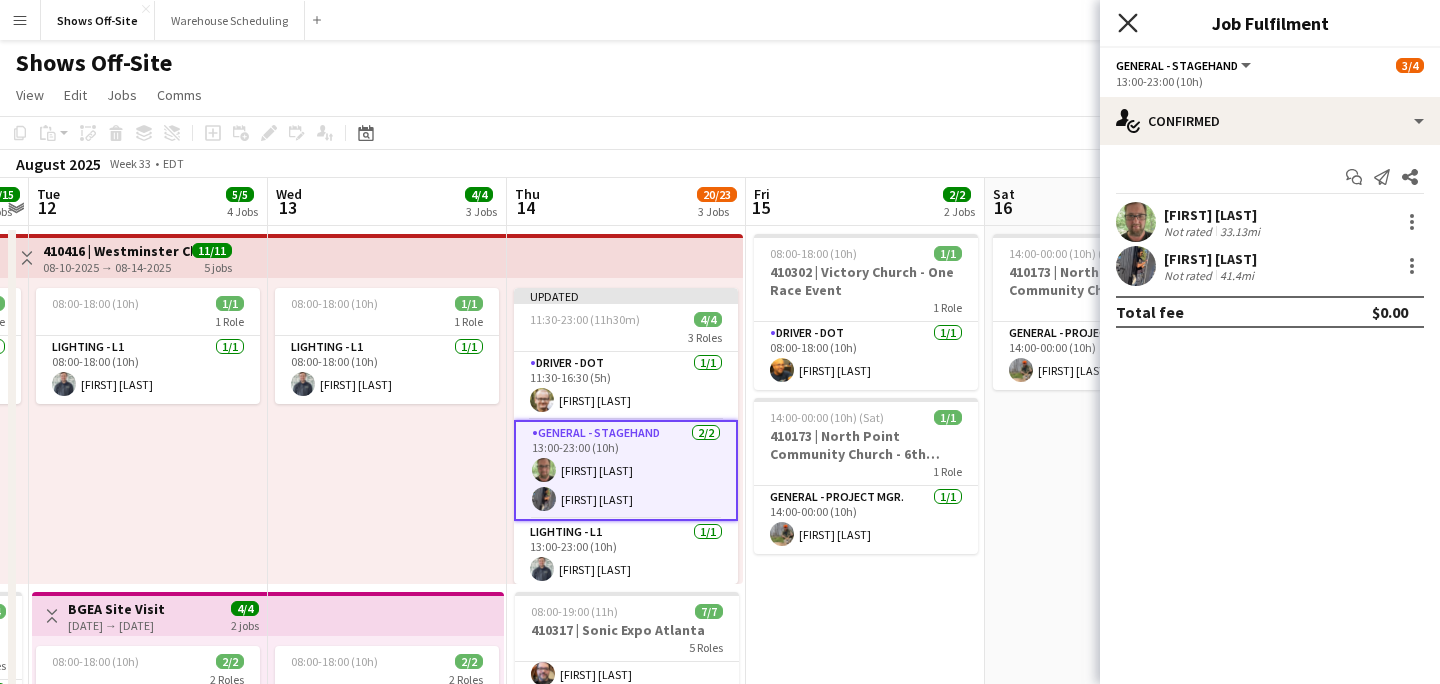 click on "Close pop-in" 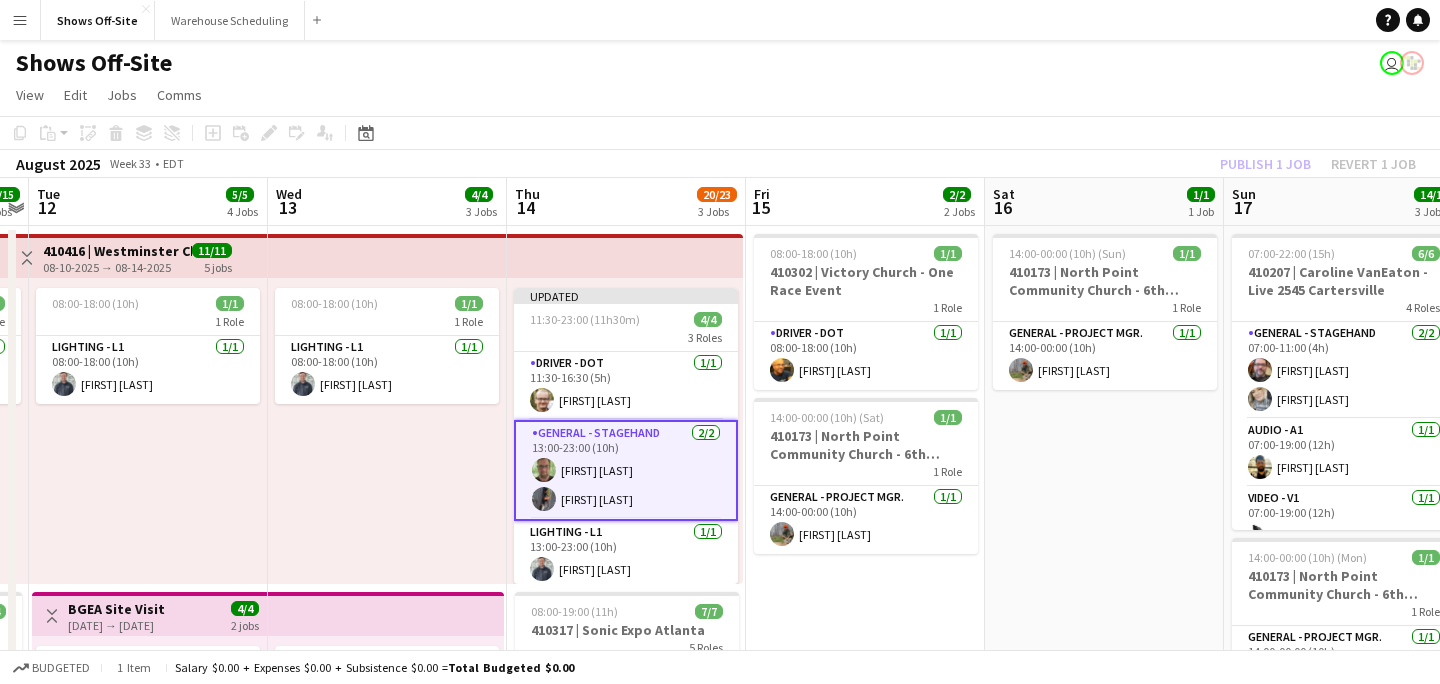 click on "Publish 1 job   Revert 1 job" 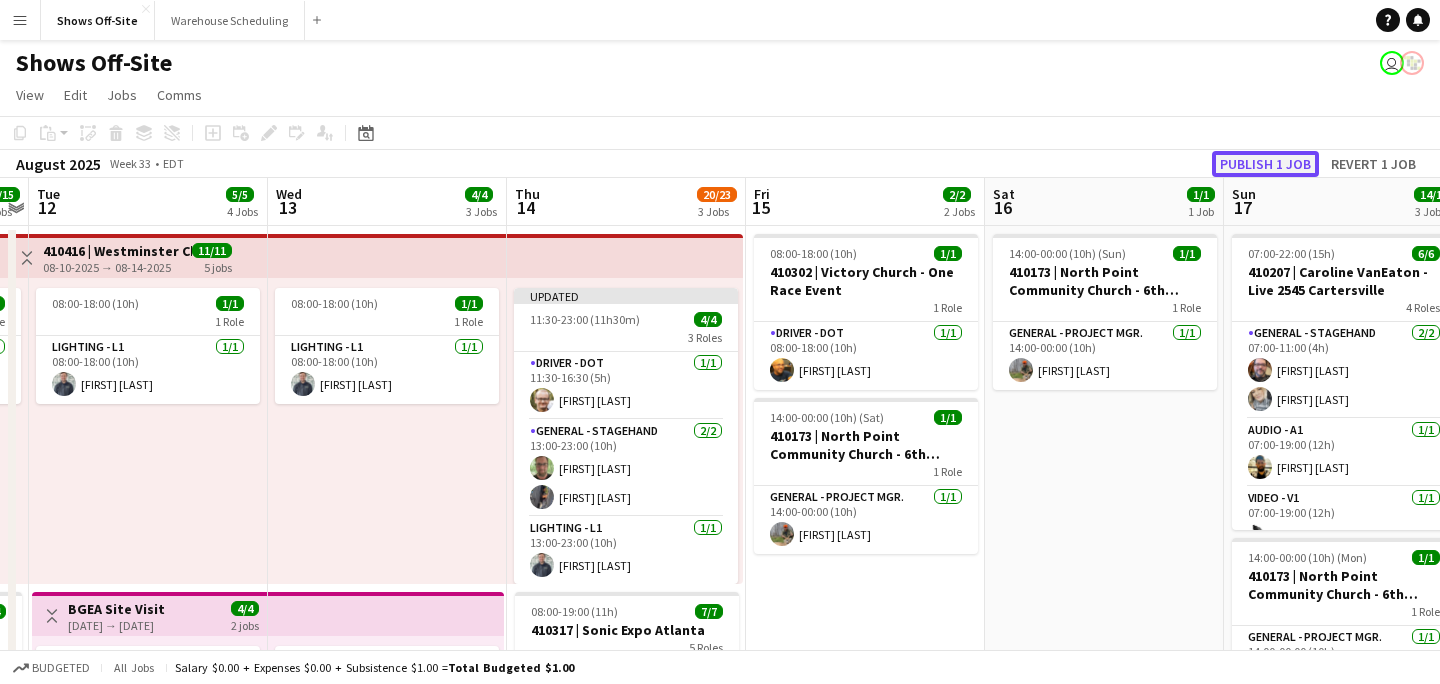 click on "Publish 1 job" 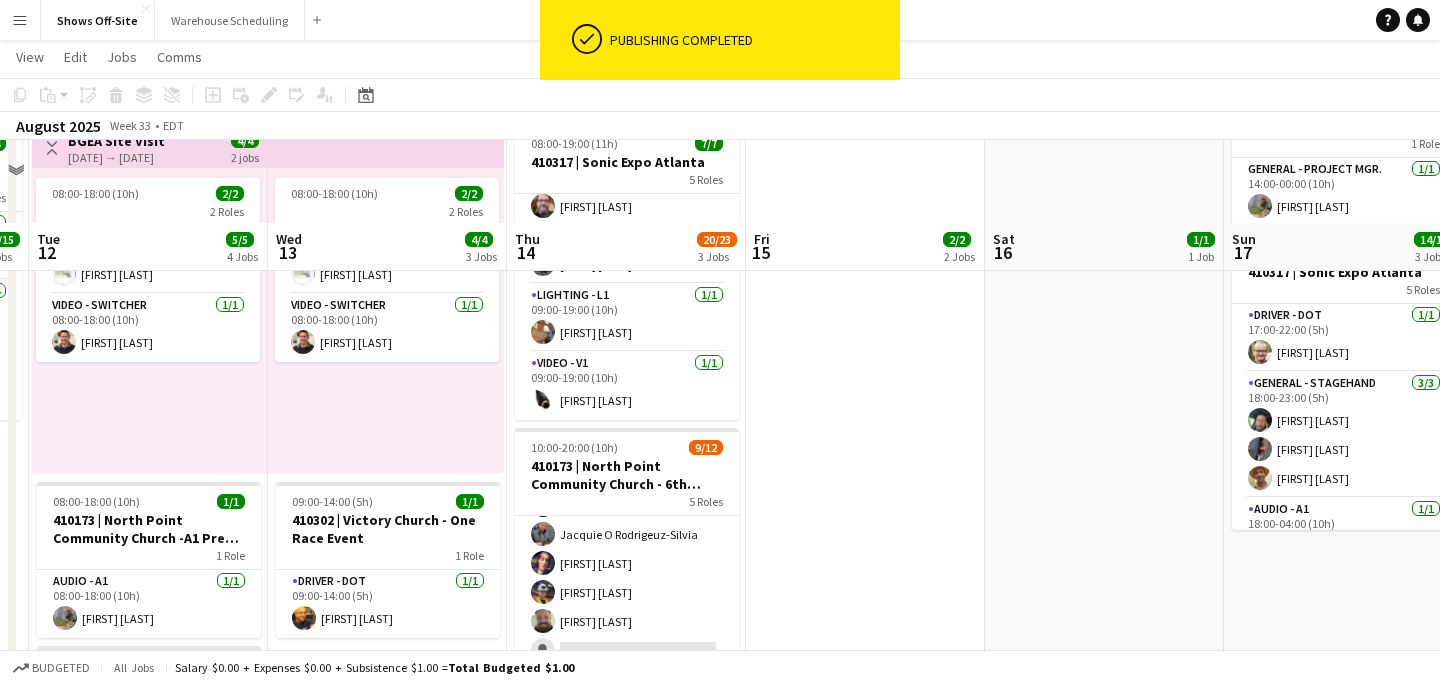 scroll, scrollTop: 557, scrollLeft: 0, axis: vertical 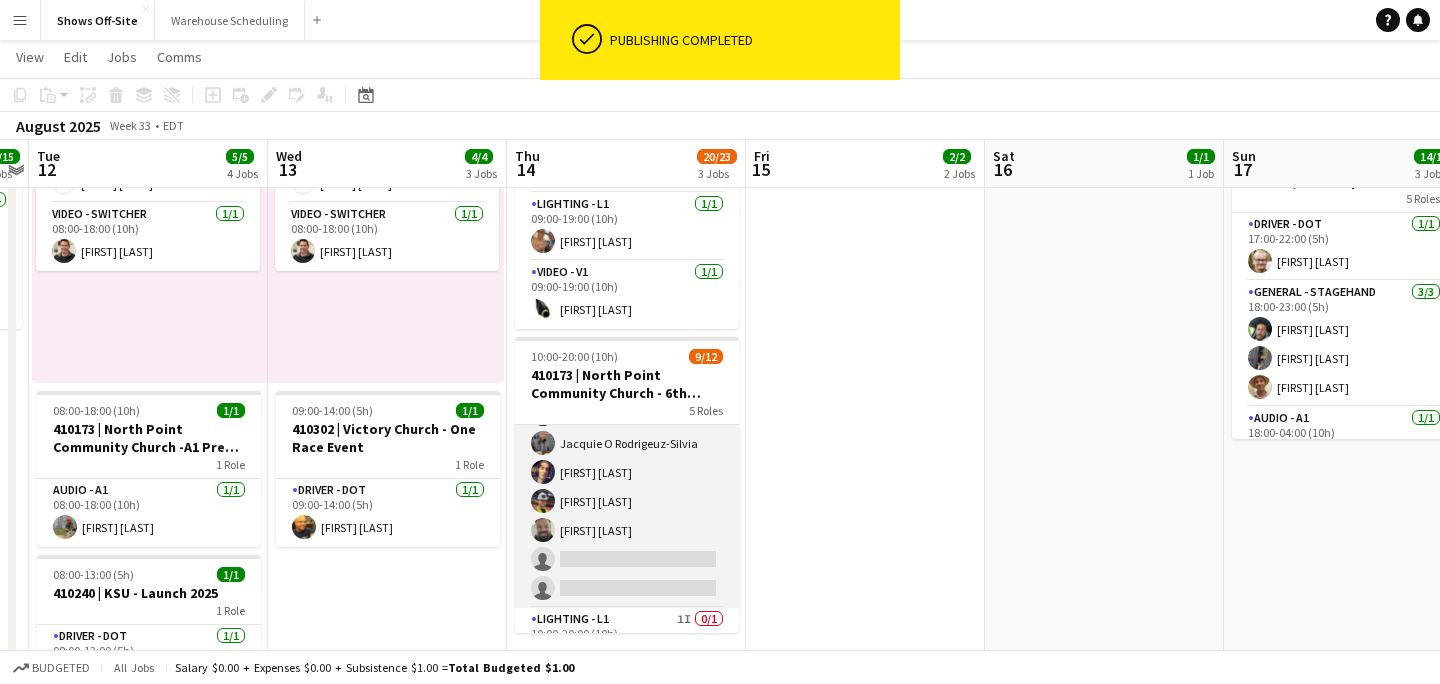 click on "General - Stagehand 5A 5/7 10:00-20:00 (10h)
[FIRST] [LAST] [FIRST] [LAST] [FIRST] [LAST] [FIRST] [LAST] [FIRST] [LAST]
single-neutral-actions
single-neutral-actions" at bounding box center [627, 487] 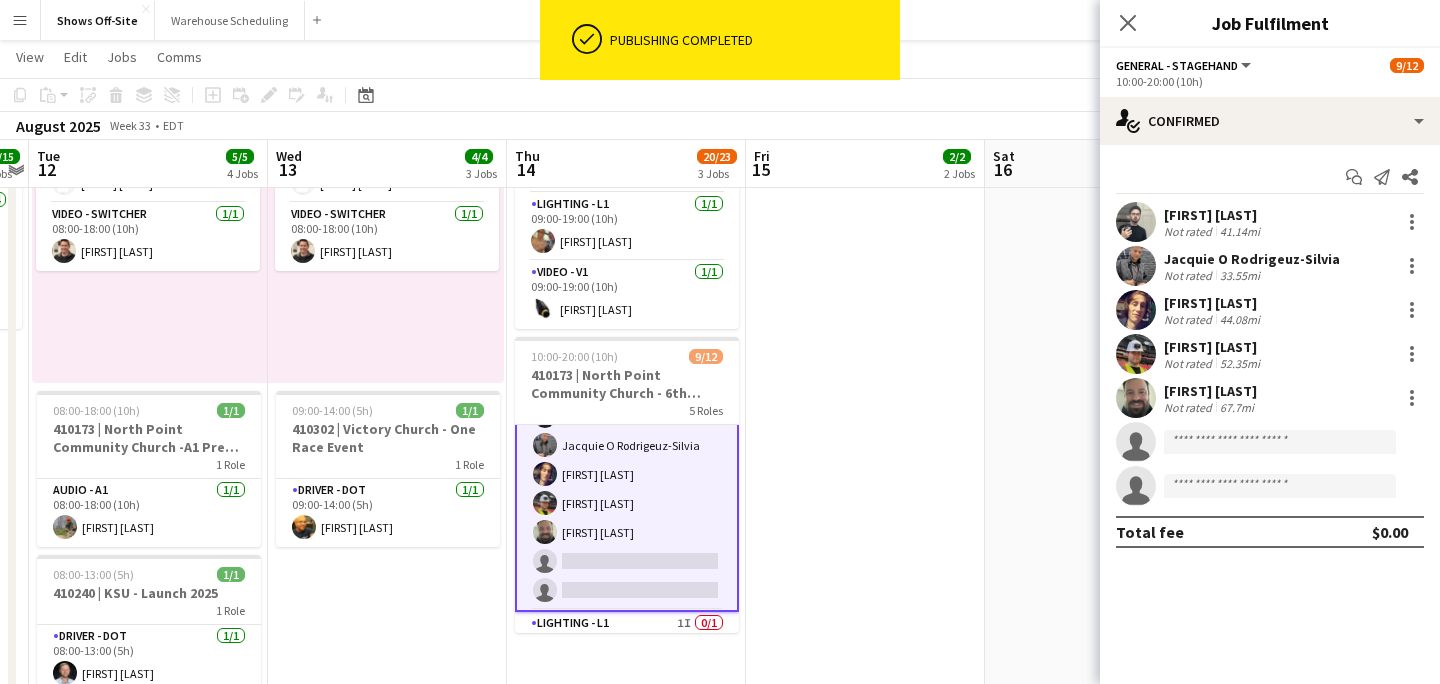 scroll, scrollTop: 226, scrollLeft: 0, axis: vertical 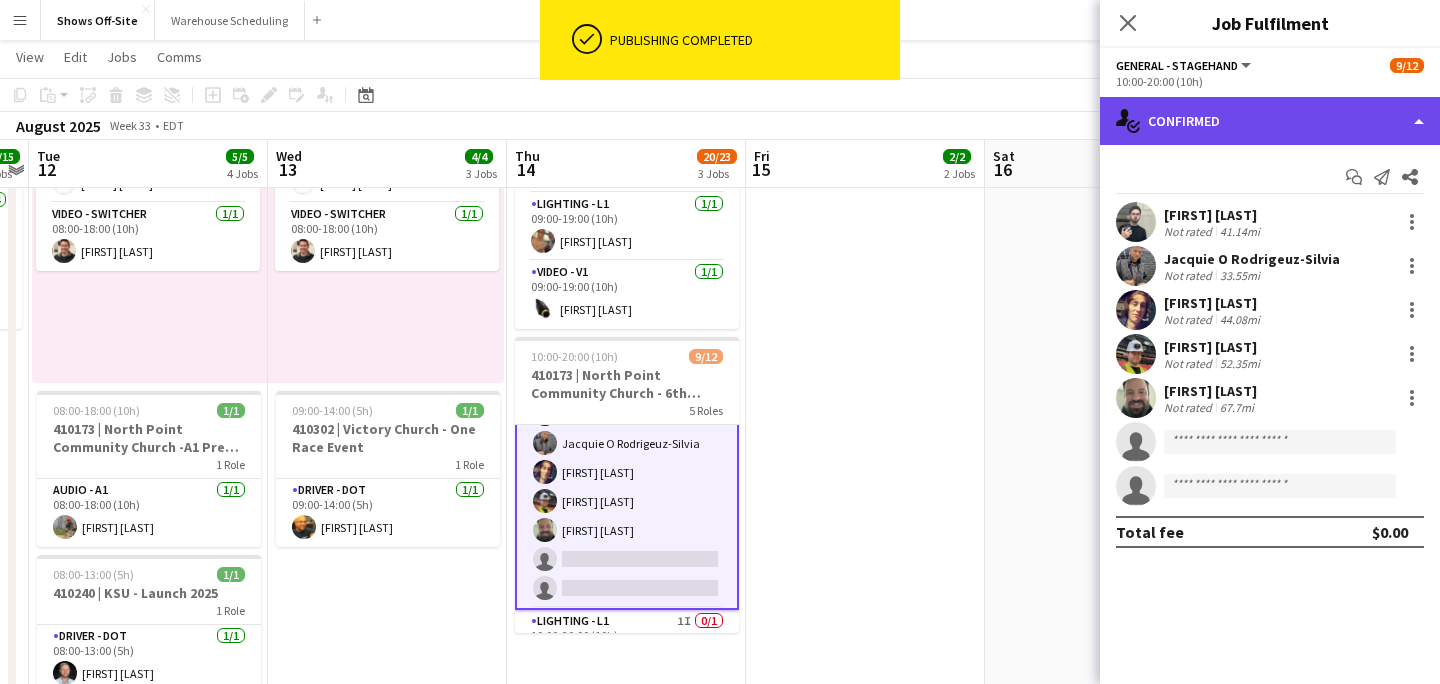 click on "single-neutral-actions-check-2
Confirmed" 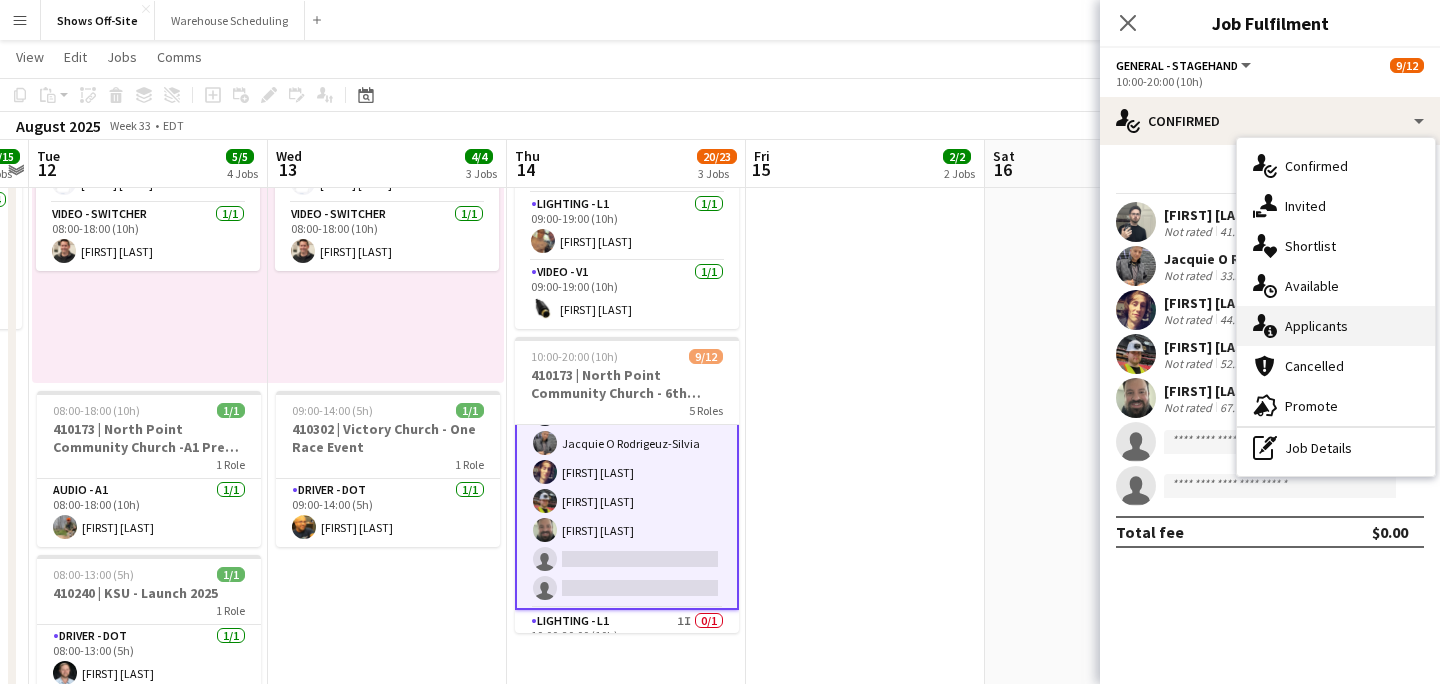 click on "single-neutral-actions-information
Applicants" at bounding box center [1336, 326] 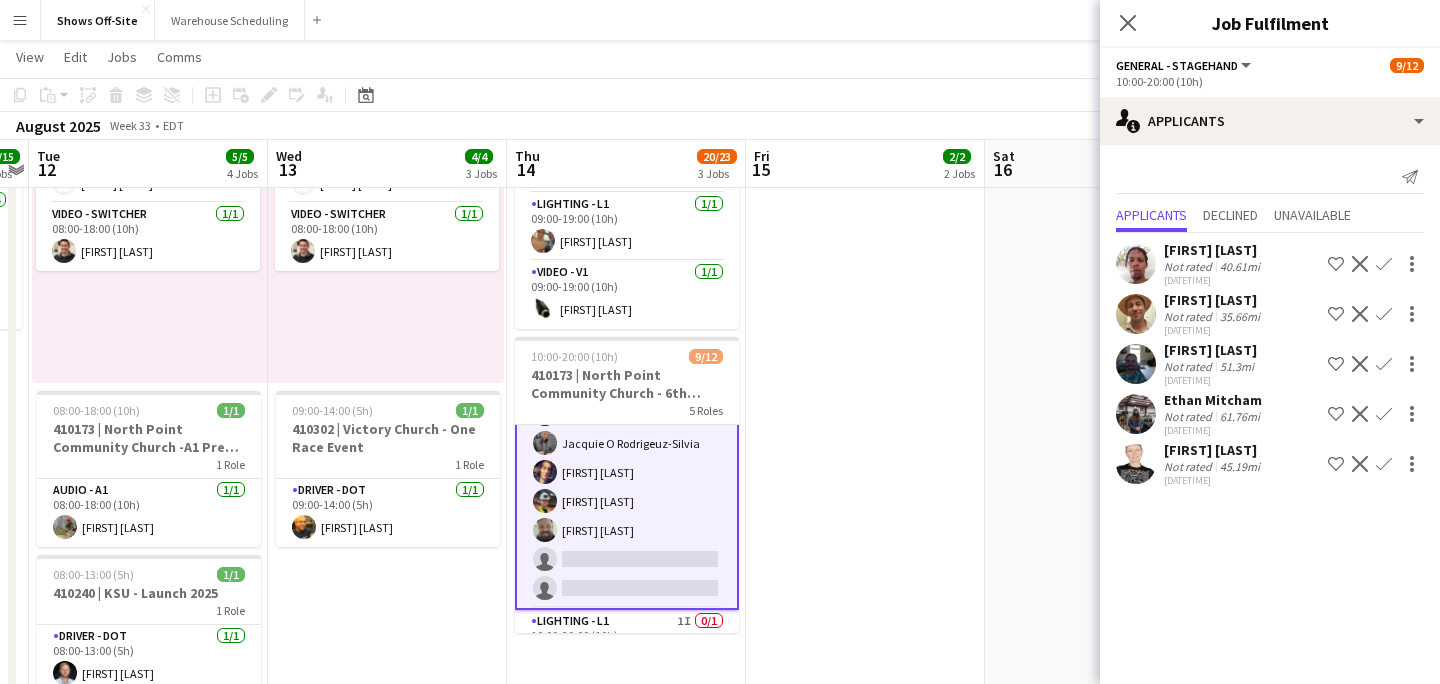 click on "Confirm" at bounding box center [1384, 314] 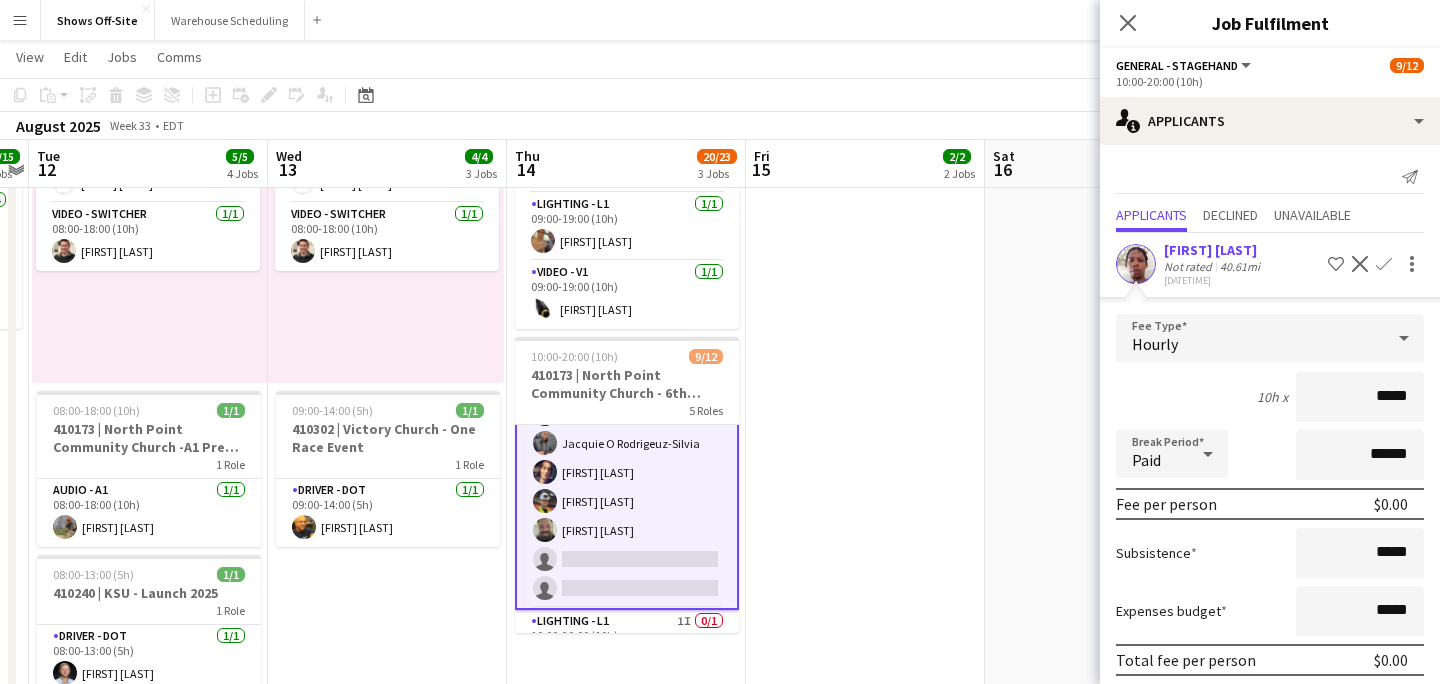 scroll, scrollTop: 277, scrollLeft: 0, axis: vertical 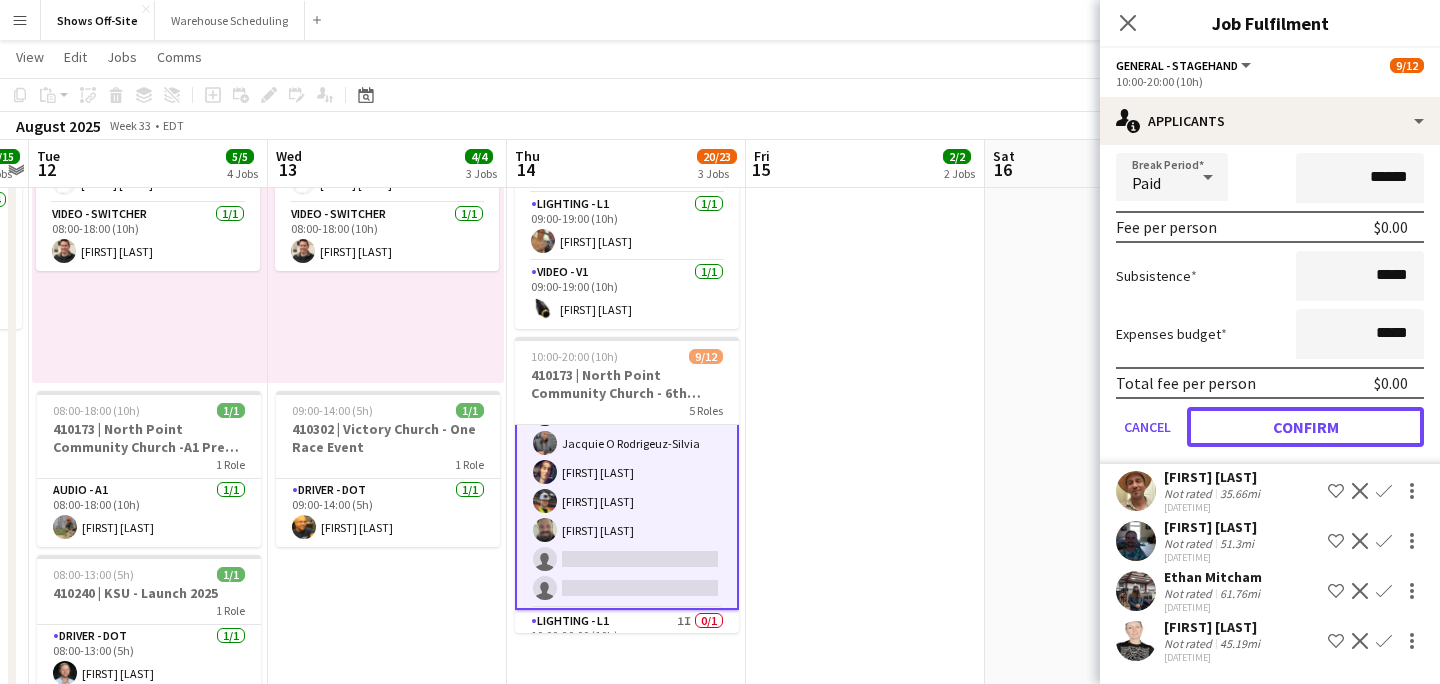 click on "Confirm" 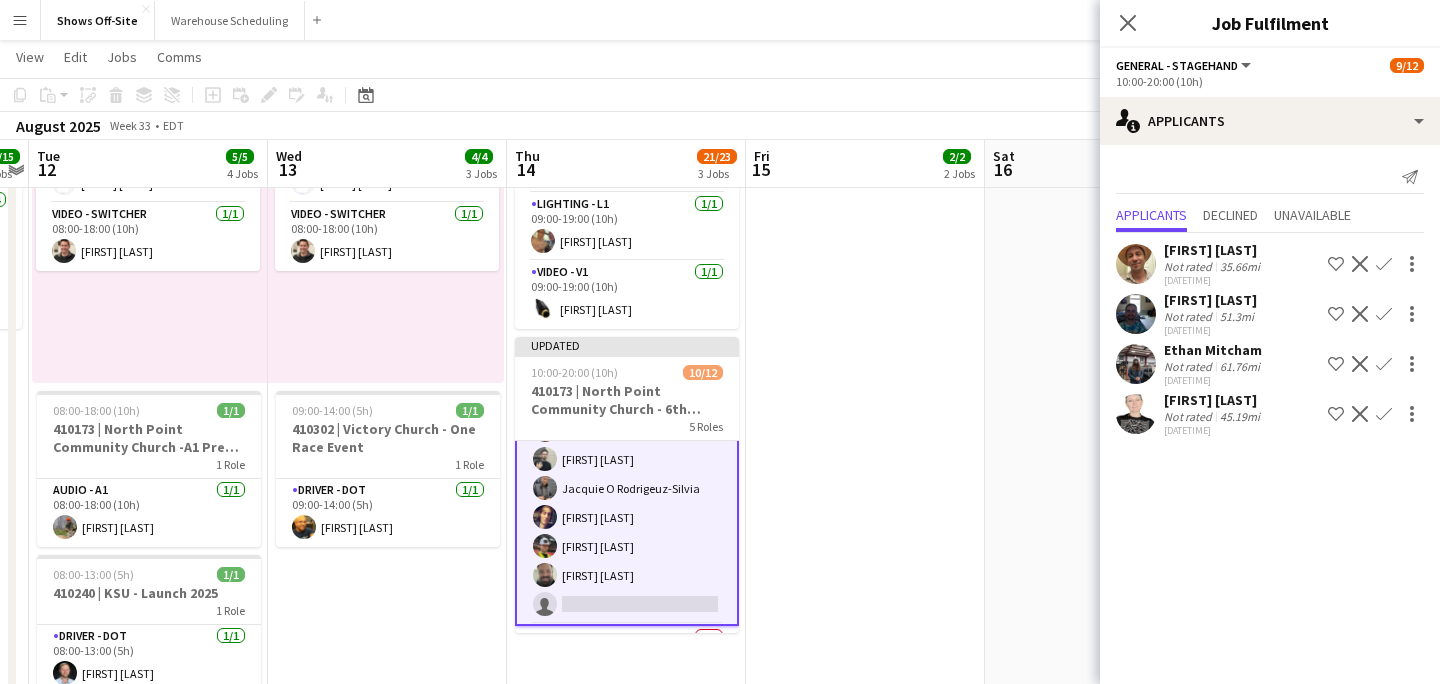 scroll, scrollTop: 0, scrollLeft: 0, axis: both 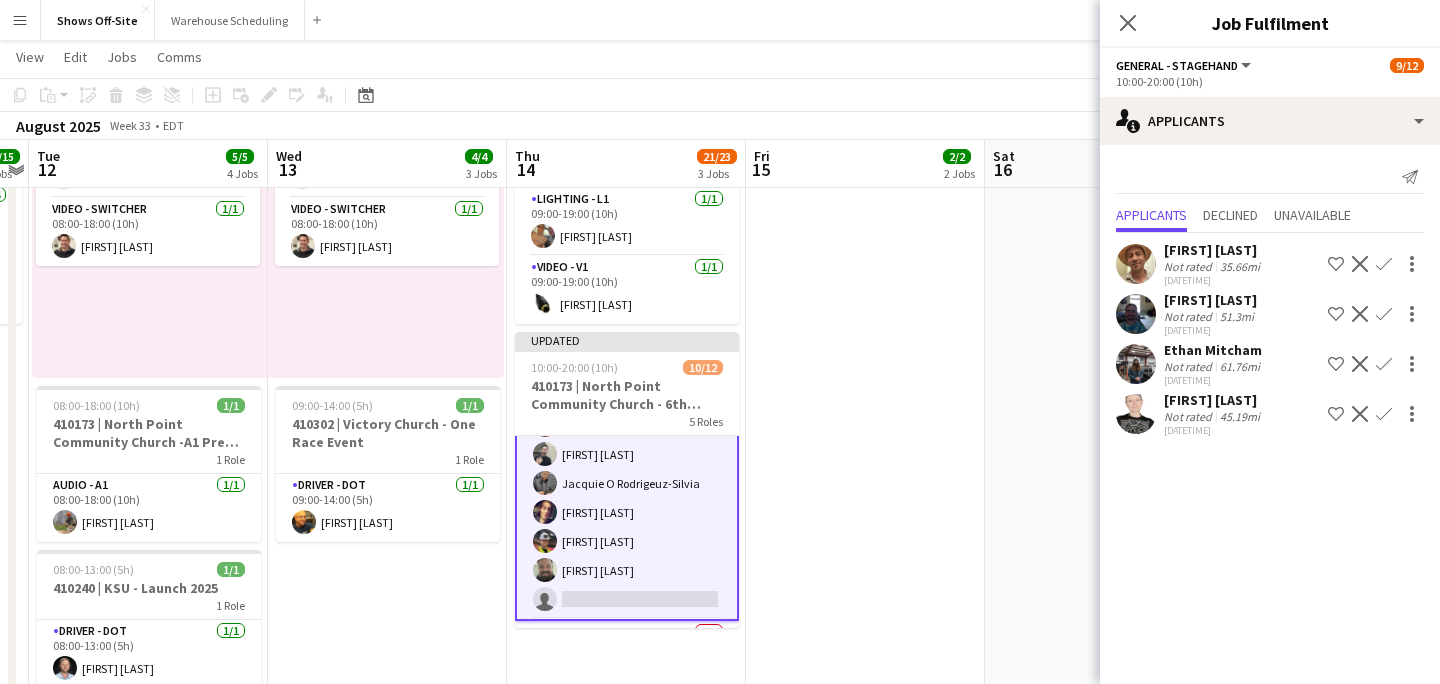 click on "Confirm" at bounding box center [1384, 314] 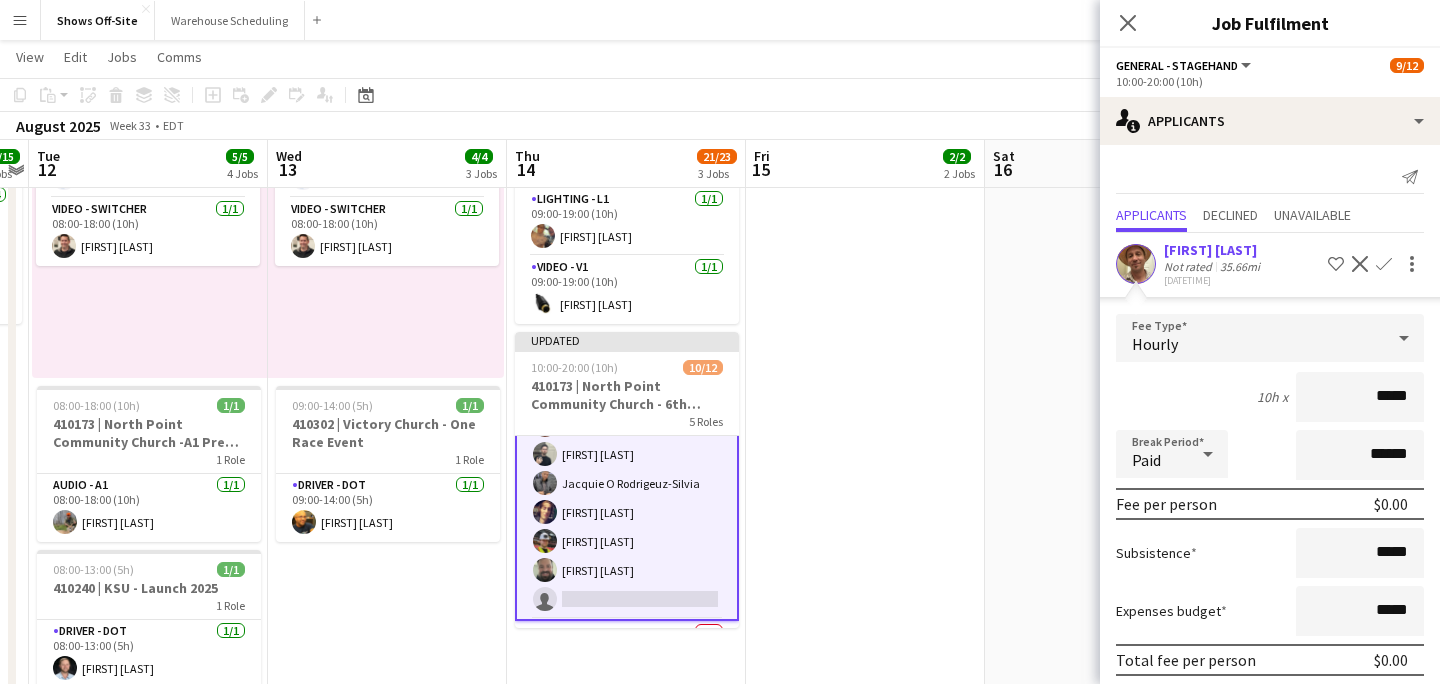 scroll, scrollTop: 227, scrollLeft: 0, axis: vertical 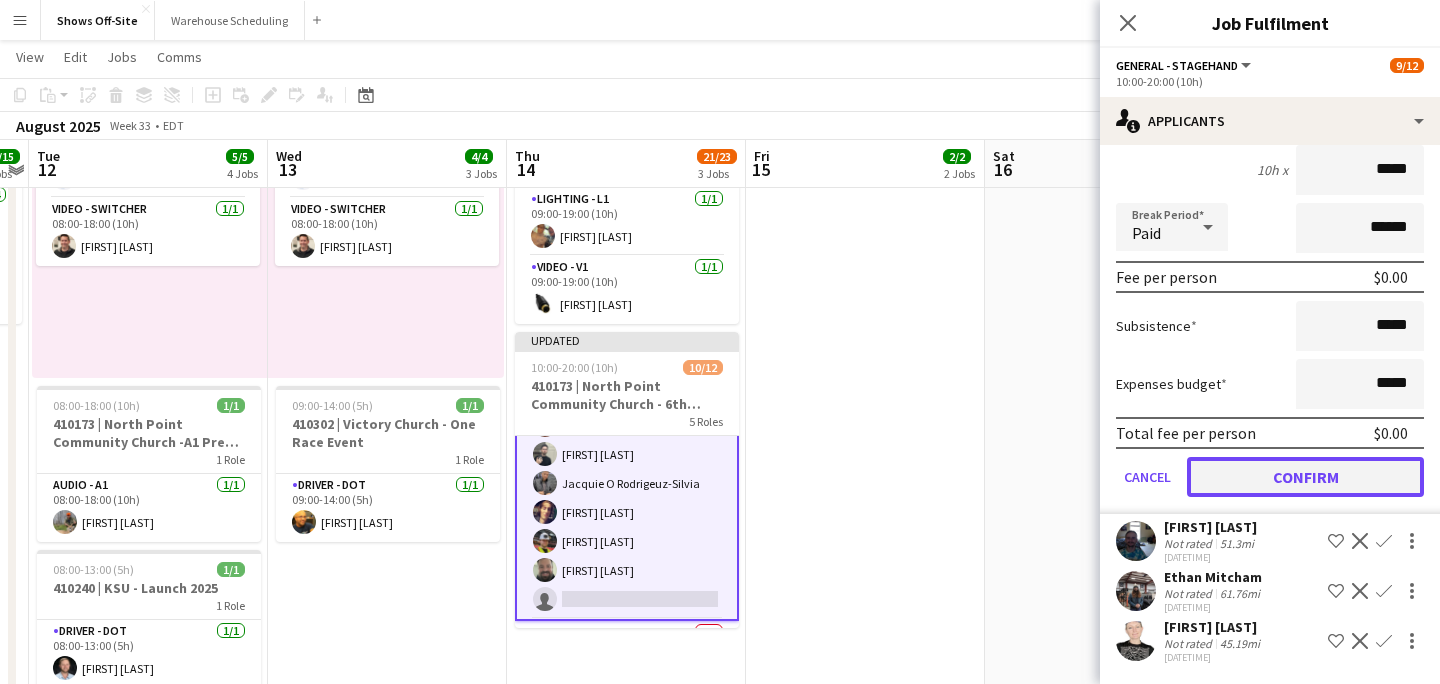 click on "Confirm" 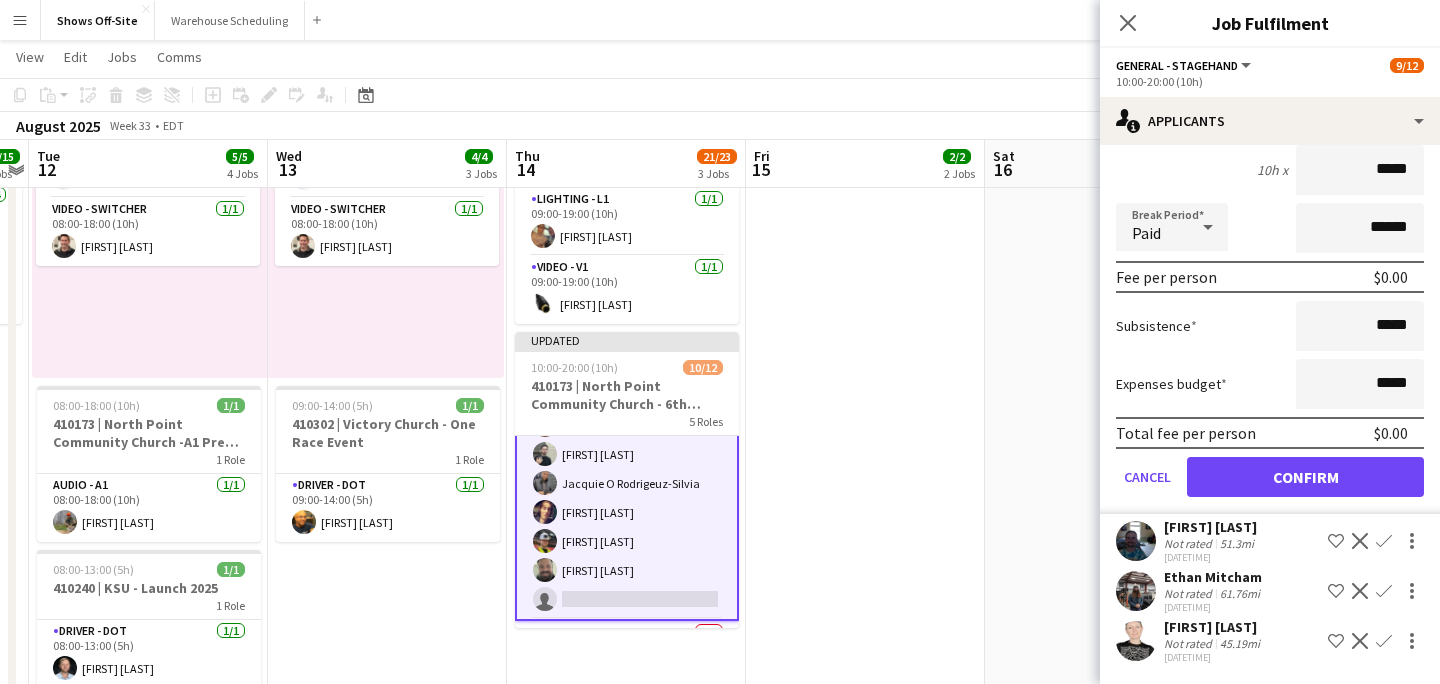 scroll, scrollTop: 0, scrollLeft: 0, axis: both 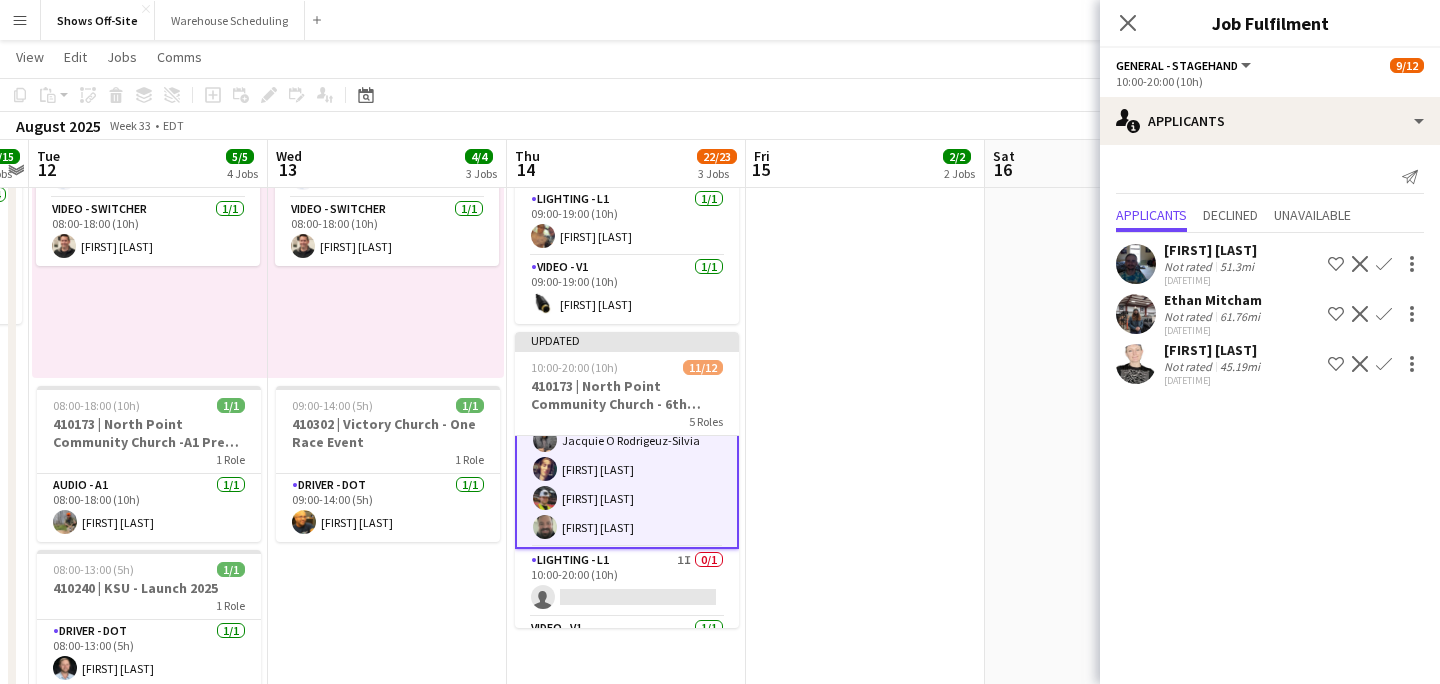 click 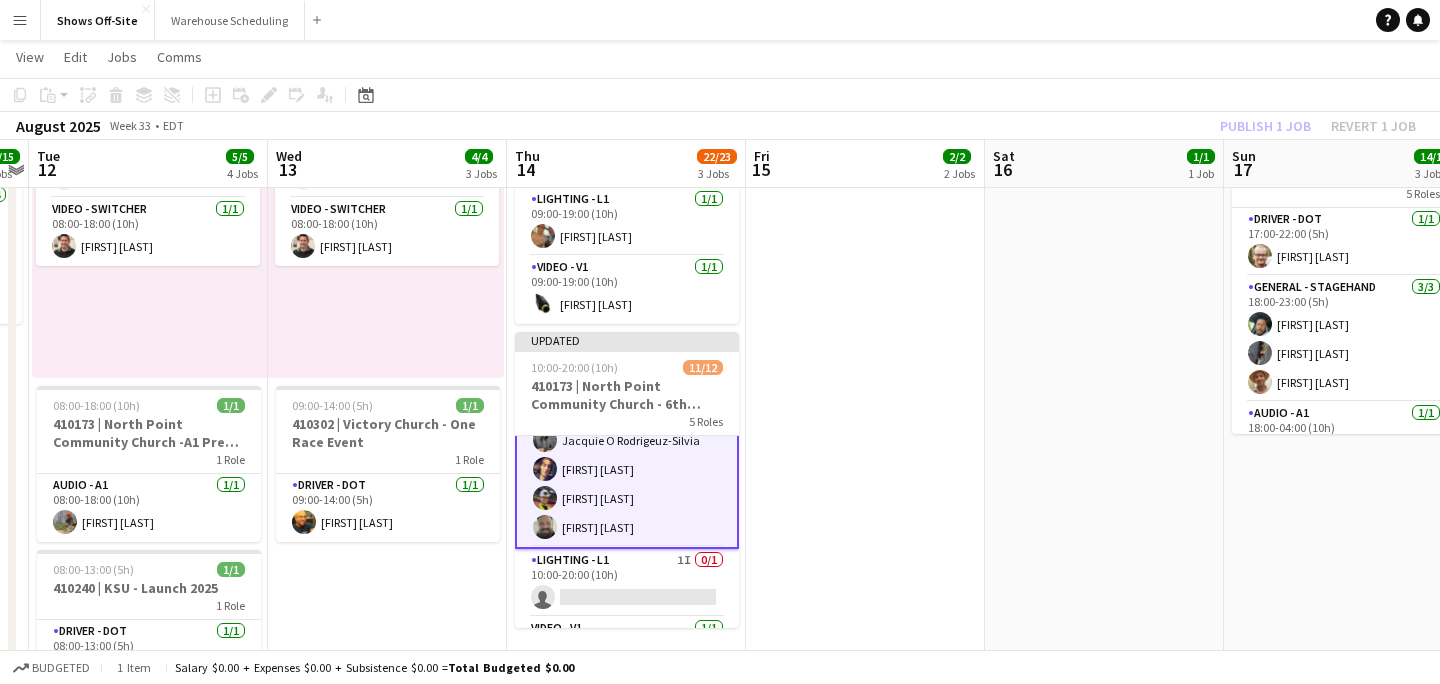 click on "Publish 1 job   Revert 1 job" 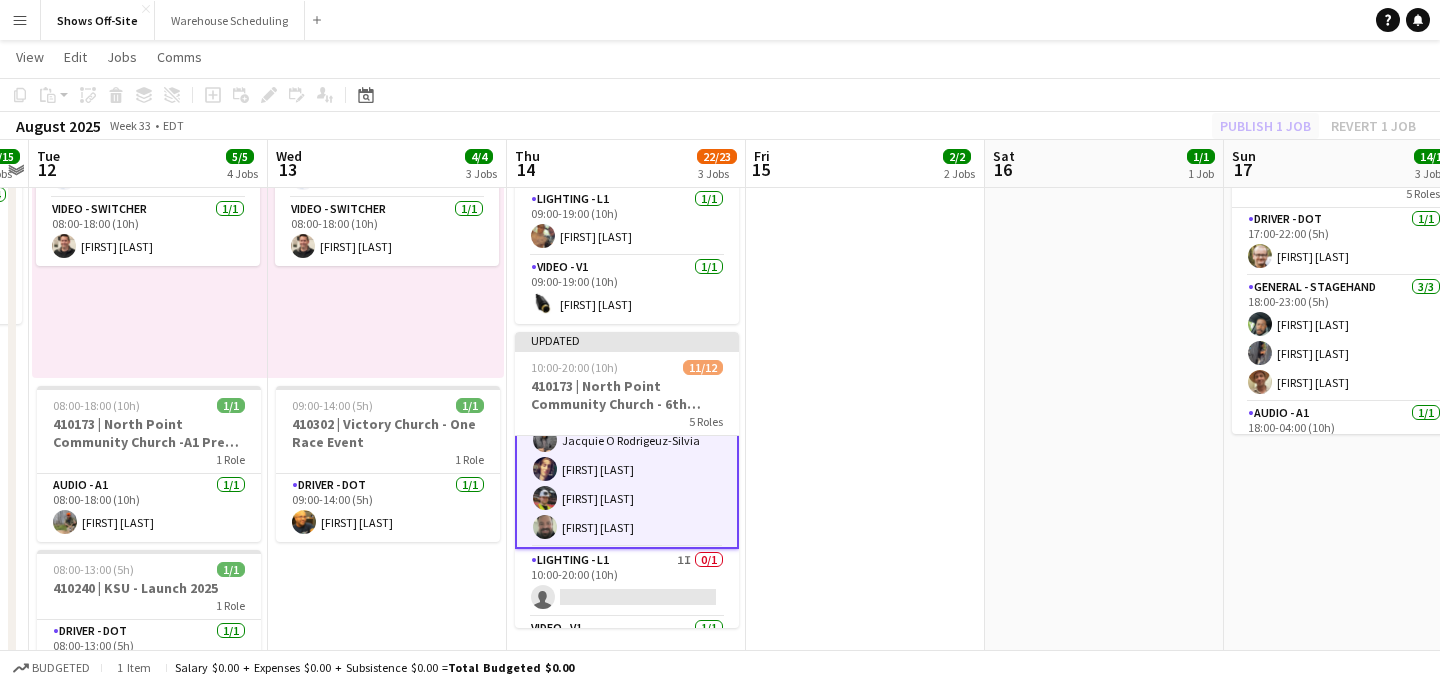 scroll, scrollTop: 296, scrollLeft: 0, axis: vertical 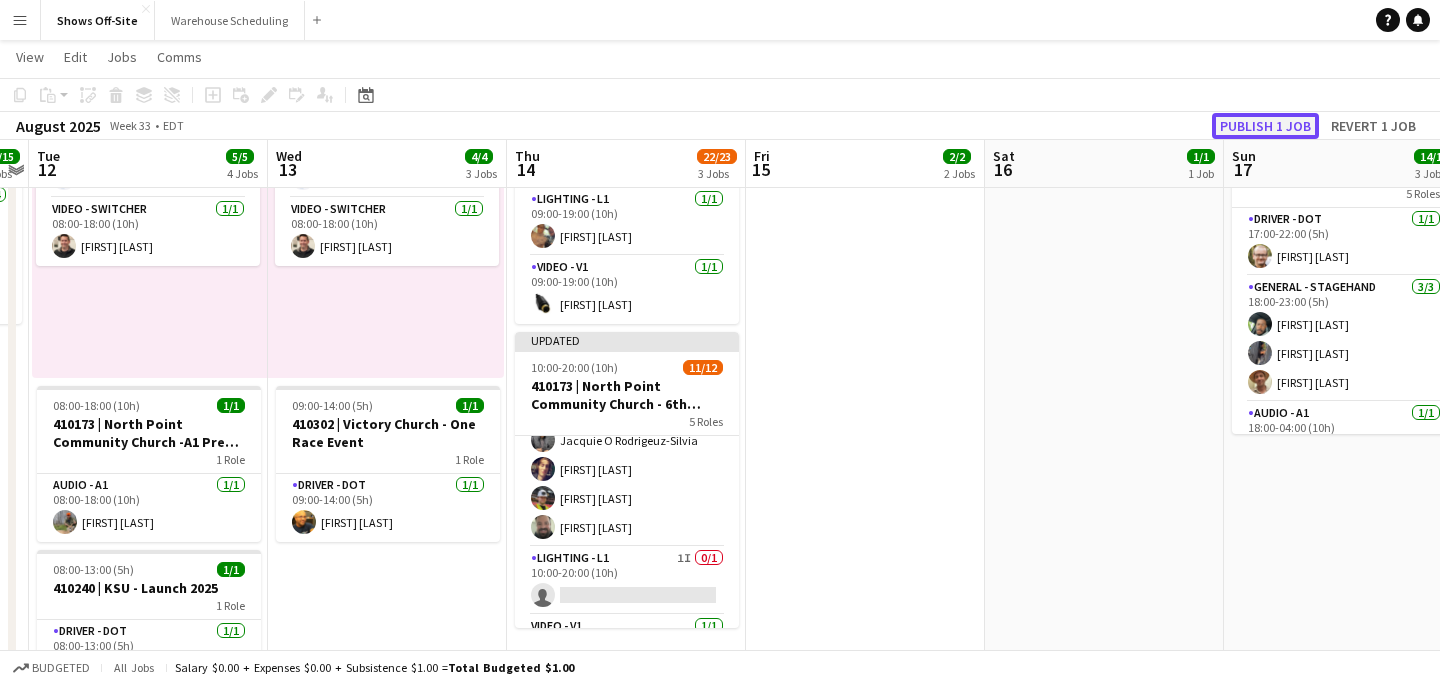 click on "Publish 1 job" 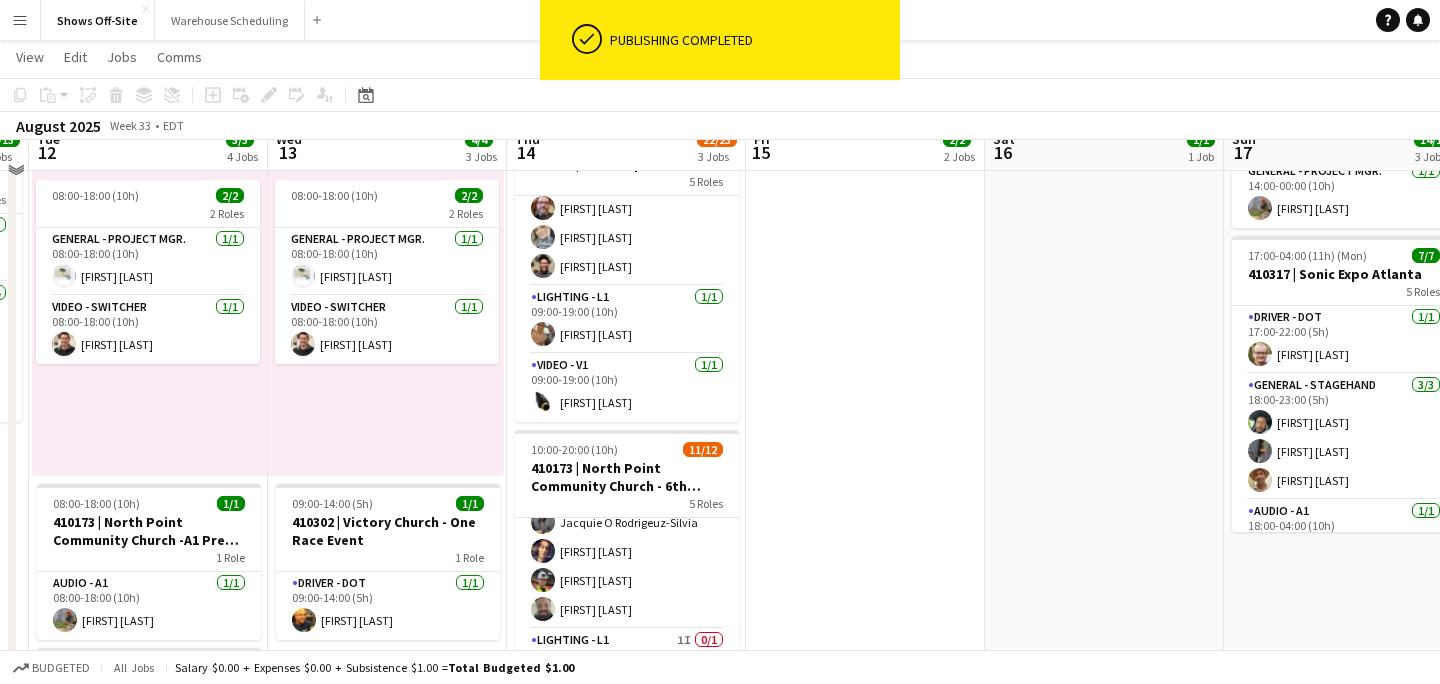 scroll, scrollTop: 446, scrollLeft: 0, axis: vertical 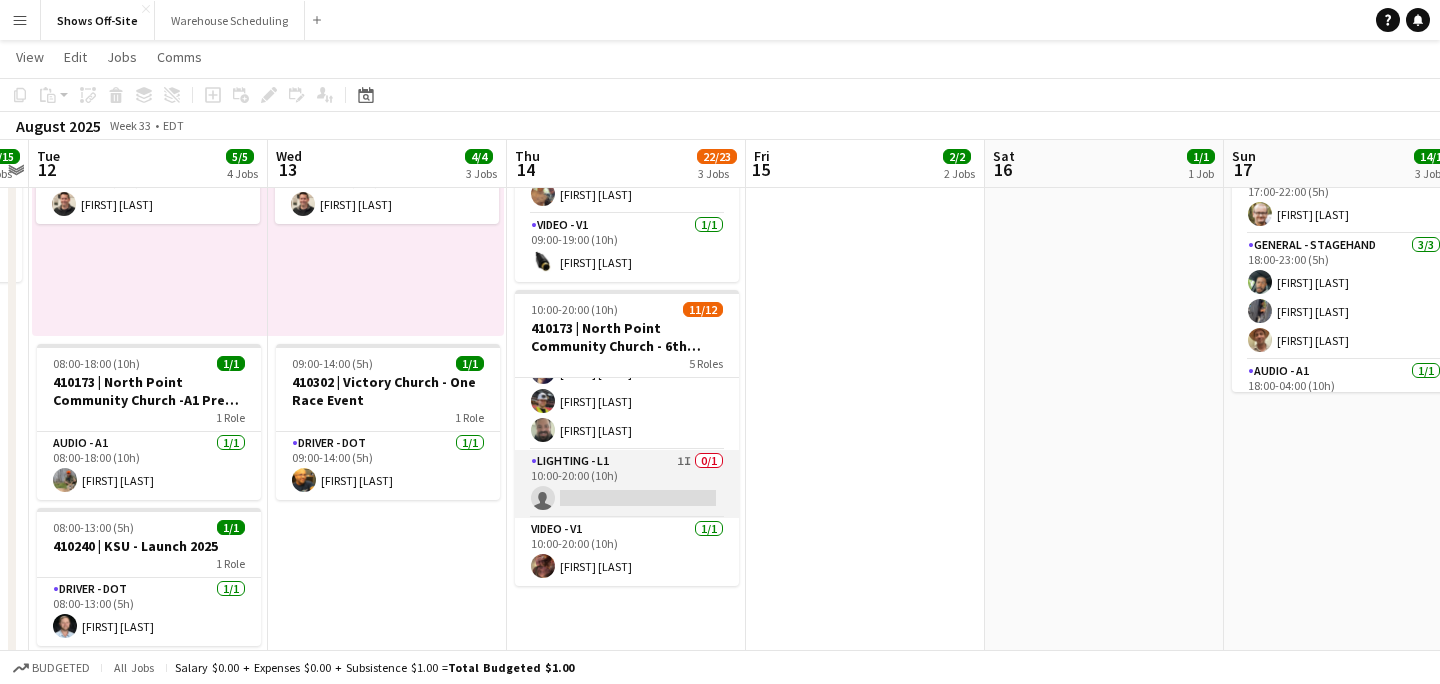 click on "Lighting - L1   1I   0/1   10:00-20:00 (10h)
single-neutral-actions" at bounding box center (627, 484) 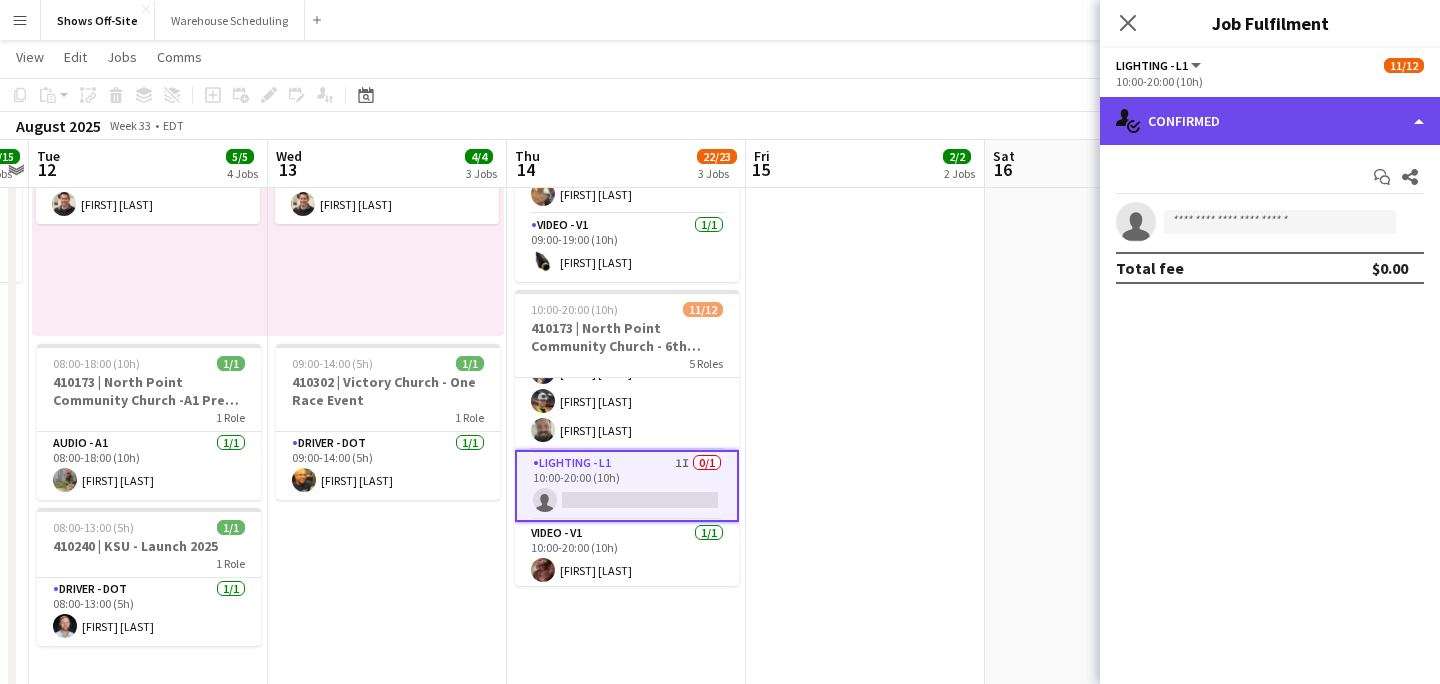click on "single-neutral-actions-check-2
Confirmed" 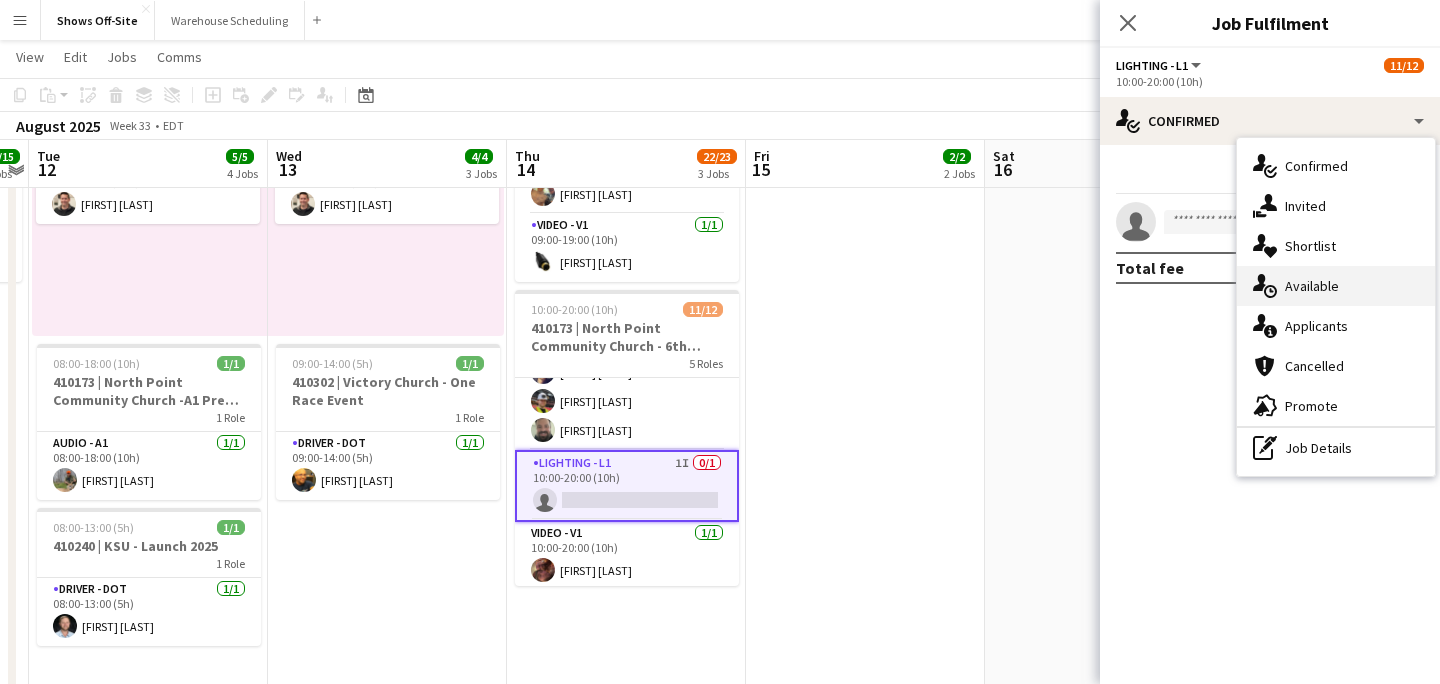click on "single-neutral-actions-upload" 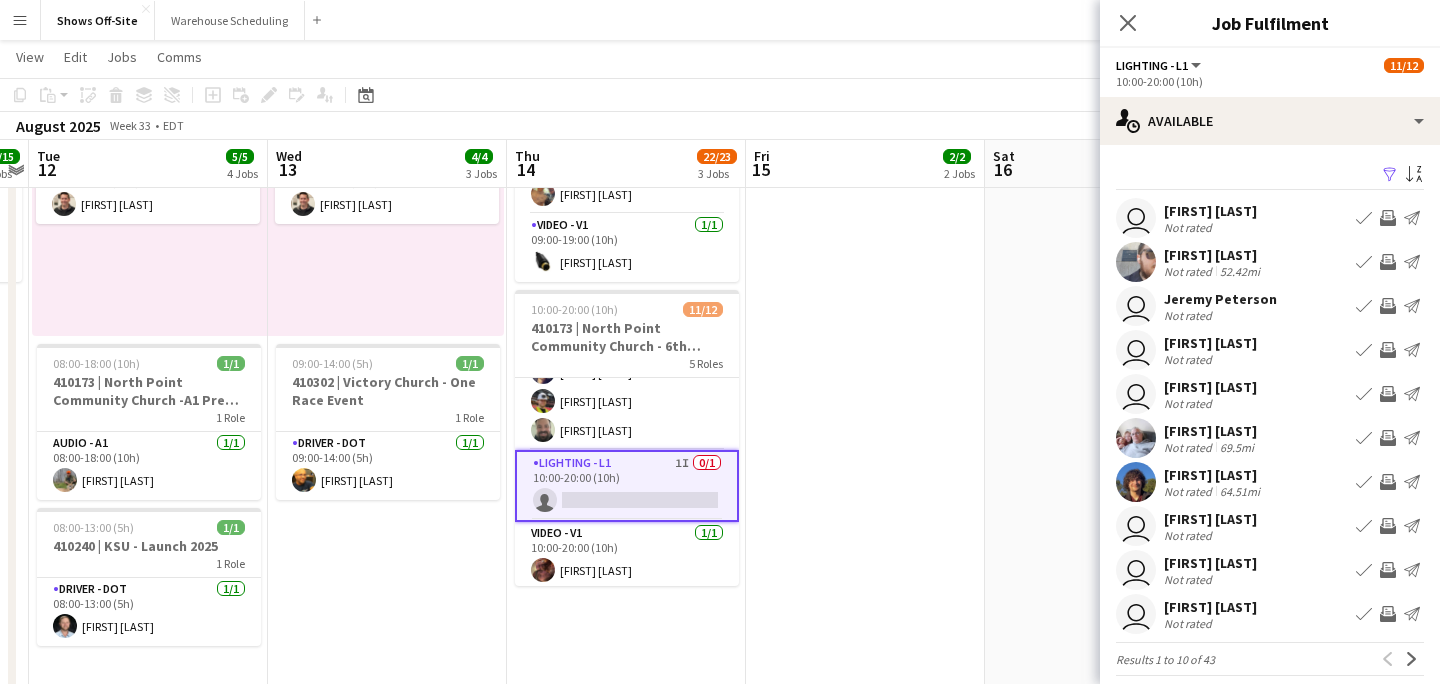 click on "Filter" at bounding box center (1390, 175) 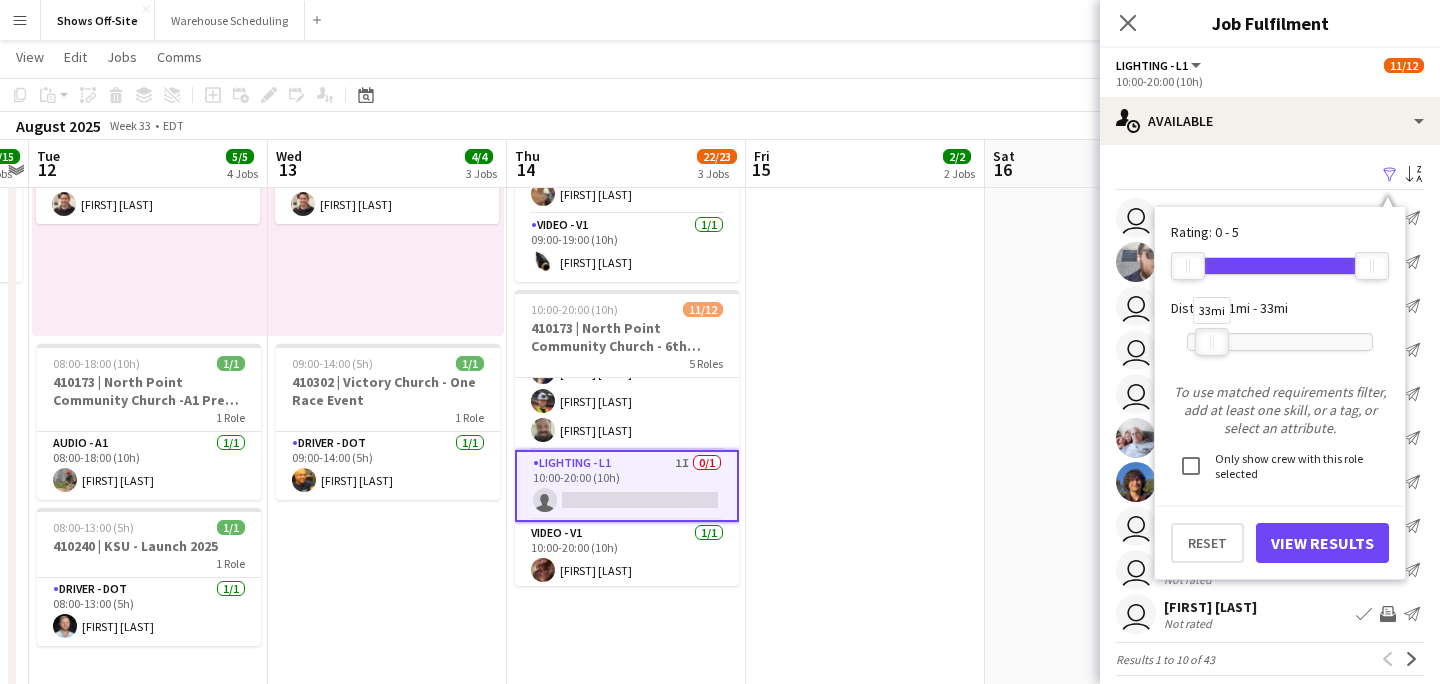 drag, startPoint x: 1379, startPoint y: 355, endPoint x: 1219, endPoint y: 359, distance: 160.04999 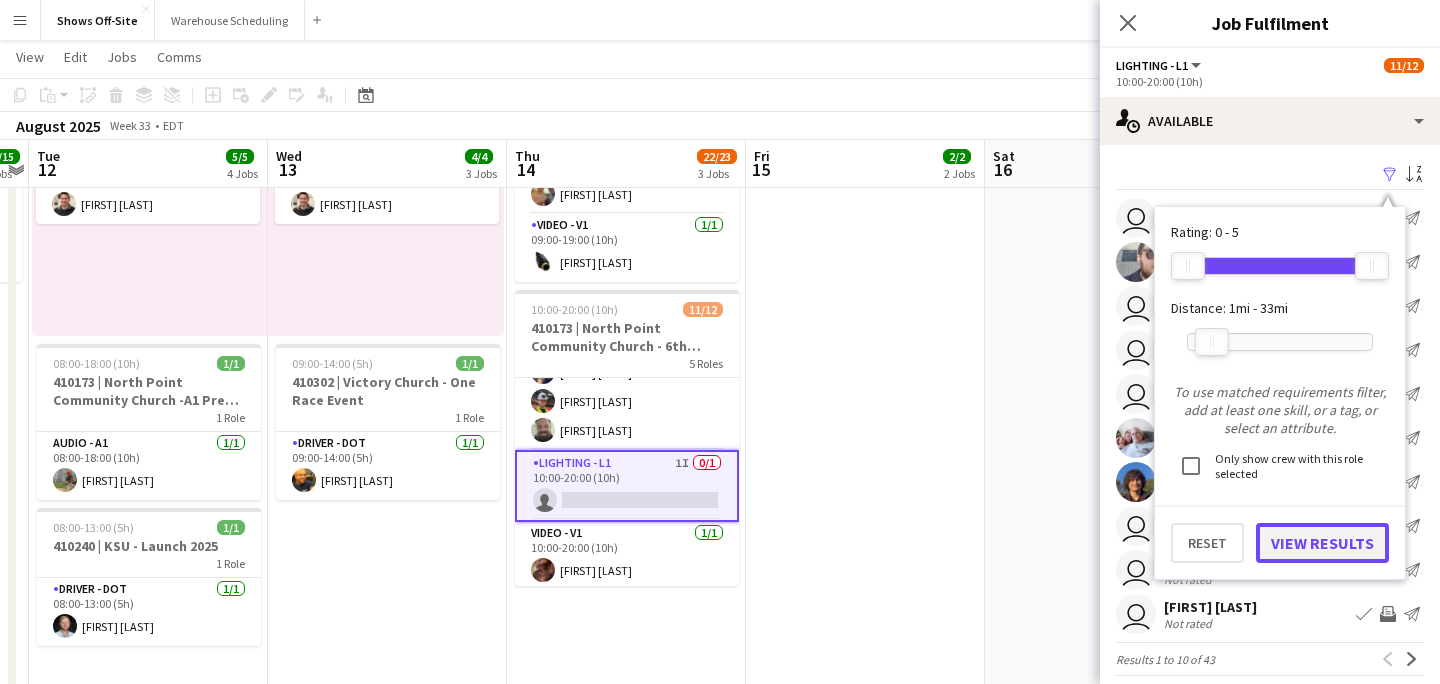 click on "View Results" at bounding box center [1322, 543] 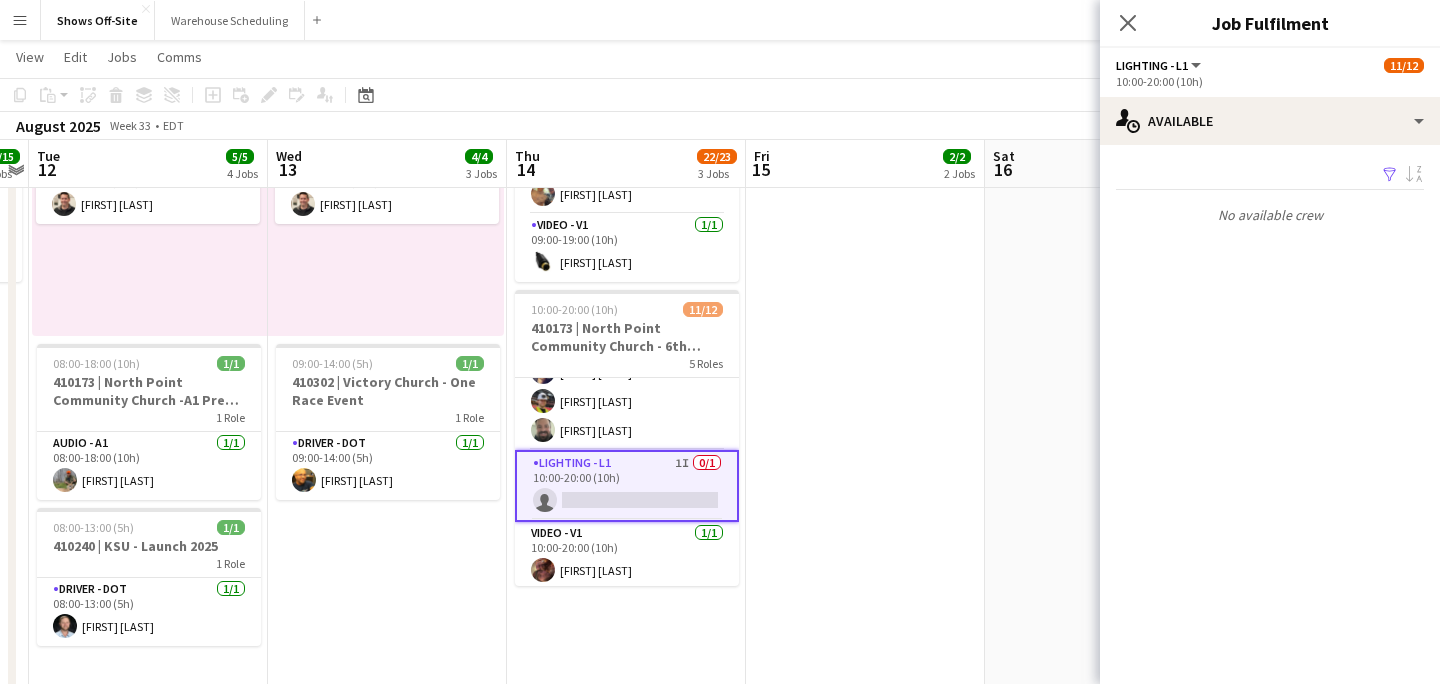 click on "Filter" at bounding box center (1390, 175) 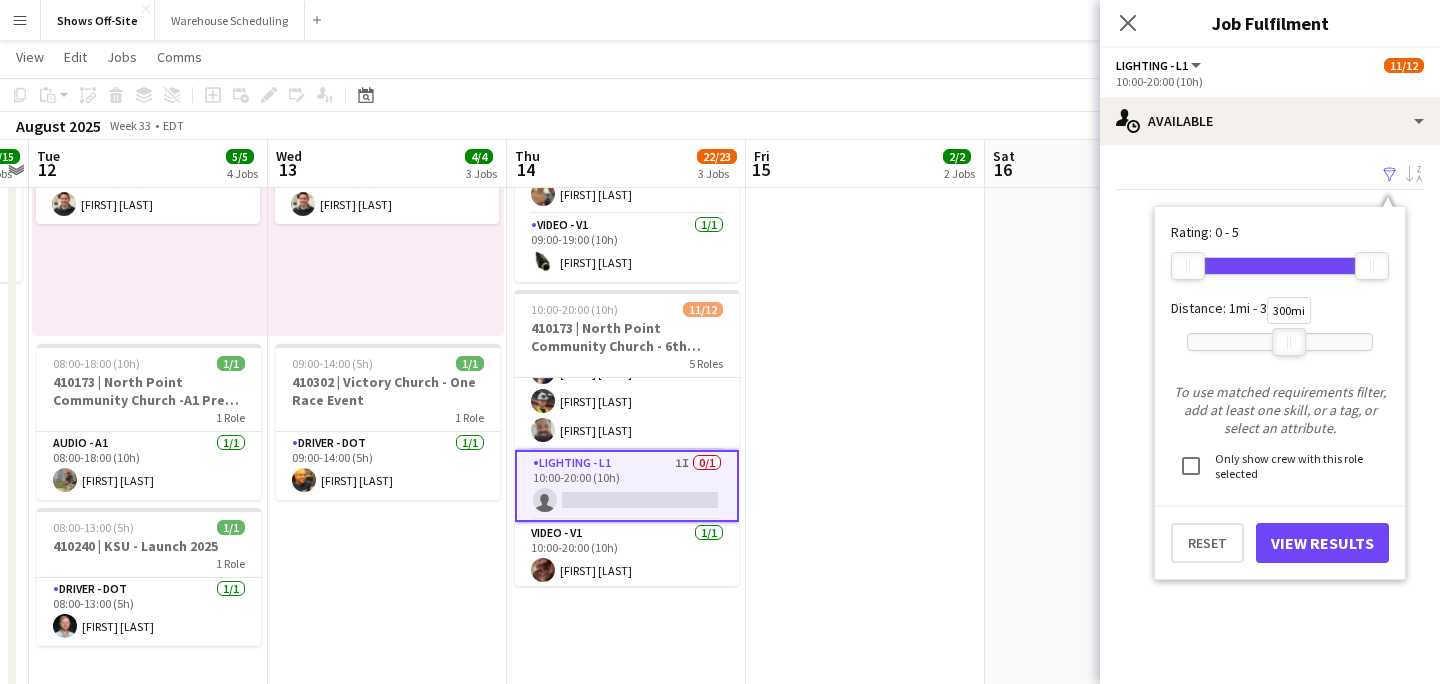 drag, startPoint x: 1213, startPoint y: 345, endPoint x: 1288, endPoint y: 347, distance: 75.026665 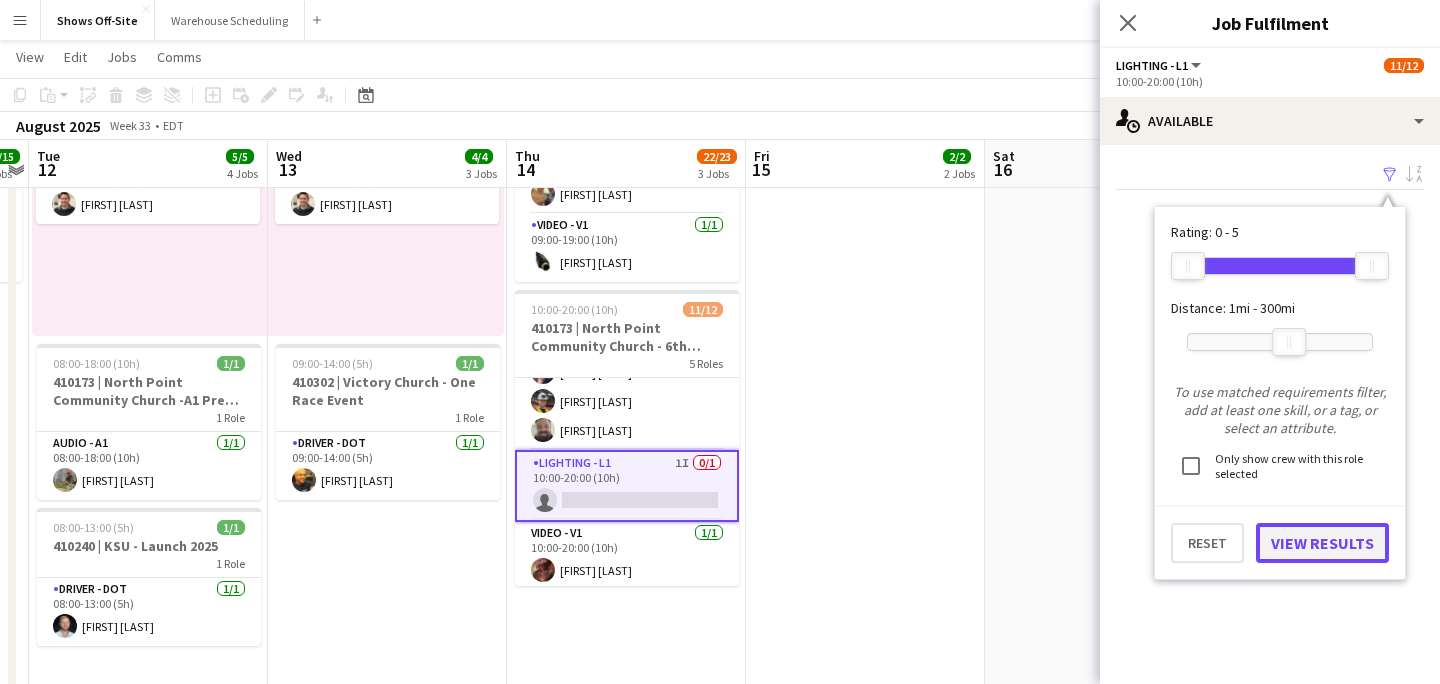 click on "View Results" at bounding box center [1322, 543] 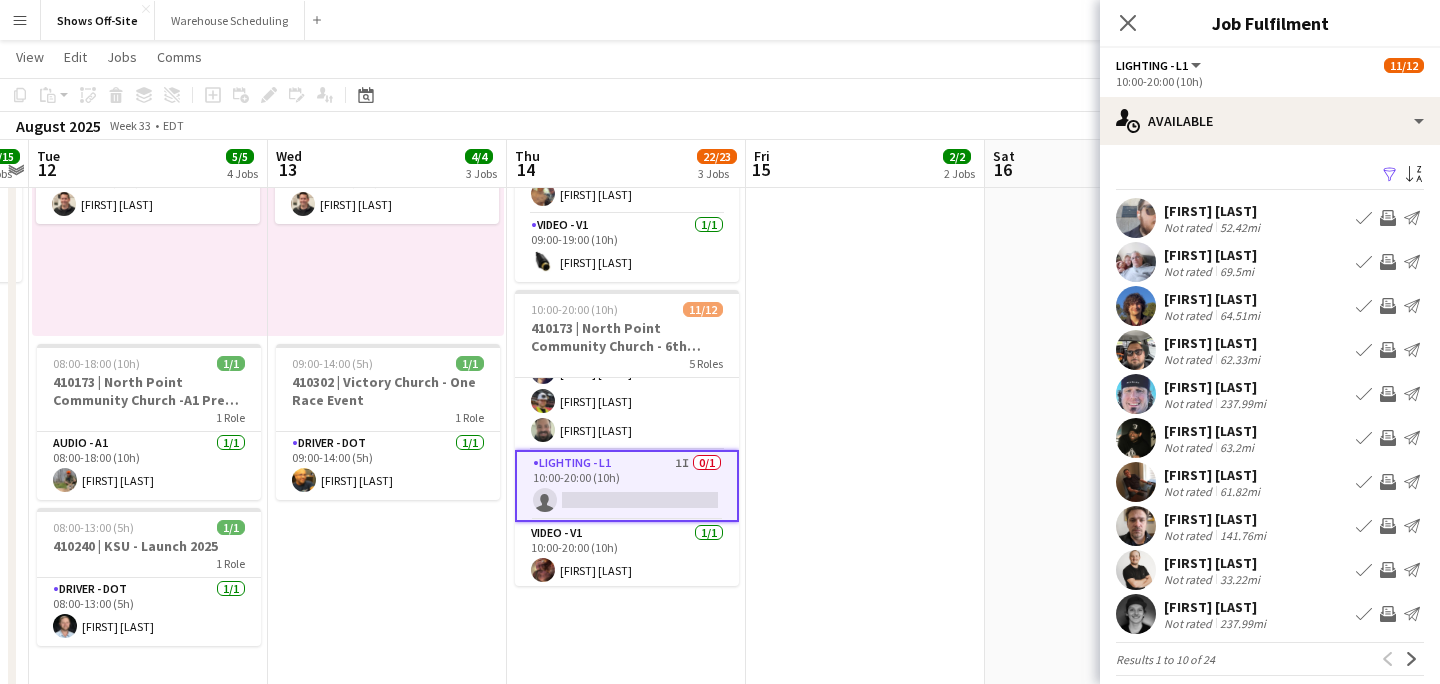 scroll, scrollTop: 16, scrollLeft: 0, axis: vertical 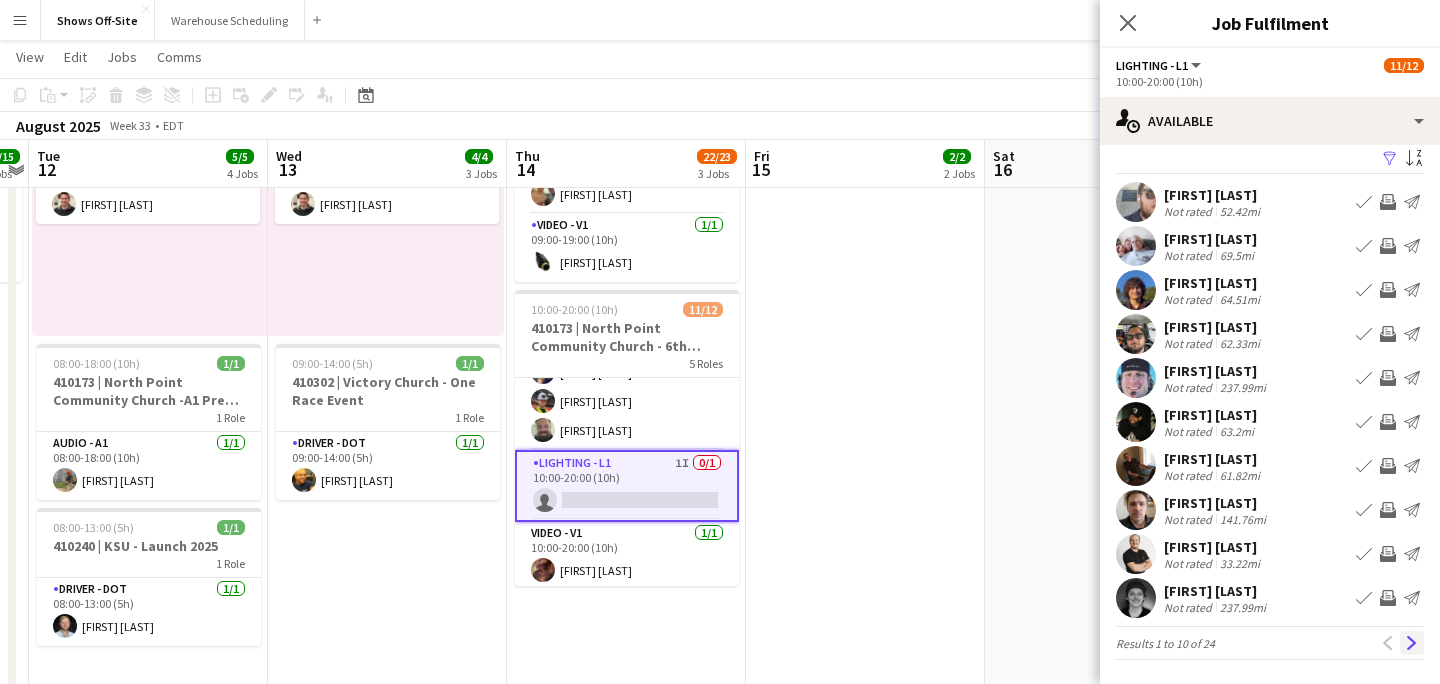 click on "Next" 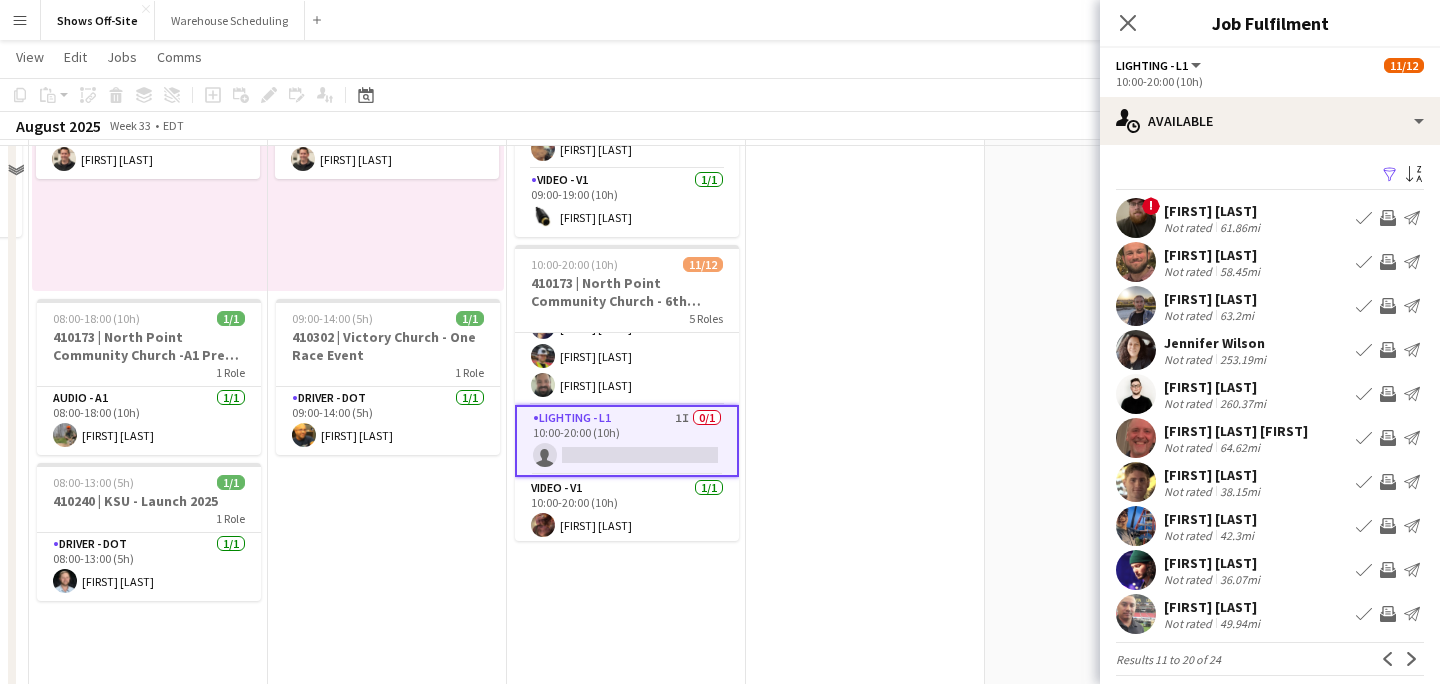 scroll, scrollTop: 657, scrollLeft: 0, axis: vertical 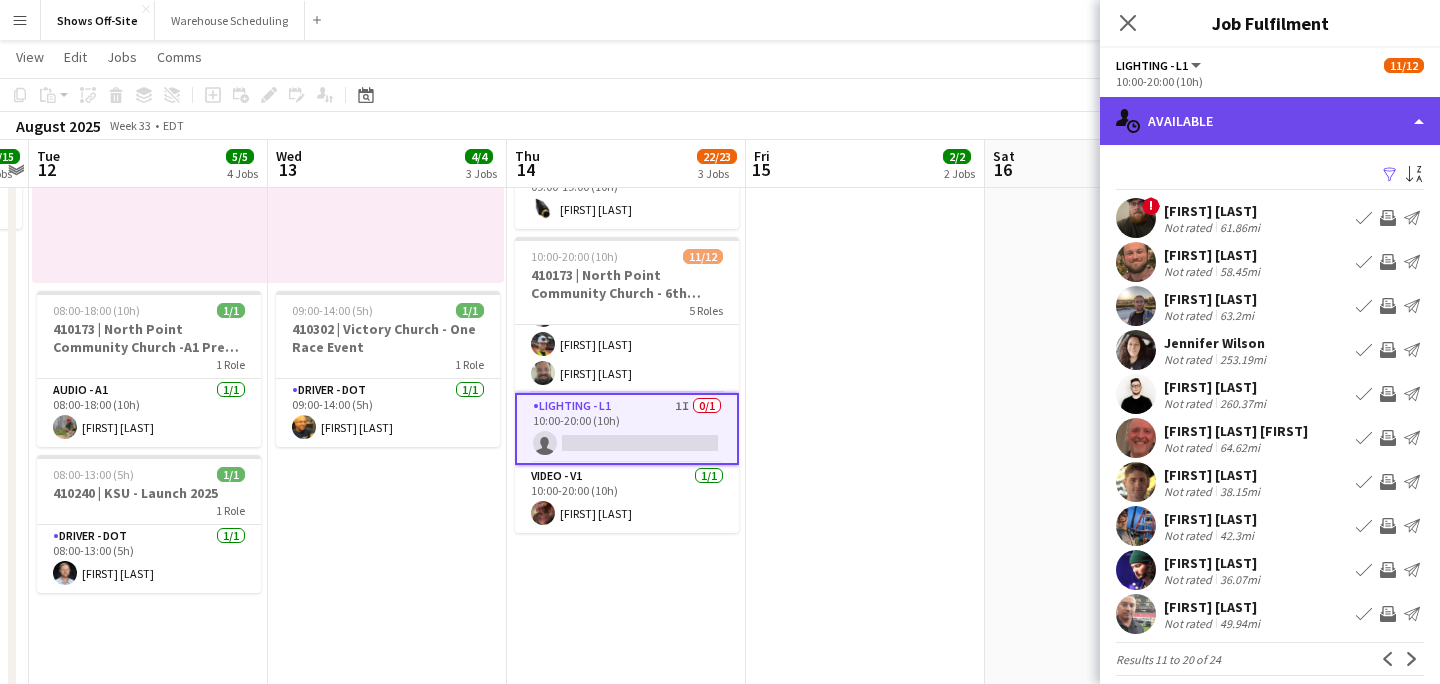 click on "single-neutral-actions-upload
Available" 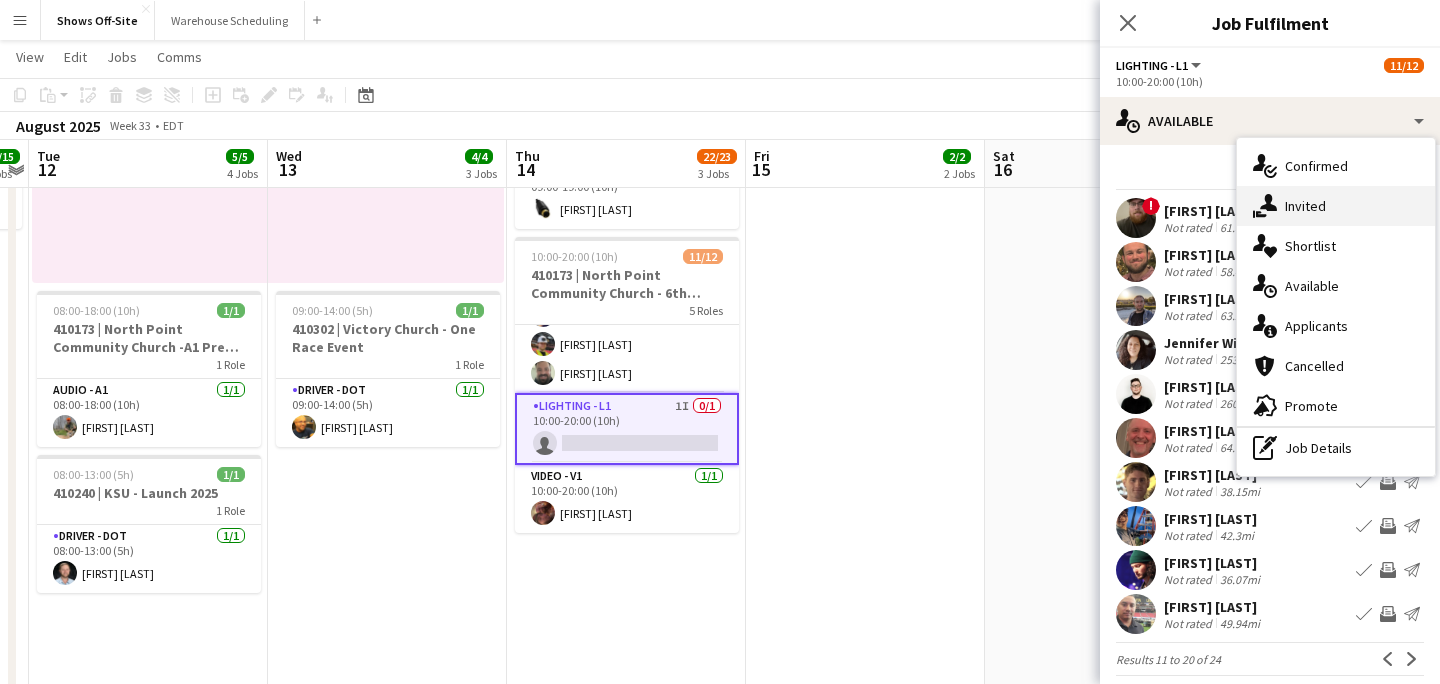 click on "single-neutral-actions-share-1
Invited" at bounding box center (1336, 206) 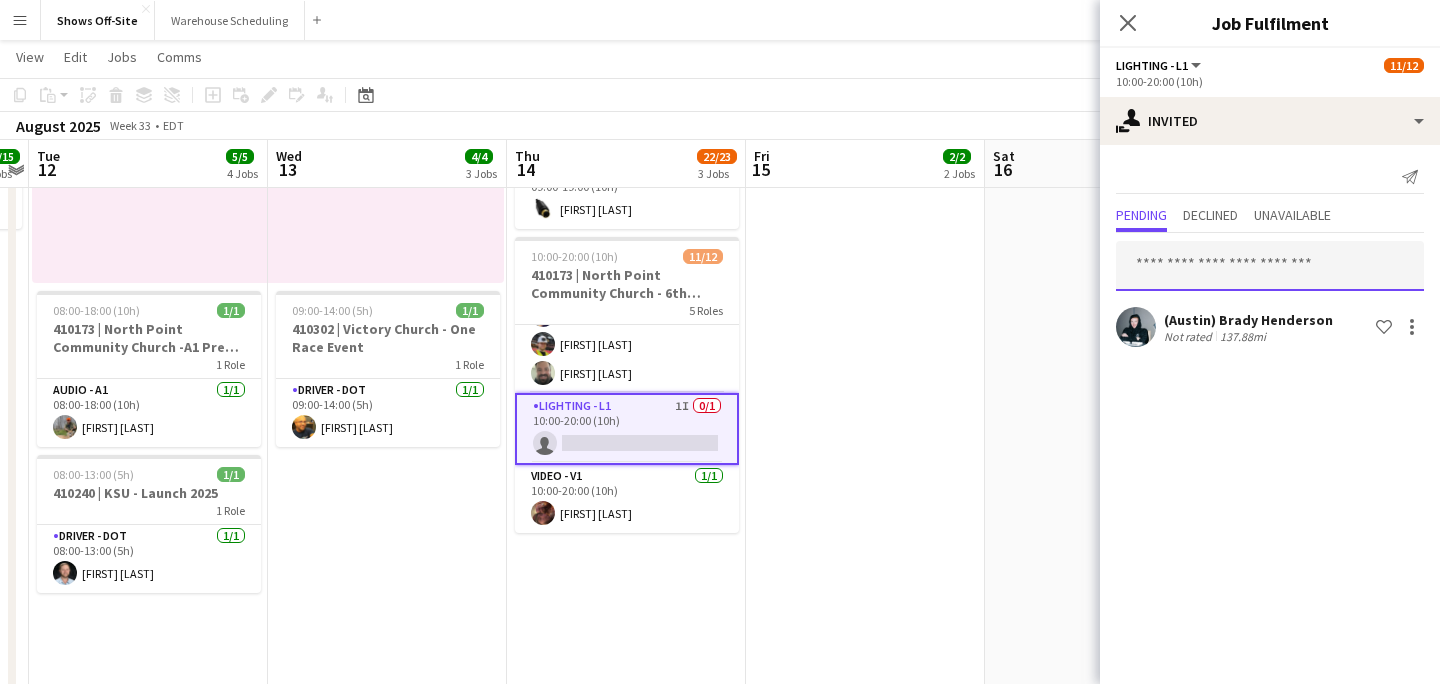 click at bounding box center (1270, 266) 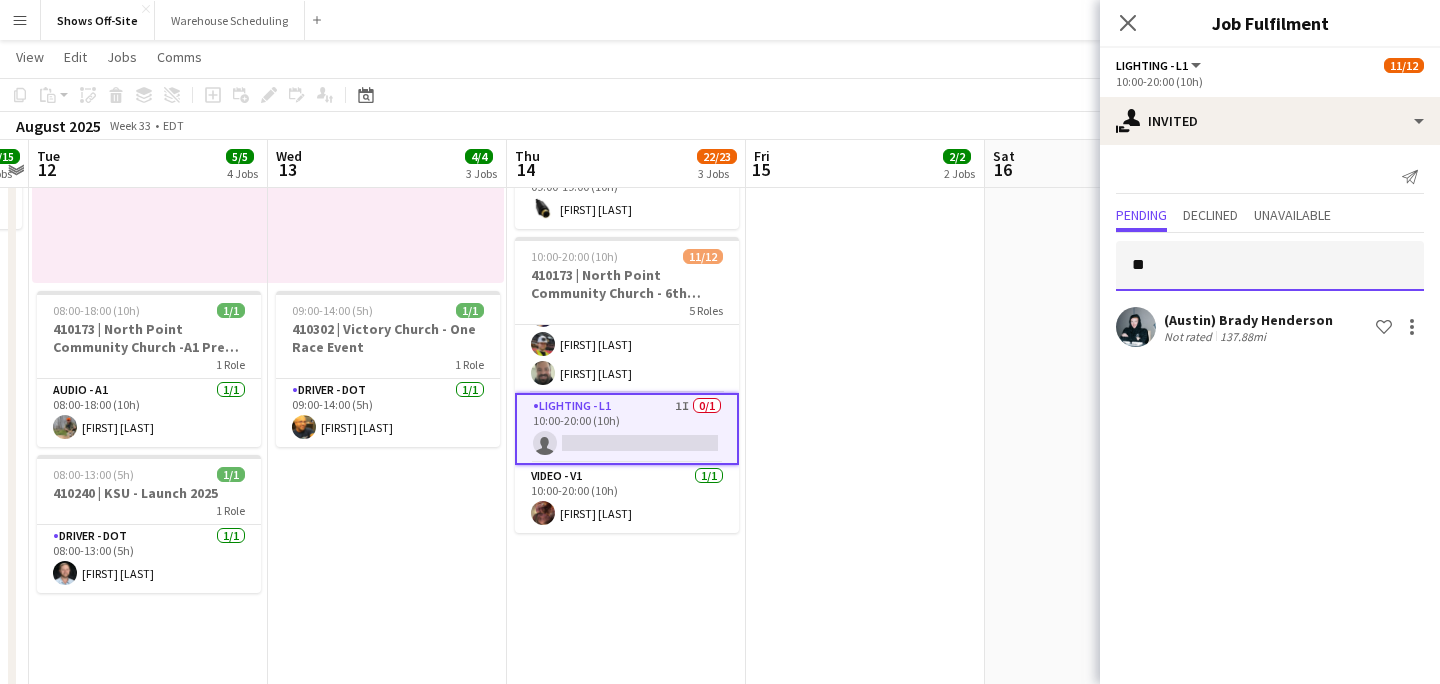 type on "*" 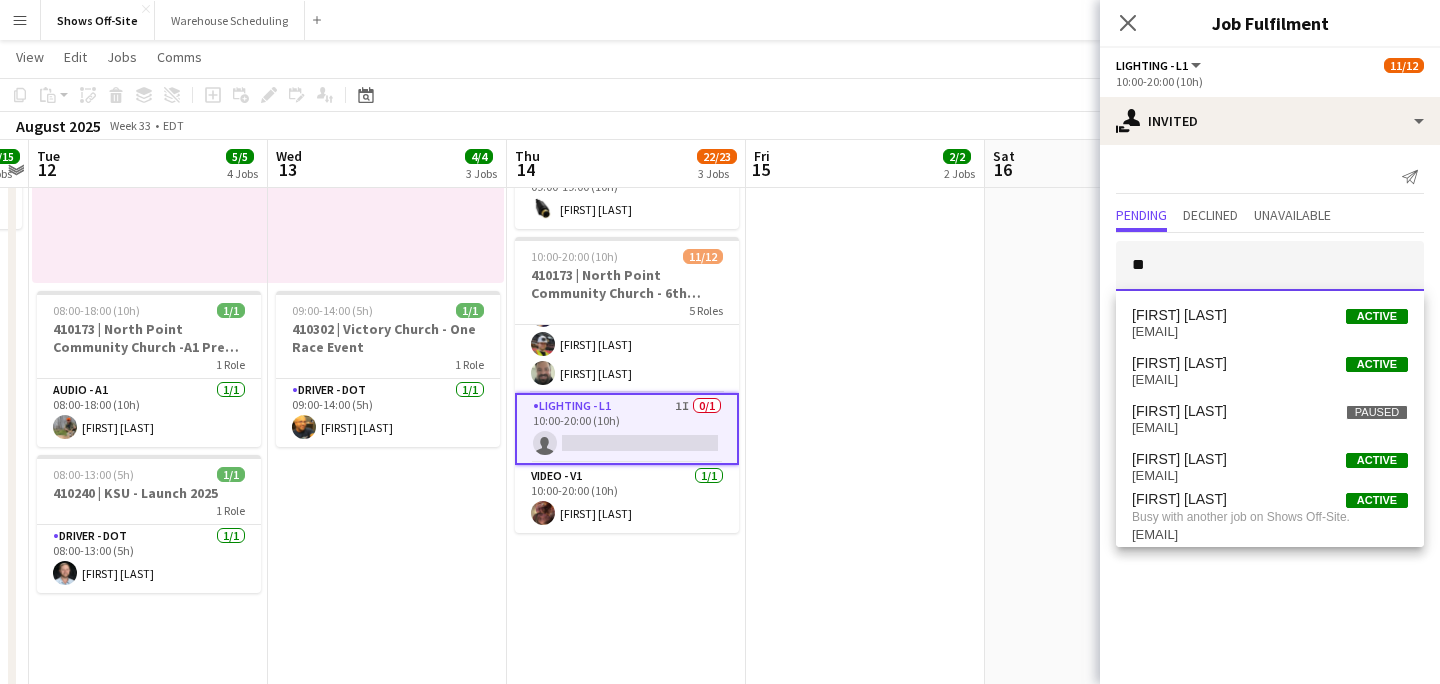 type on "*" 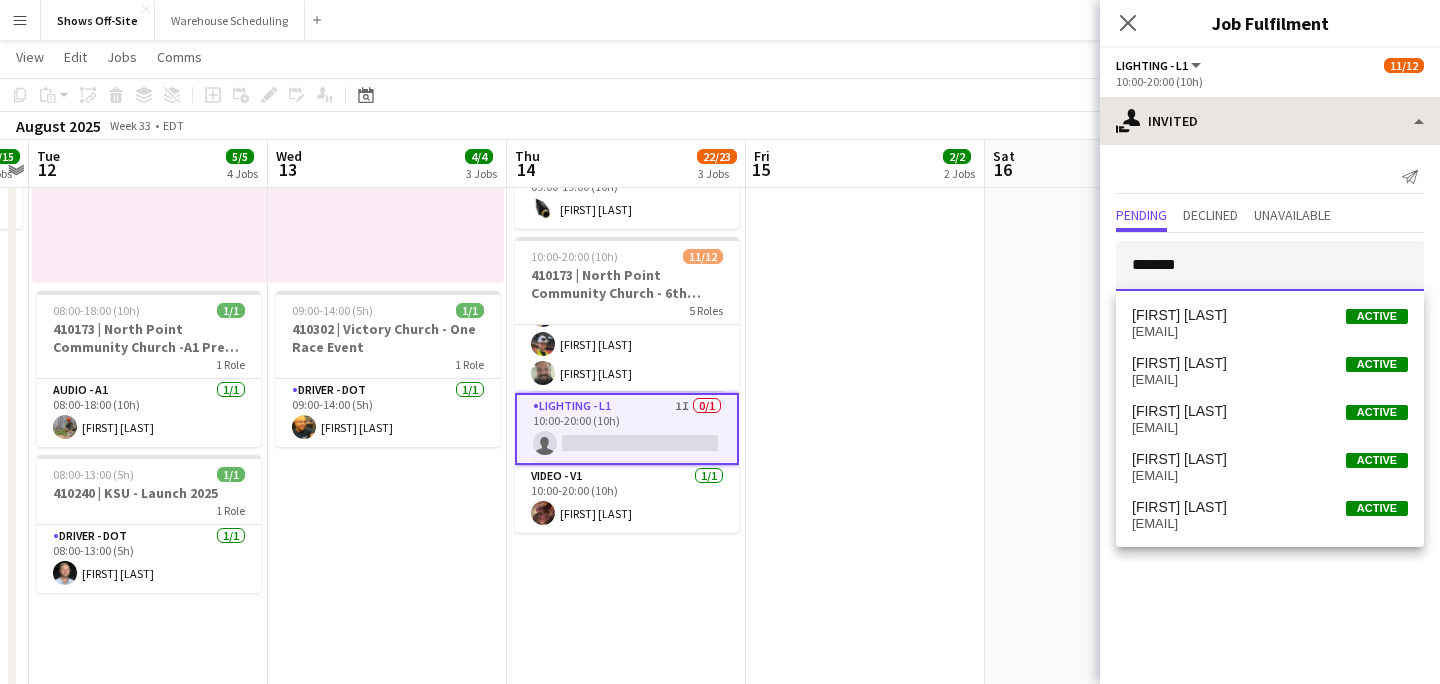 type on "*******" 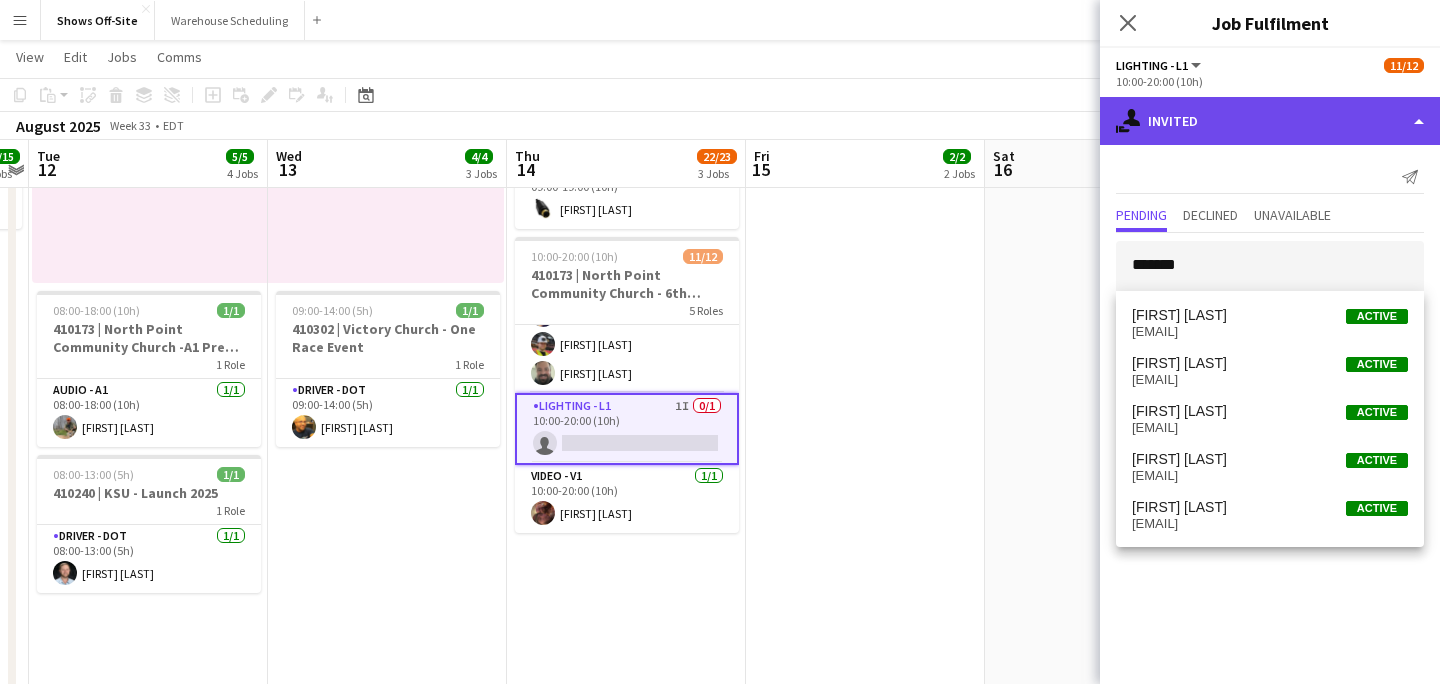click on "single-neutral-actions-share-1
Invited" 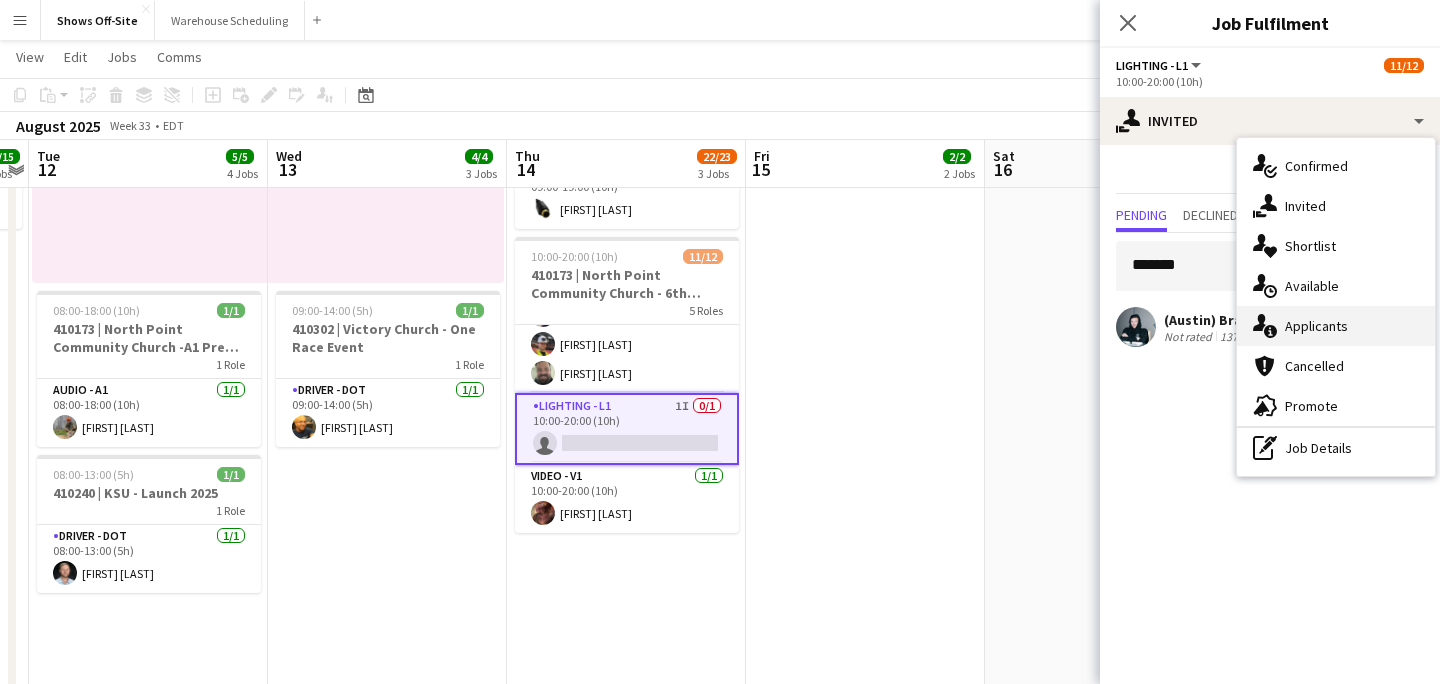 click on "single-neutral-actions-information
Applicants" at bounding box center (1336, 326) 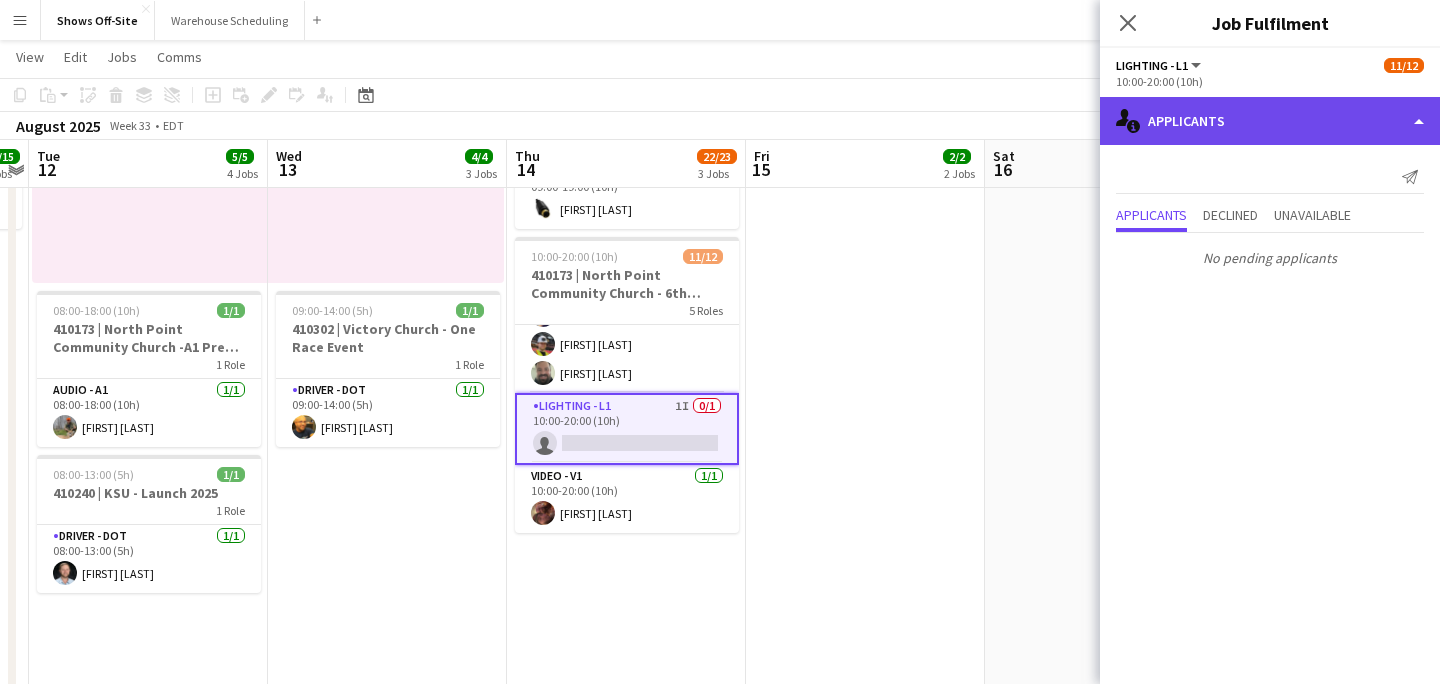 click on "single-neutral-actions-information
Applicants" 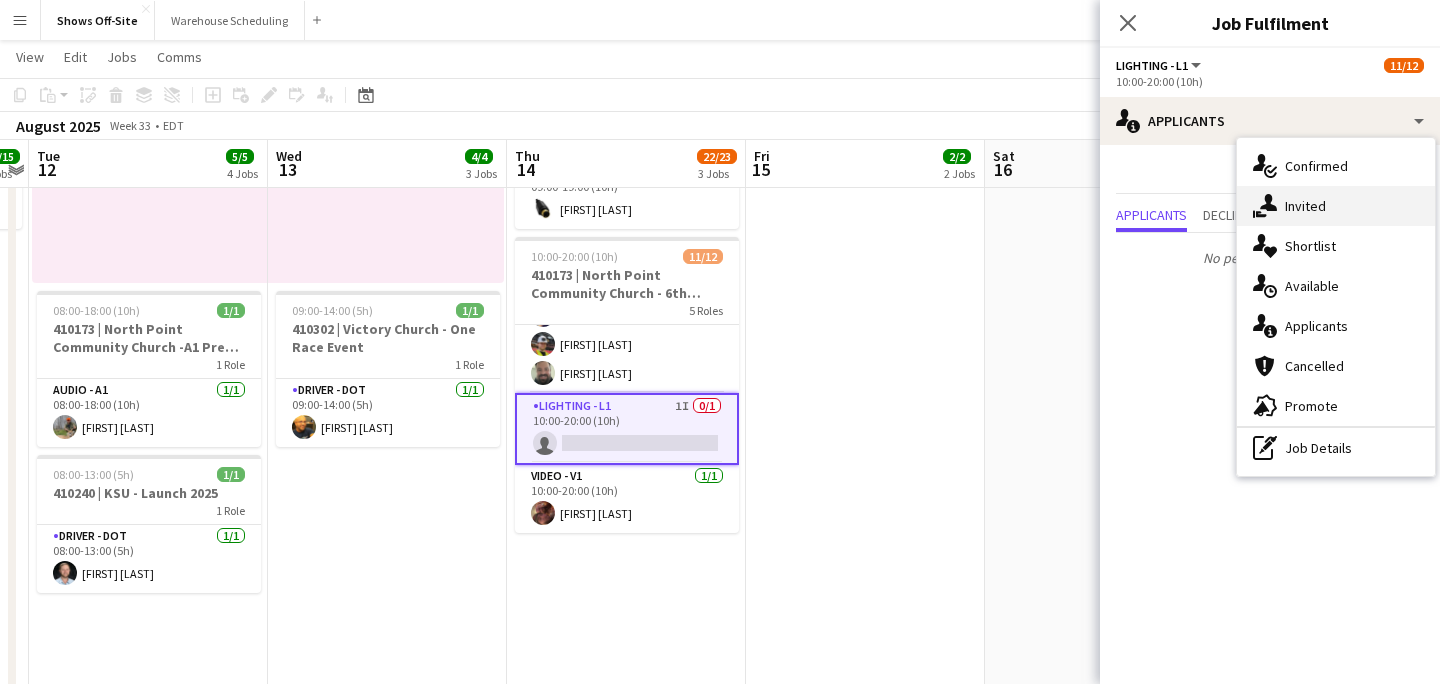 click on "single-neutral-actions-share-1" 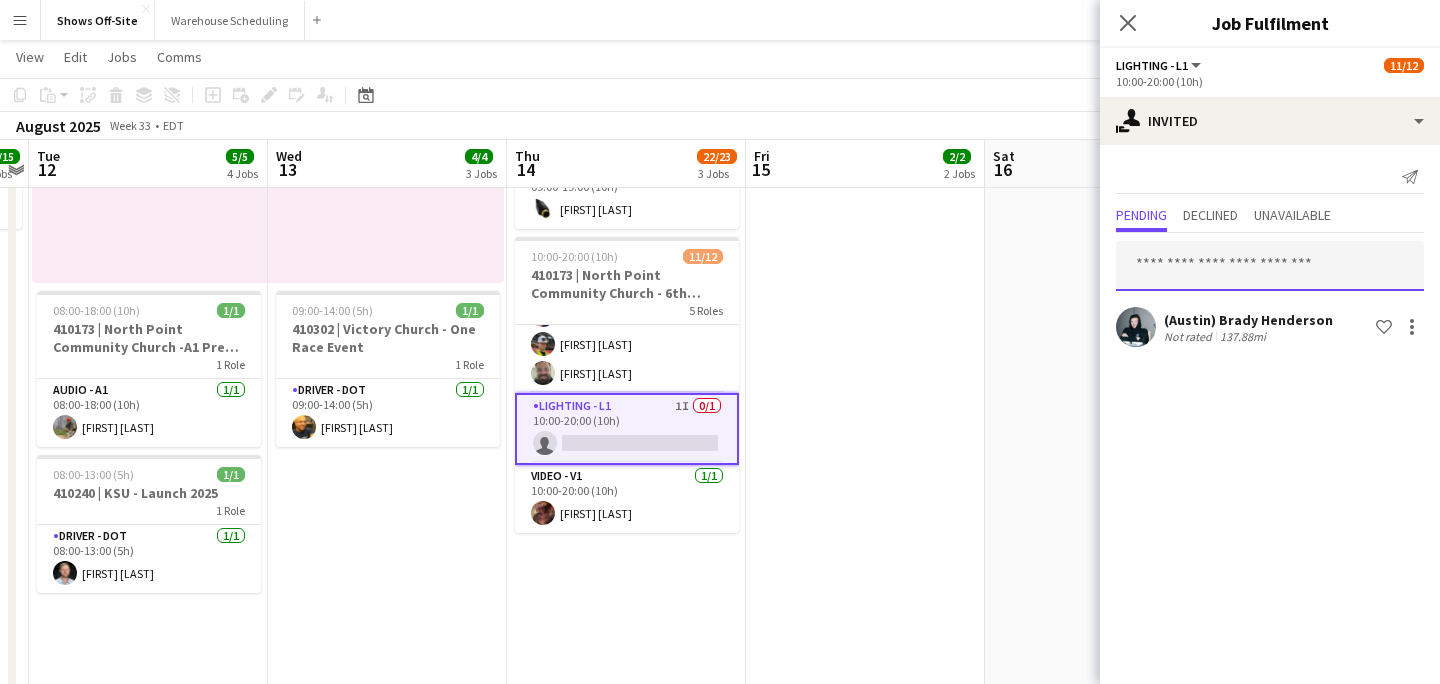 click at bounding box center (1270, 266) 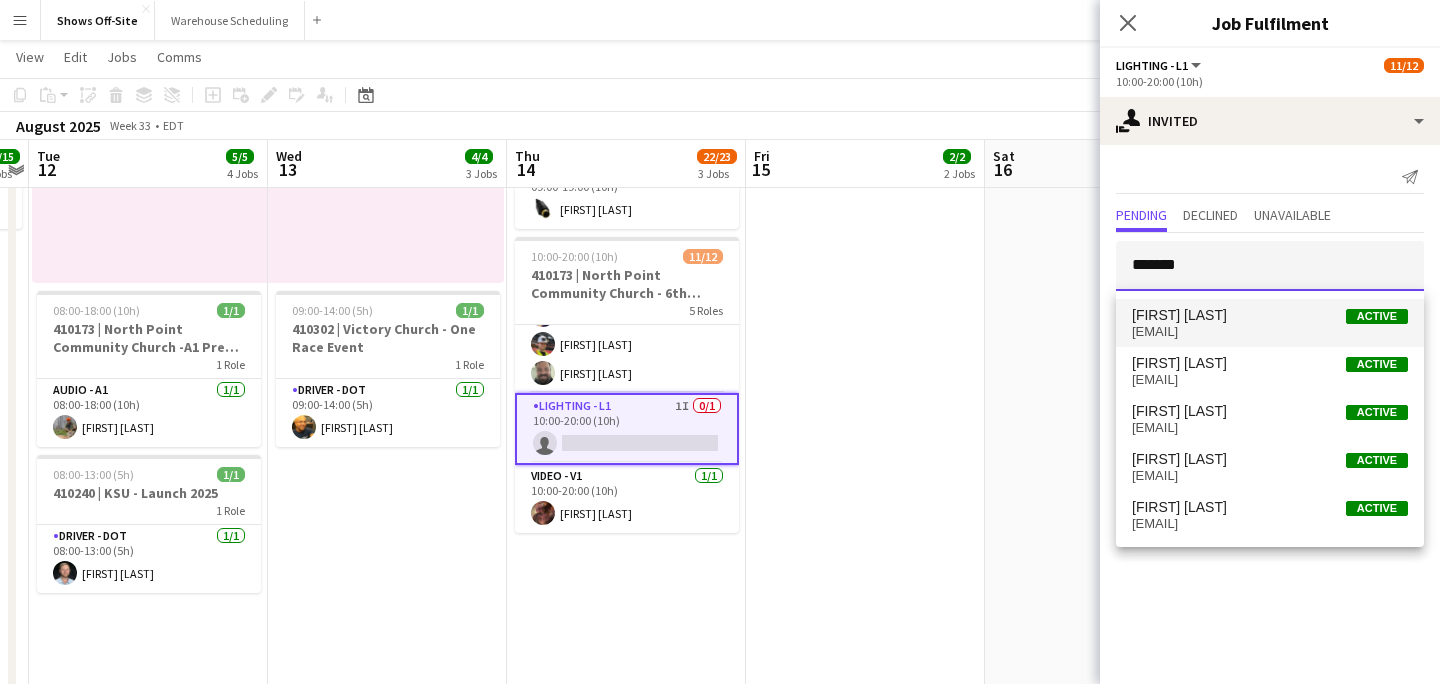 type on "*******" 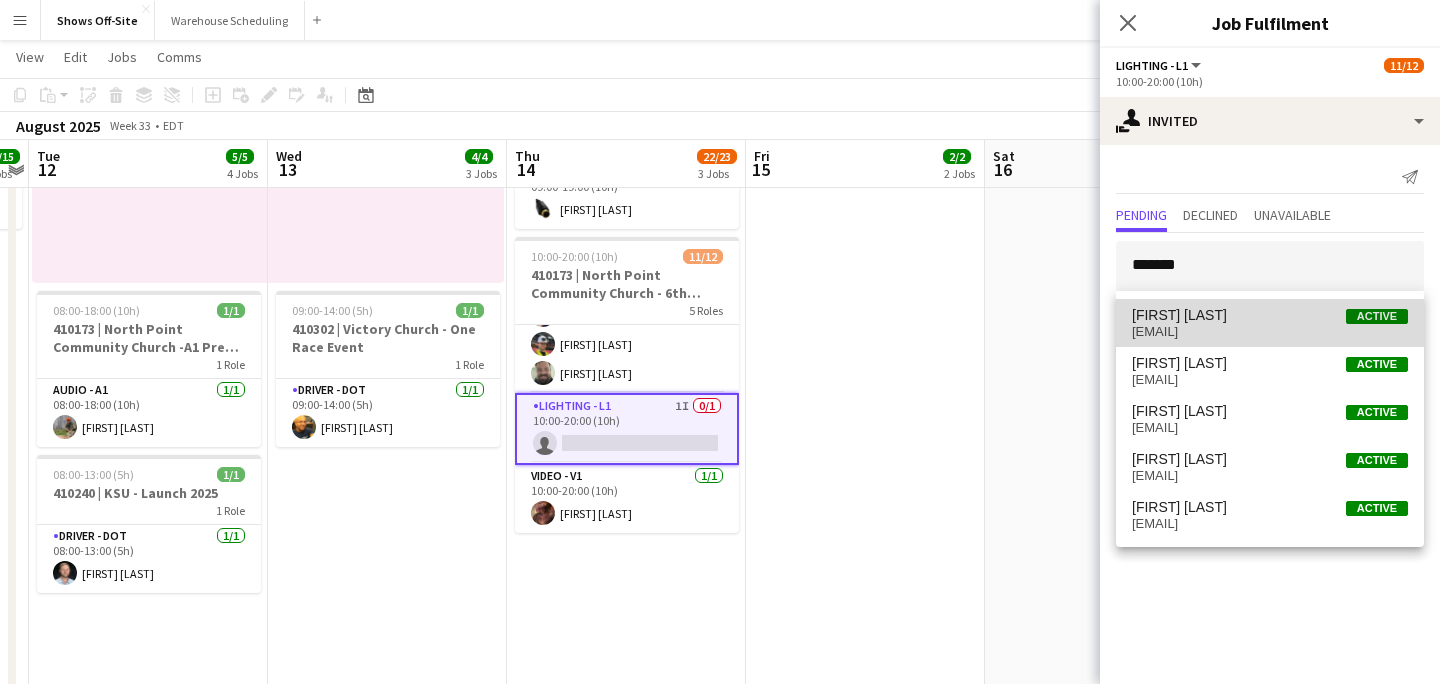 click on "[EMAIL]" at bounding box center [1270, 332] 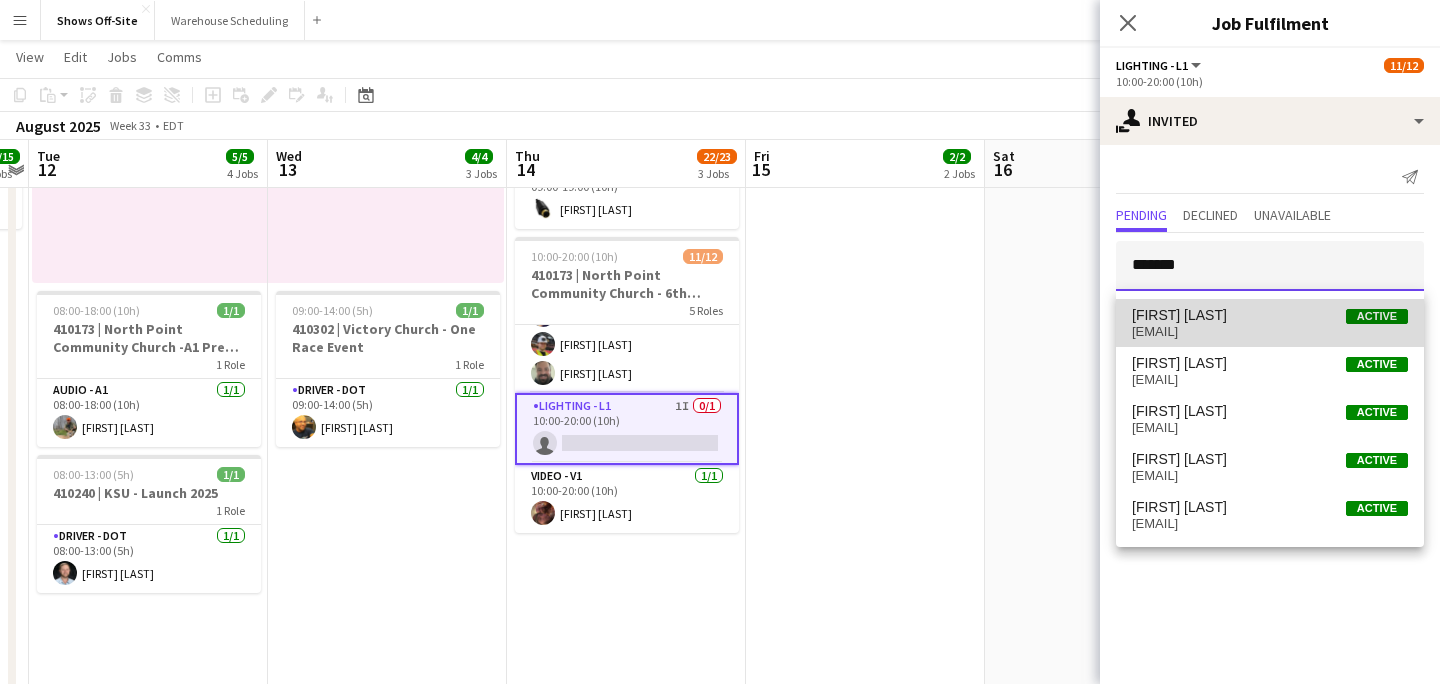 type 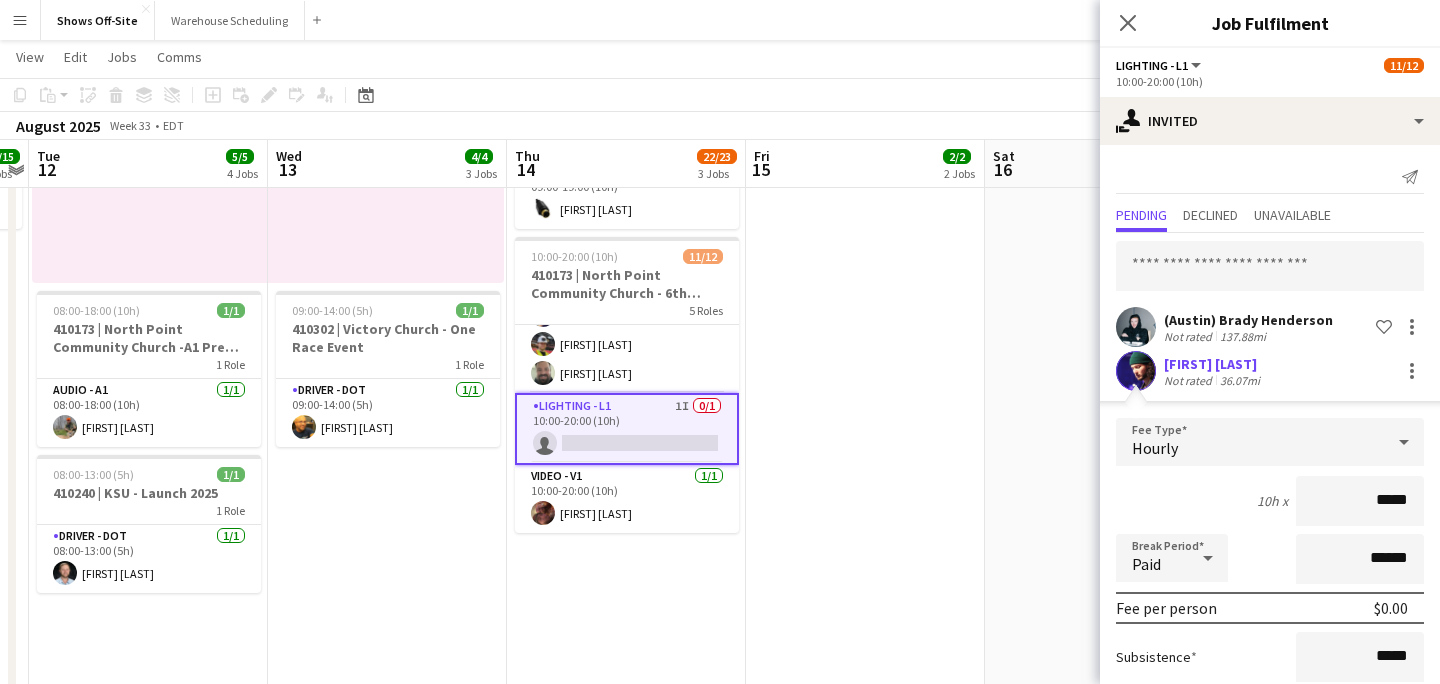 scroll, scrollTop: 181, scrollLeft: 0, axis: vertical 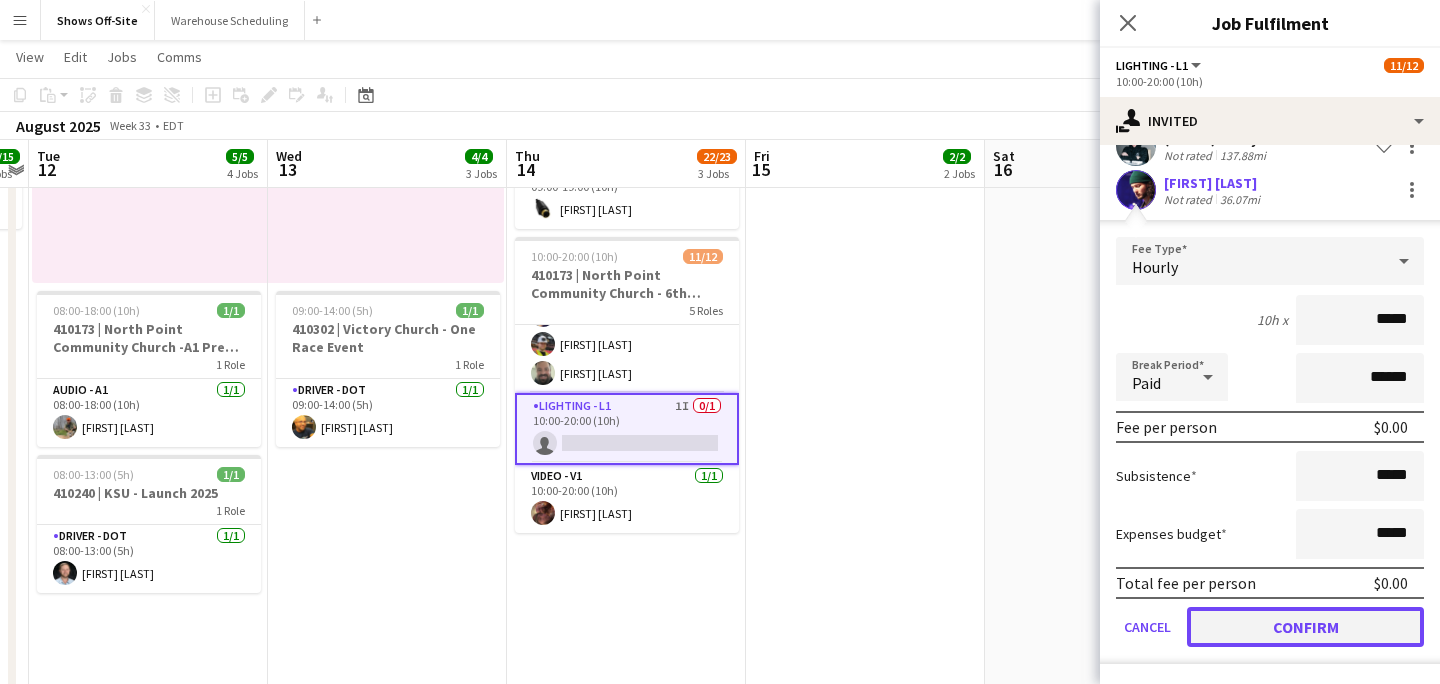 click on "Confirm" 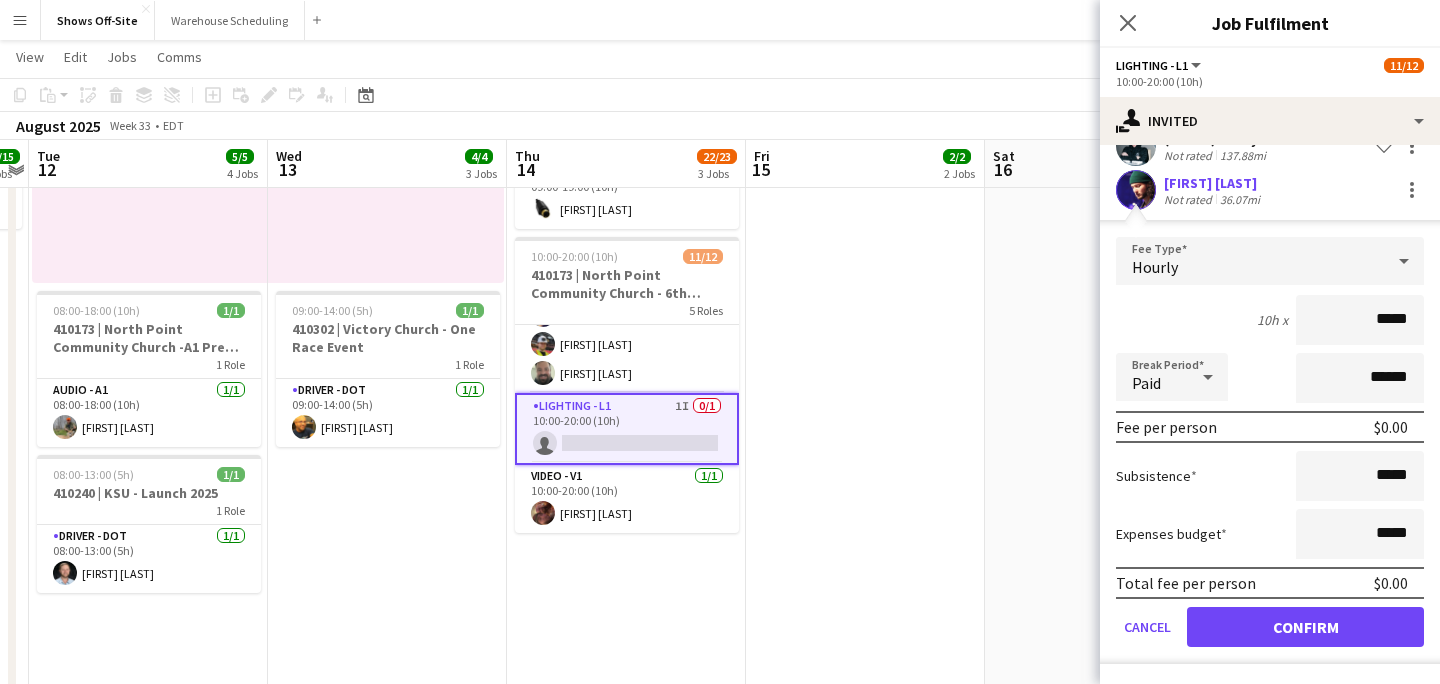 scroll, scrollTop: 0, scrollLeft: 0, axis: both 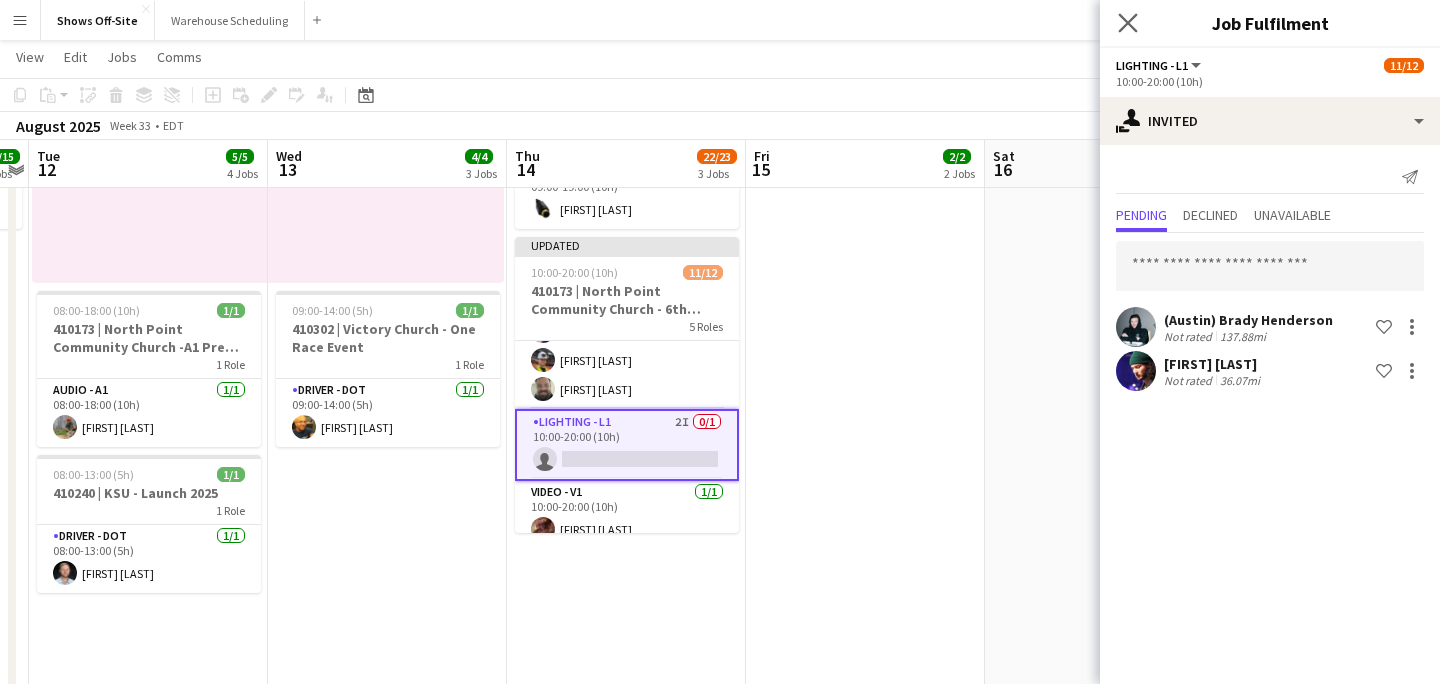 click on "Close pop-in" 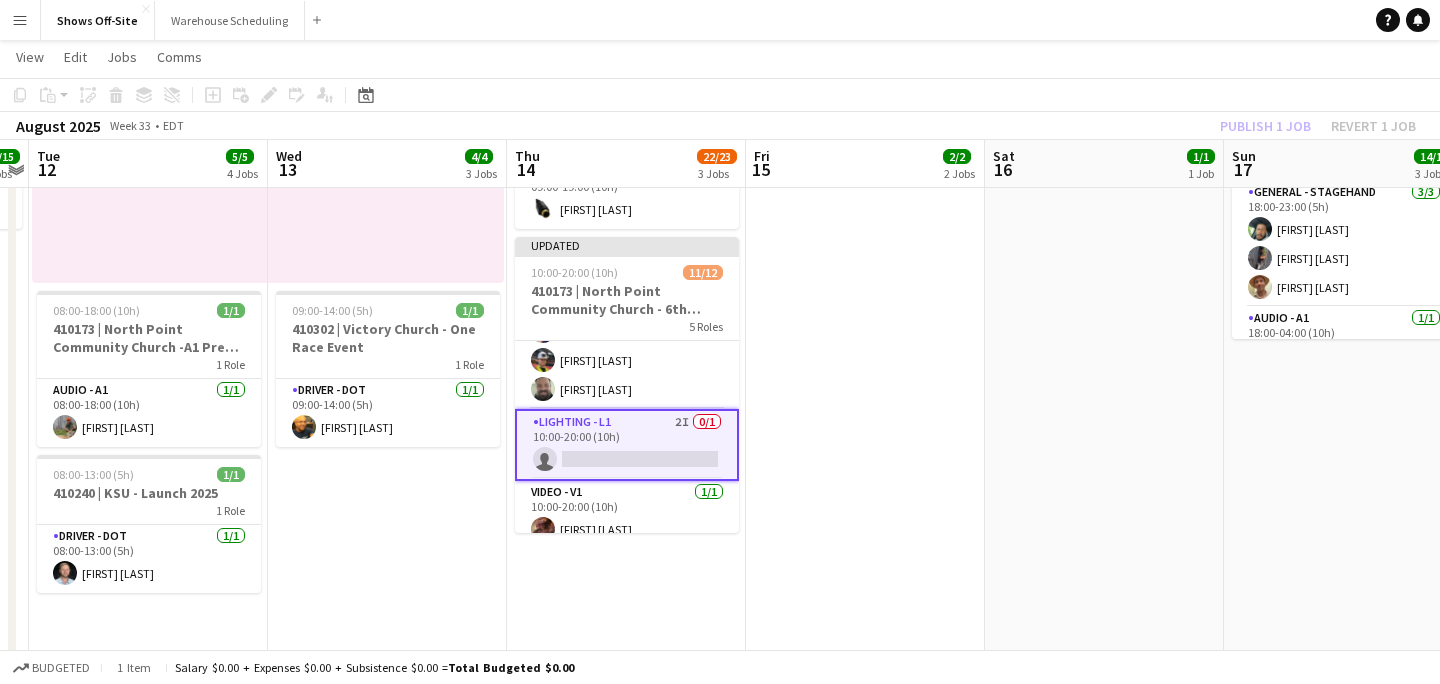 click on "Publish 1 job   Revert 1 job" 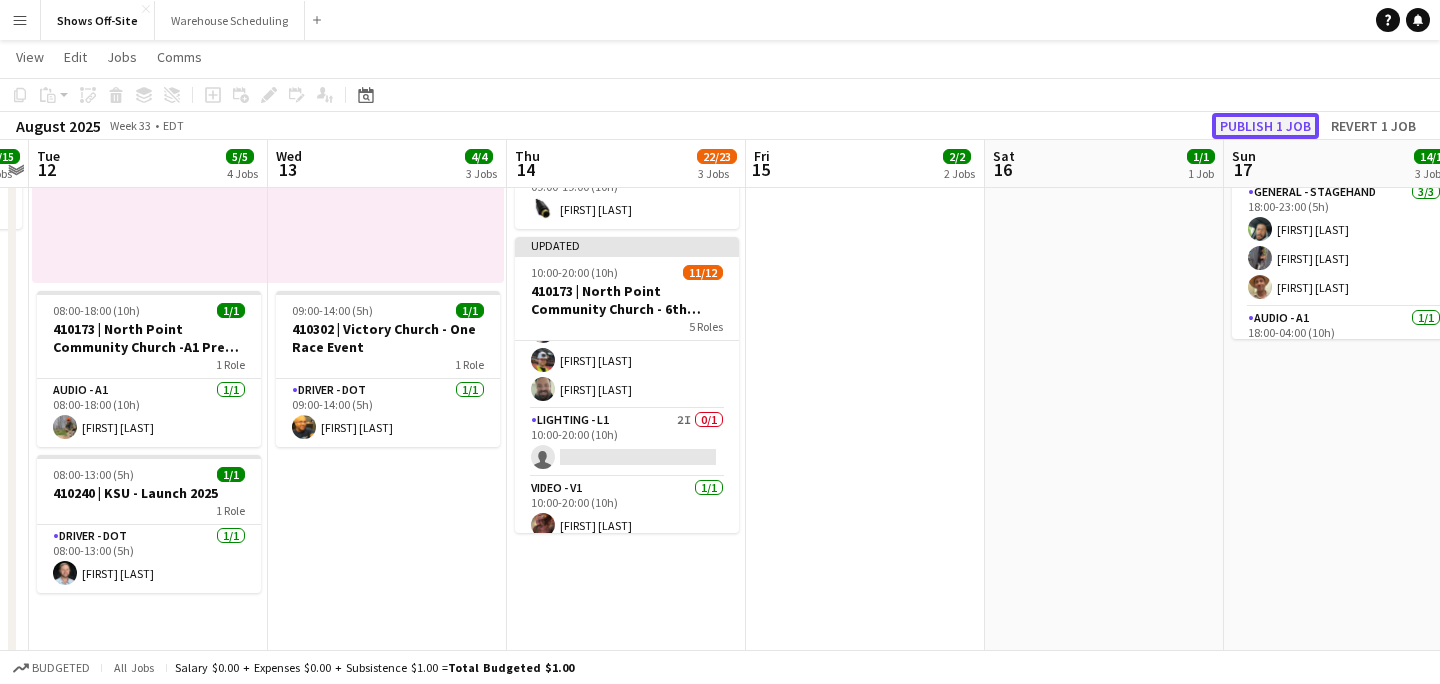 click on "Publish 1 job" 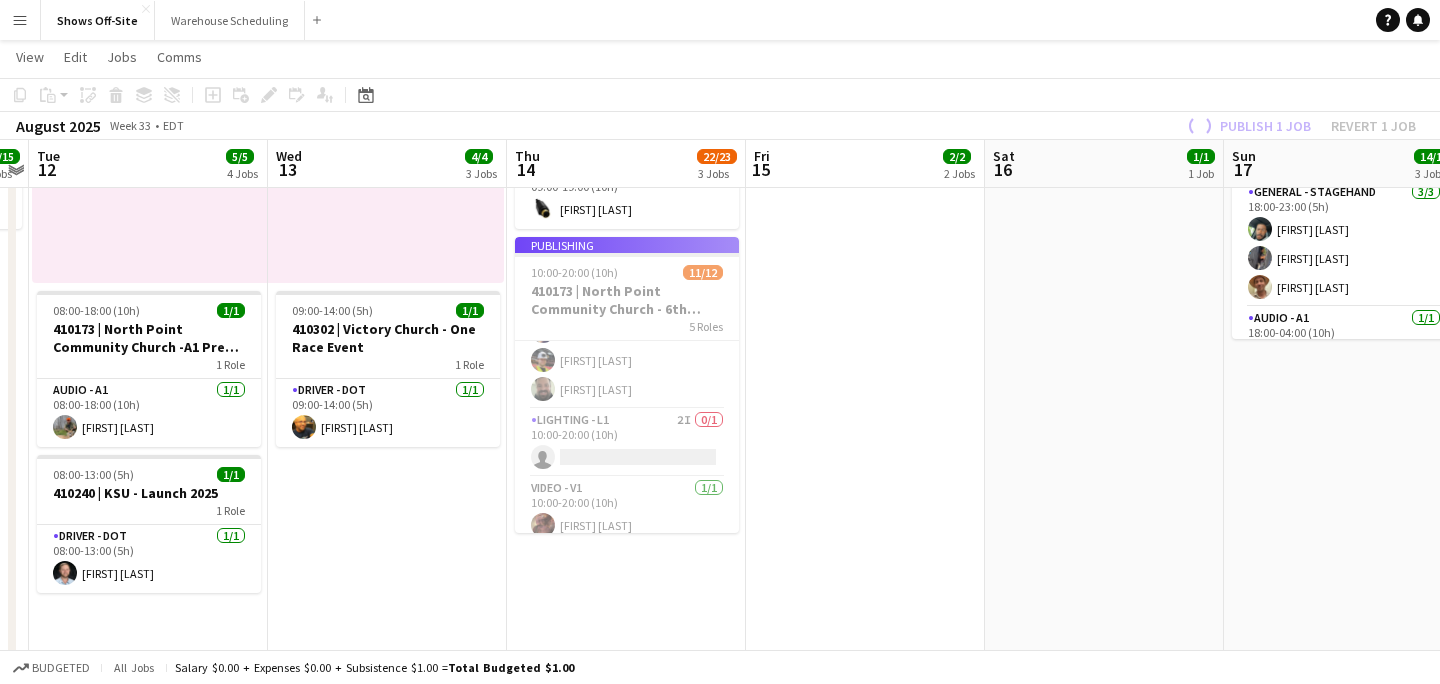 scroll, scrollTop: 335, scrollLeft: 0, axis: vertical 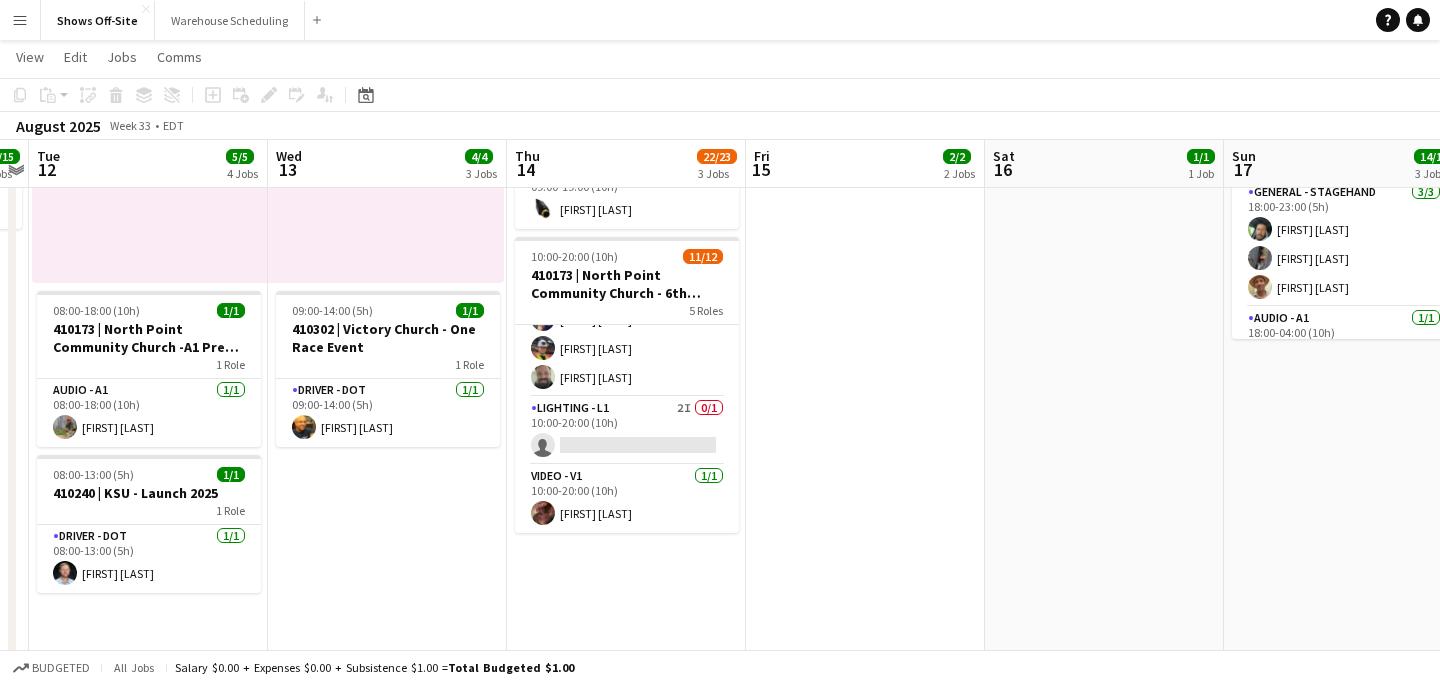 click on "Menu" at bounding box center (20, 20) 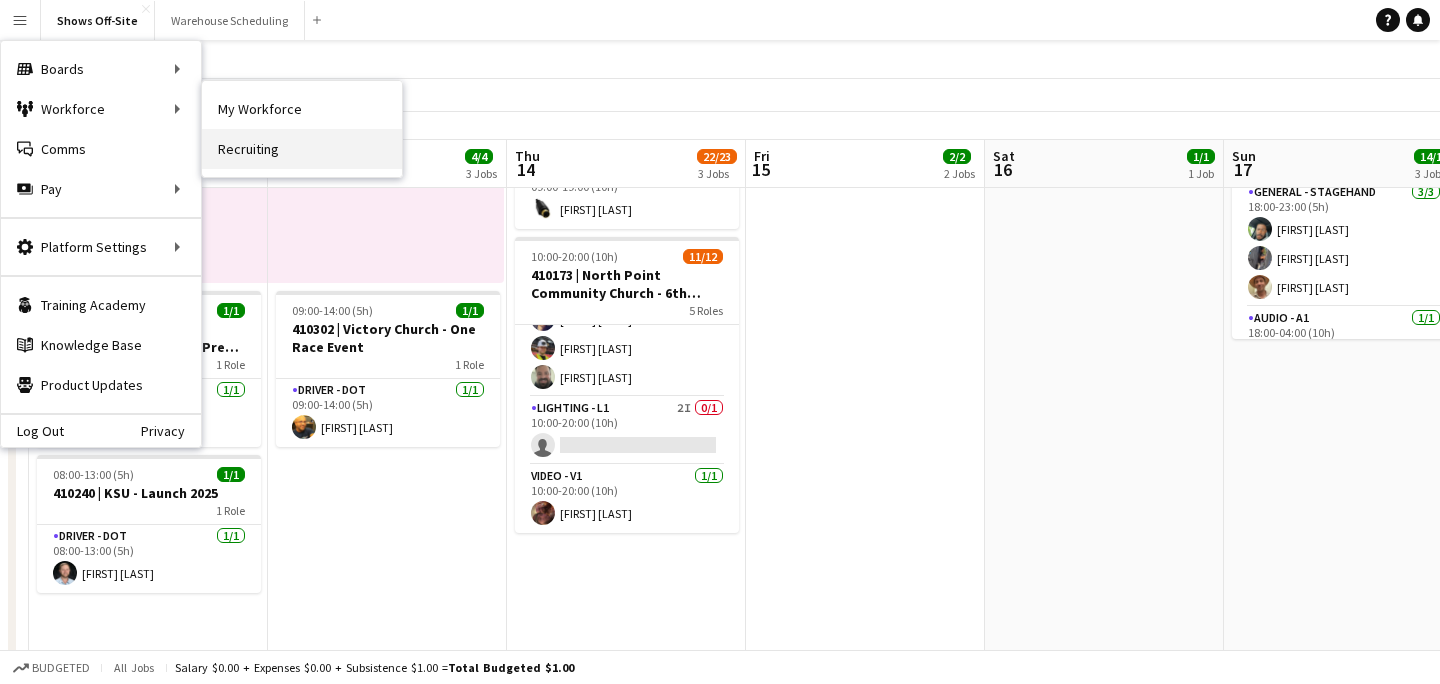click on "Recruiting" at bounding box center (302, 149) 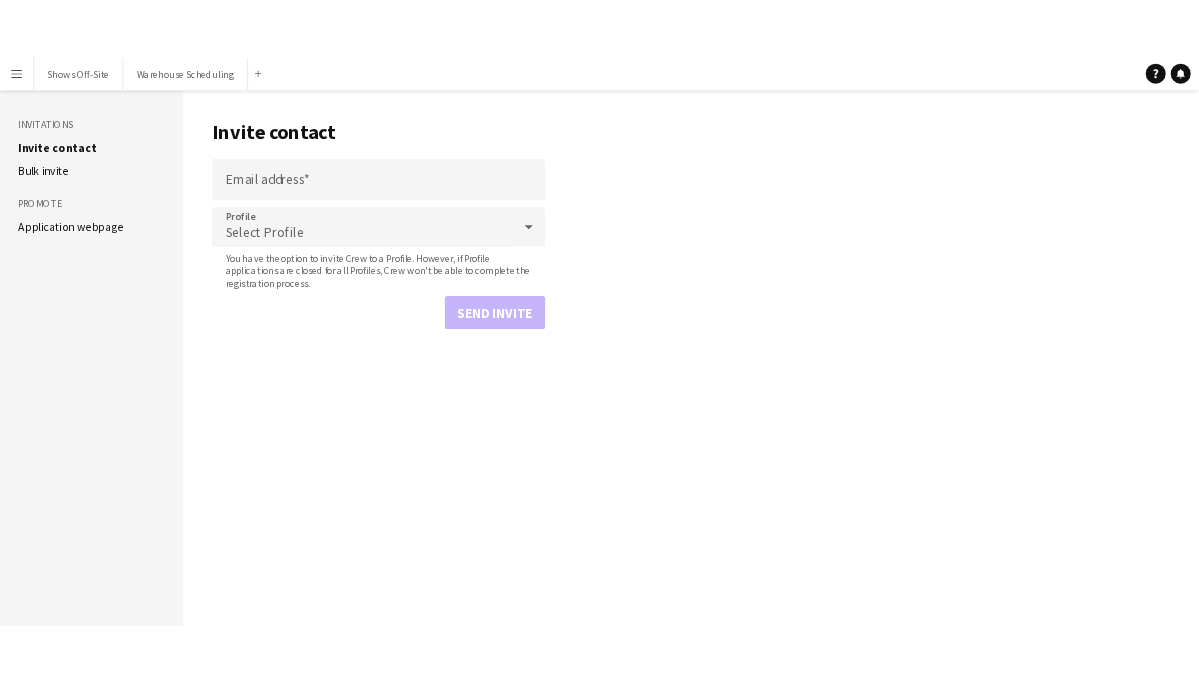 scroll, scrollTop: 0, scrollLeft: 0, axis: both 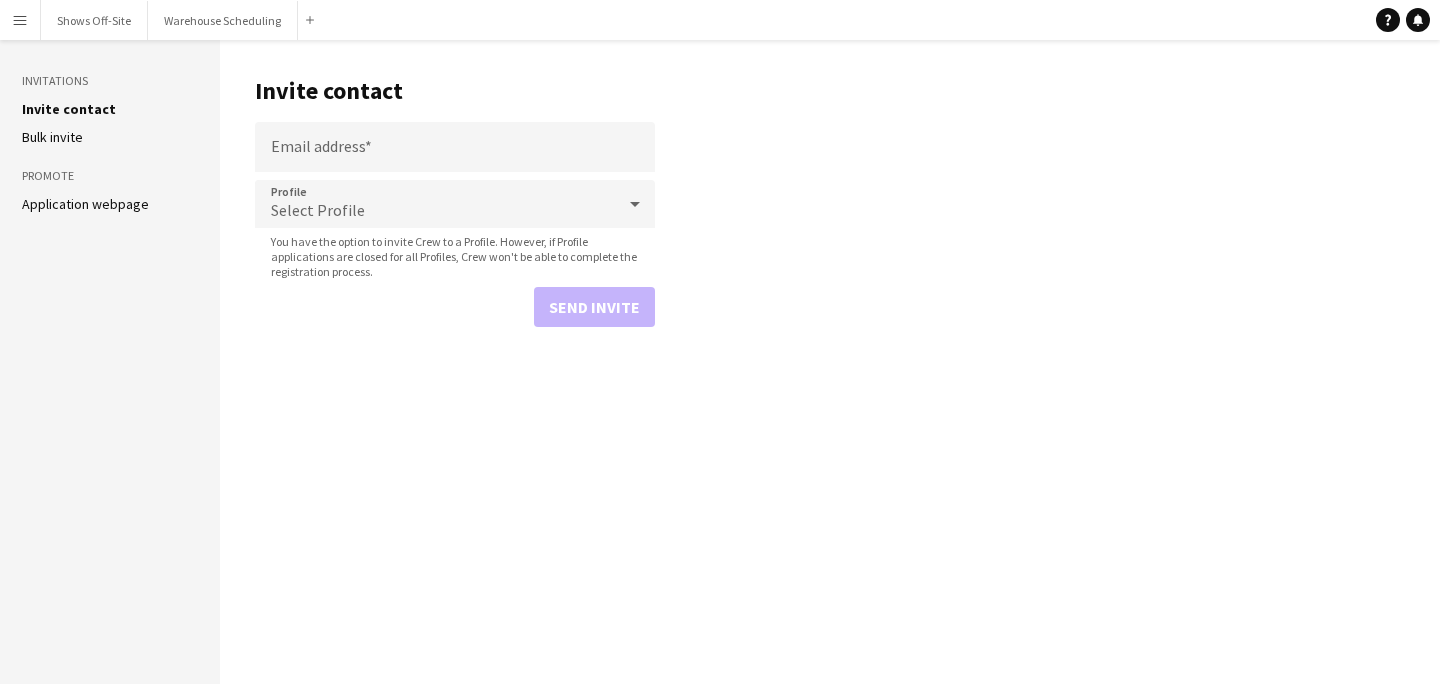 click on "Menu" at bounding box center [20, 20] 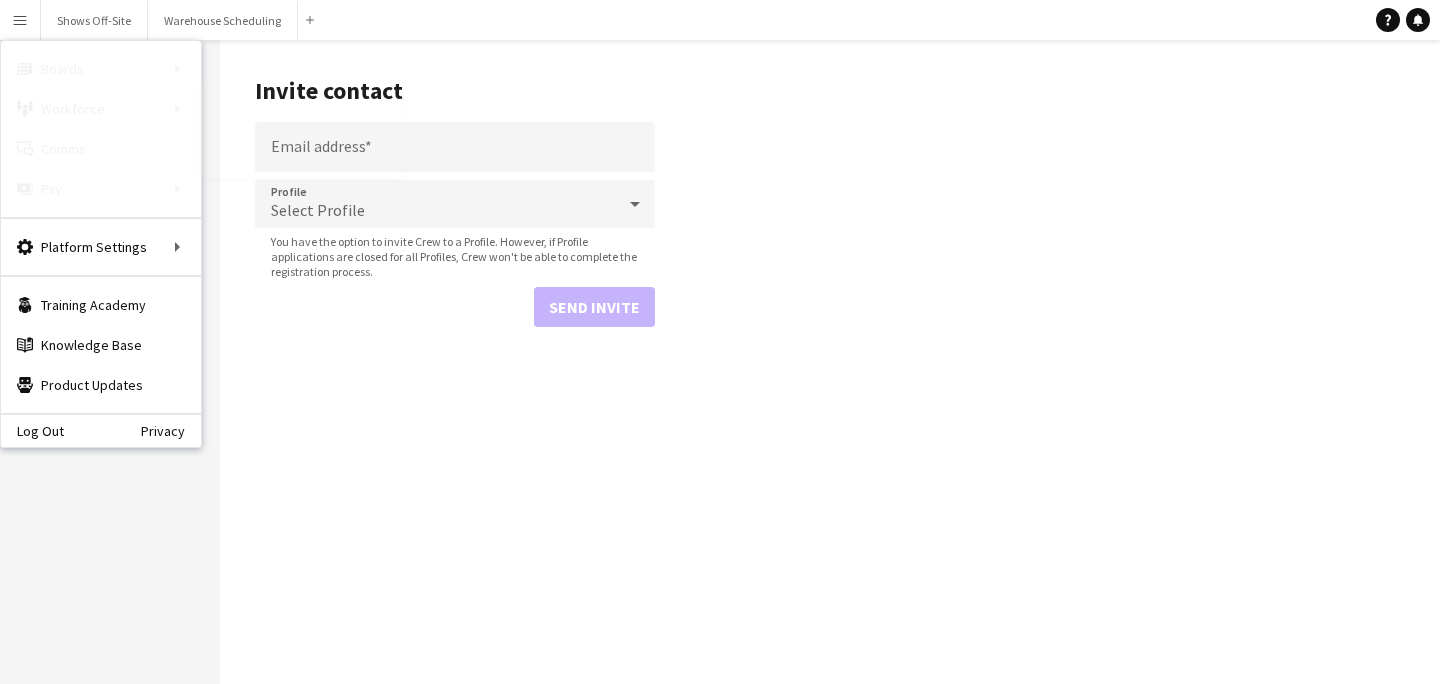 click on "My Workforce" at bounding box center [302, 109] 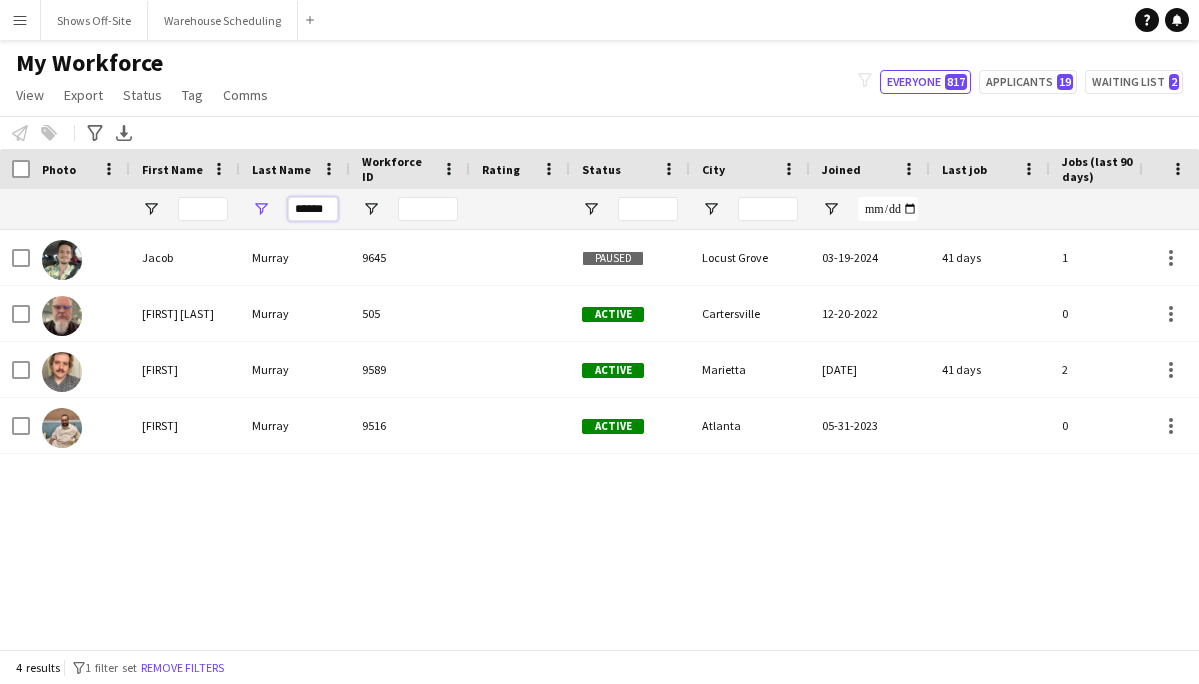 drag, startPoint x: 331, startPoint y: 211, endPoint x: 259, endPoint y: 211, distance: 72 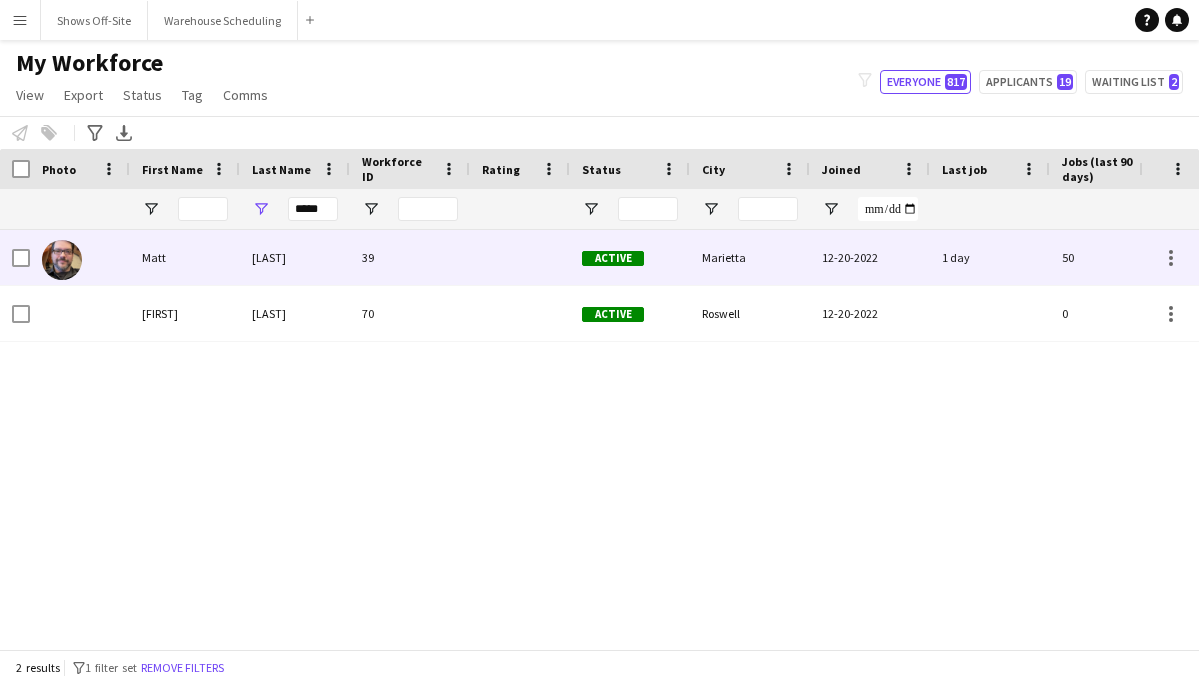 click on "[LAST]" at bounding box center (295, 257) 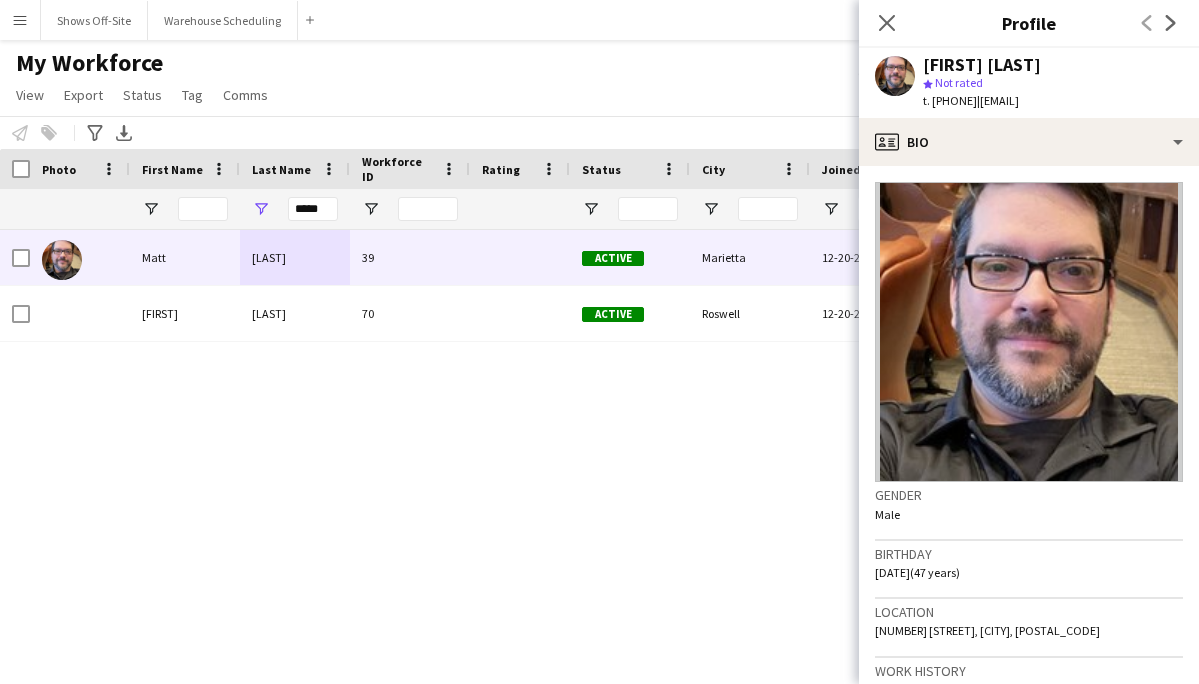 drag, startPoint x: 1013, startPoint y: 103, endPoint x: 1128, endPoint y: 103, distance: 115 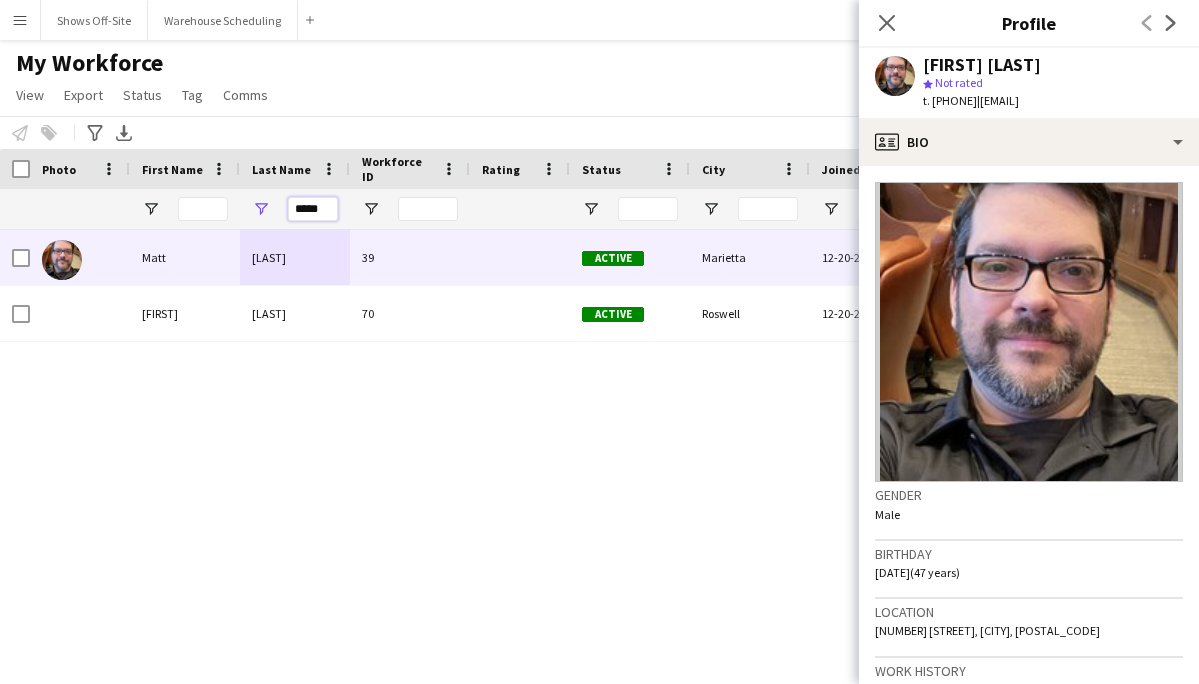 drag, startPoint x: 323, startPoint y: 209, endPoint x: 205, endPoint y: 202, distance: 118.20744 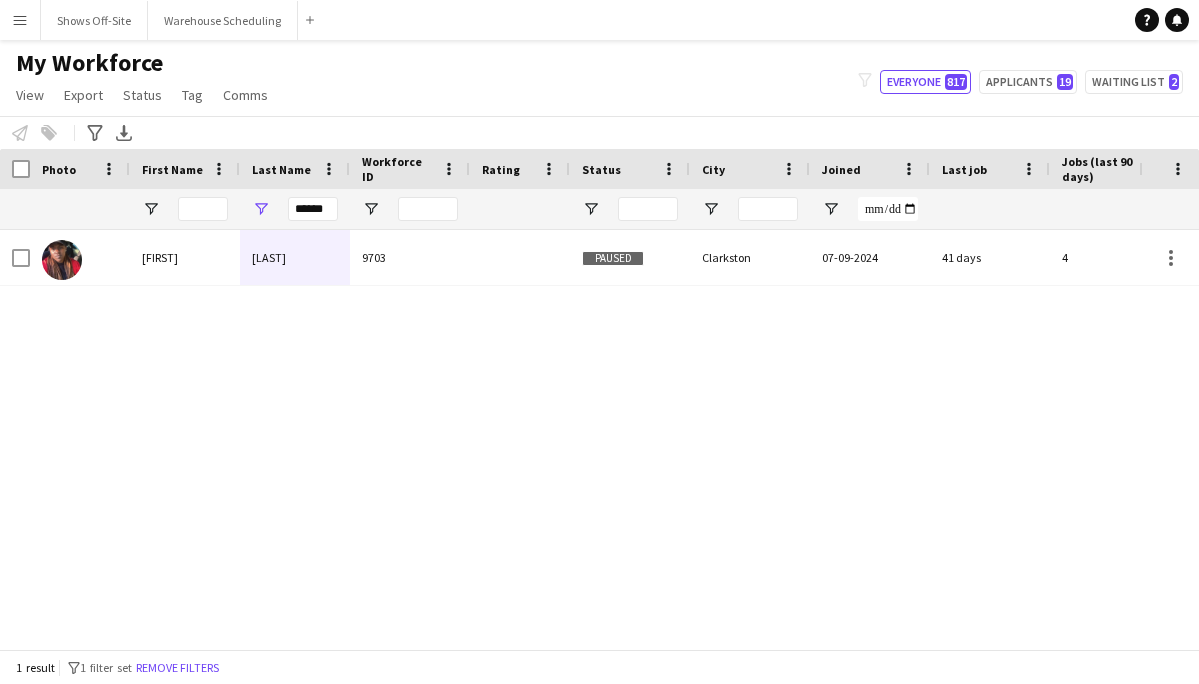 click on "[LAST]" at bounding box center [295, 257] 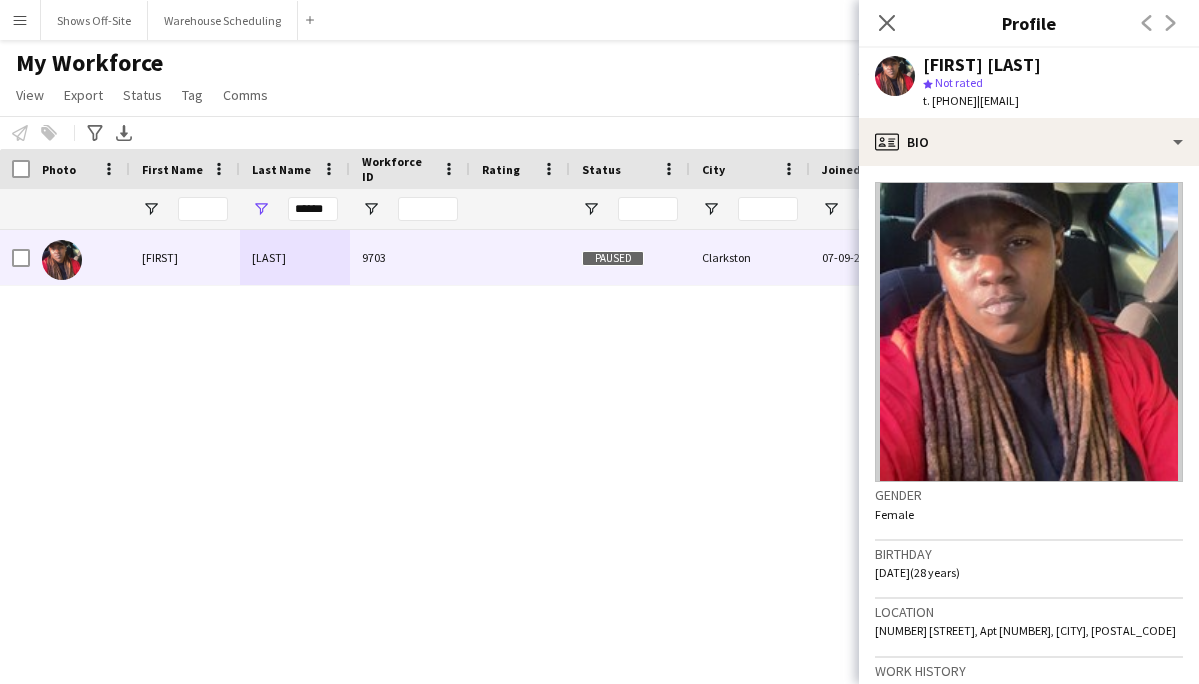 drag, startPoint x: 922, startPoint y: 64, endPoint x: 1112, endPoint y: 61, distance: 190.02368 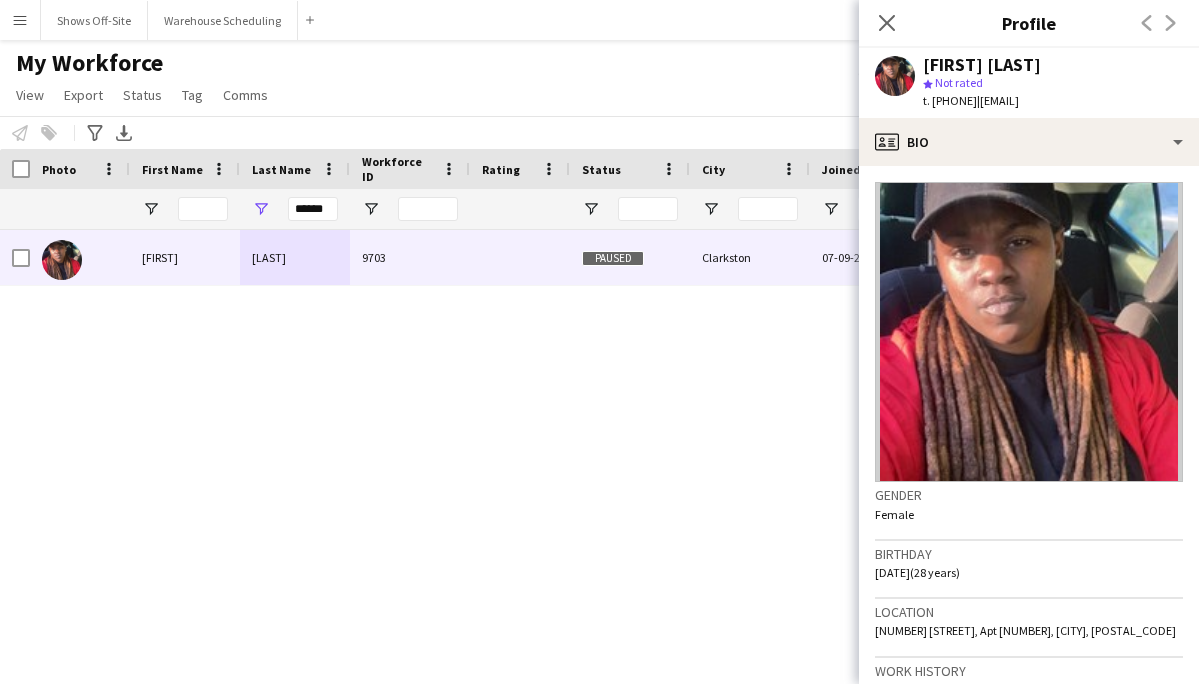 click on "Gender Female Birthday [DATE] (28 years) Location [NUMBER] [STREET], Apt [NUMBER], [CITY], [POSTAL_CODE] Work history First experience: [DATE] Average jobs: 2.083 Favourite job: General - Stagehand Applications total count: 42 Cancelled jobs count: 0 Cancelled jobs total count: 4 Worked jobs count: 5 Worked jobs total count: 25 Roles
Edit crew company roles
General - Stagehand, Video - Cam Op, Video - V2 Skills
Edit crew company skills
ok-circled2
background
Layer 1
cross-circle-red
background
Layer 1
Class C Driver's License
Freelancer has uploaded a photo validation of skill. Click to see
Tags
Edit crew company tags
Incomplete Attributes Shirt size L Profile Self-employed Crew Unique ID 9703
Edit crew unique ID" 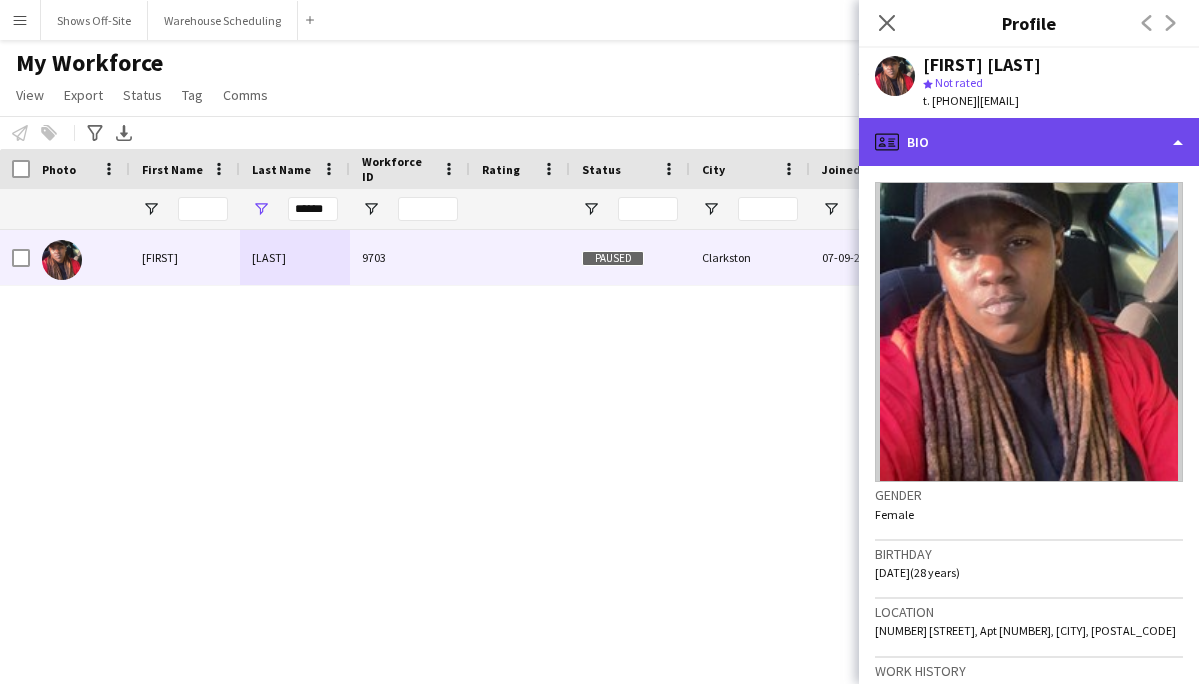 click on "profile
Bio" 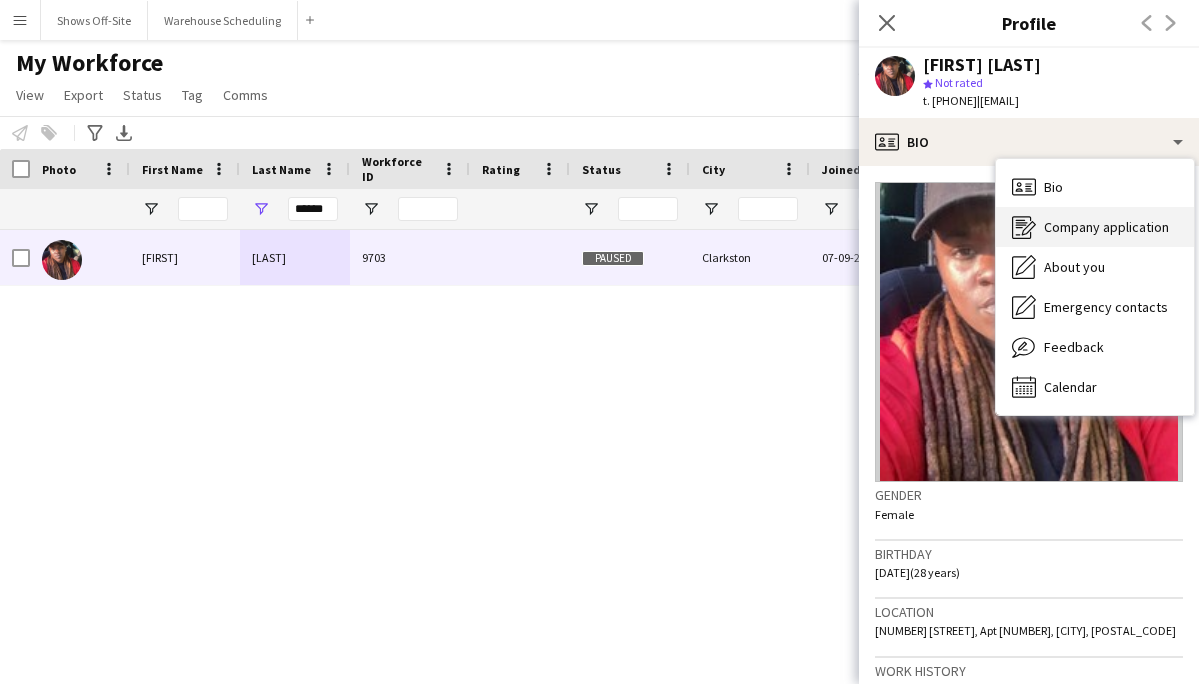 click on "Company application" 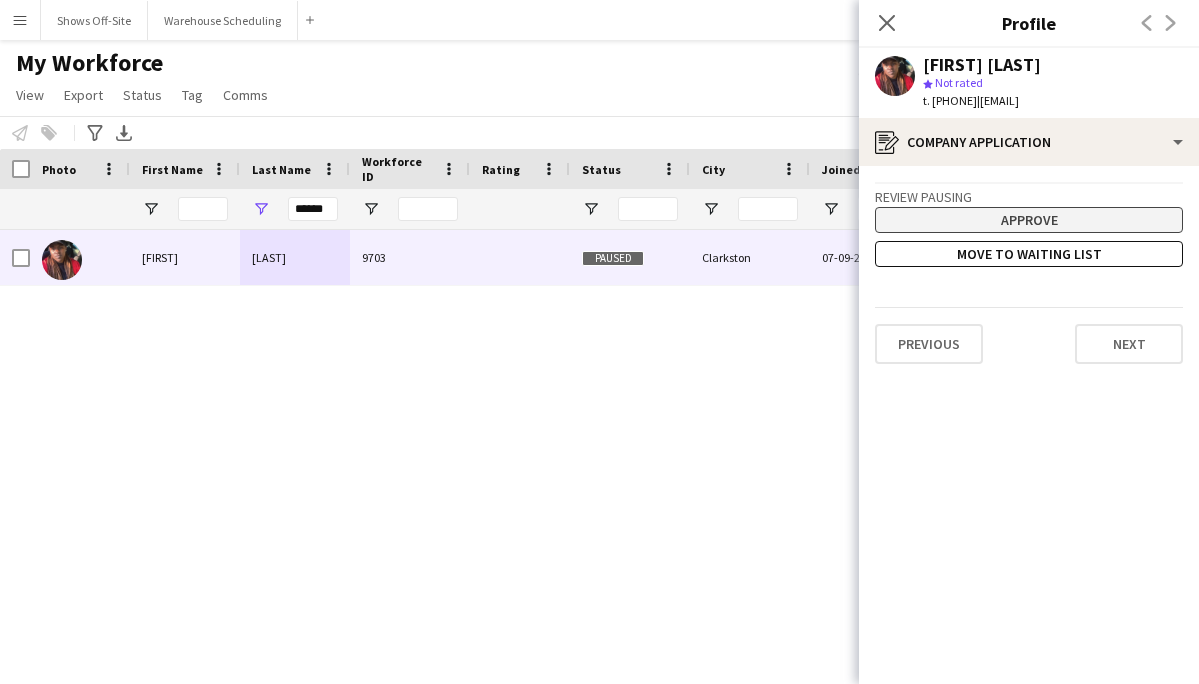 click on "Approve" 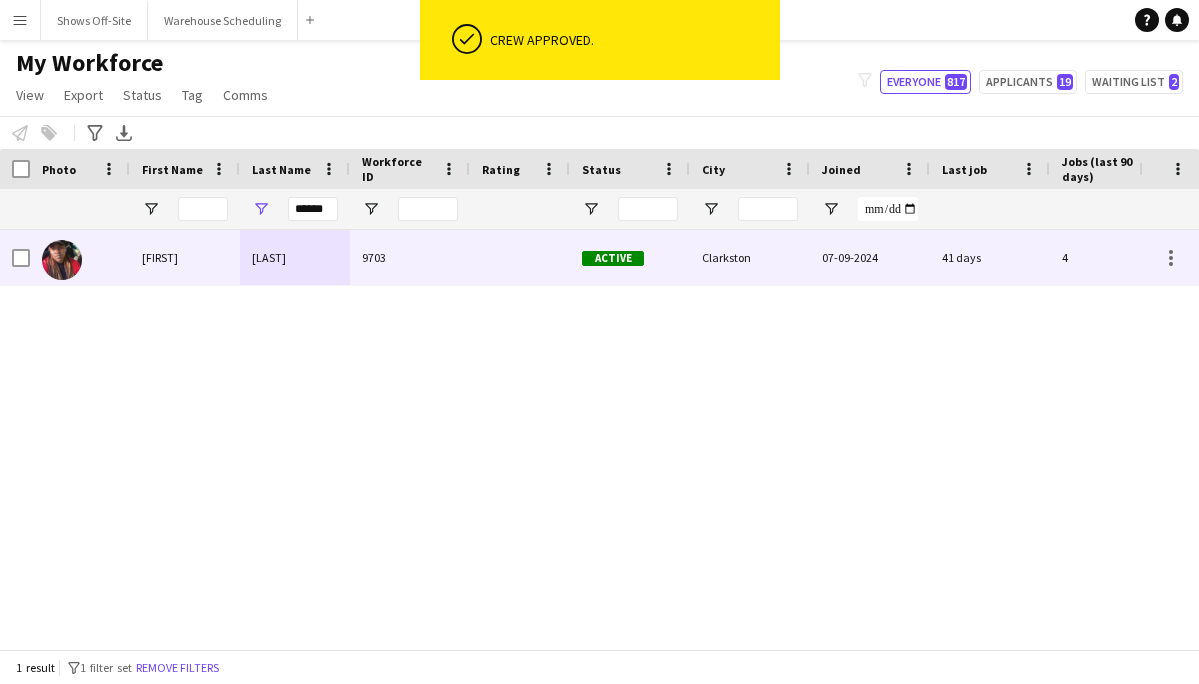 click at bounding box center [520, 257] 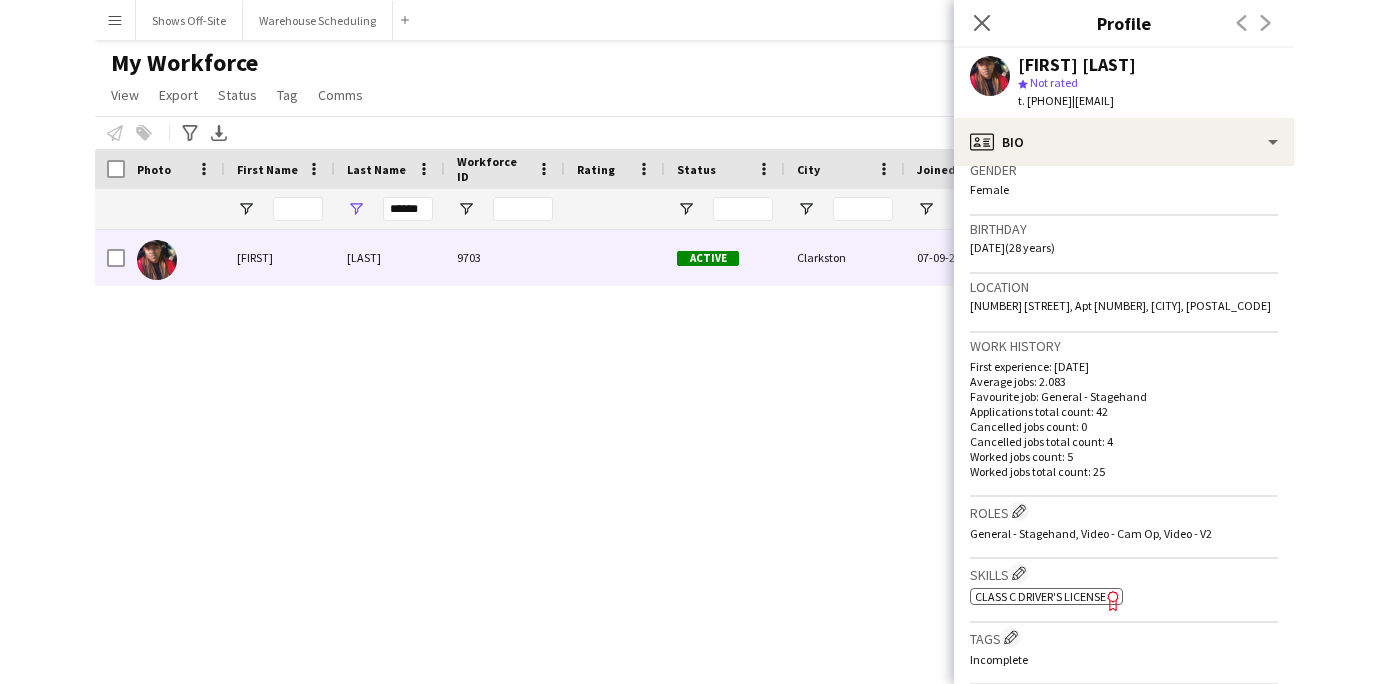 scroll, scrollTop: 327, scrollLeft: 0, axis: vertical 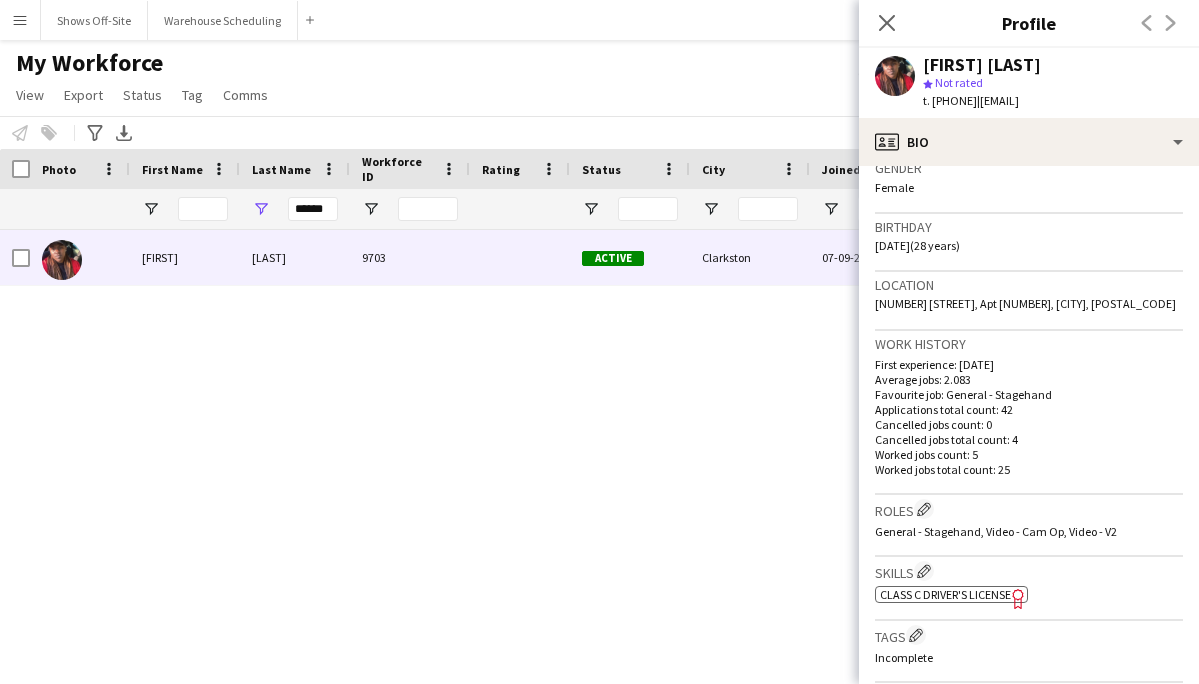 click on "[FIRST] [LAST] 9703 Active [CITY] [DATE] 41 days 4 [EMAIL]" at bounding box center [569, 439] 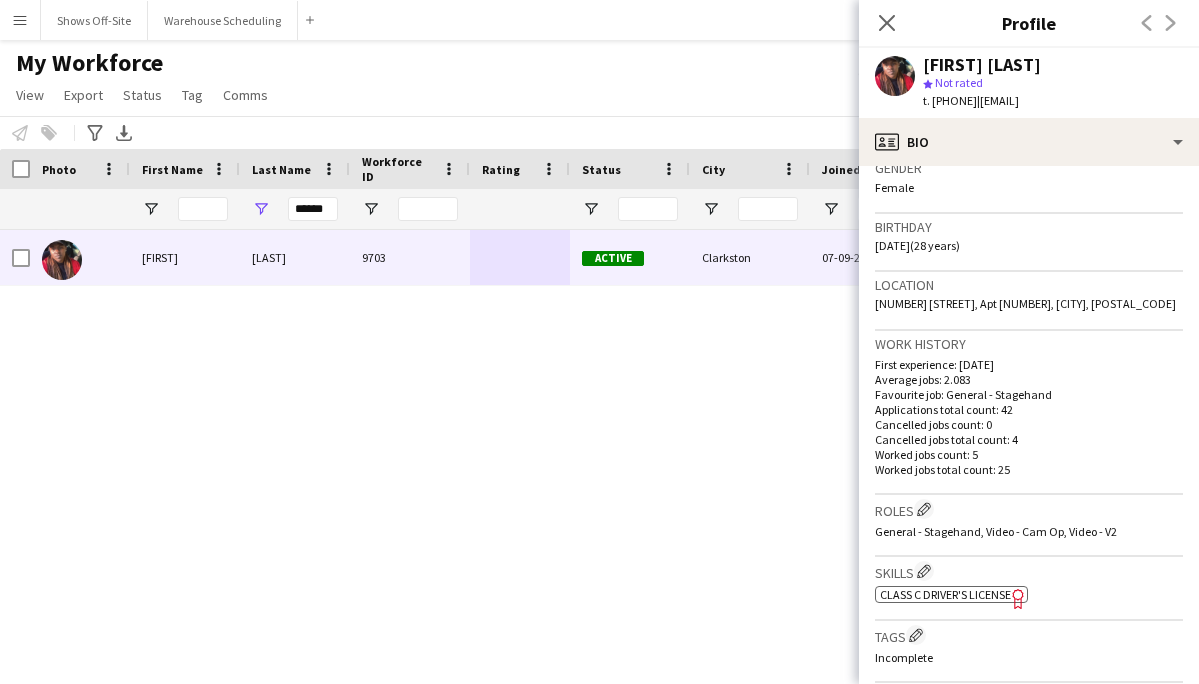 click on "[FIRST] [LAST] 9703 Active [CITY] [DATE] 41 days 4 [EMAIL]" at bounding box center (569, 439) 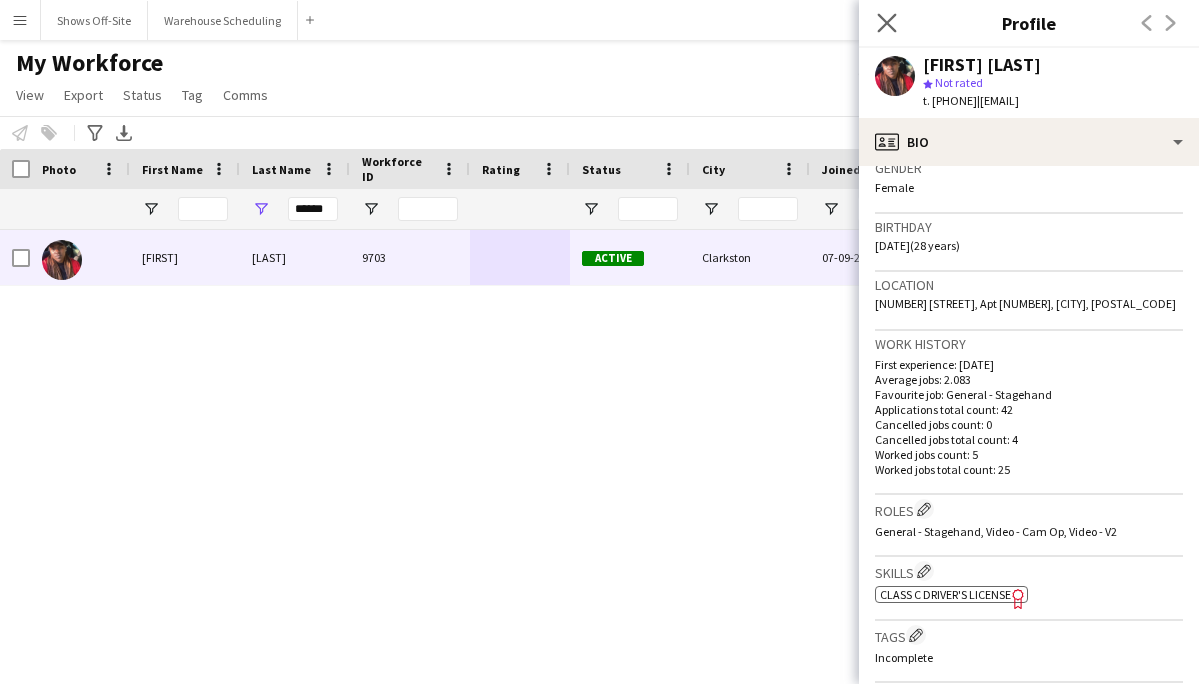 click on "Close pop-in" 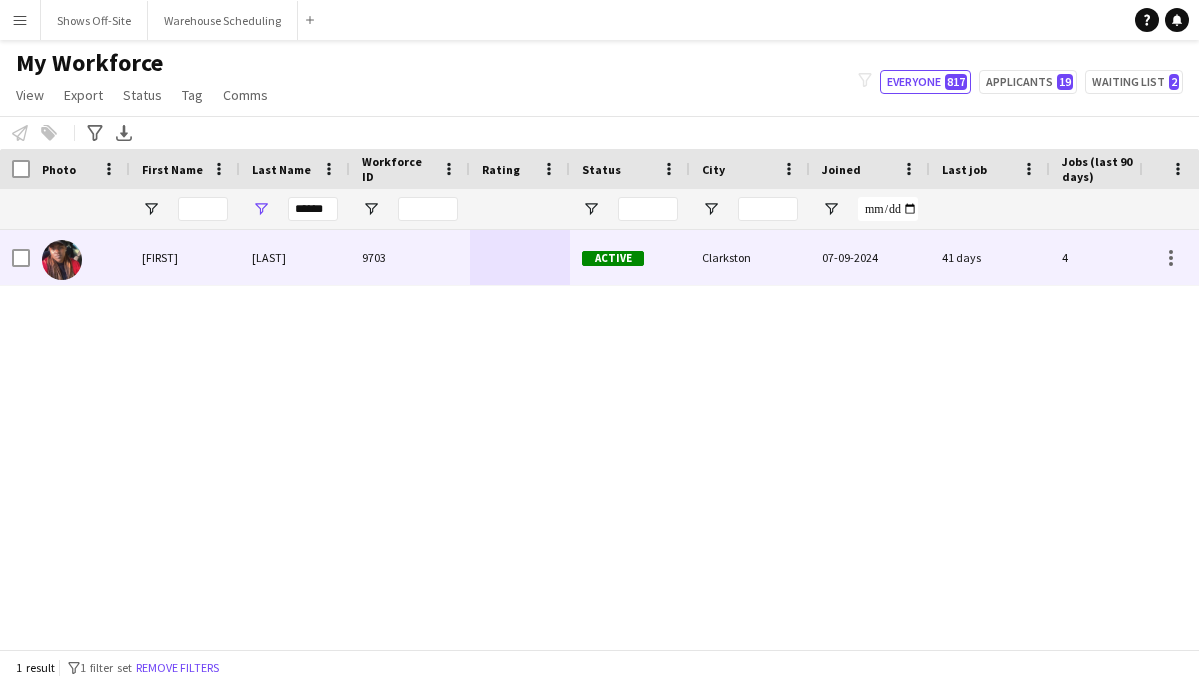 click on "9703" at bounding box center [410, 257] 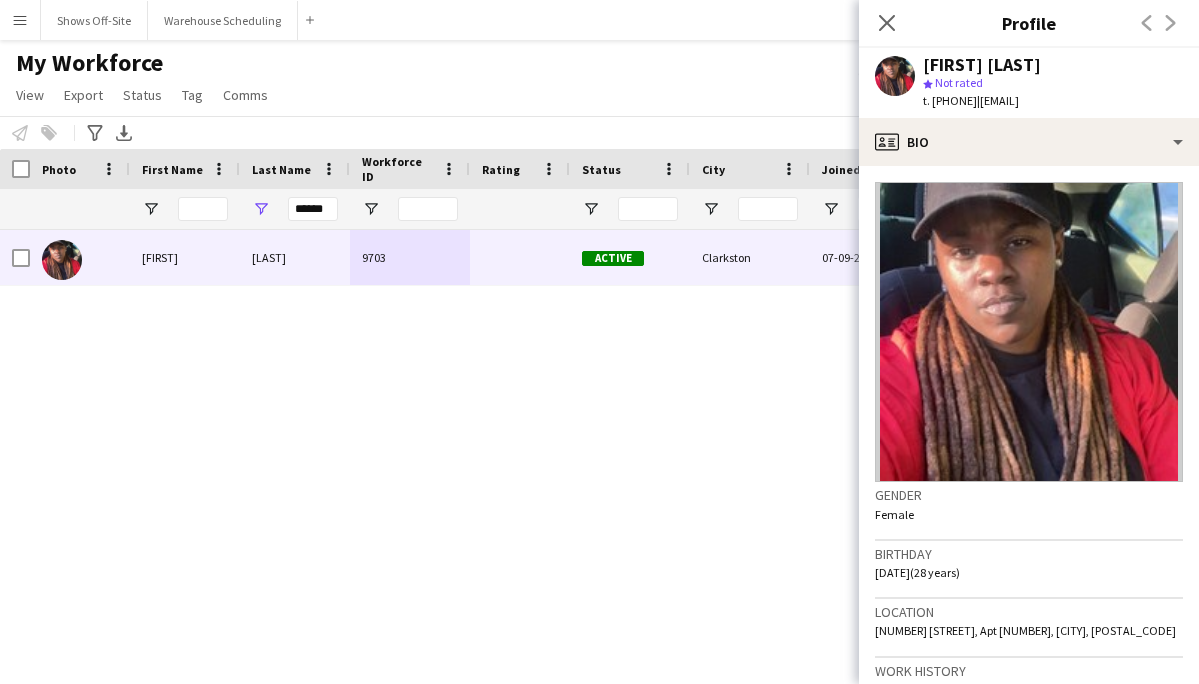 drag, startPoint x: 1016, startPoint y: 104, endPoint x: 1159, endPoint y: 101, distance: 143.03146 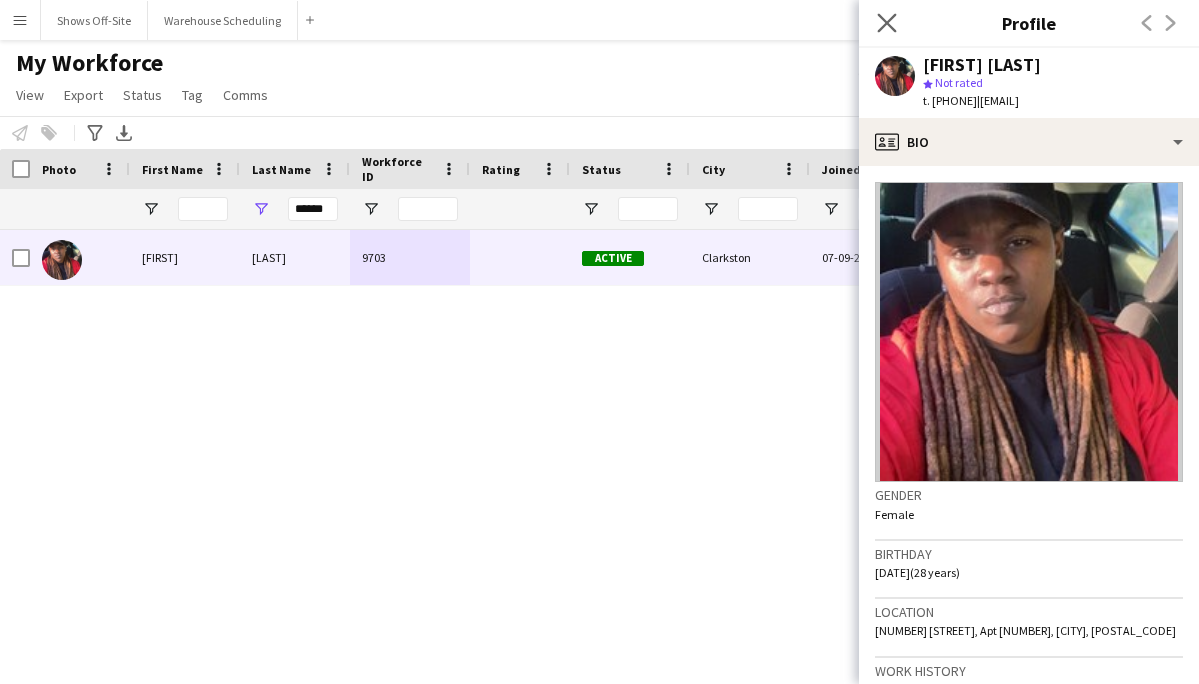 click on "Close pop-in" 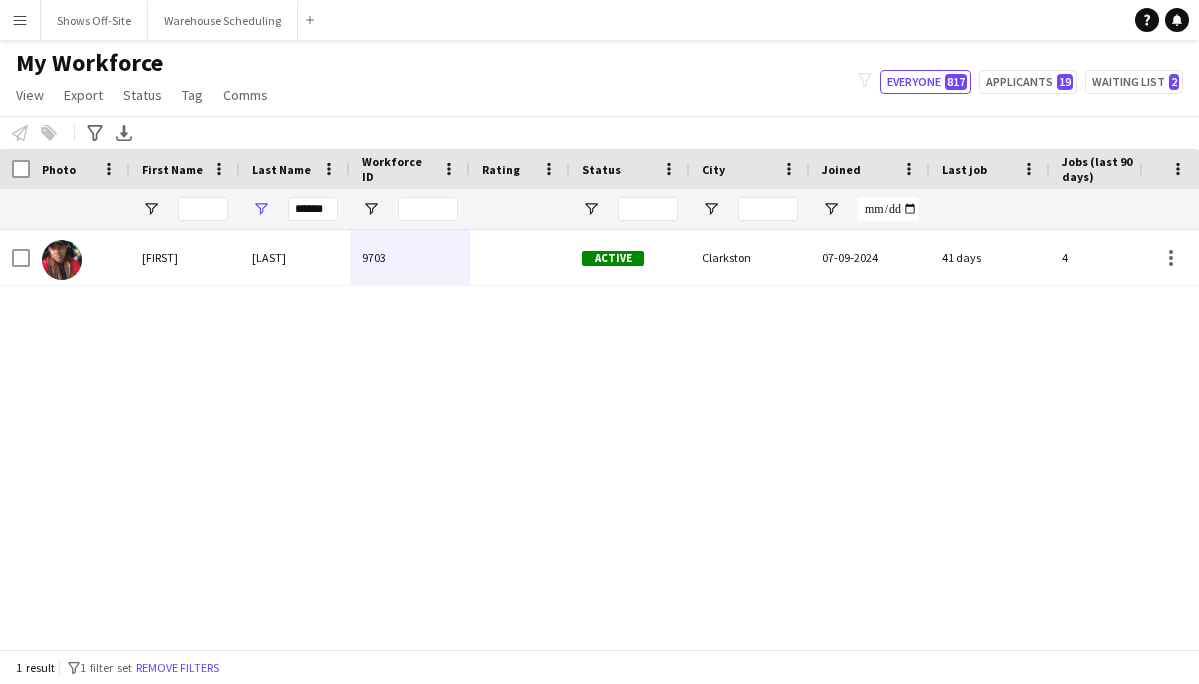 click on "My Workforce   View   Views  Default view New view Update view Delete view Edit name Customise view Customise filters Reset Filters Reset View Reset All  Export  New starters report Export as XLSX Export as PDF  Status  Edit  Tag  New tag  Edit tag  SP (0) TE HQ Staff (8)  Add to tag  SP (0) TE HQ Staff (8)  Untag  SP (0) TE HQ Staff (8)  Tag chat  SP (0) TE HQ Staff (8)  Tag share page  SP (0) TE HQ Staff (8)  Comms  Send notification
filter-1
Everyone   817   Applicants   19   Waiting list   2" 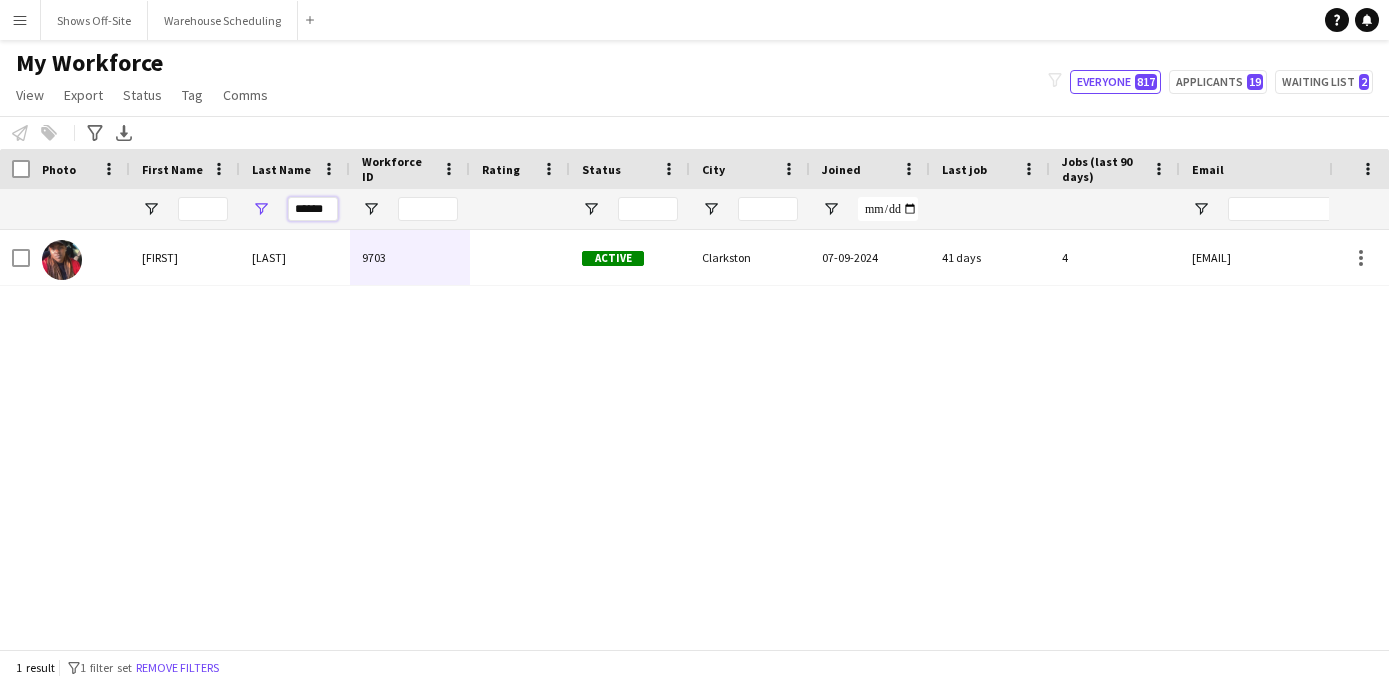 drag, startPoint x: 334, startPoint y: 207, endPoint x: 271, endPoint y: 207, distance: 63 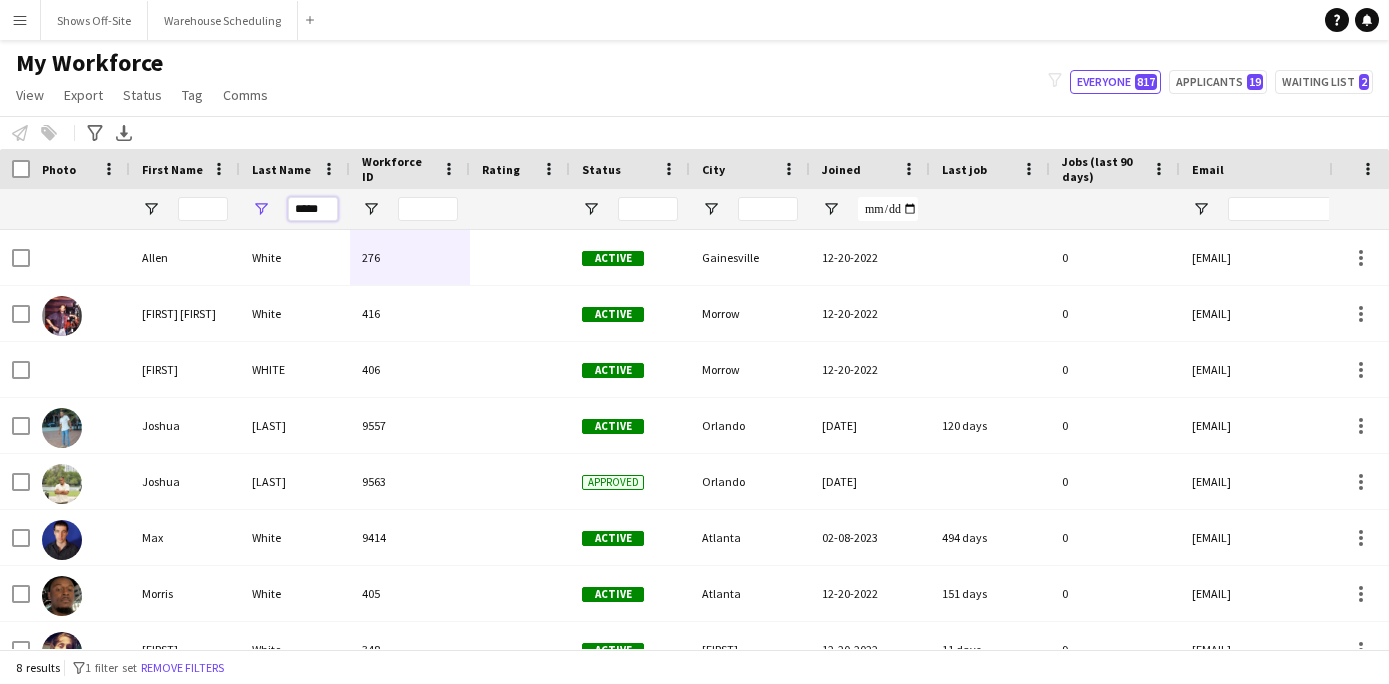type on "*****" 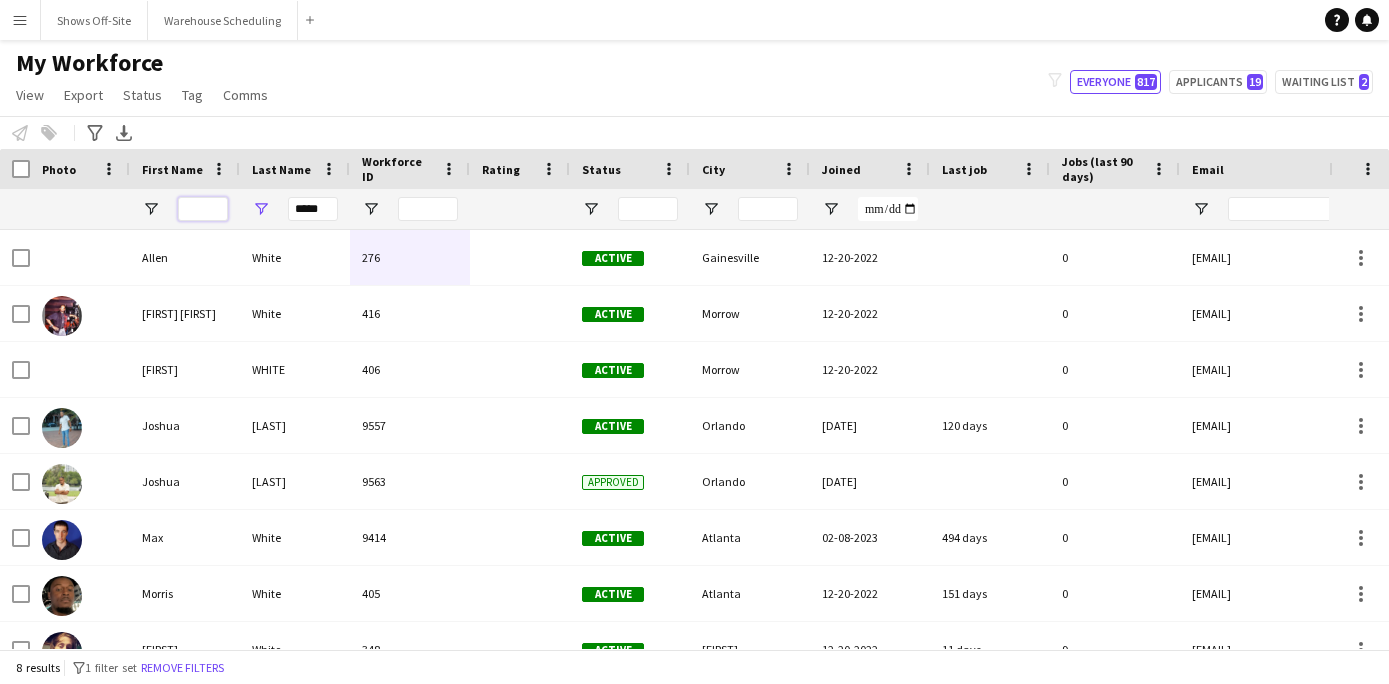 click at bounding box center (203, 209) 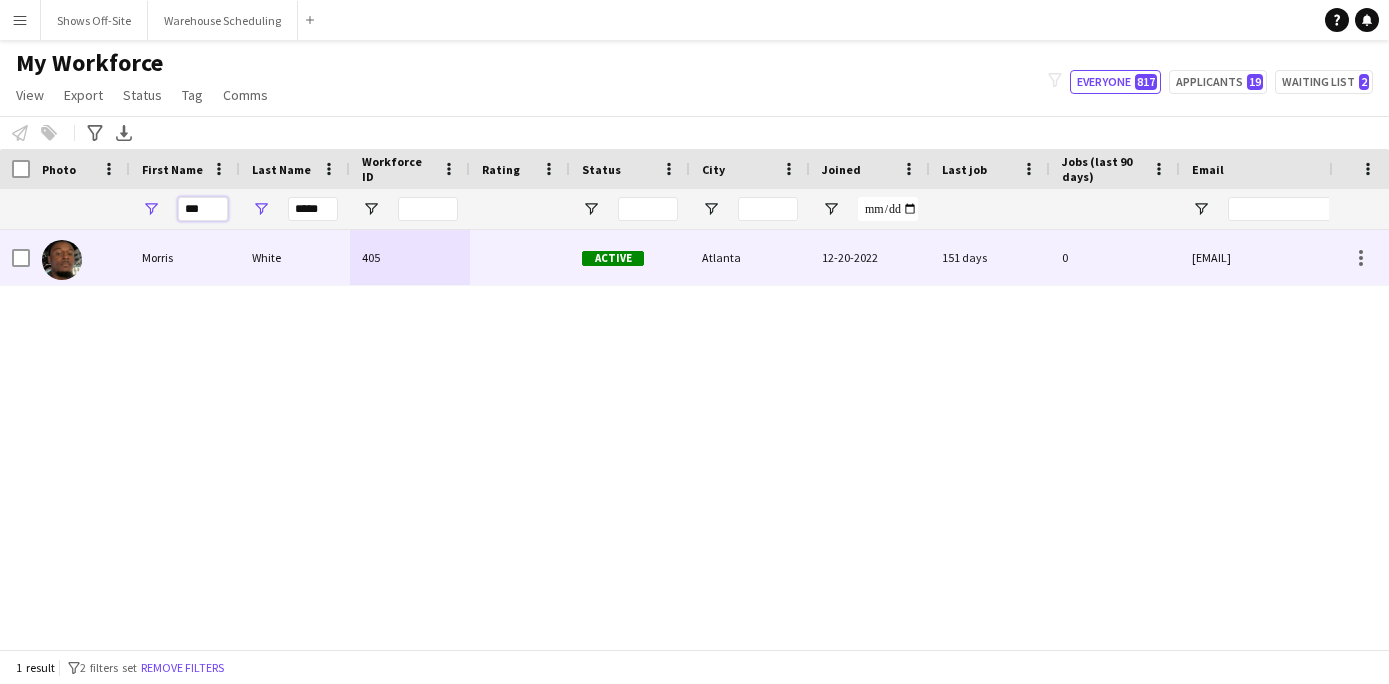 type on "***" 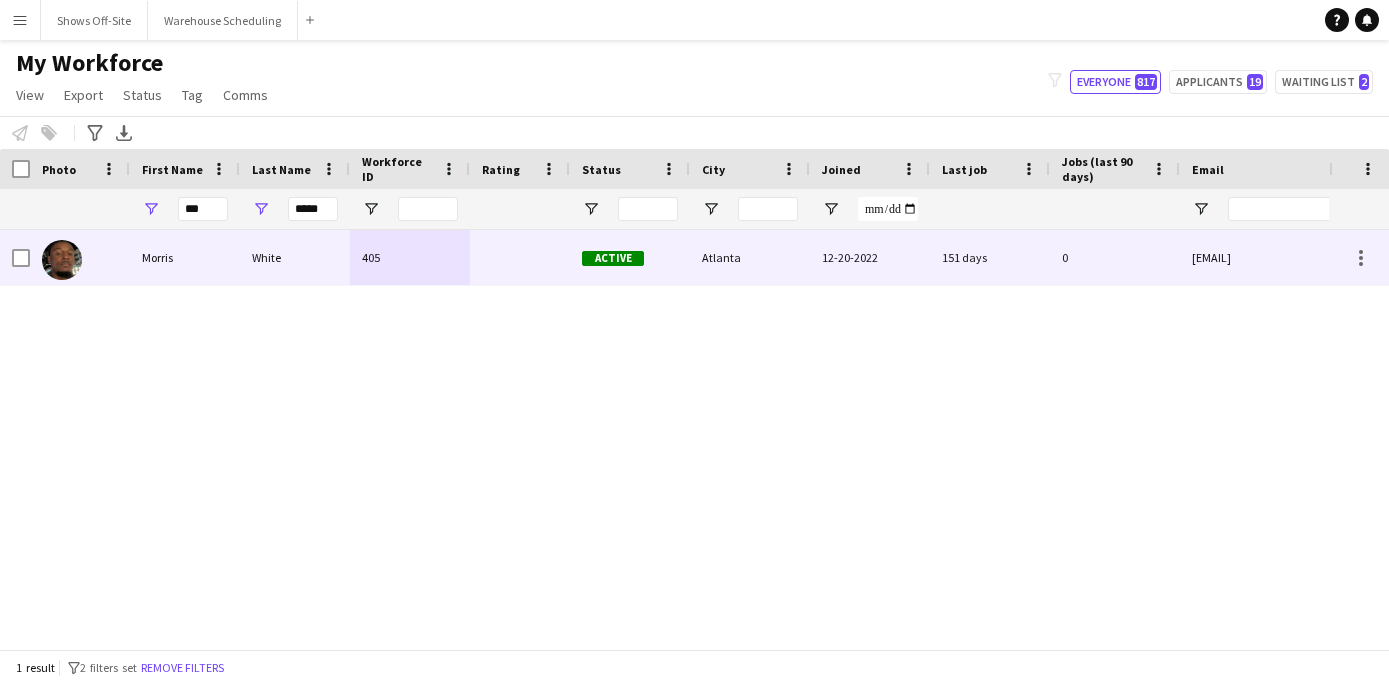 click on "Morris" at bounding box center [185, 257] 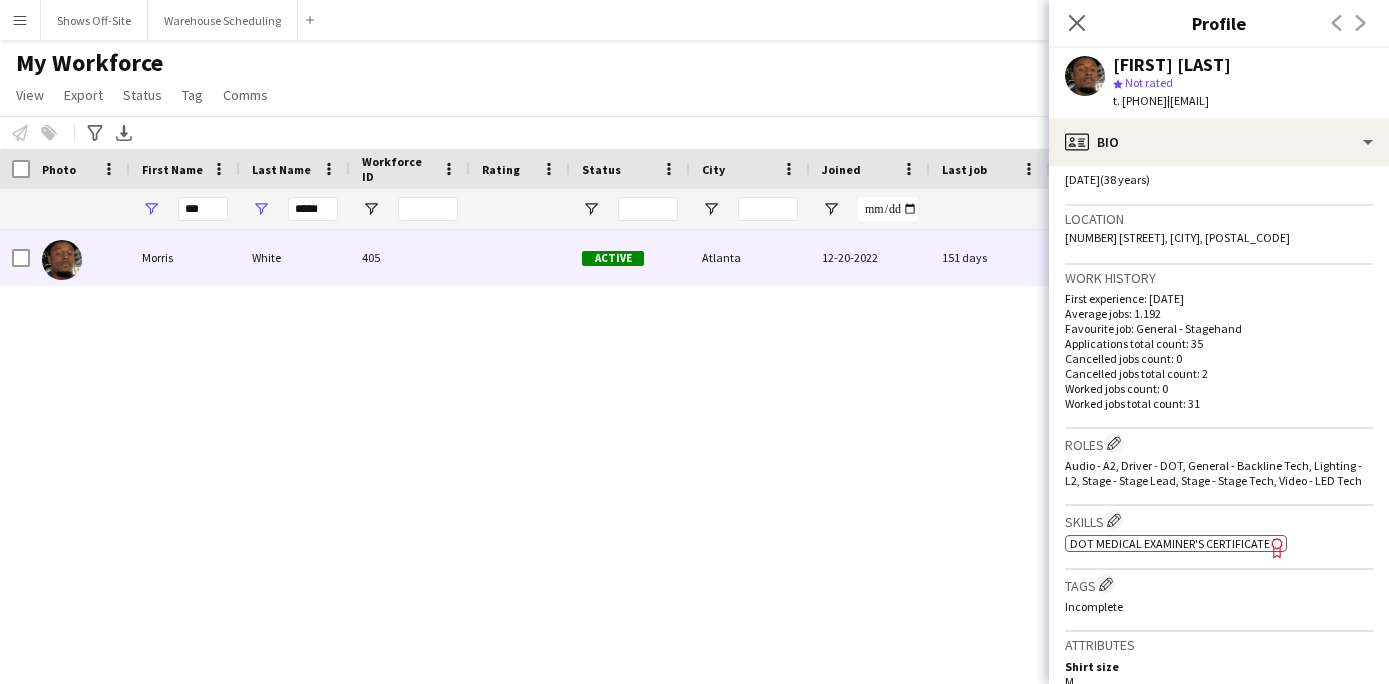 scroll, scrollTop: 0, scrollLeft: 0, axis: both 